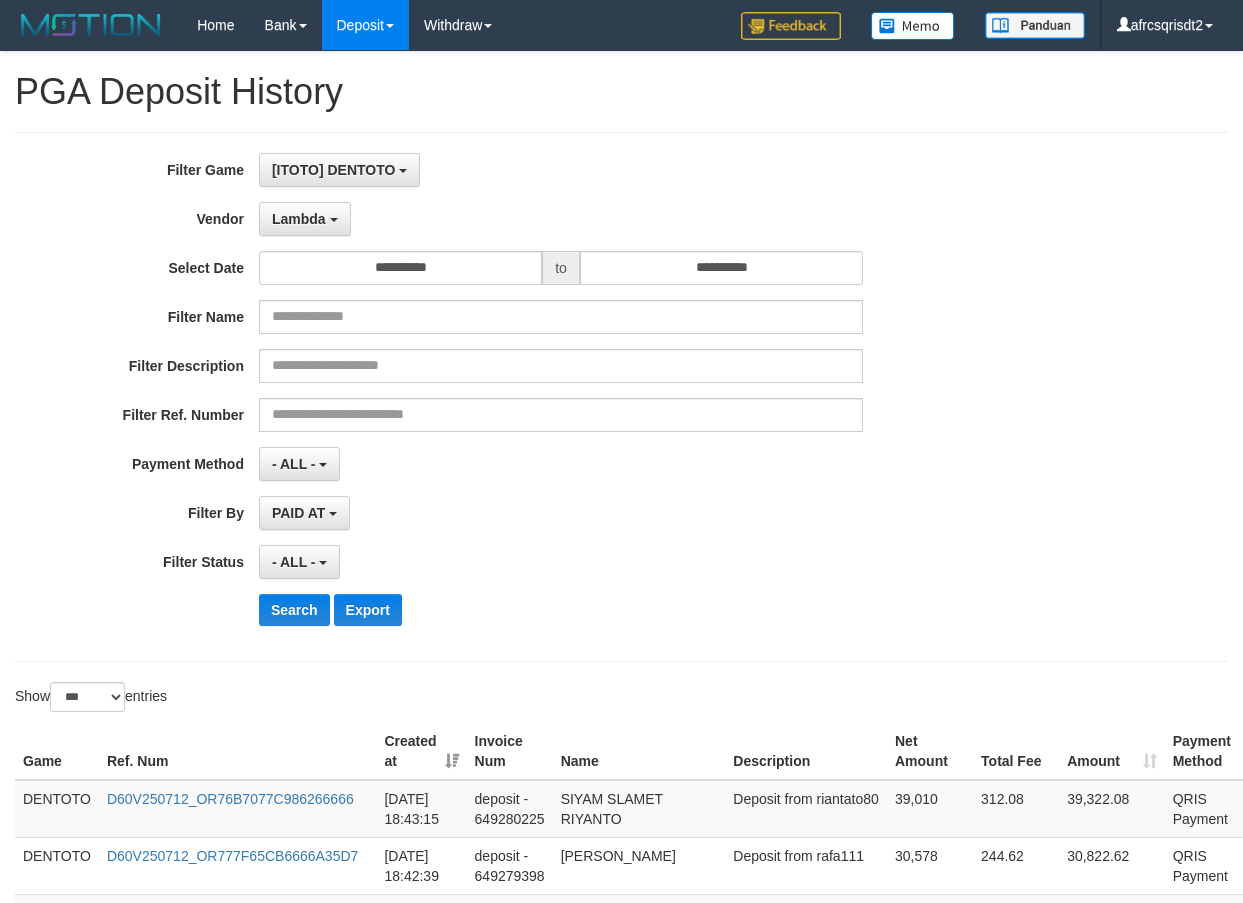 select on "**********" 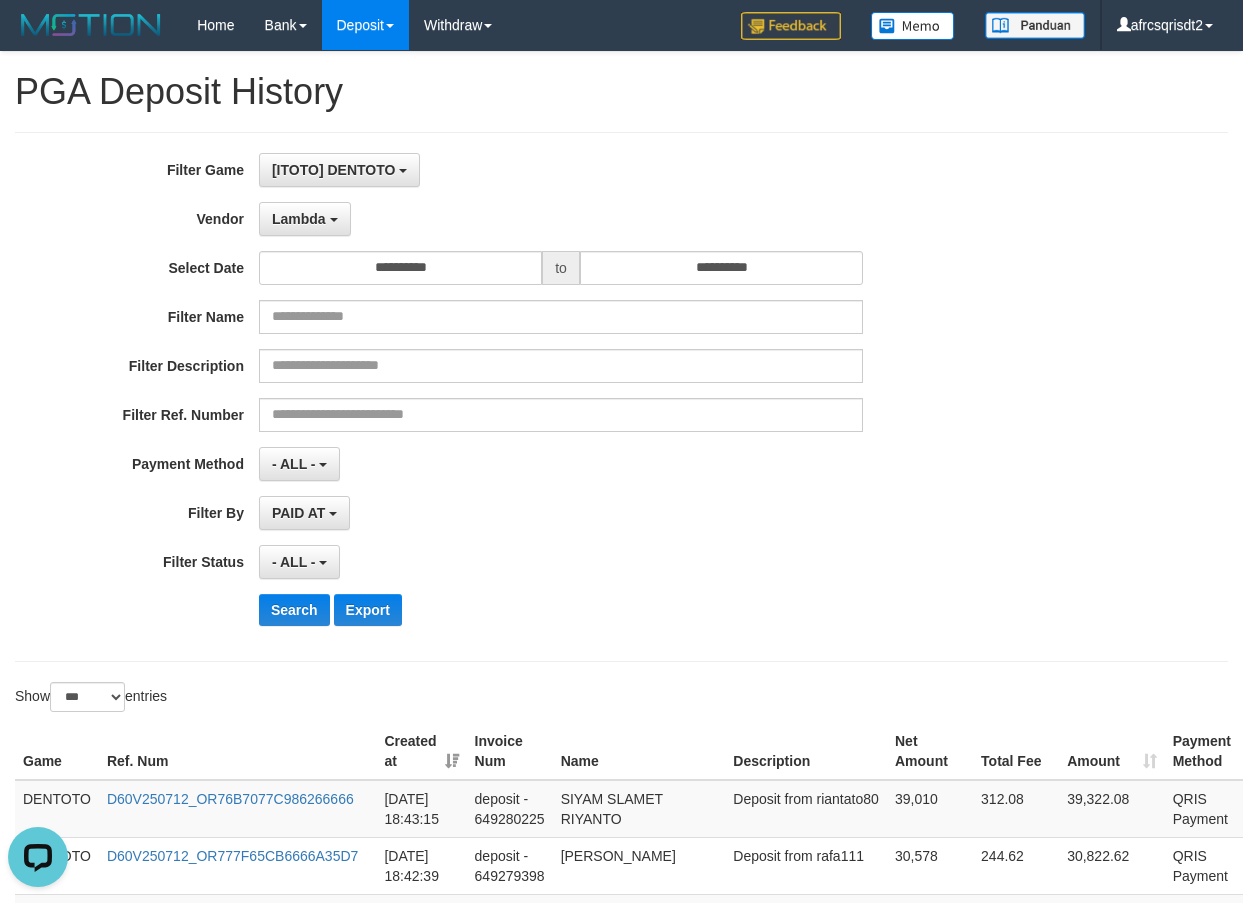 scroll, scrollTop: 0, scrollLeft: 0, axis: both 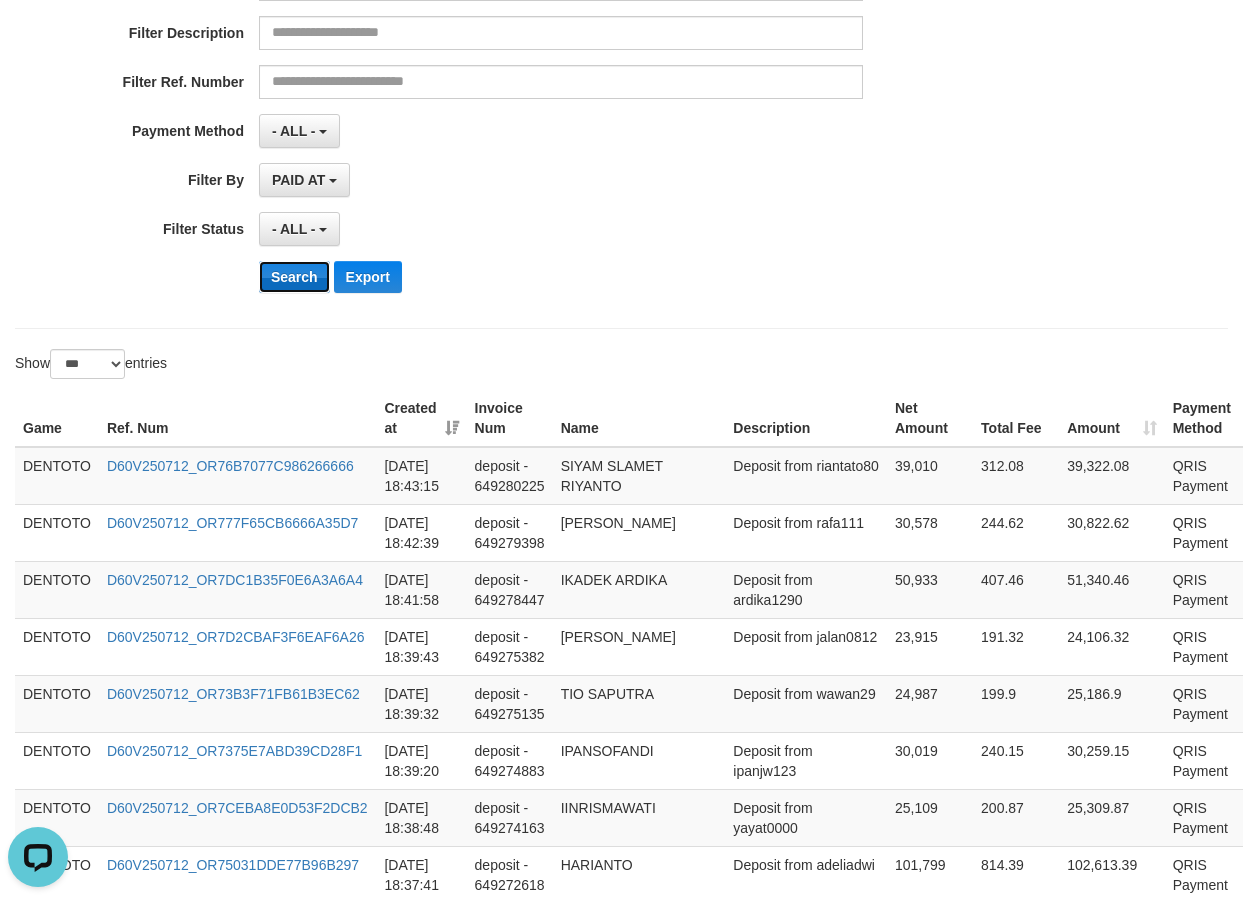click on "Search" at bounding box center [294, 277] 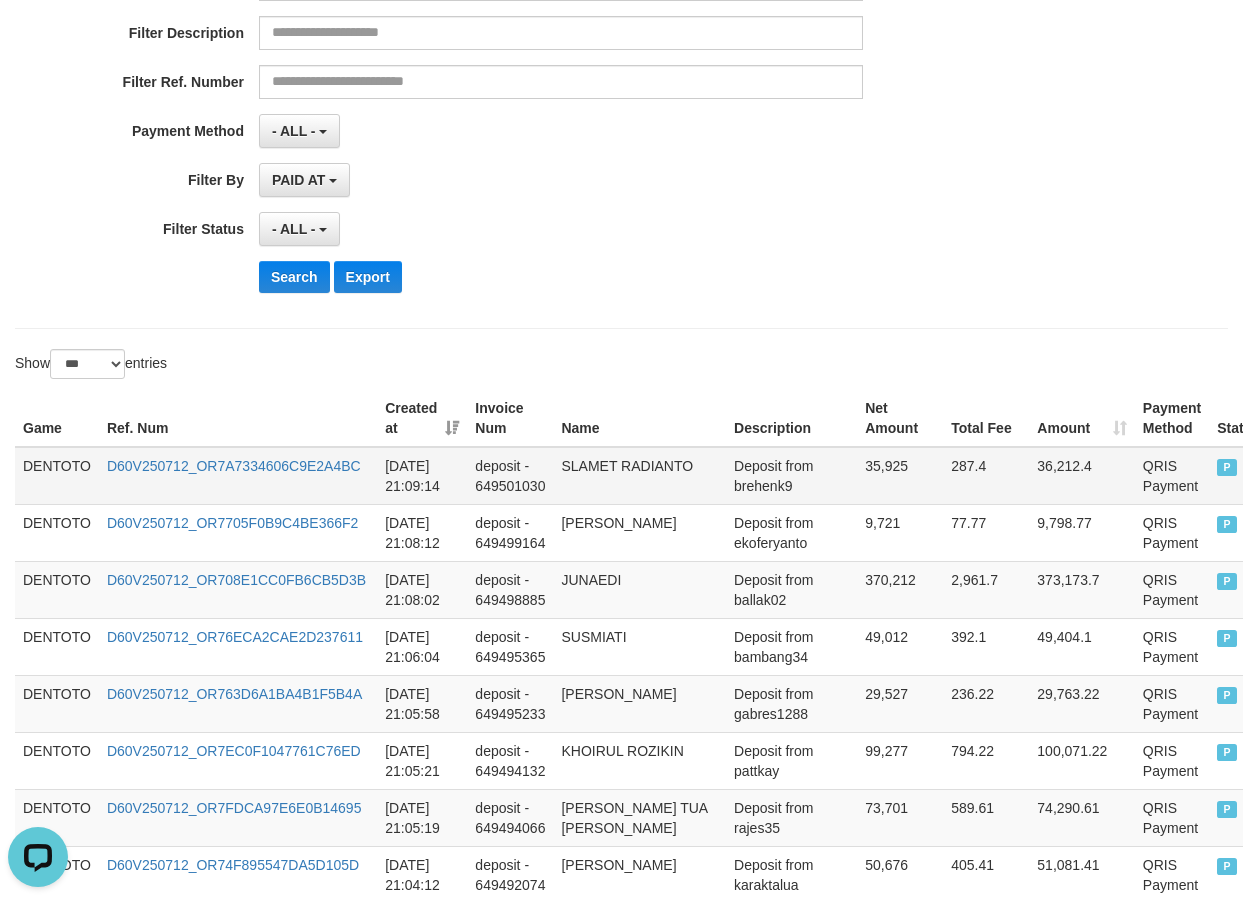 click on "DENTOTO" at bounding box center [57, 476] 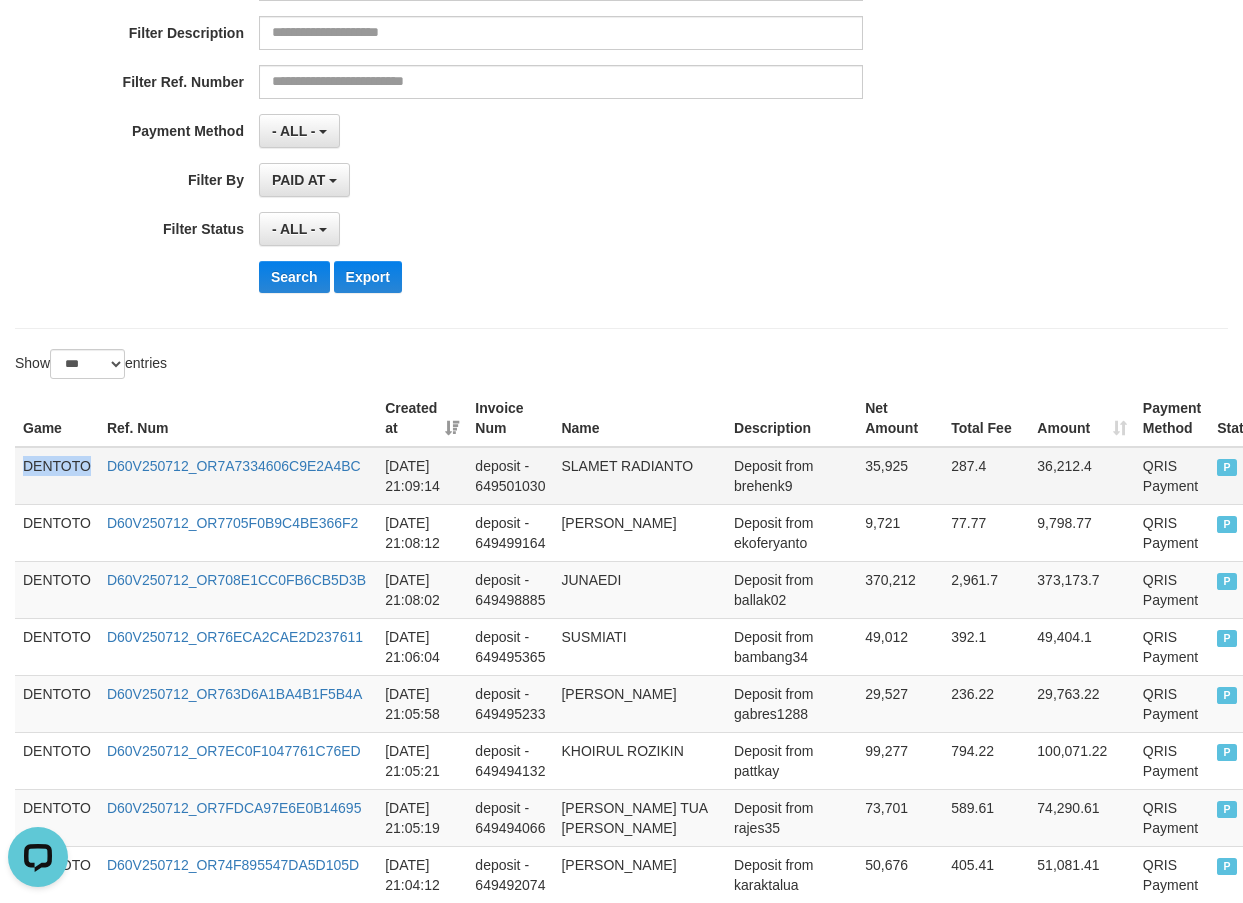 click on "DENTOTO" at bounding box center [57, 476] 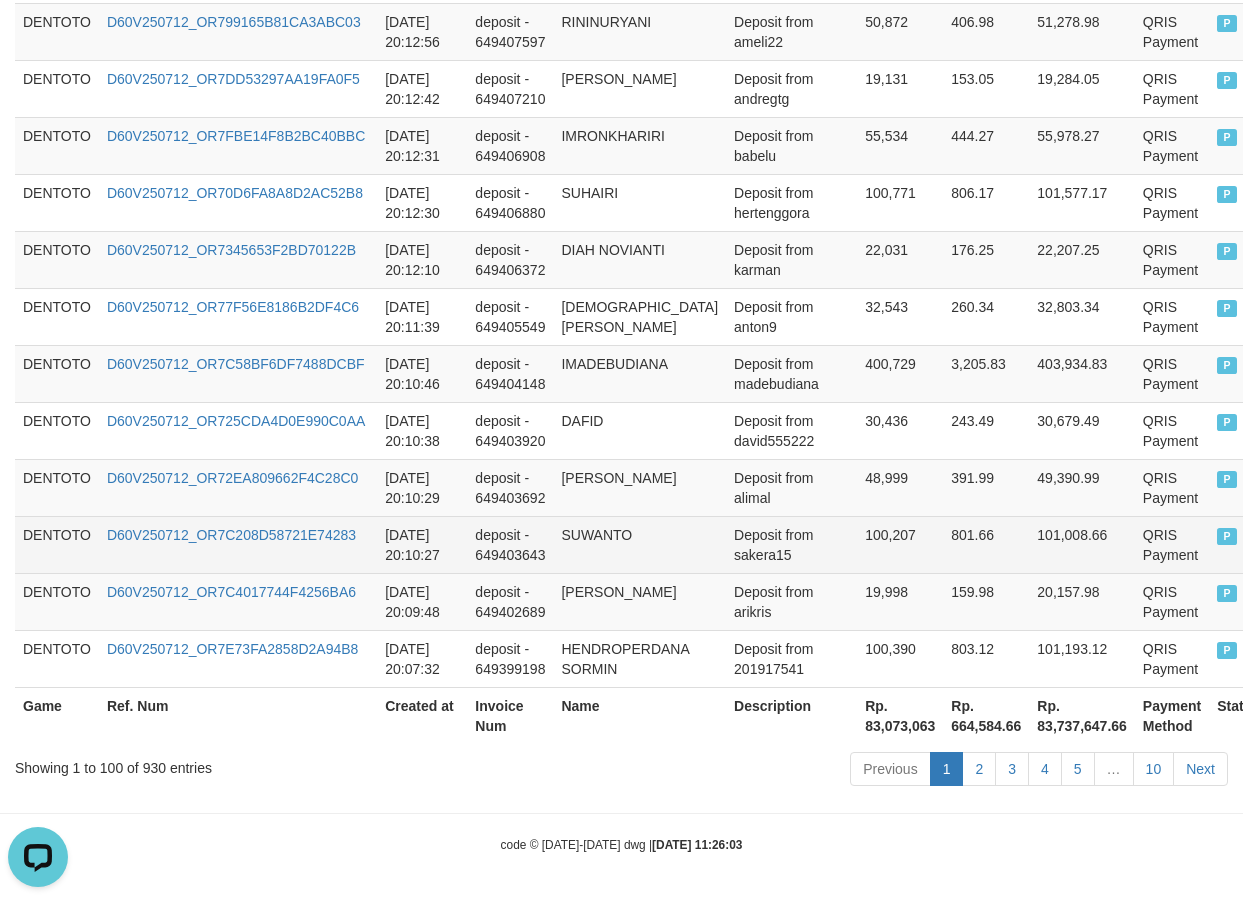scroll, scrollTop: 5794, scrollLeft: 0, axis: vertical 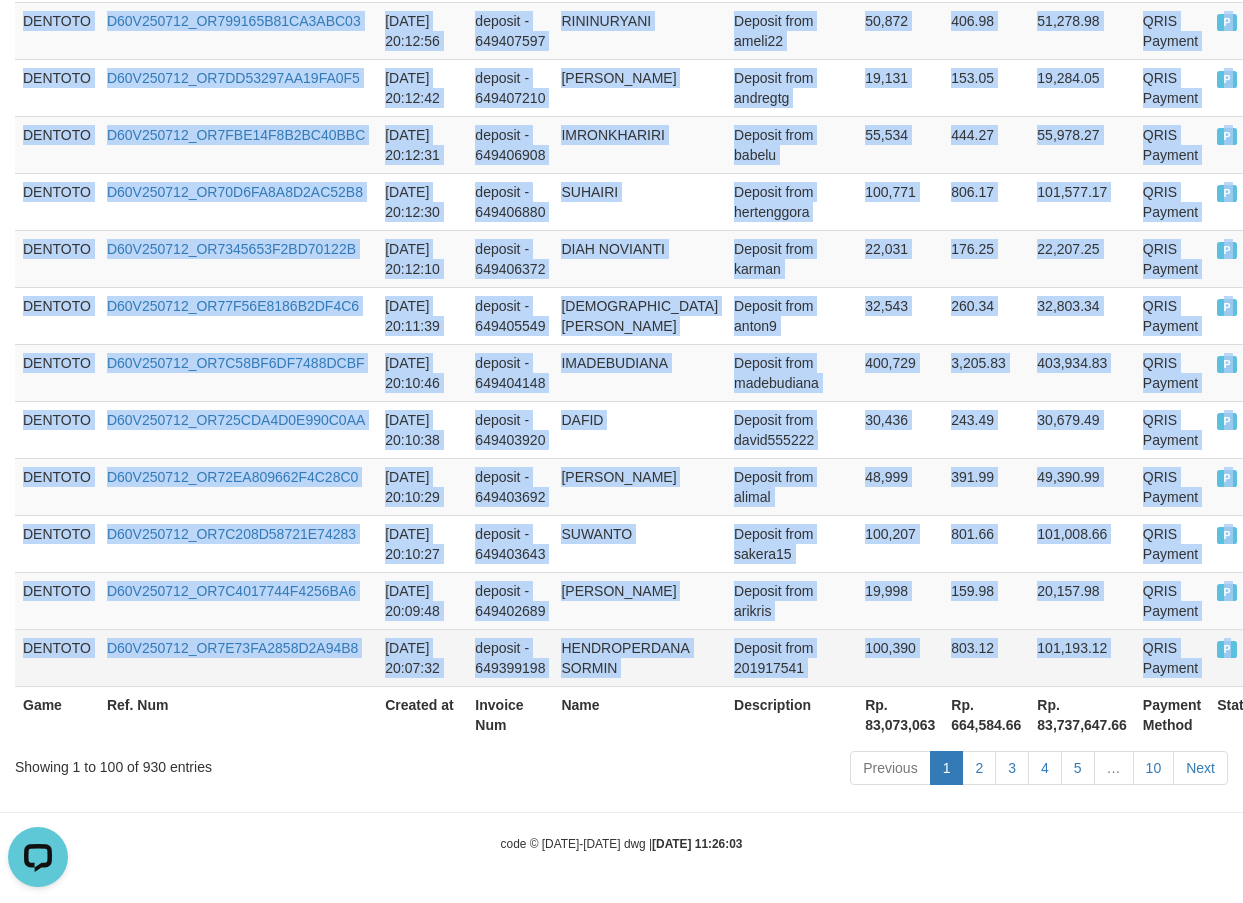 click on "P" at bounding box center [1238, 657] 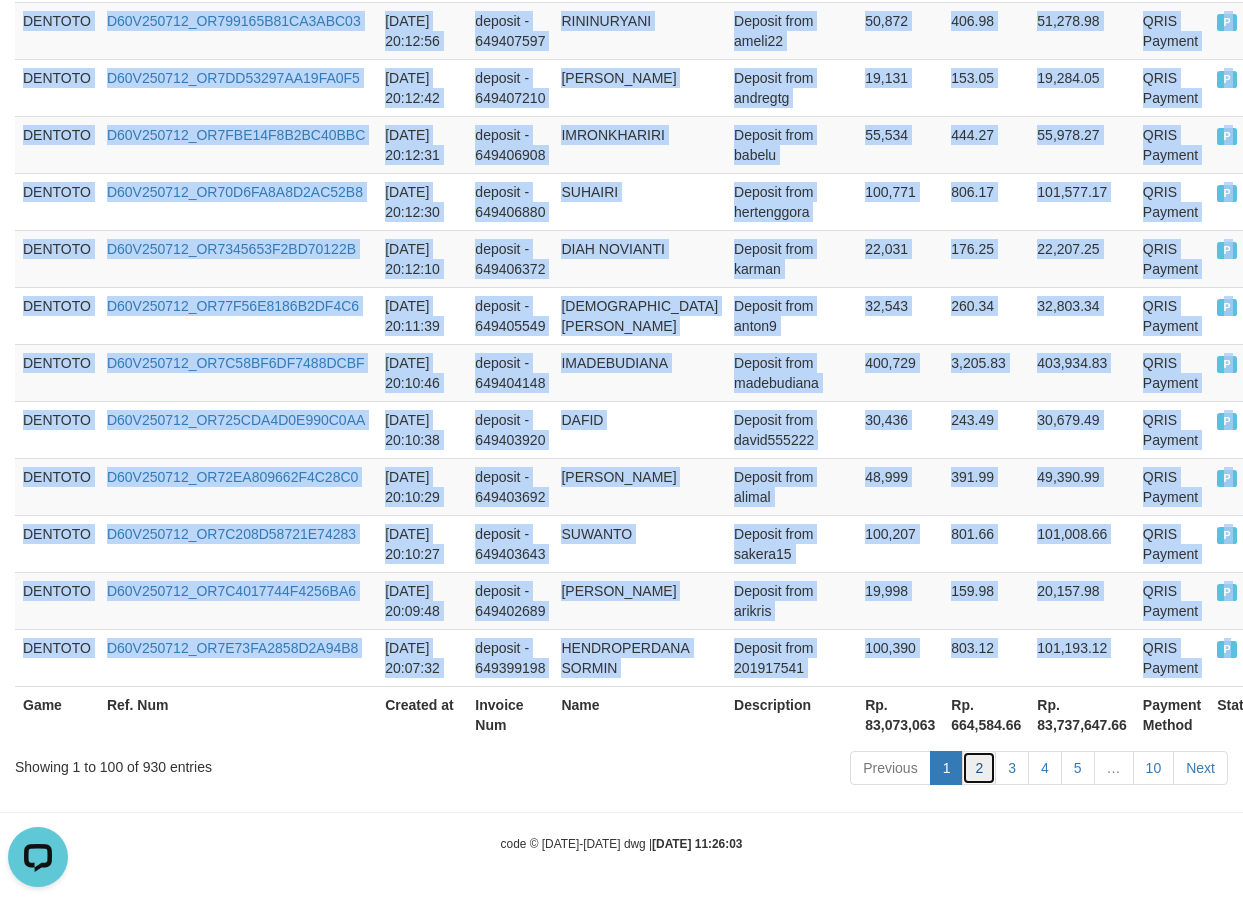 click on "2" at bounding box center (979, 768) 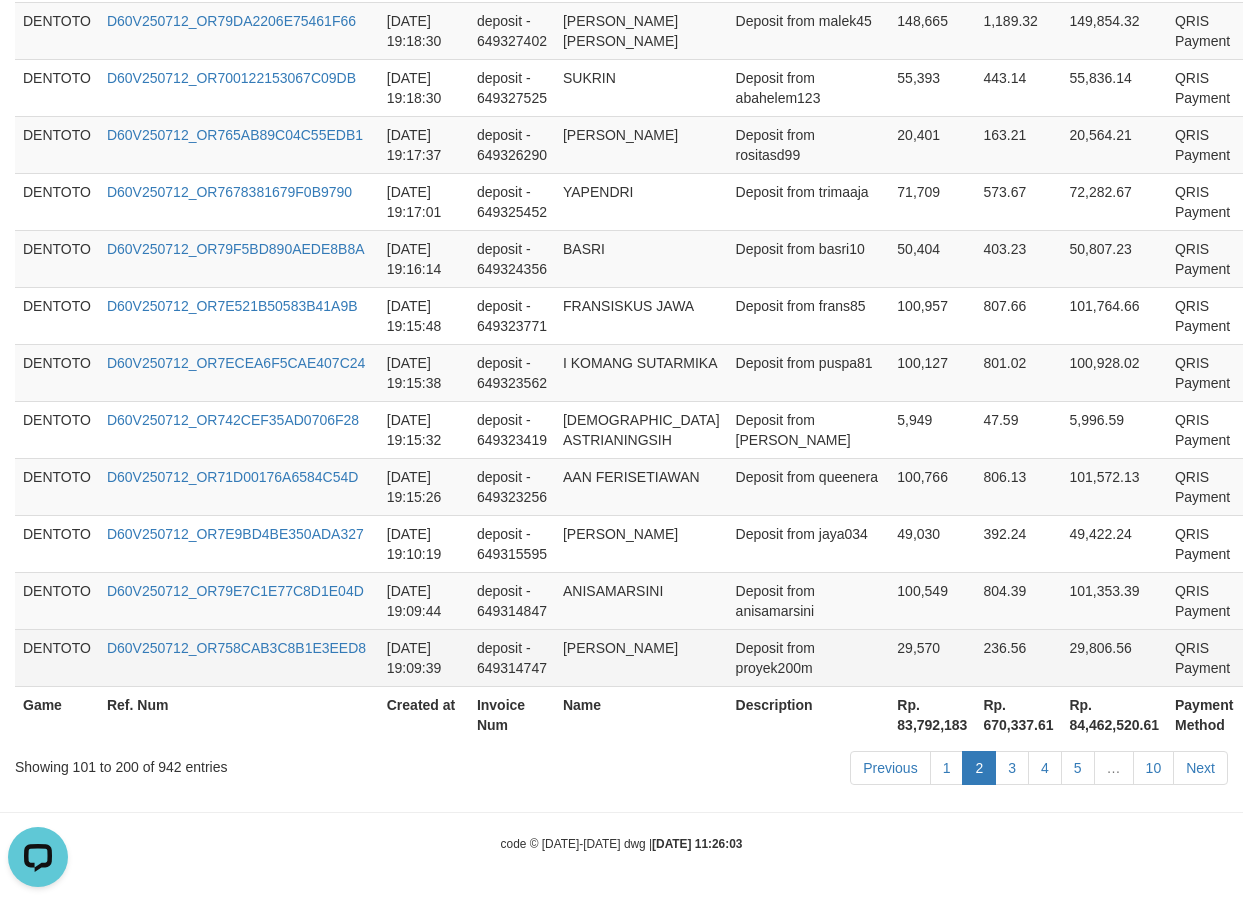 scroll, scrollTop: 5814, scrollLeft: 0, axis: vertical 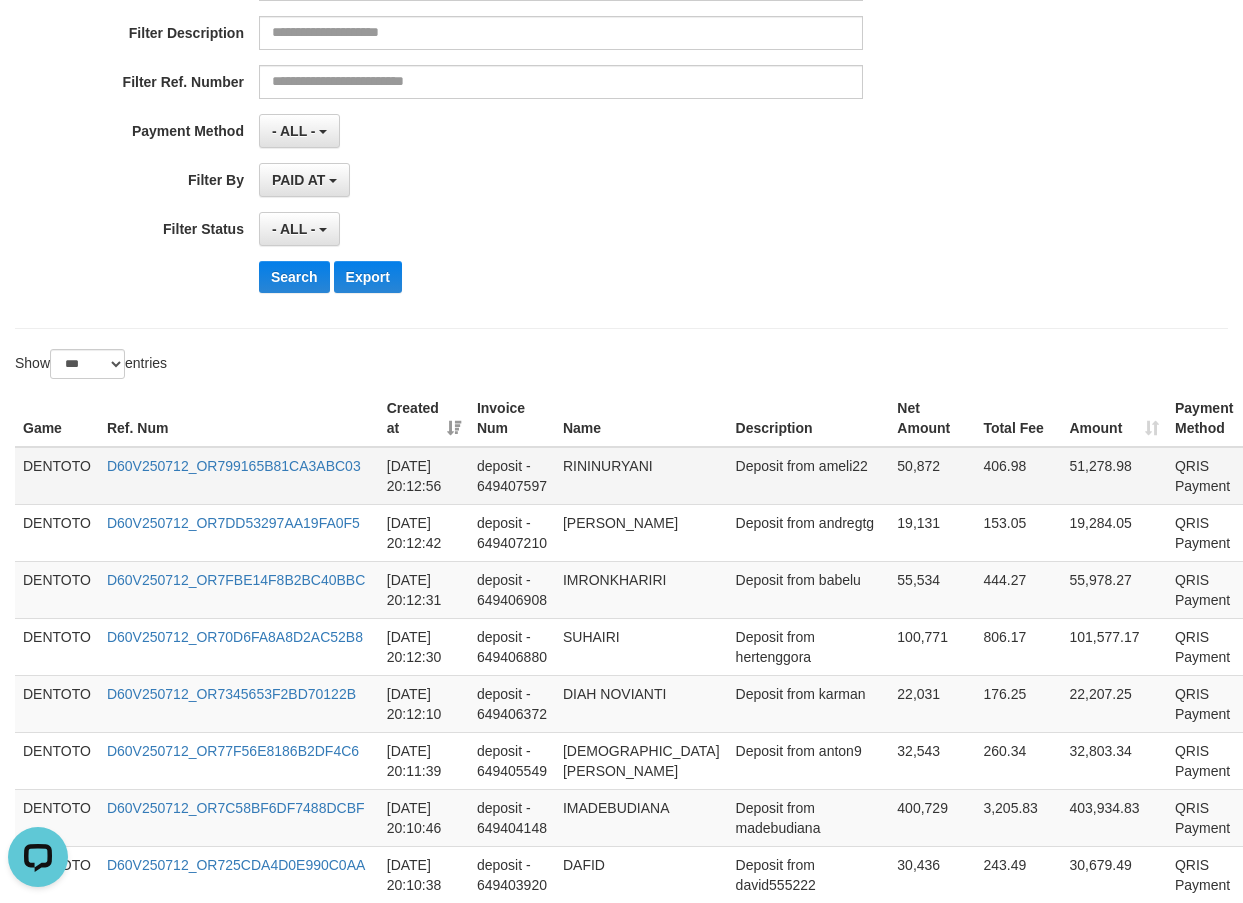 click on "DENTOTO" at bounding box center [57, 476] 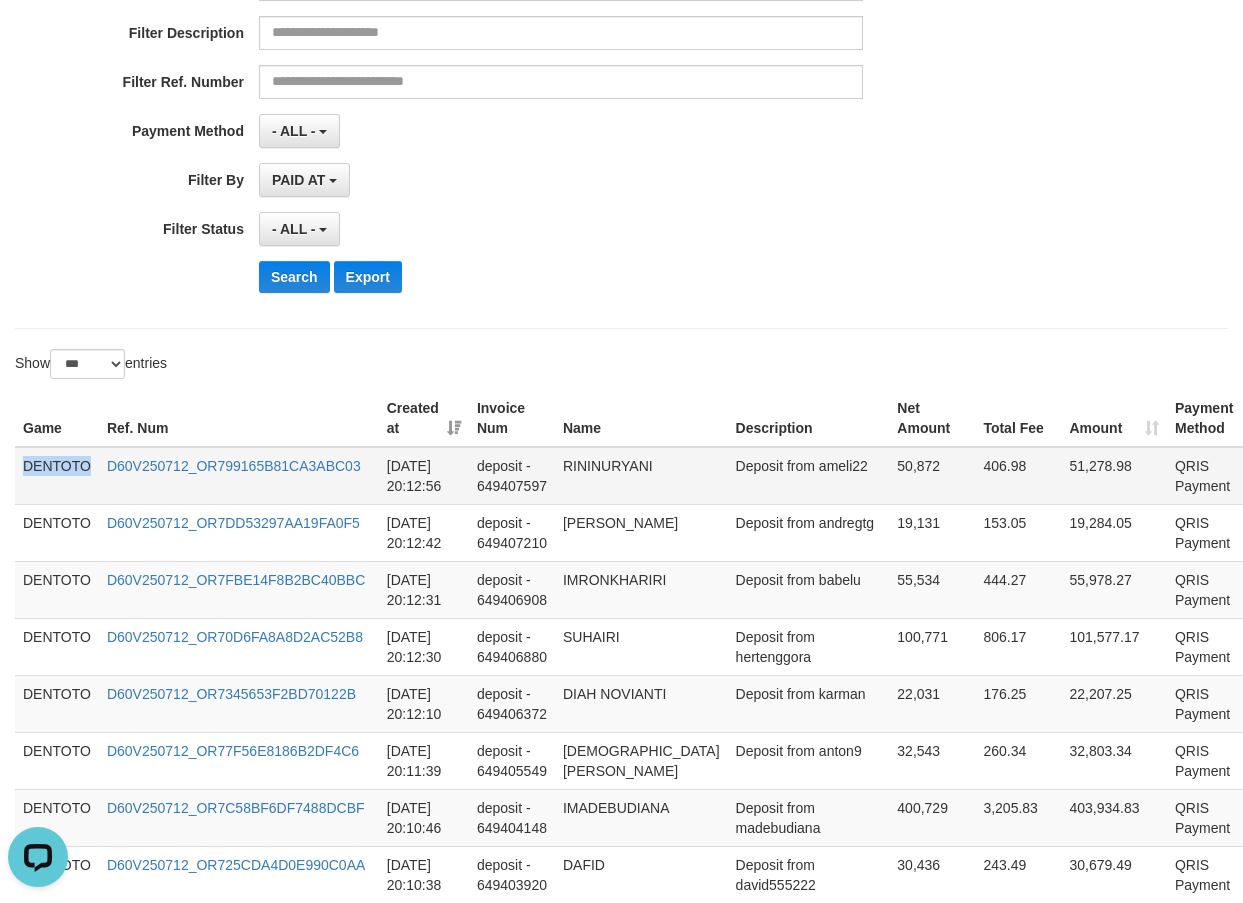 click on "DENTOTO" at bounding box center [57, 476] 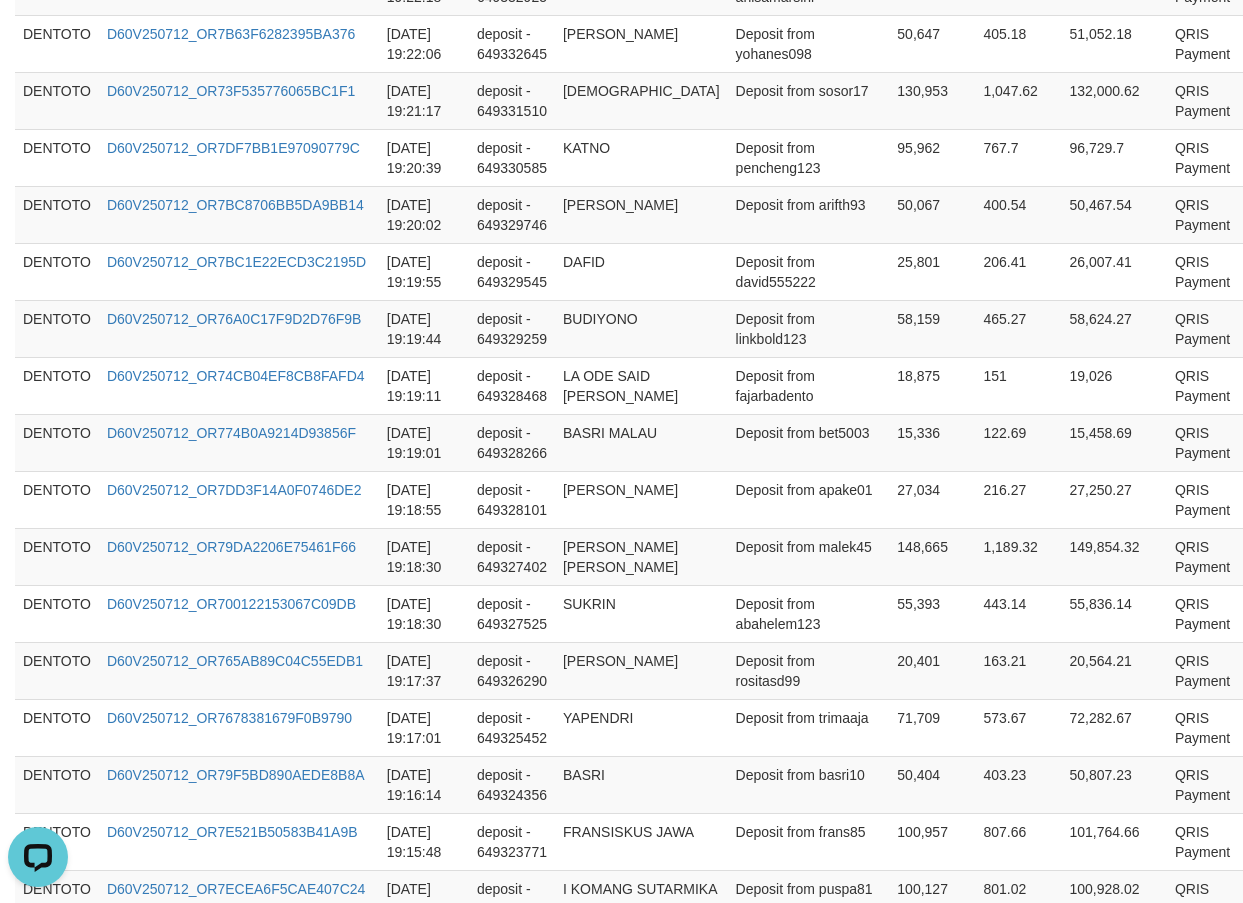 scroll, scrollTop: 5814, scrollLeft: 0, axis: vertical 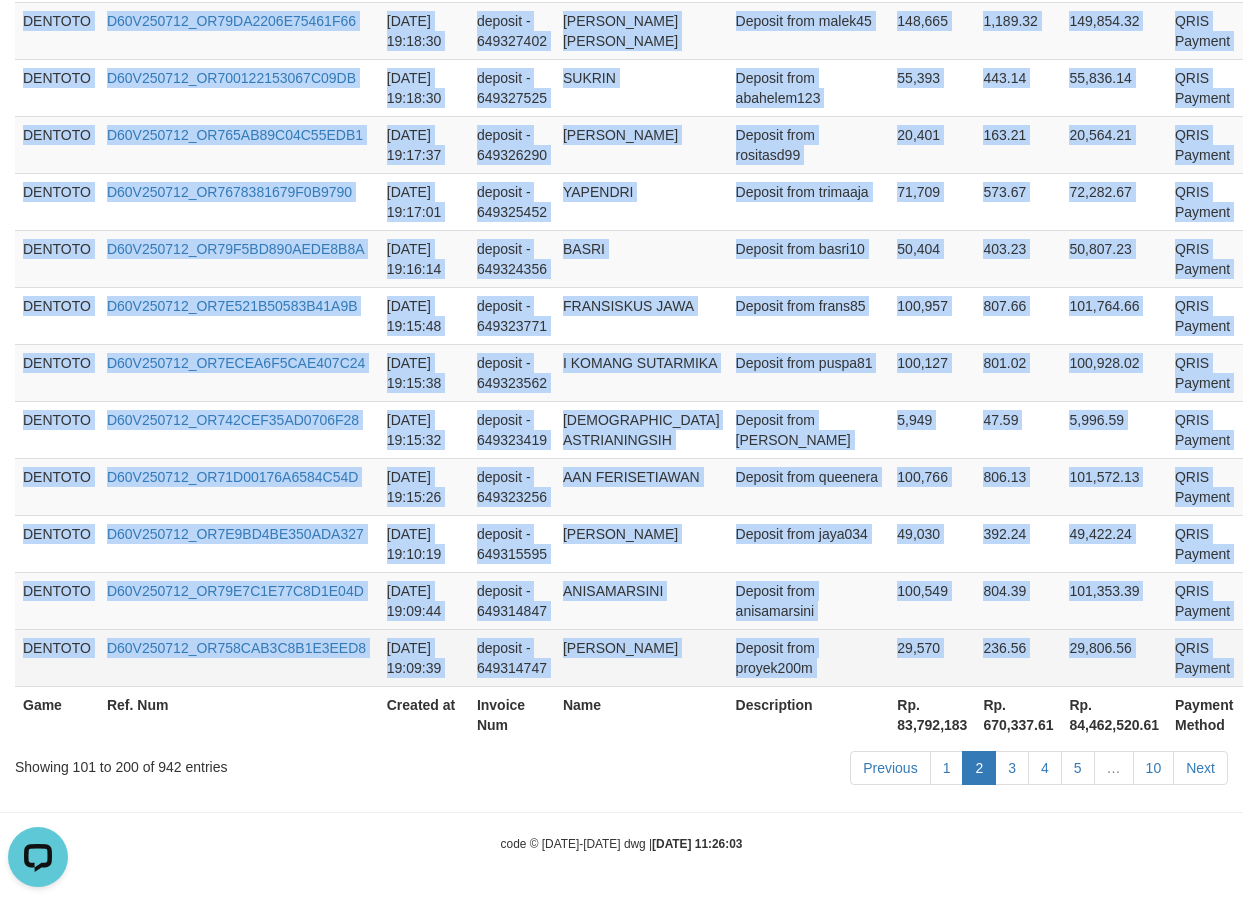 click on "P" at bounding box center (1270, 657) 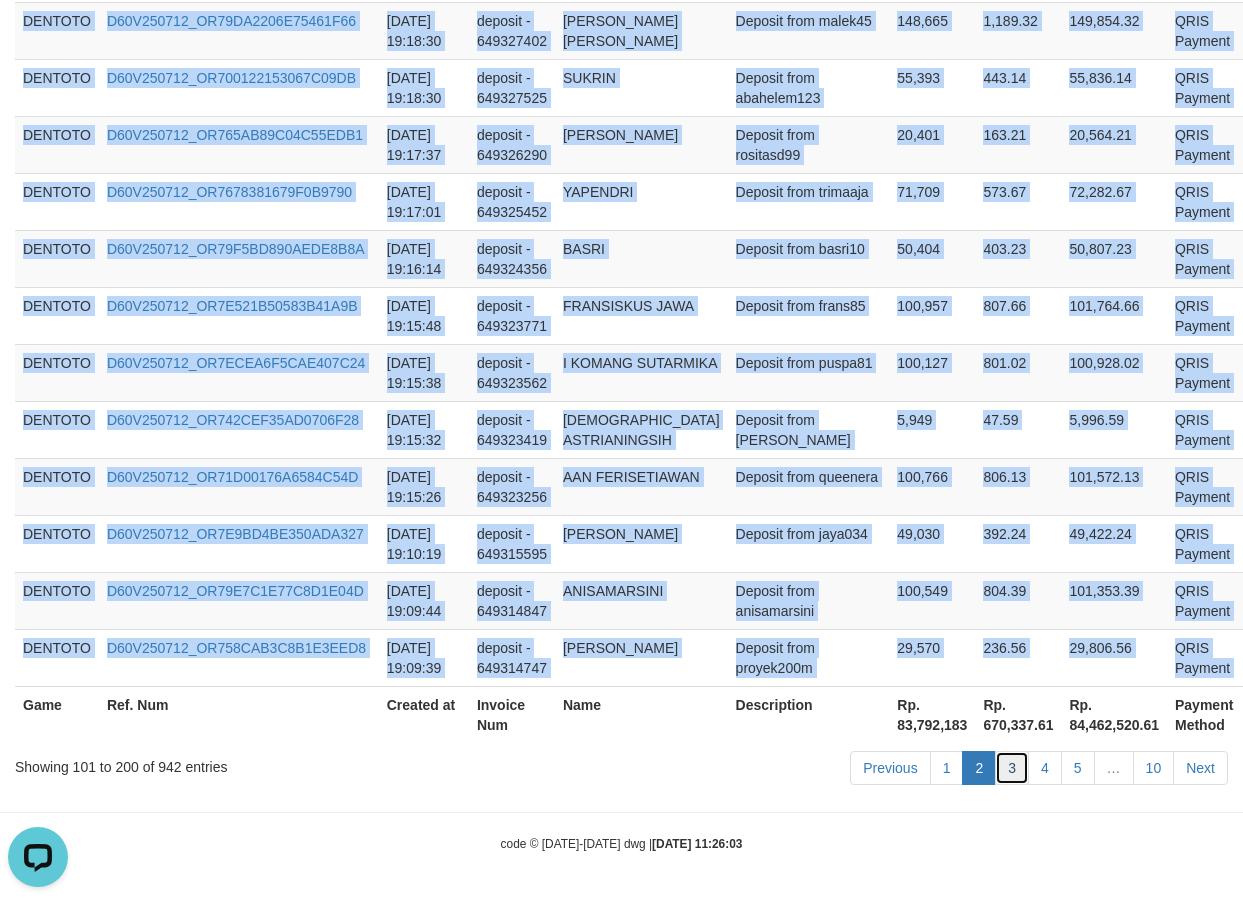 click on "3" at bounding box center (1012, 768) 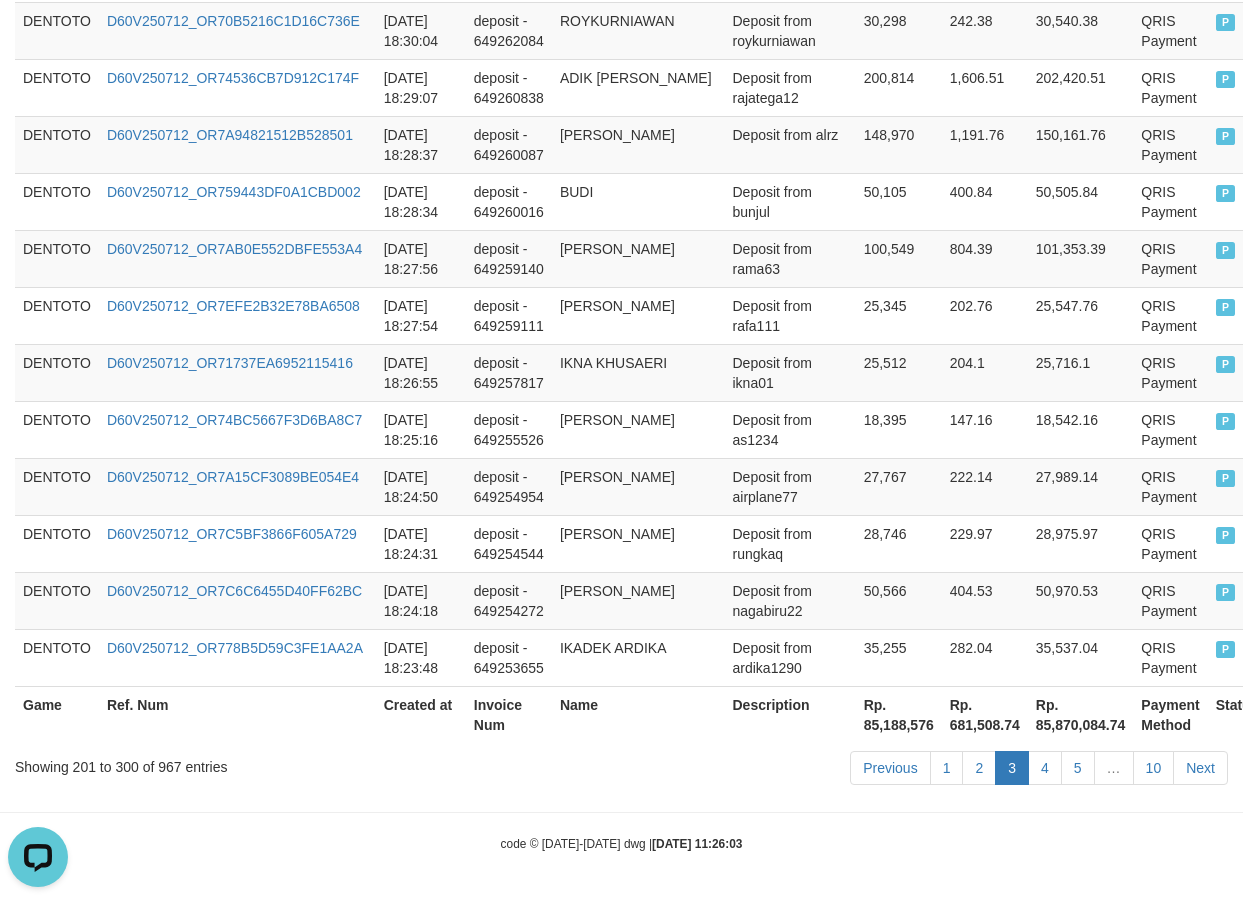 scroll, scrollTop: 5834, scrollLeft: 0, axis: vertical 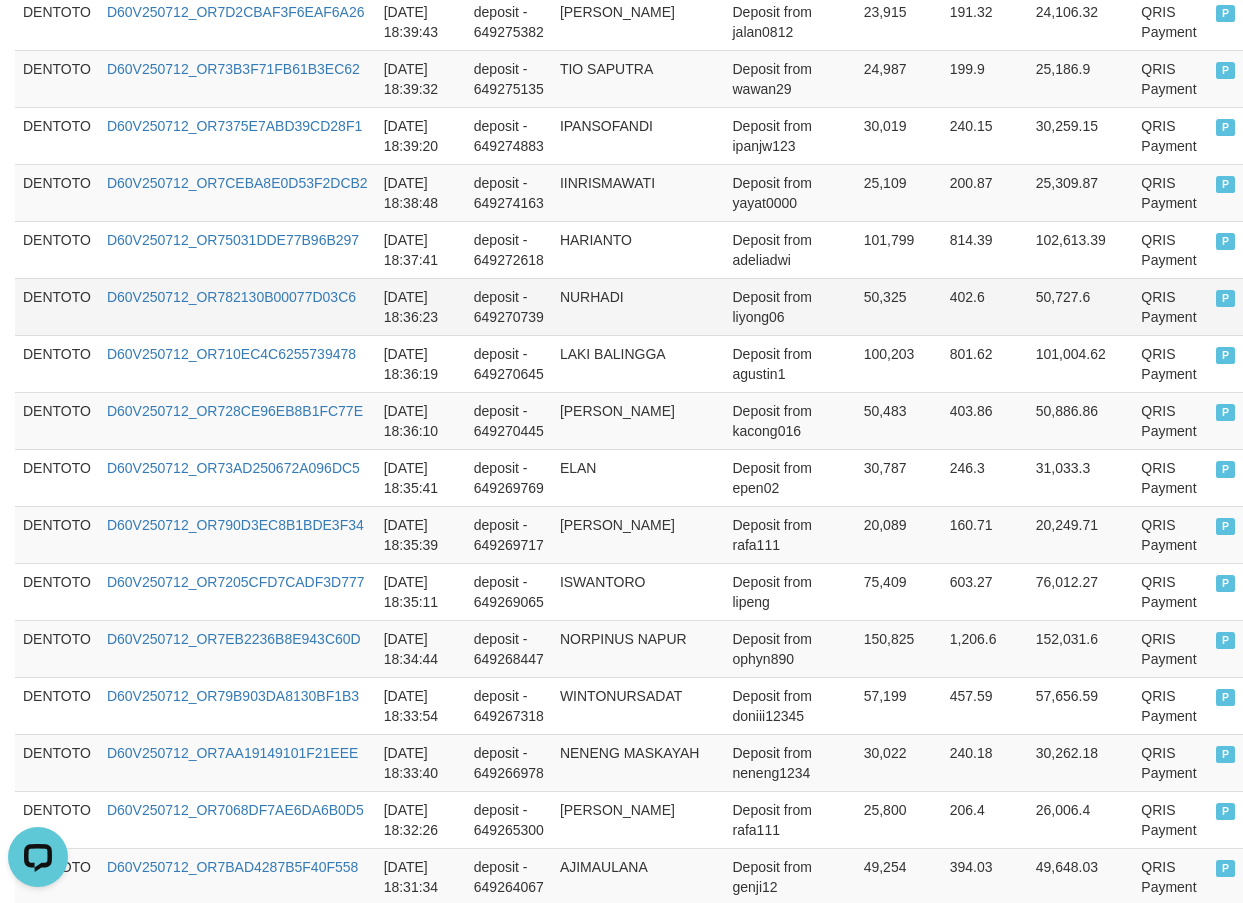 click on "2025-07-12 18:36:23" at bounding box center [421, 306] 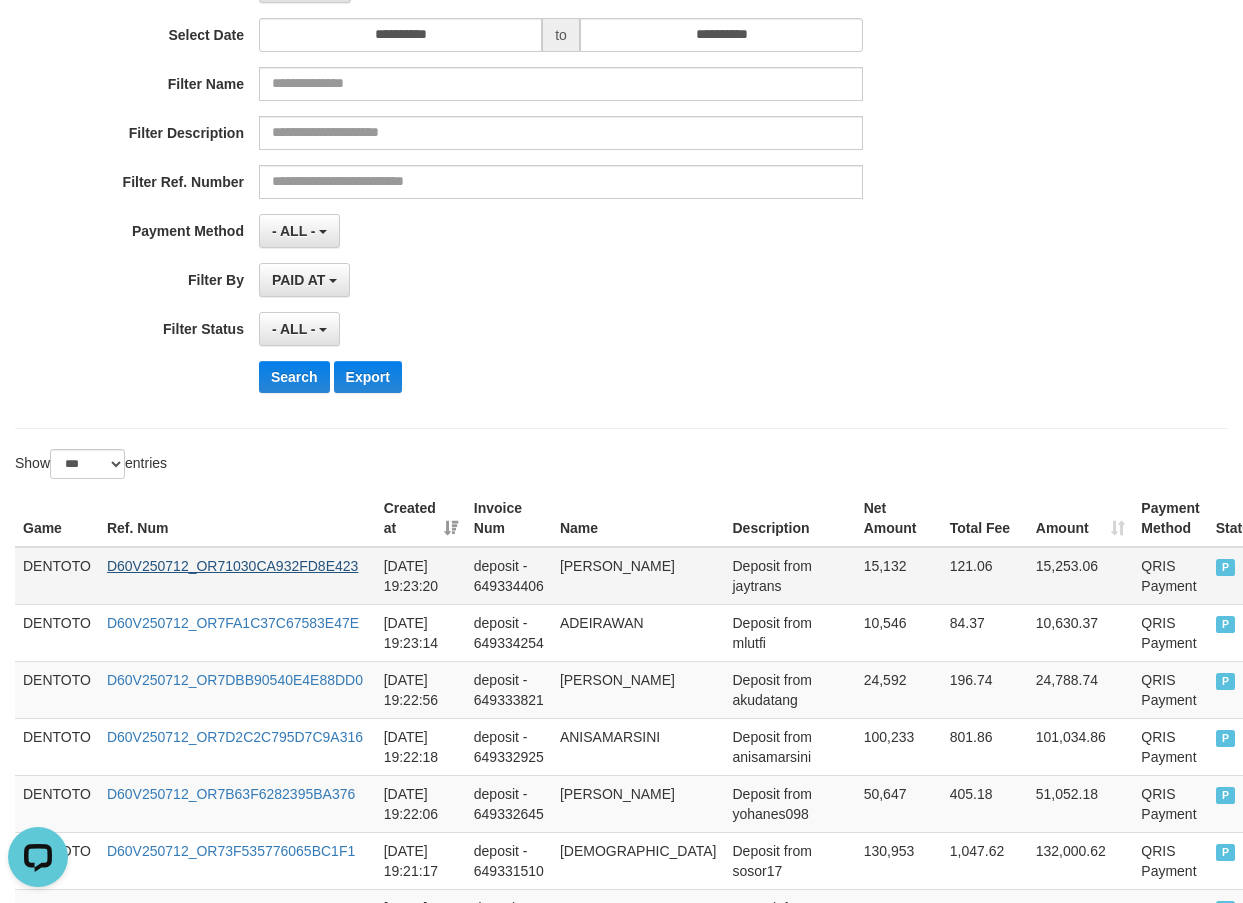 scroll, scrollTop: 333, scrollLeft: 0, axis: vertical 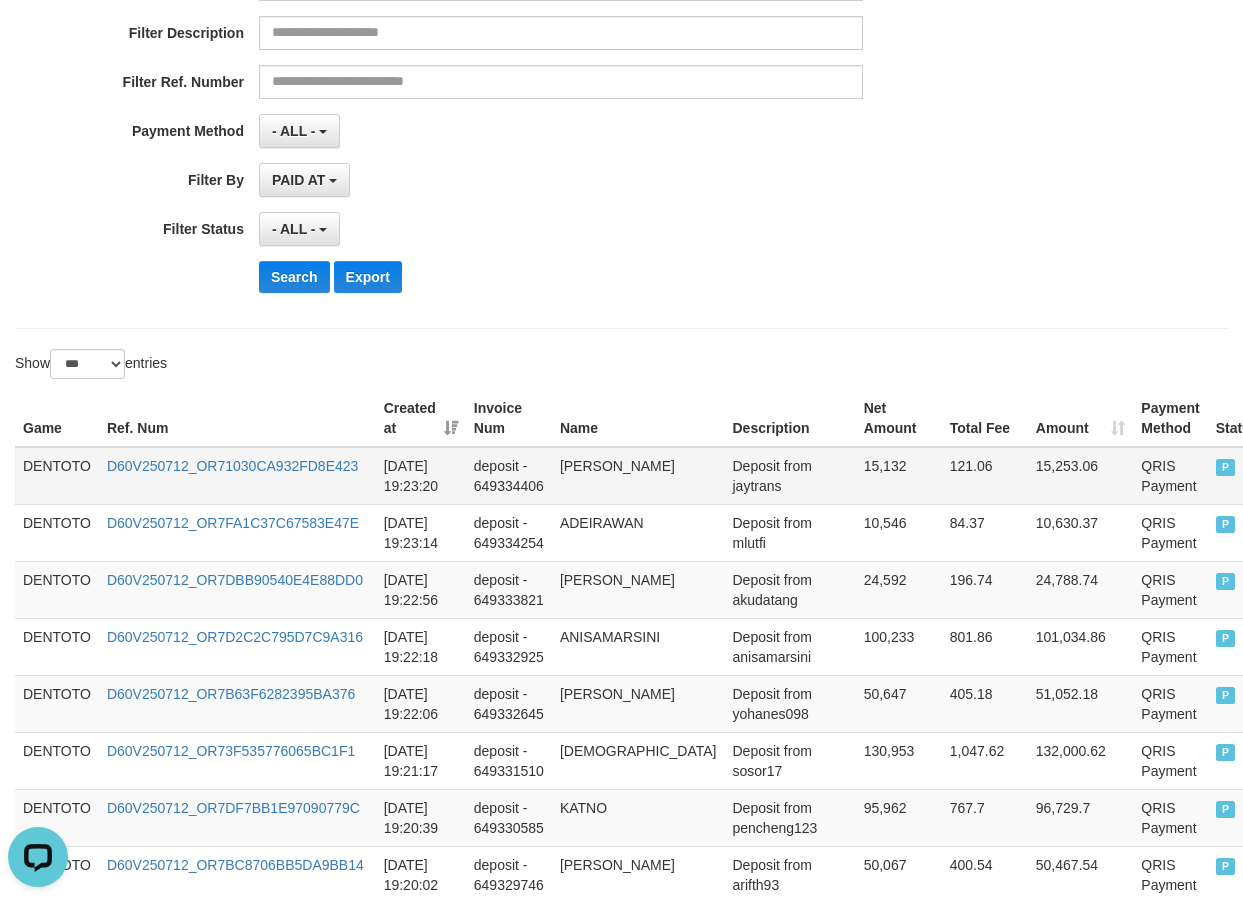 click on "DENTOTO" at bounding box center (57, 476) 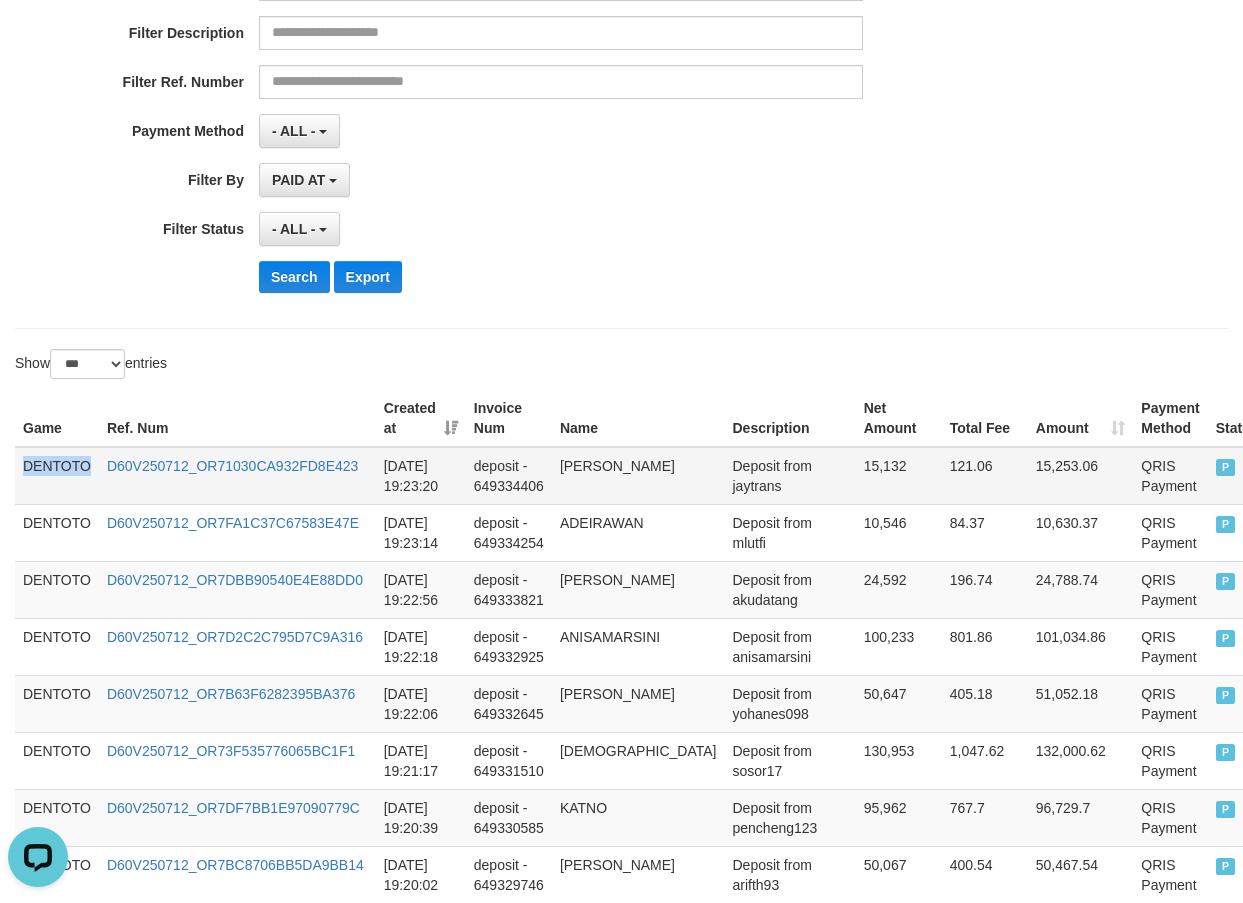click on "DENTOTO" at bounding box center [57, 476] 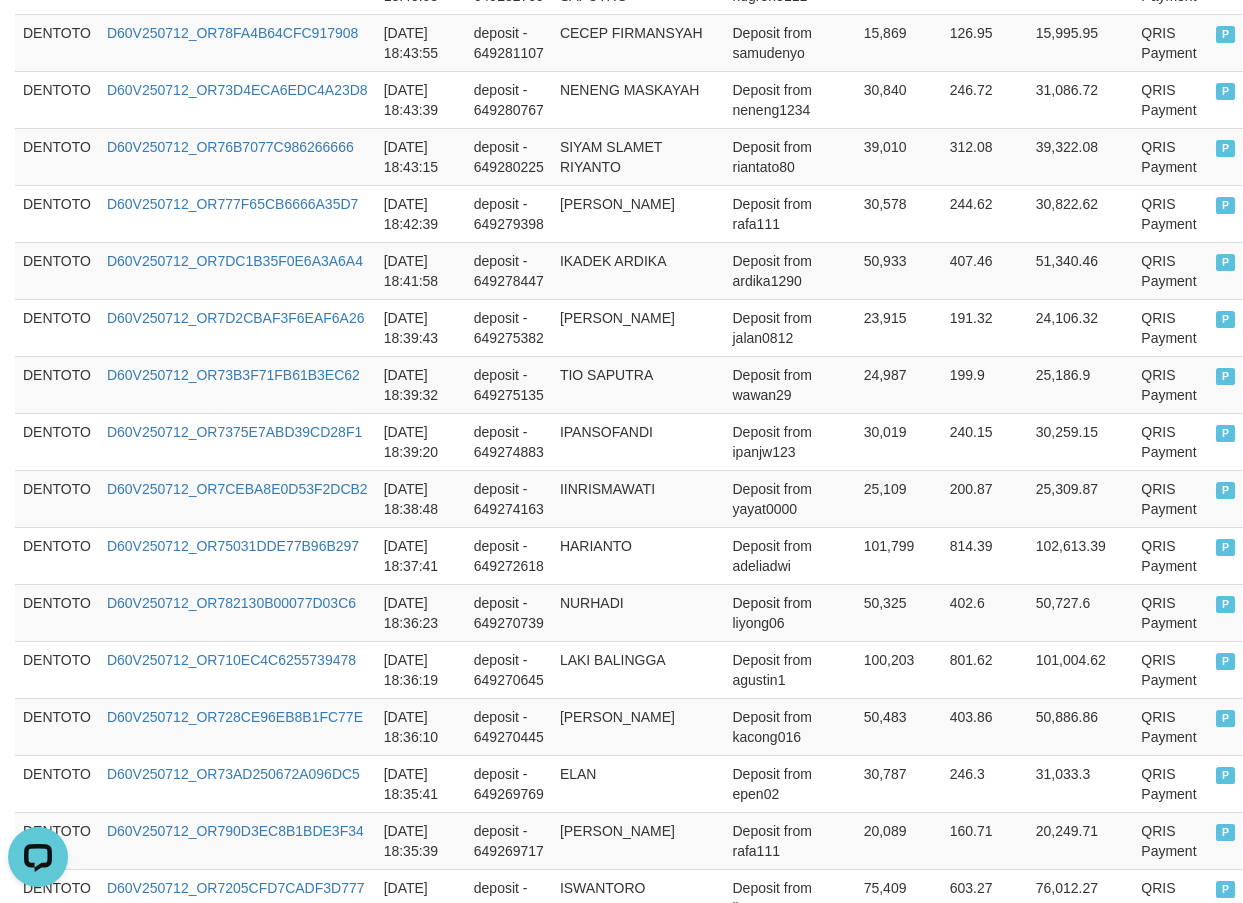 scroll, scrollTop: 5834, scrollLeft: 0, axis: vertical 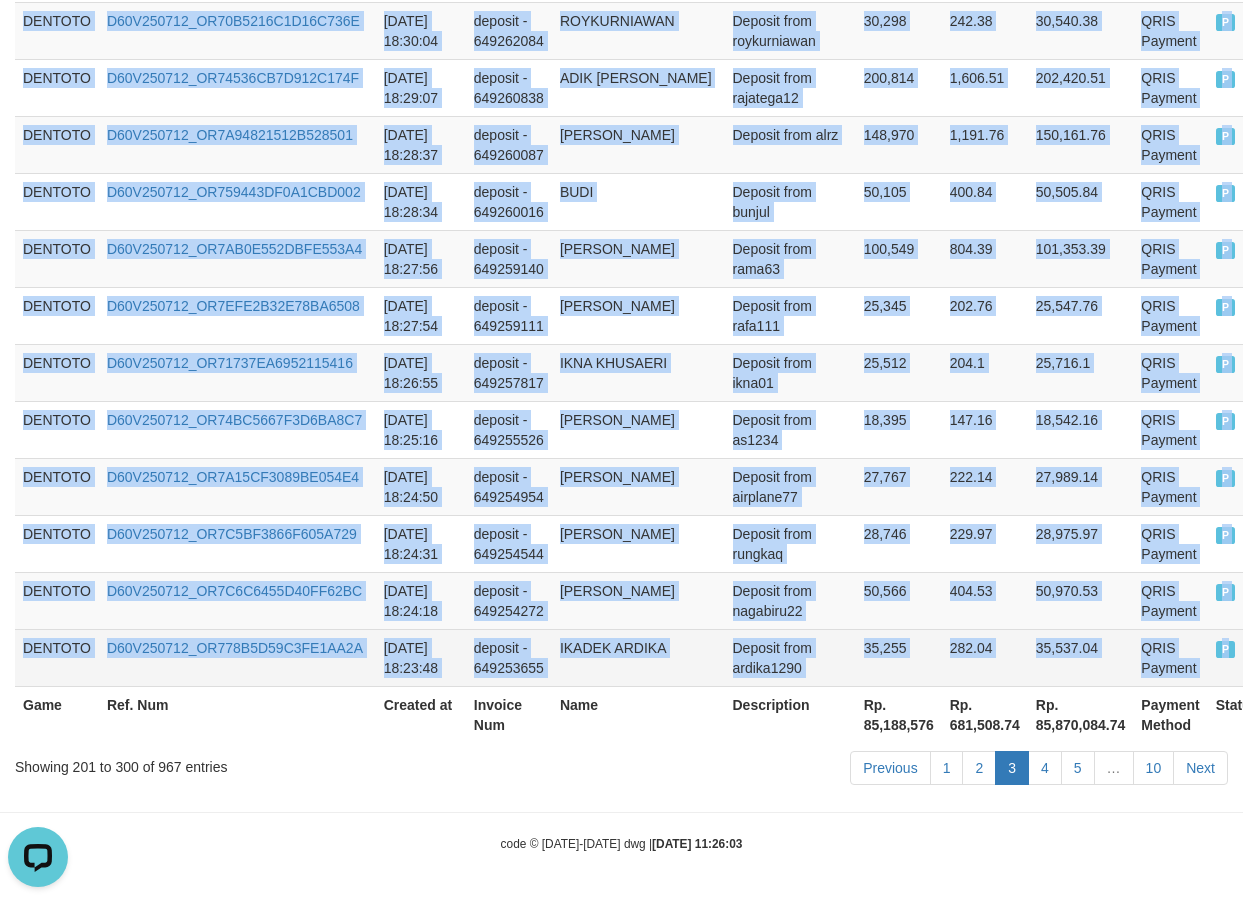 click on "P" at bounding box center [1226, 649] 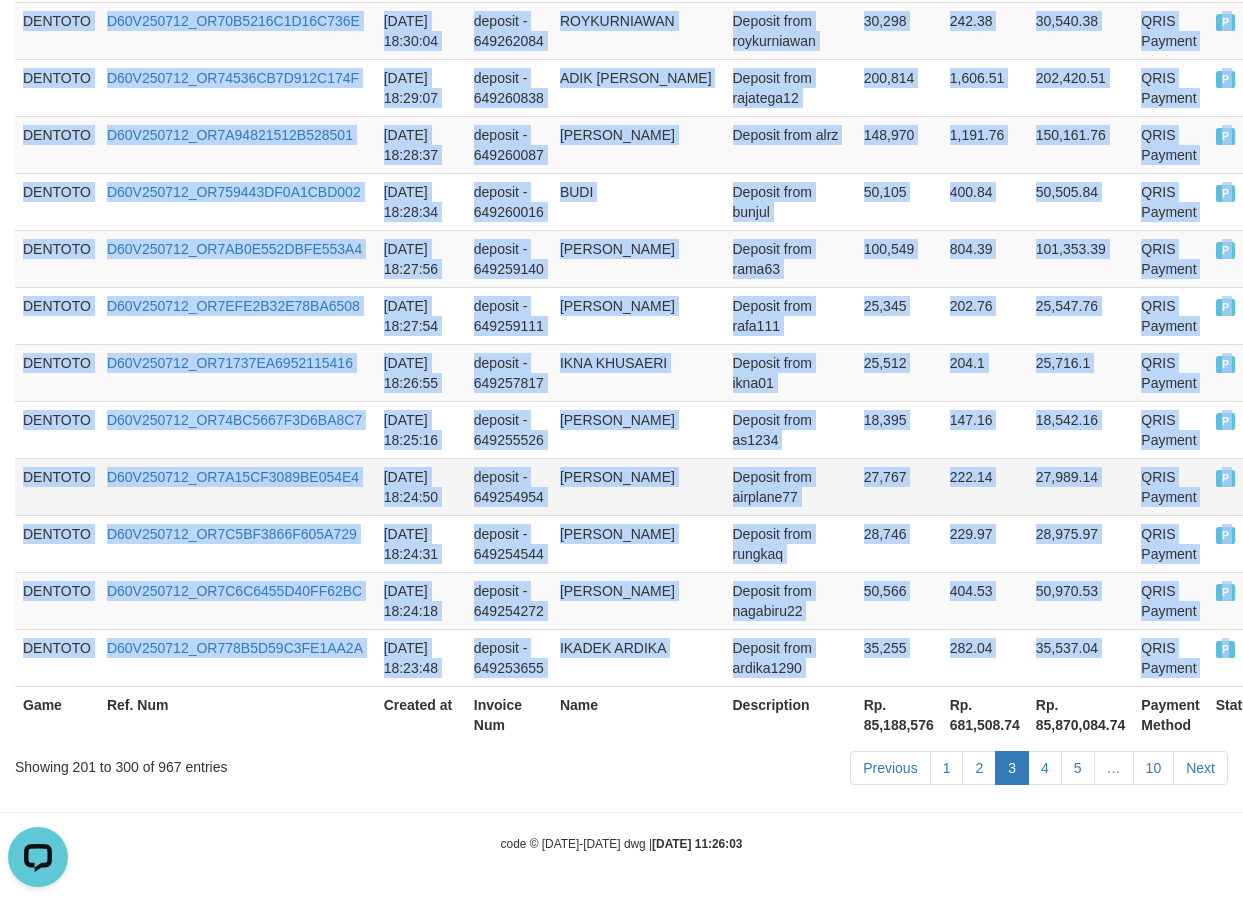 click on "ROHMAN NURAHMAN" at bounding box center (638, 486) 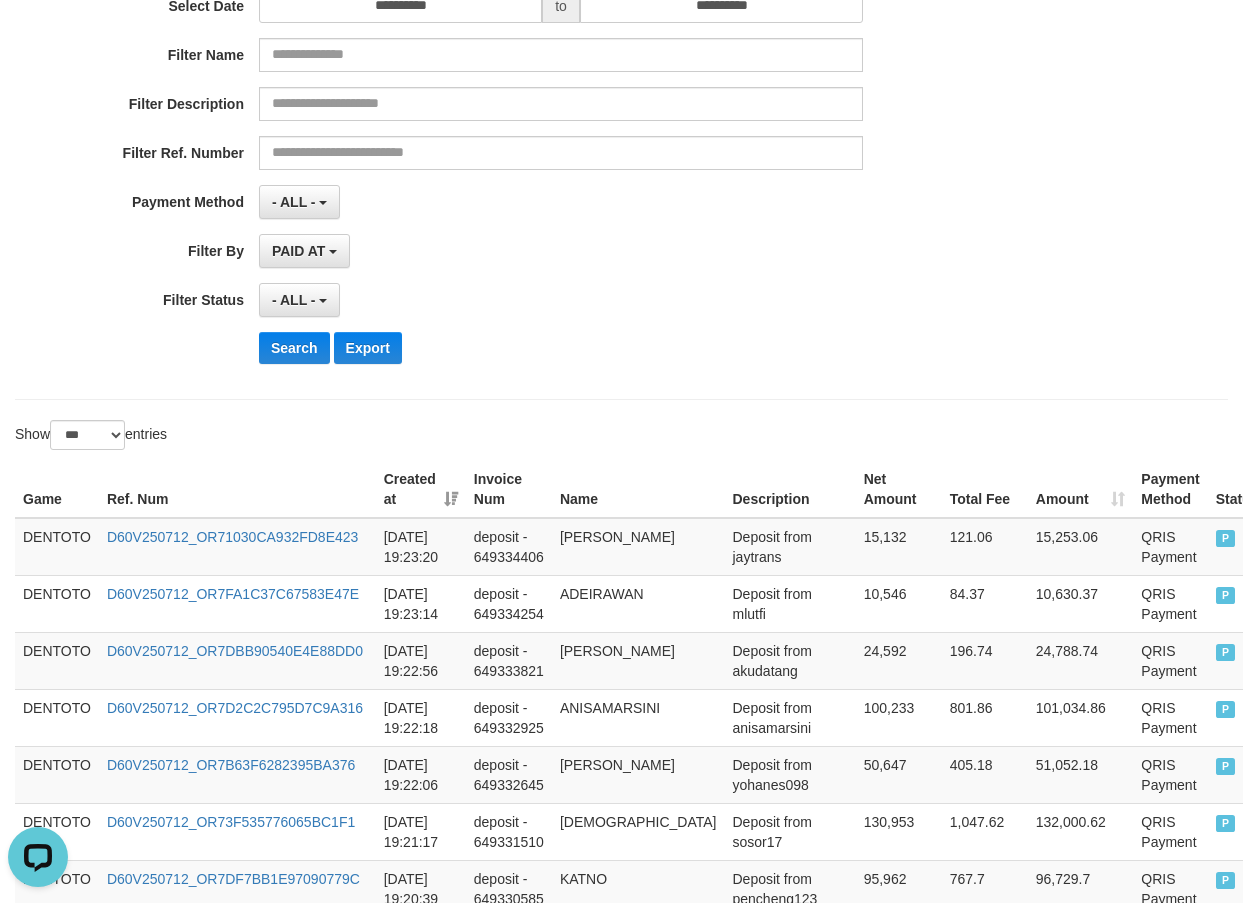 scroll, scrollTop: 333, scrollLeft: 0, axis: vertical 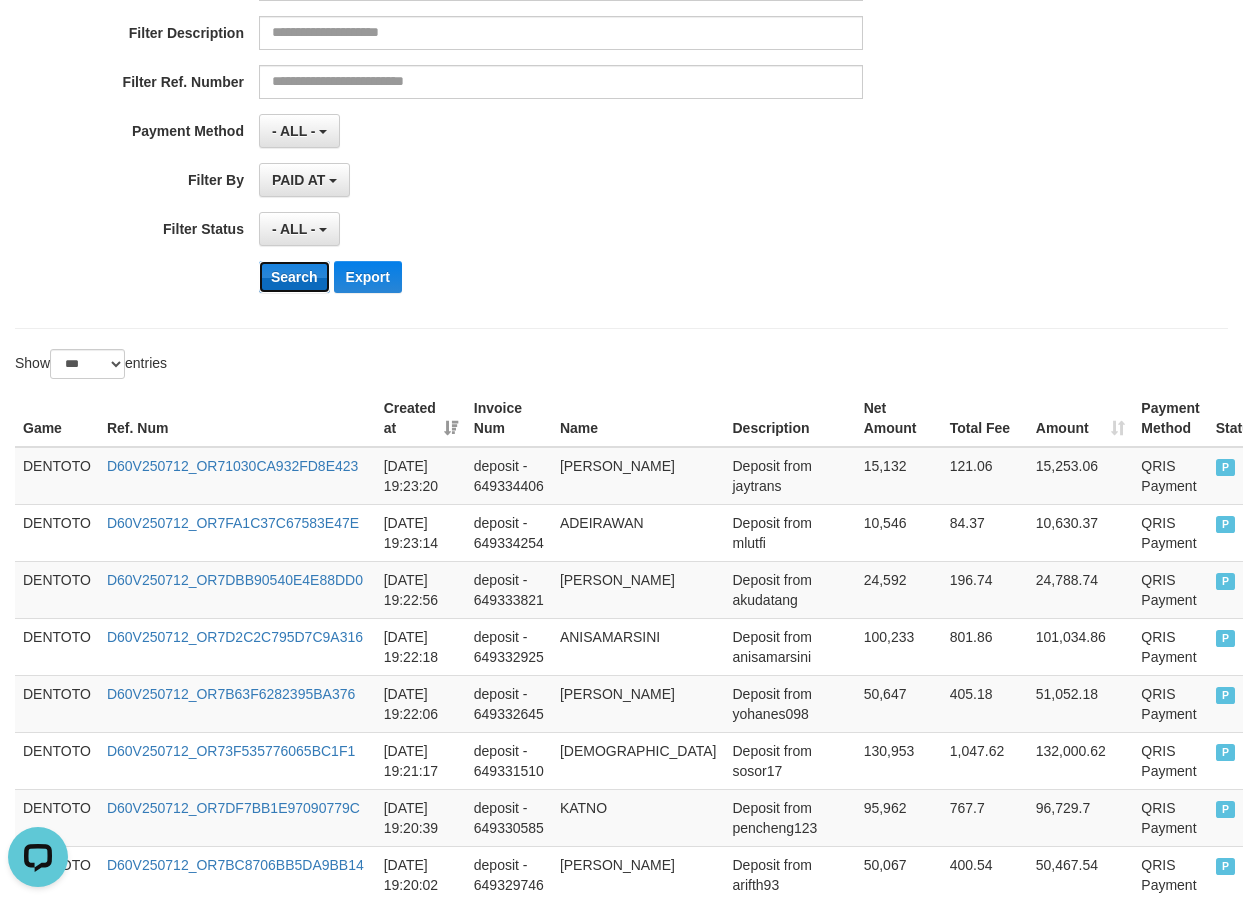 click on "Search" at bounding box center [294, 277] 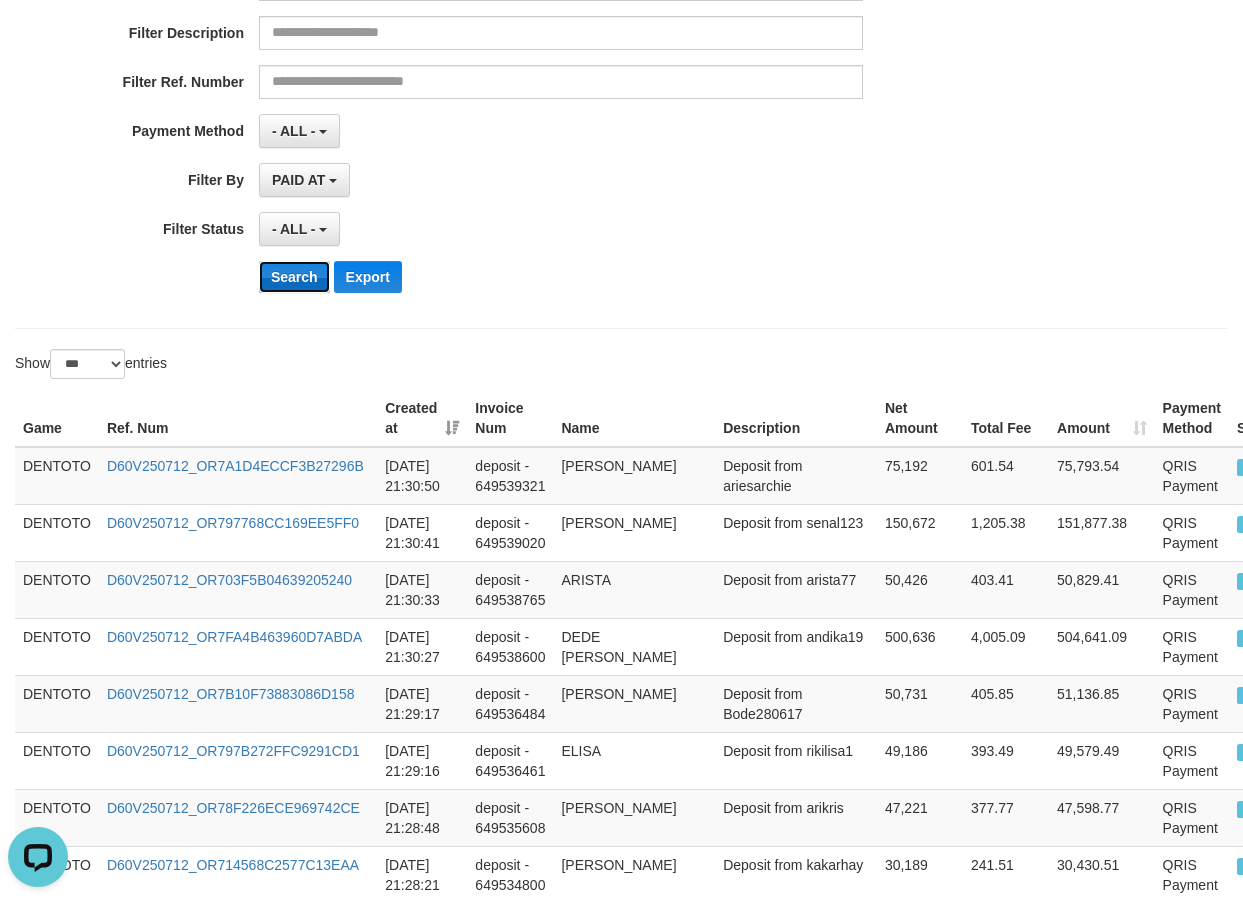 click on "Search" at bounding box center [294, 277] 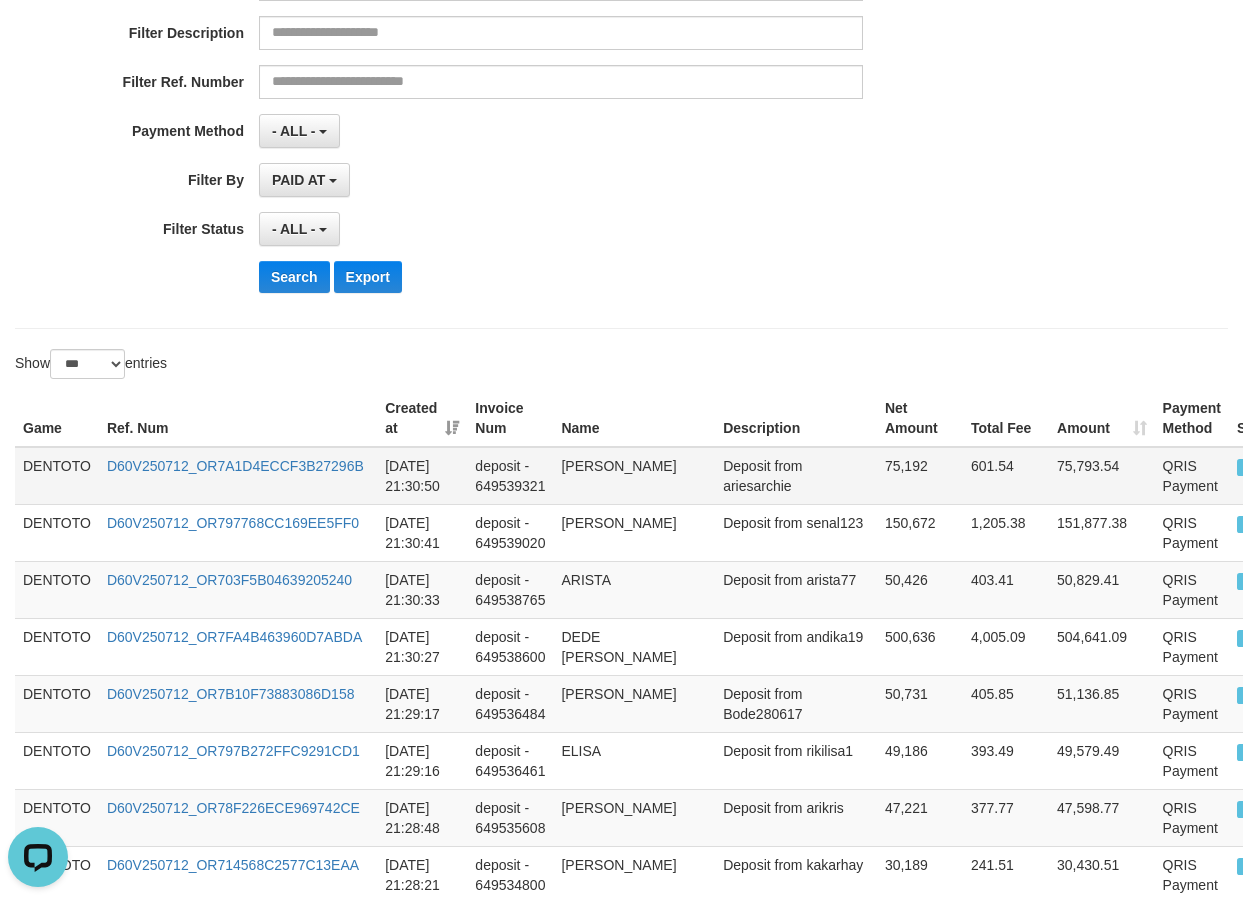 click on "DENTOTO" at bounding box center (57, 476) 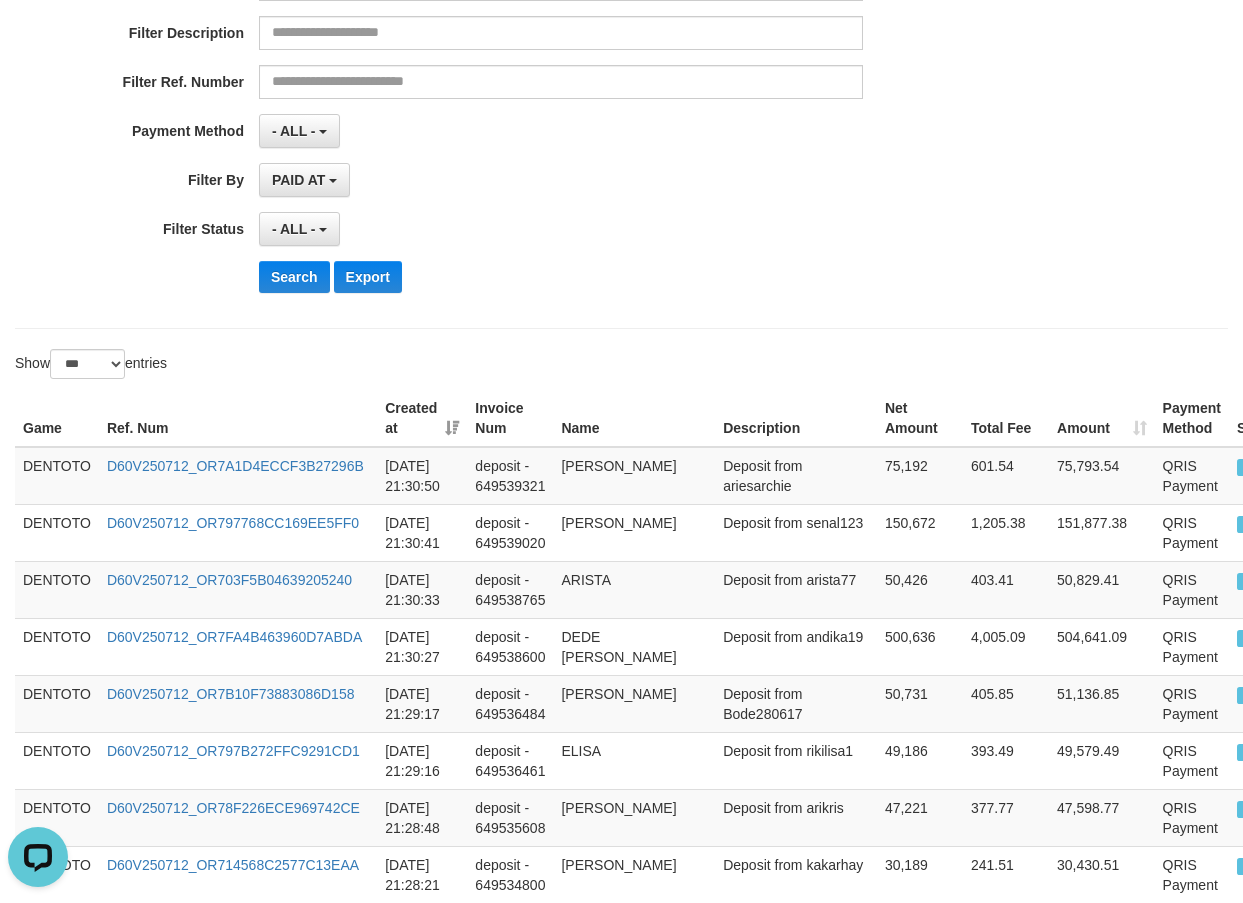 click on "DENTOTO" at bounding box center (57, 476) 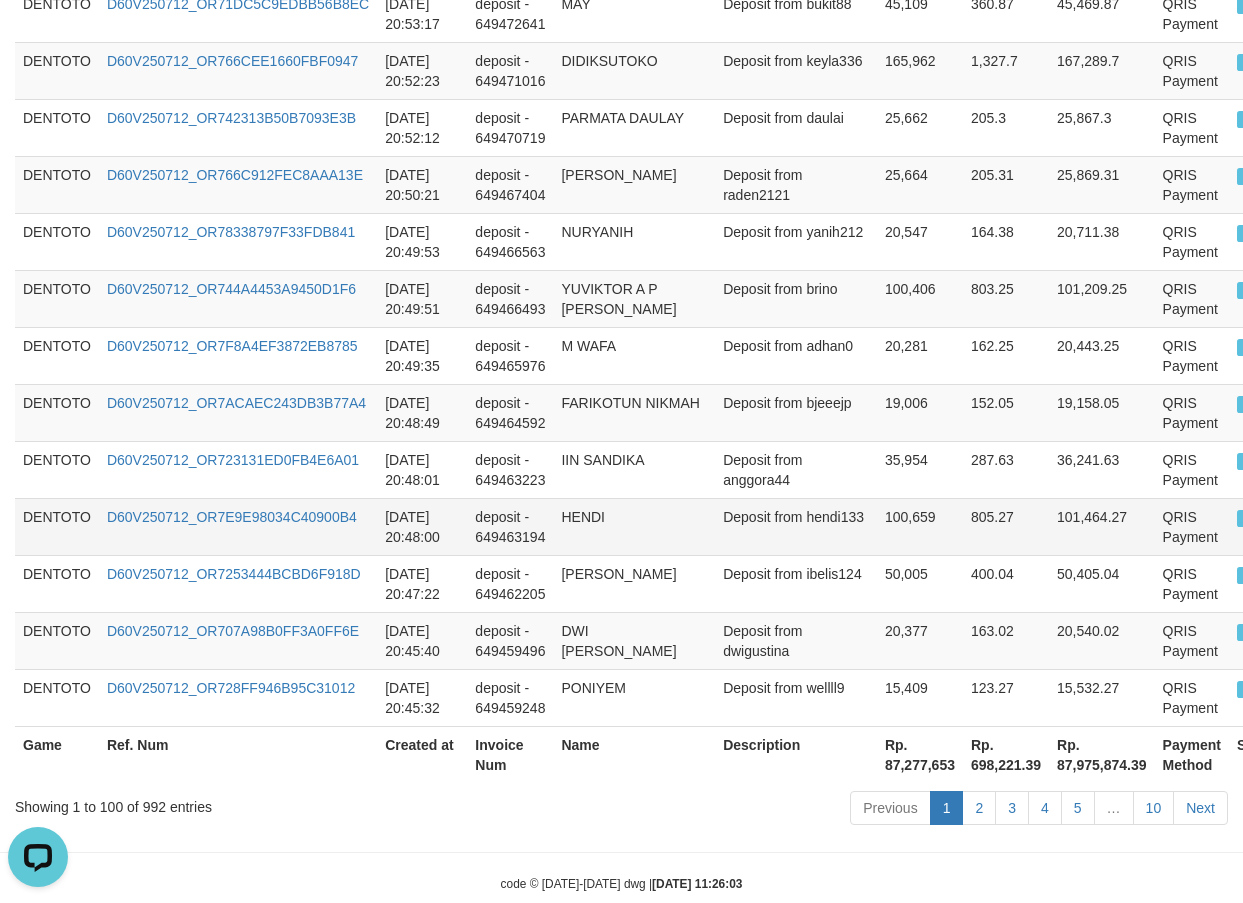 scroll, scrollTop: 0, scrollLeft: 0, axis: both 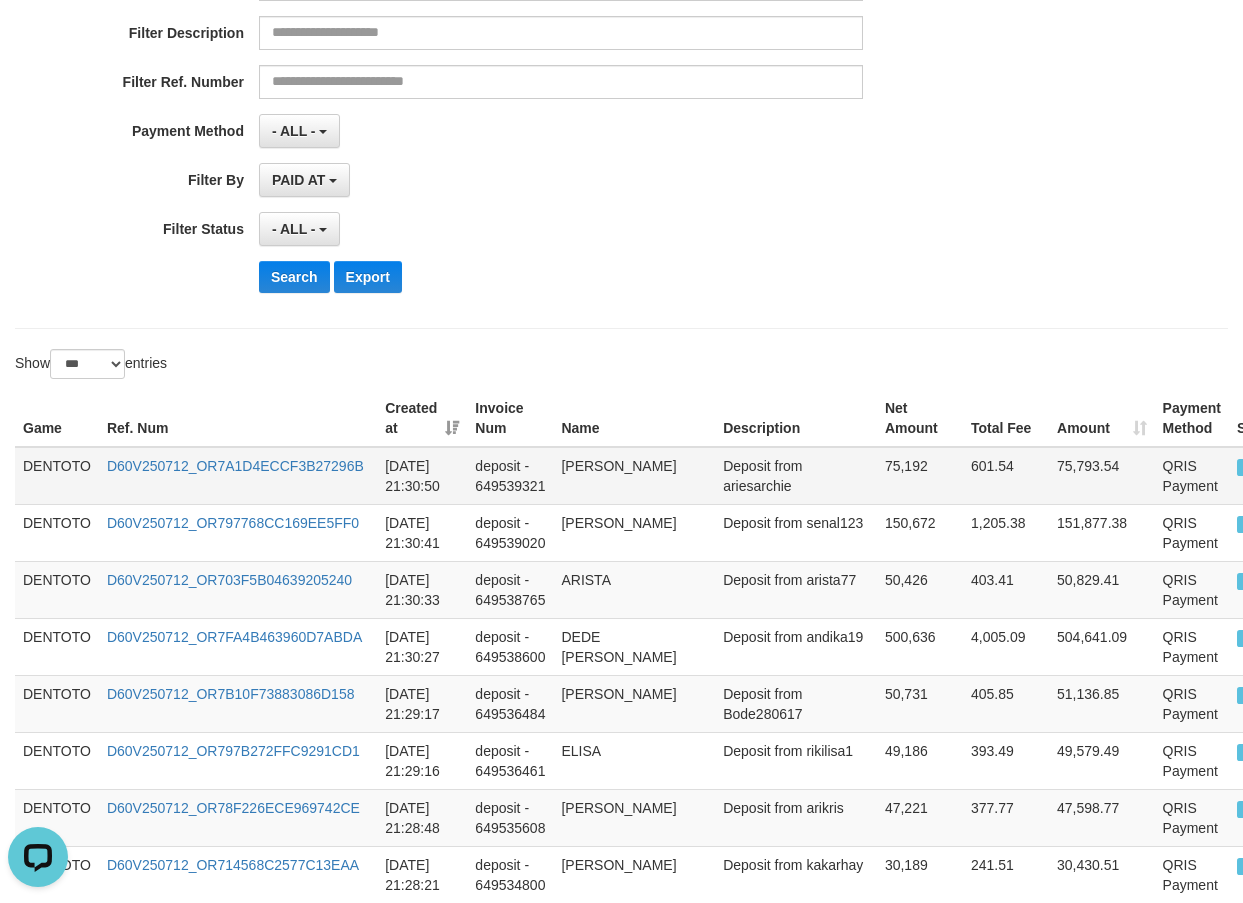 click on "DENTOTO" at bounding box center [57, 476] 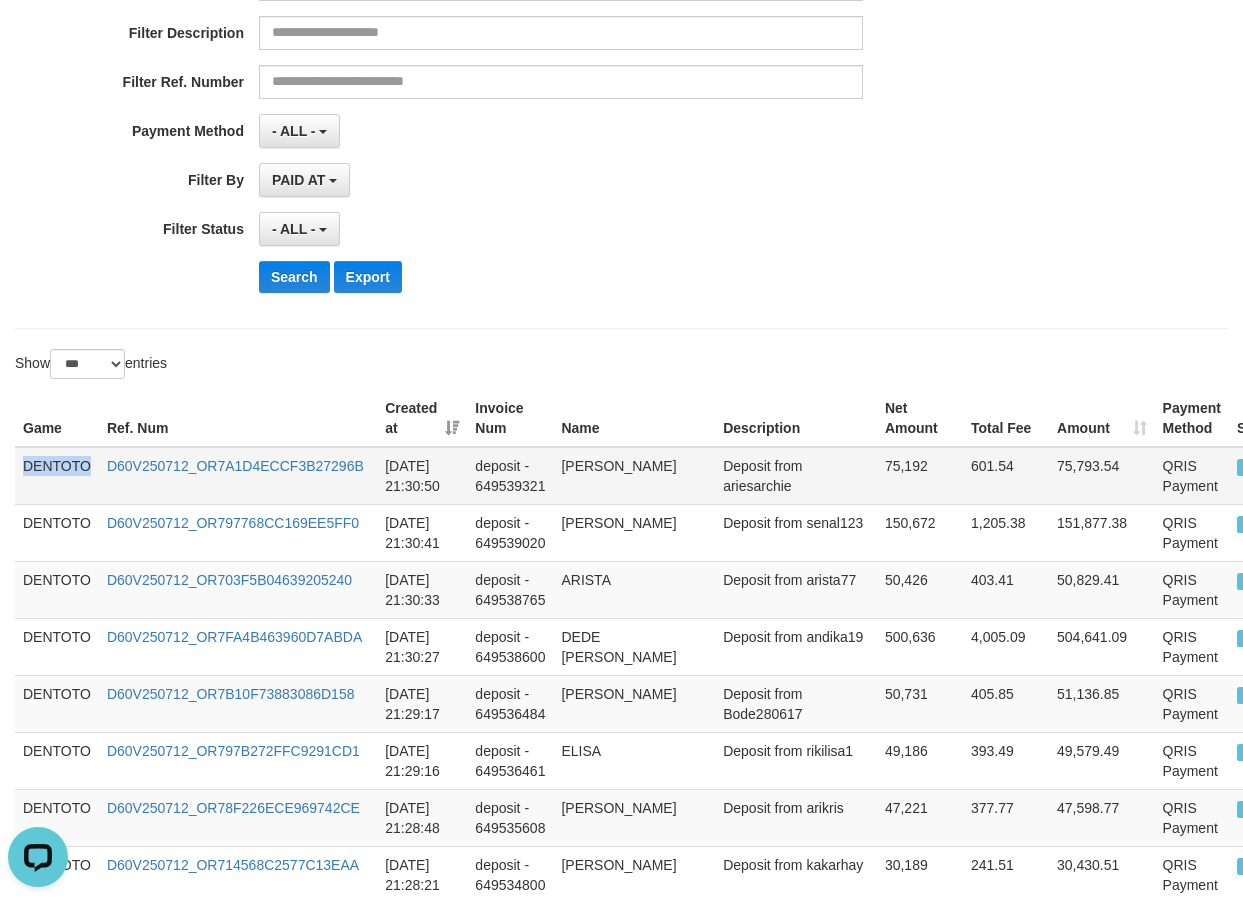 click on "DENTOTO" at bounding box center [57, 476] 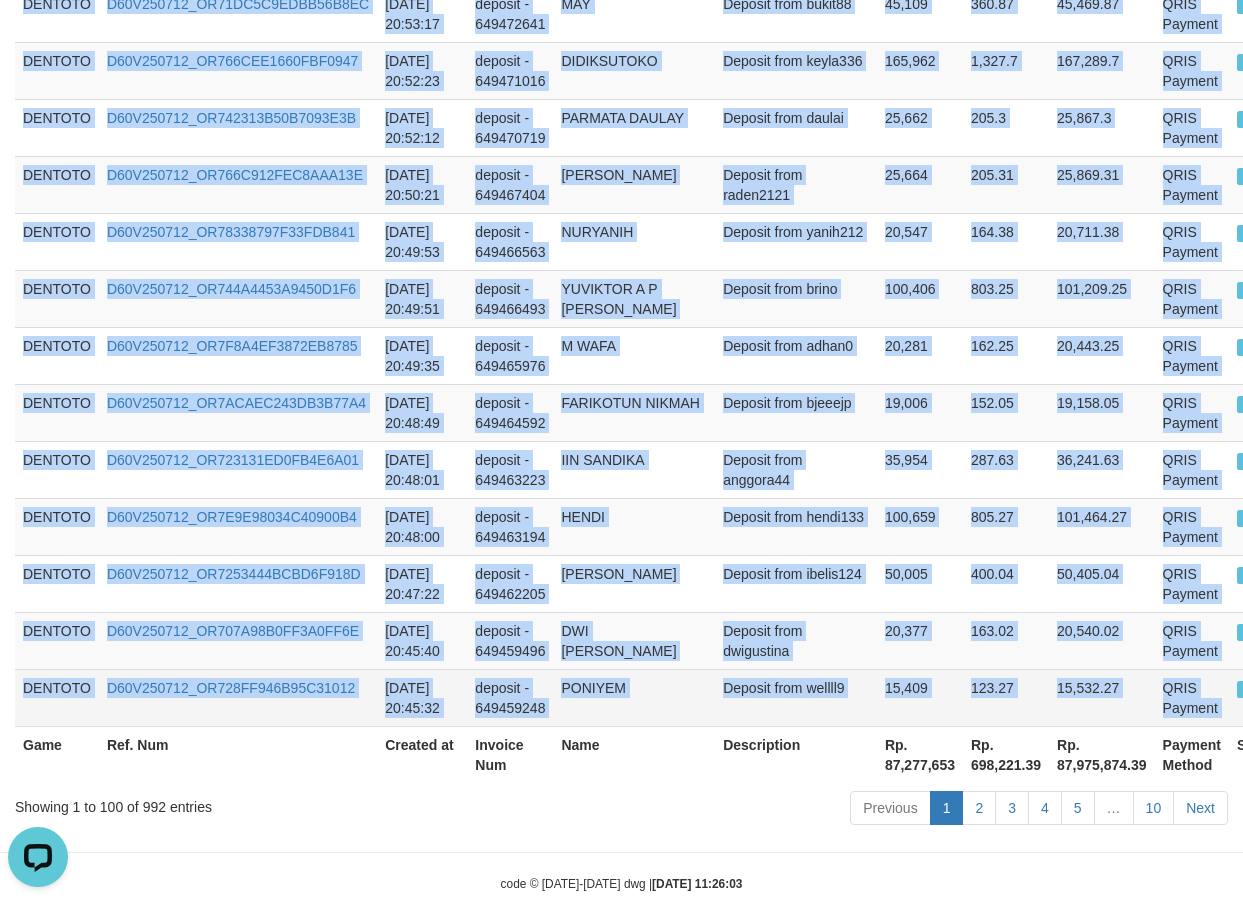 click on "P" at bounding box center (1258, 697) 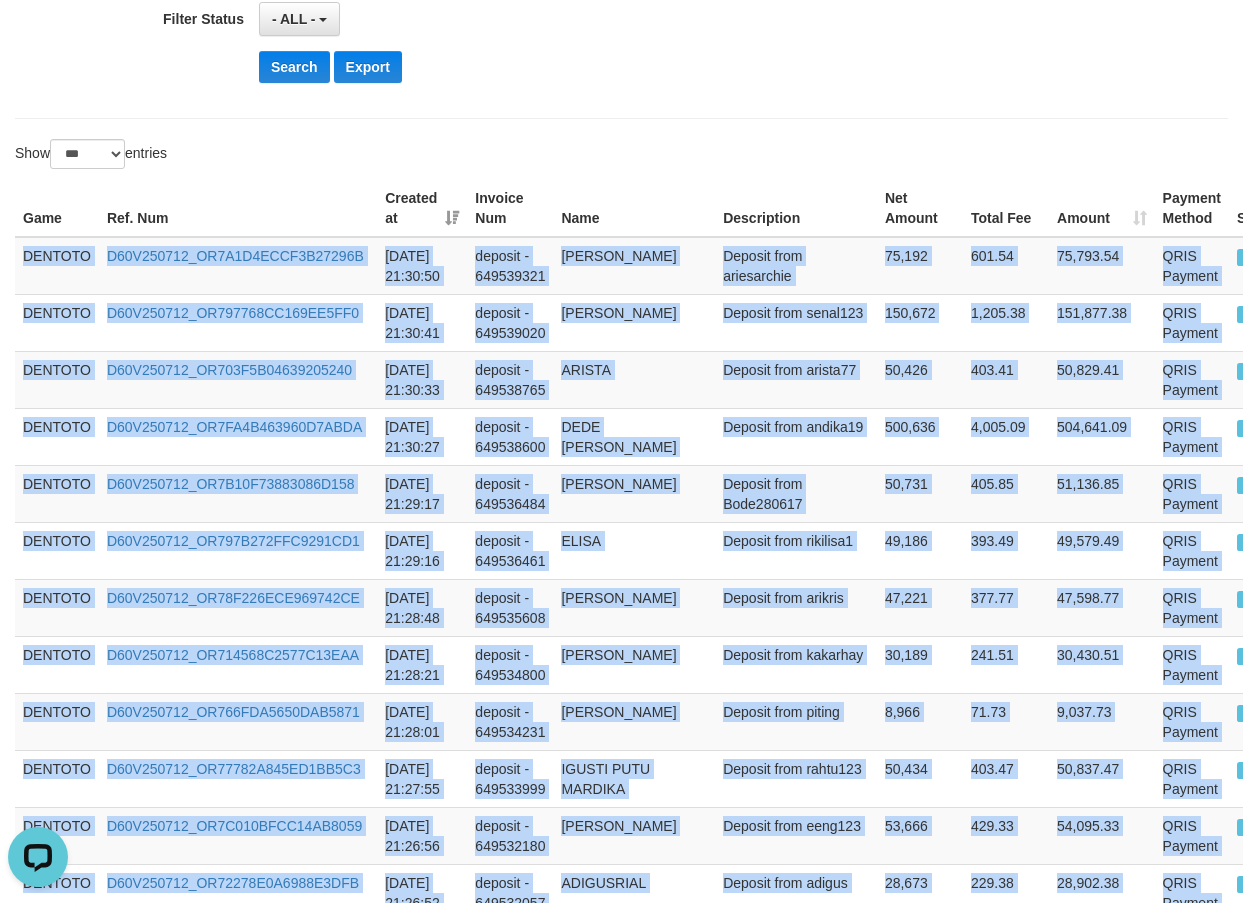 scroll, scrollTop: 0, scrollLeft: 0, axis: both 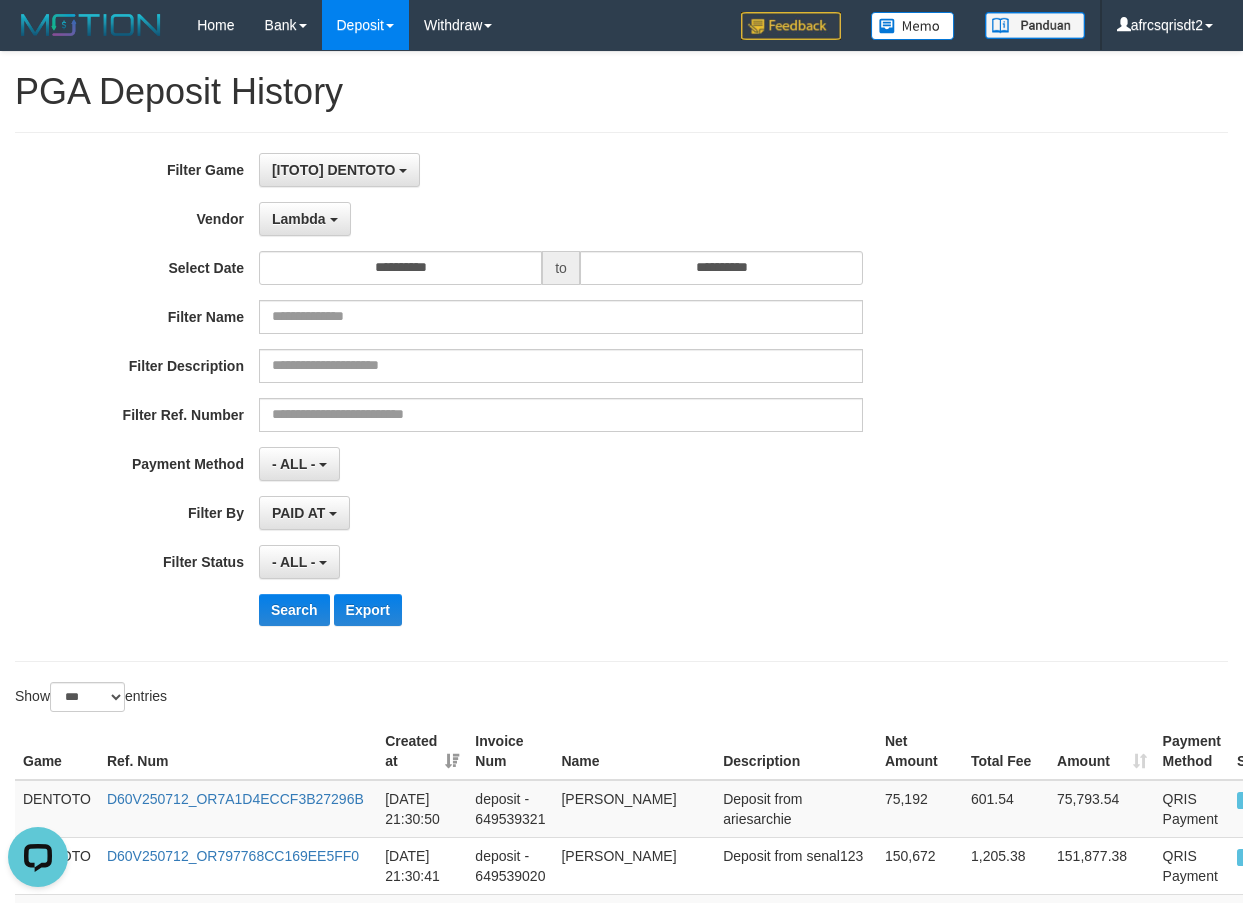 click on "**********" at bounding box center [518, 170] 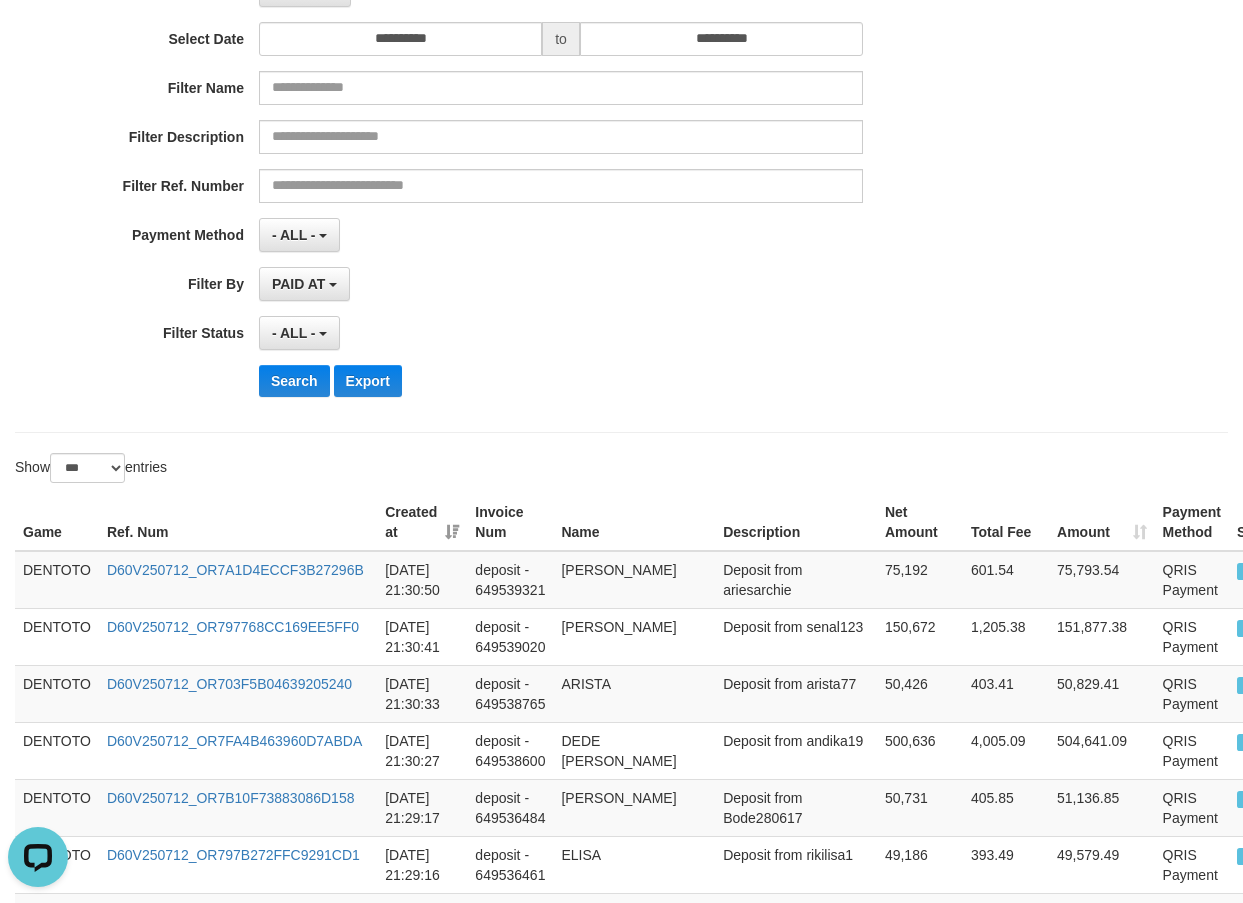 scroll, scrollTop: 333, scrollLeft: 0, axis: vertical 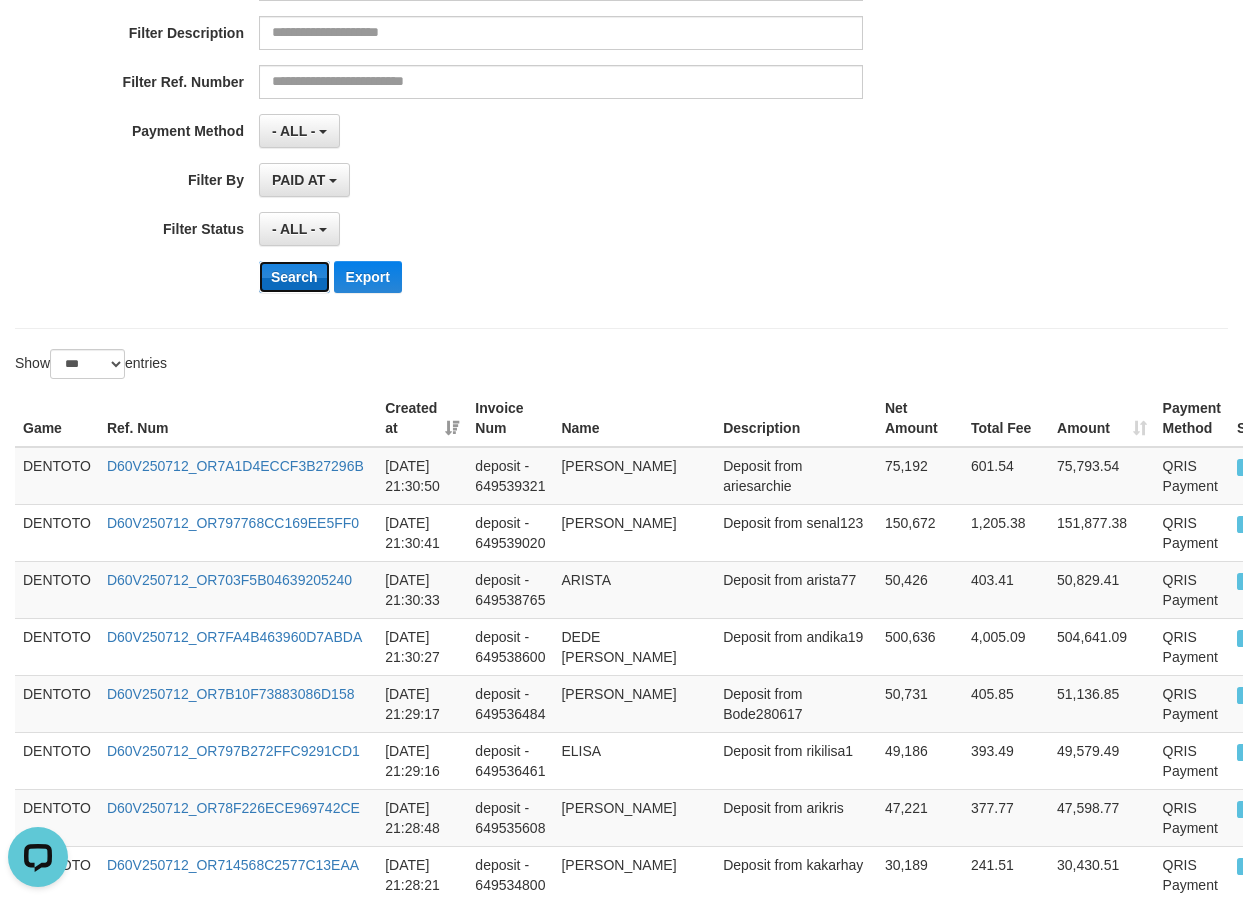 click on "Search" at bounding box center (294, 277) 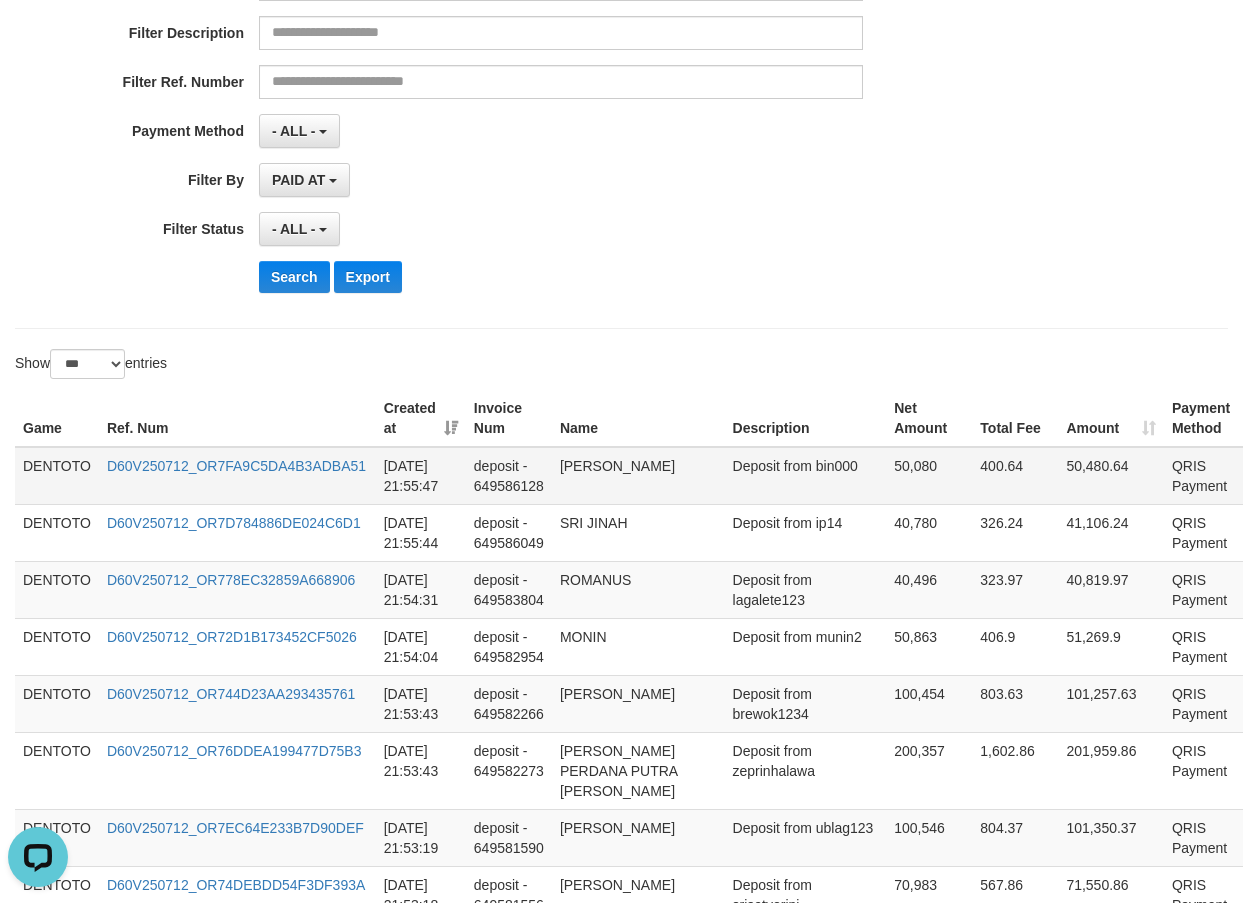 click on "DENTOTO" at bounding box center (57, 476) 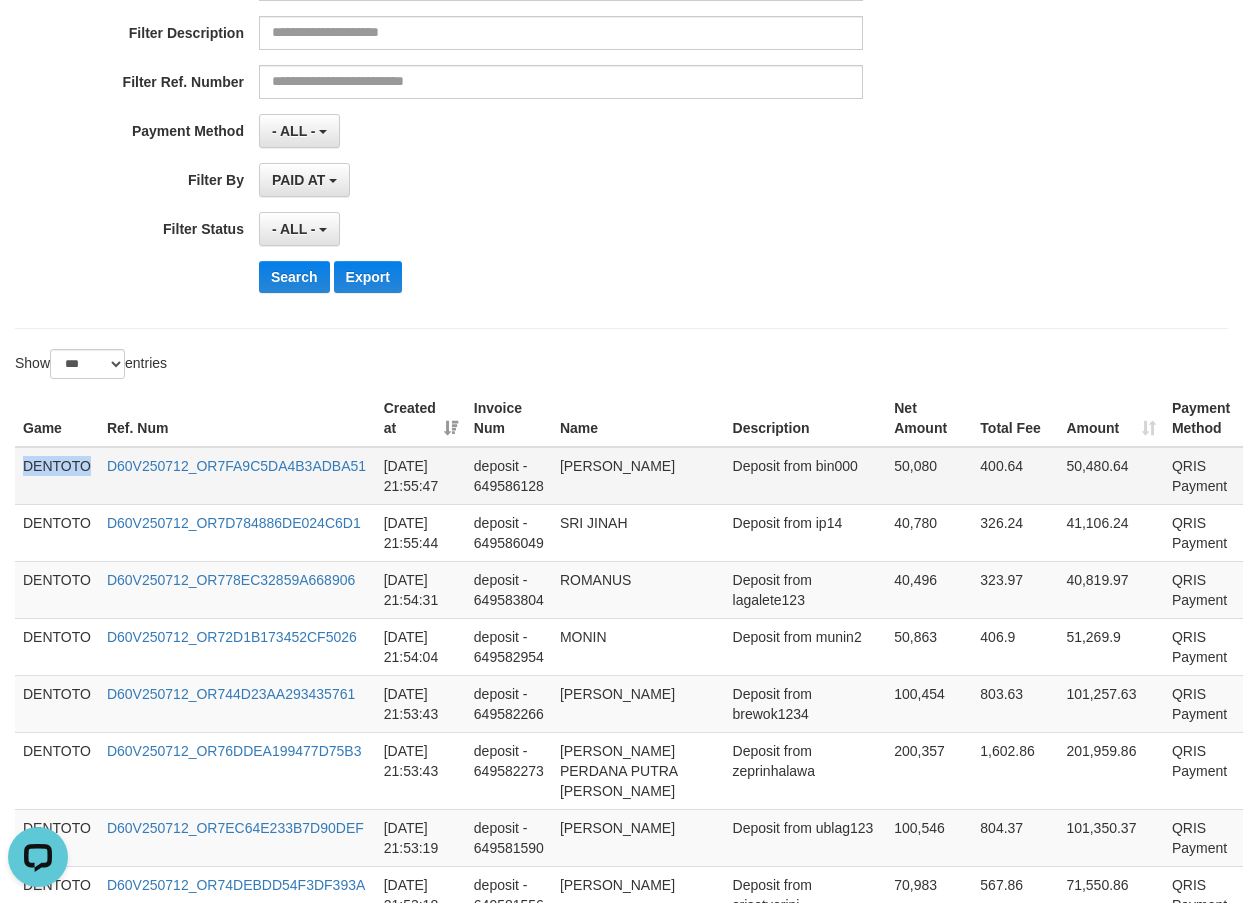 click on "DENTOTO" at bounding box center (57, 476) 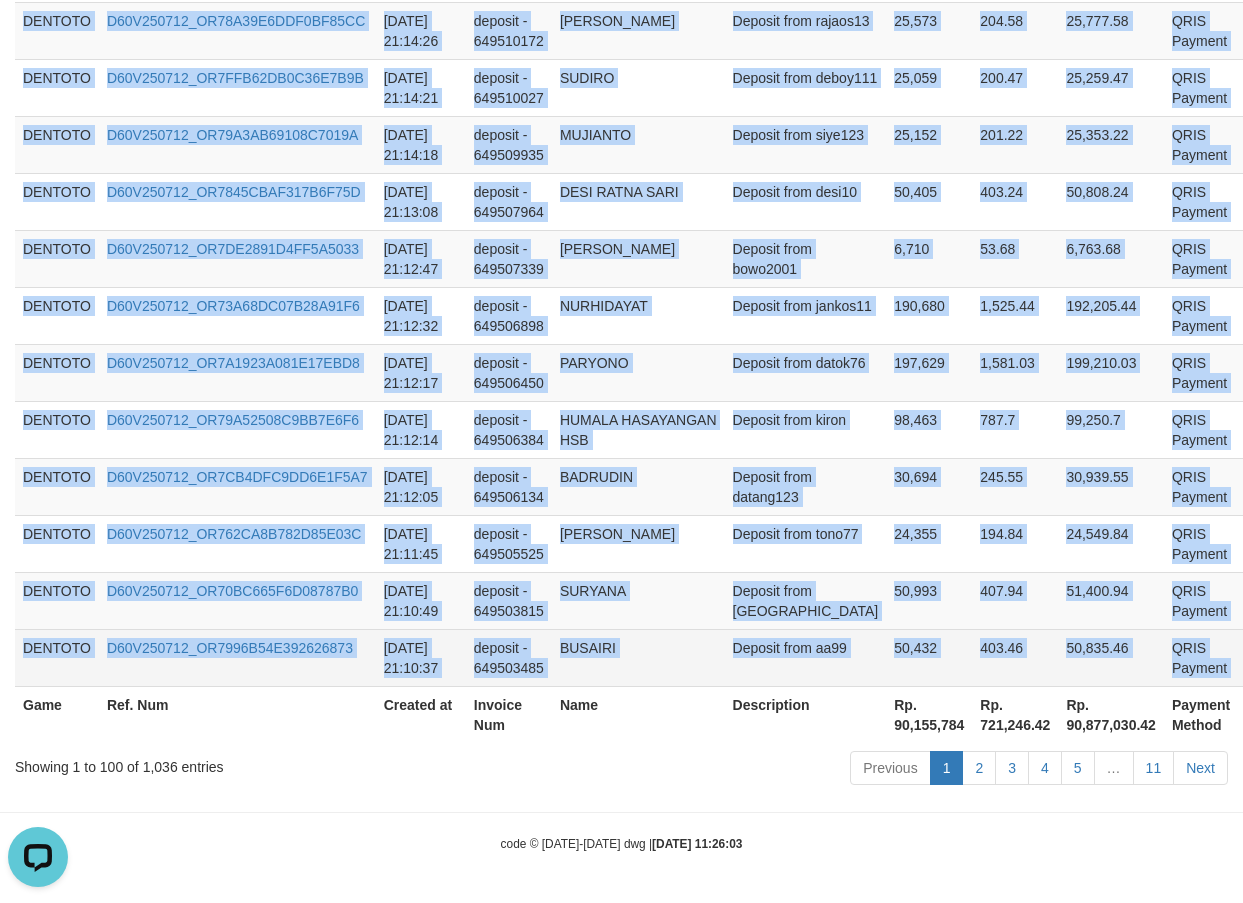 click on "P" at bounding box center (1267, 657) 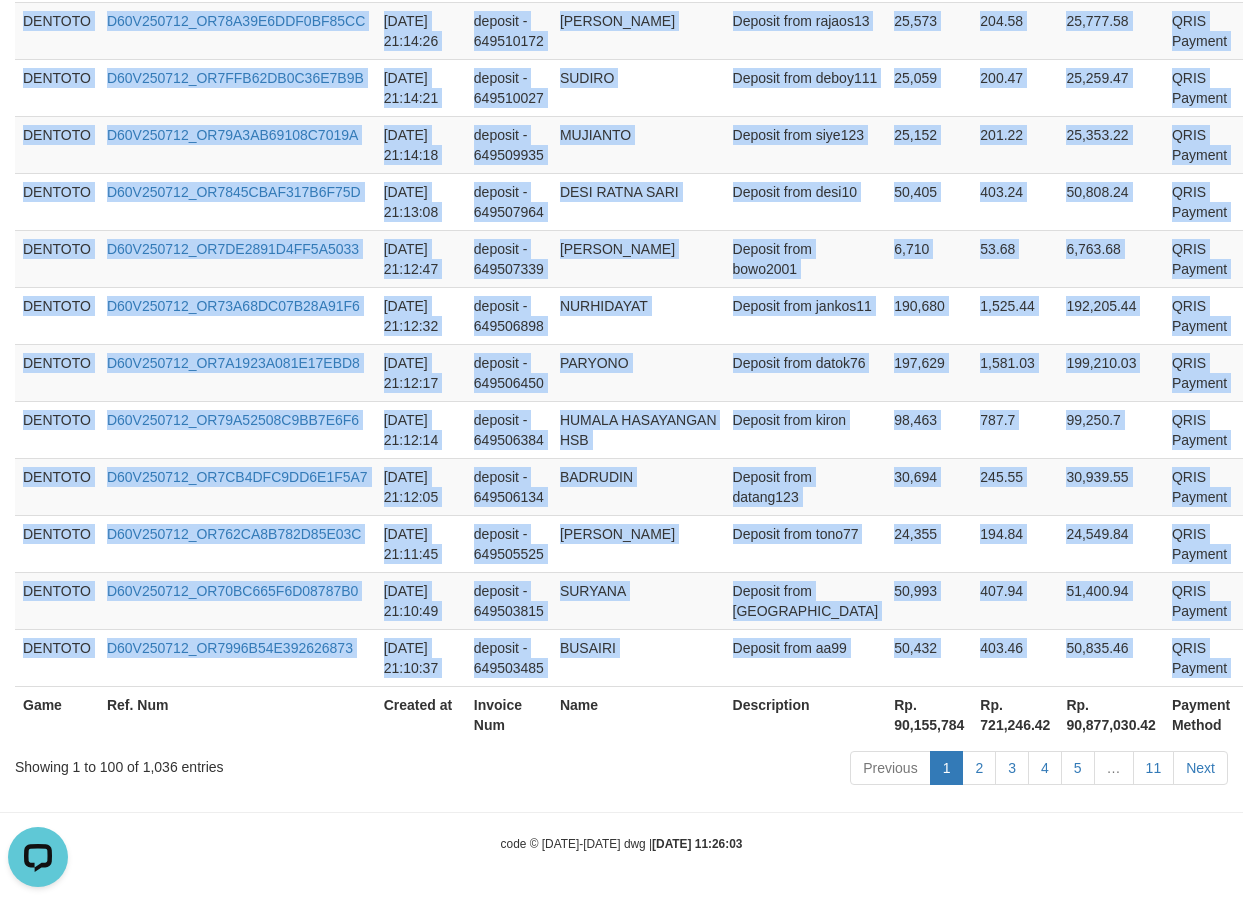 copy on "DENTOTO D60V250712_OR7FA9C5DA4B3ADBA51 2025-07-12 21:55:47 deposit - 649586128 AYU SRIANIK Deposit from bin000 50,080 400.64 50,480.64 QRIS Payment P   DENTOTO D60V250712_OR7D784886DE024C6D1 2025-07-12 21:55:44 deposit - 649586049 SRI JINAH Deposit from ip14 40,780 326.24 41,106.24 QRIS Payment P   DENTOTO D60V250712_OR778EC32859A668906 2025-07-12 21:54:31 deposit - 649583804 ROMANUS Deposit from lagalete123 40,496 323.97 40,819.97 QRIS Payment P   DENTOTO D60V250712_OR72D1B173452CF5026 2025-07-12 21:54:04 deposit - 649582954 MONIN Deposit from munin2 50,863 406.9 51,269.9 QRIS Payment P   DENTOTO D60V250712_OR744D23AA293435761 2025-07-12 21:53:43 deposit - 649582266 SITI ROHMAH Deposit from brewok1234 100,454 803.63 101,257.63 QRIS Payment P   DENTOTO D60V250712_OR76DDEA199477D75B3 2025-07-12 21:53:43 deposit - 649582273 ELWIN PERDANA PUTRA HALAWA Deposit from zeprinhalawa 200,357 1,602.86 201,959.86 QRIS Payment P   DENTOTO D60V250712_OR7EC64E233B7D90DEF 2025-07-12 21:53:19 deposit - 649581590 UDEP SUKMA..." 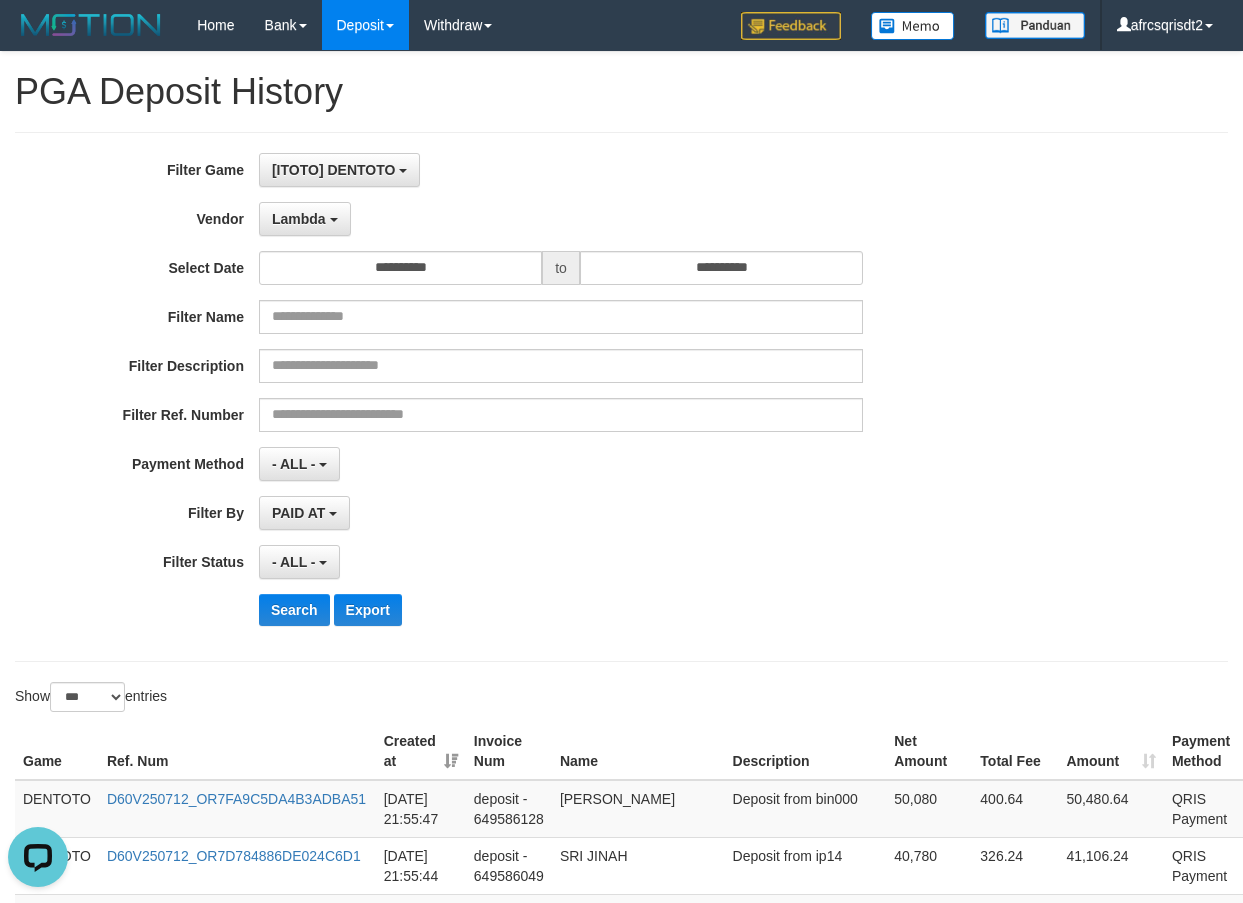 drag, startPoint x: 944, startPoint y: 192, endPoint x: 811, endPoint y: 10, distance: 225.41739 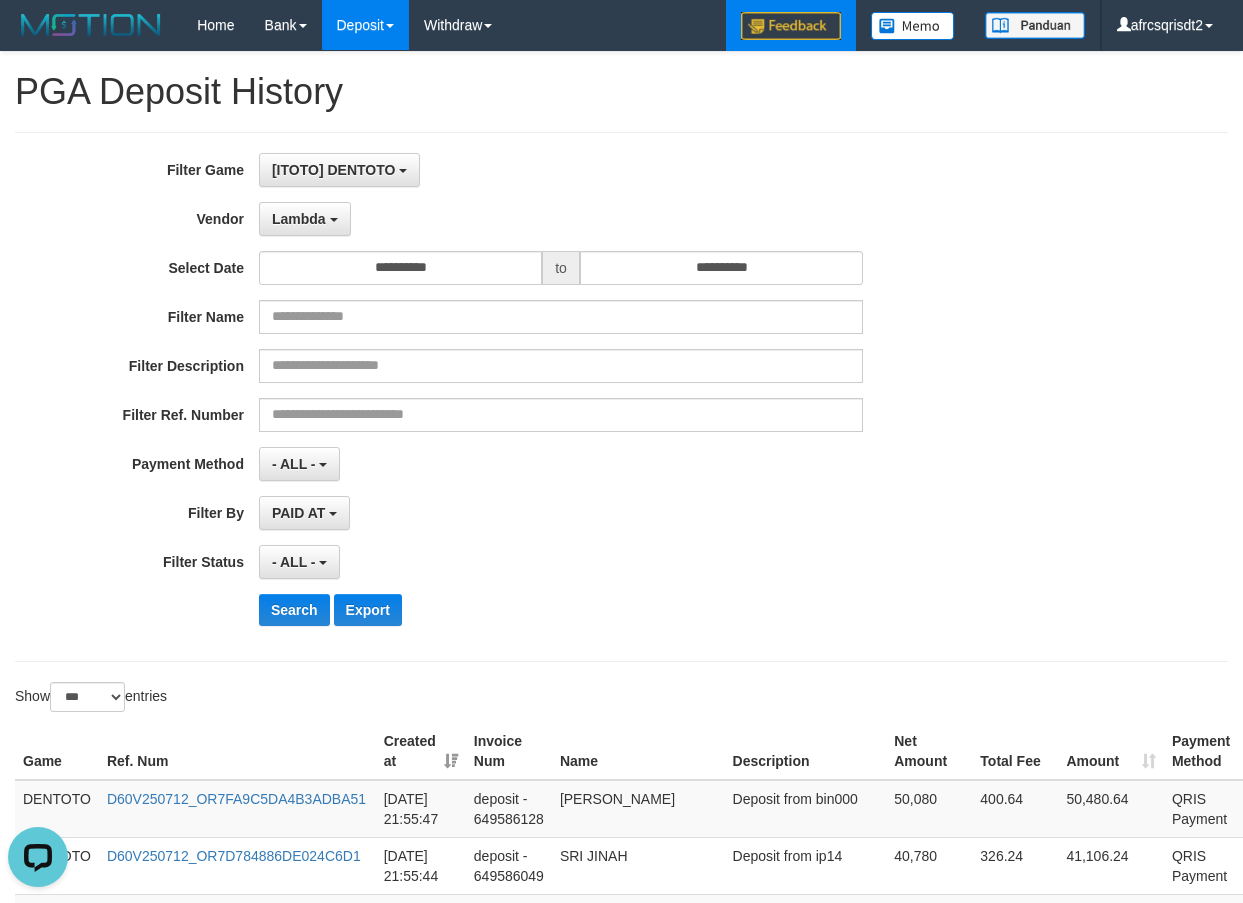 click on "**********" at bounding box center [518, 397] 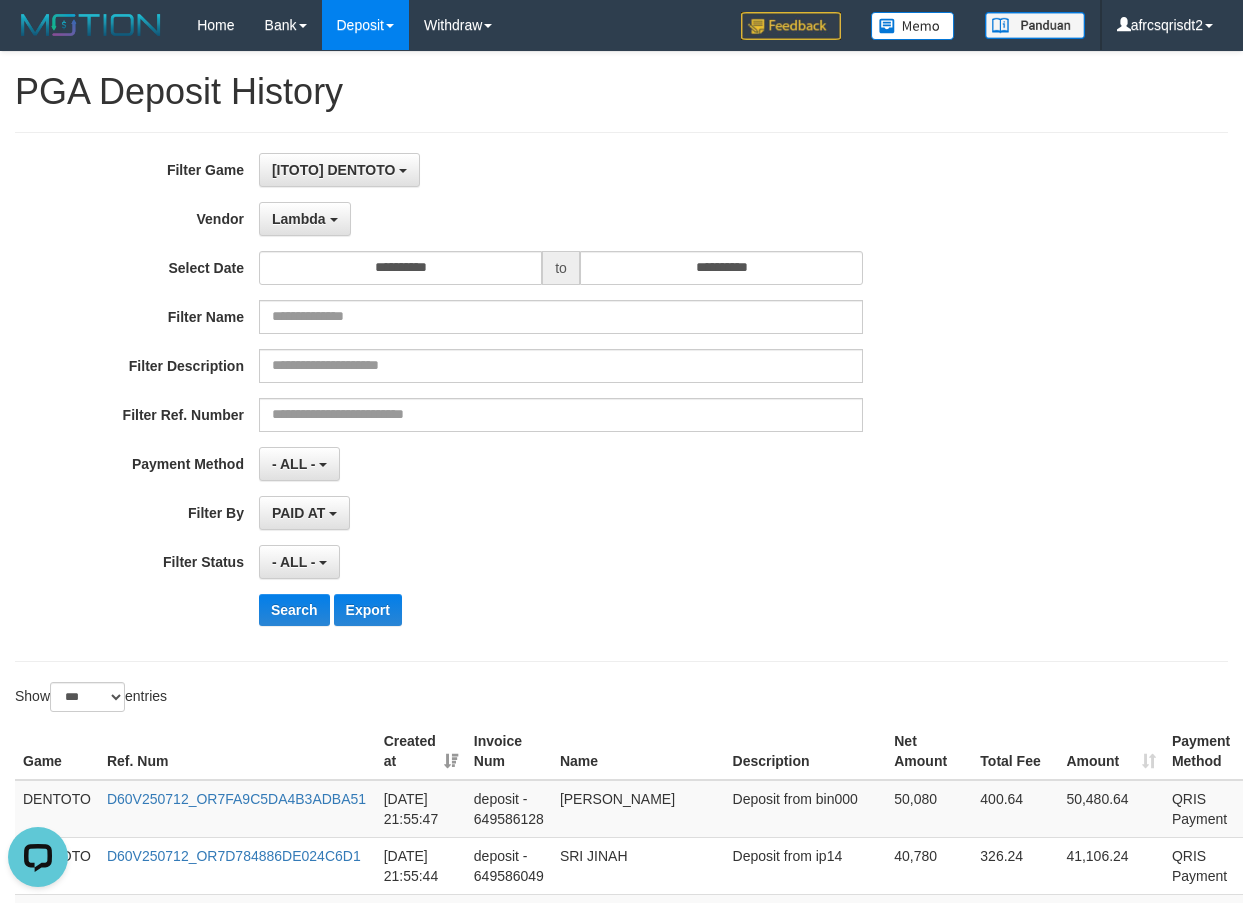 scroll, scrollTop: 333, scrollLeft: 0, axis: vertical 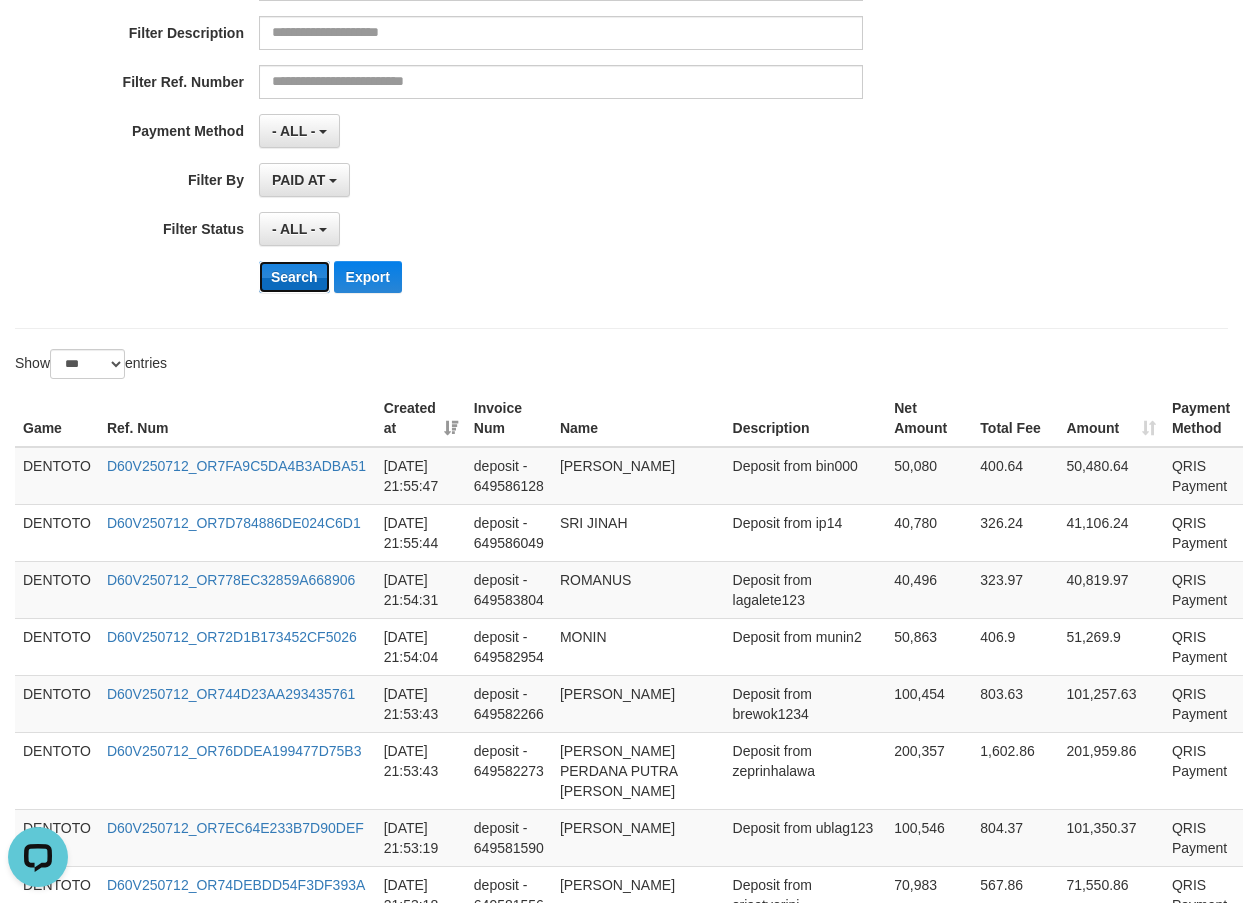 click on "Search" at bounding box center (294, 277) 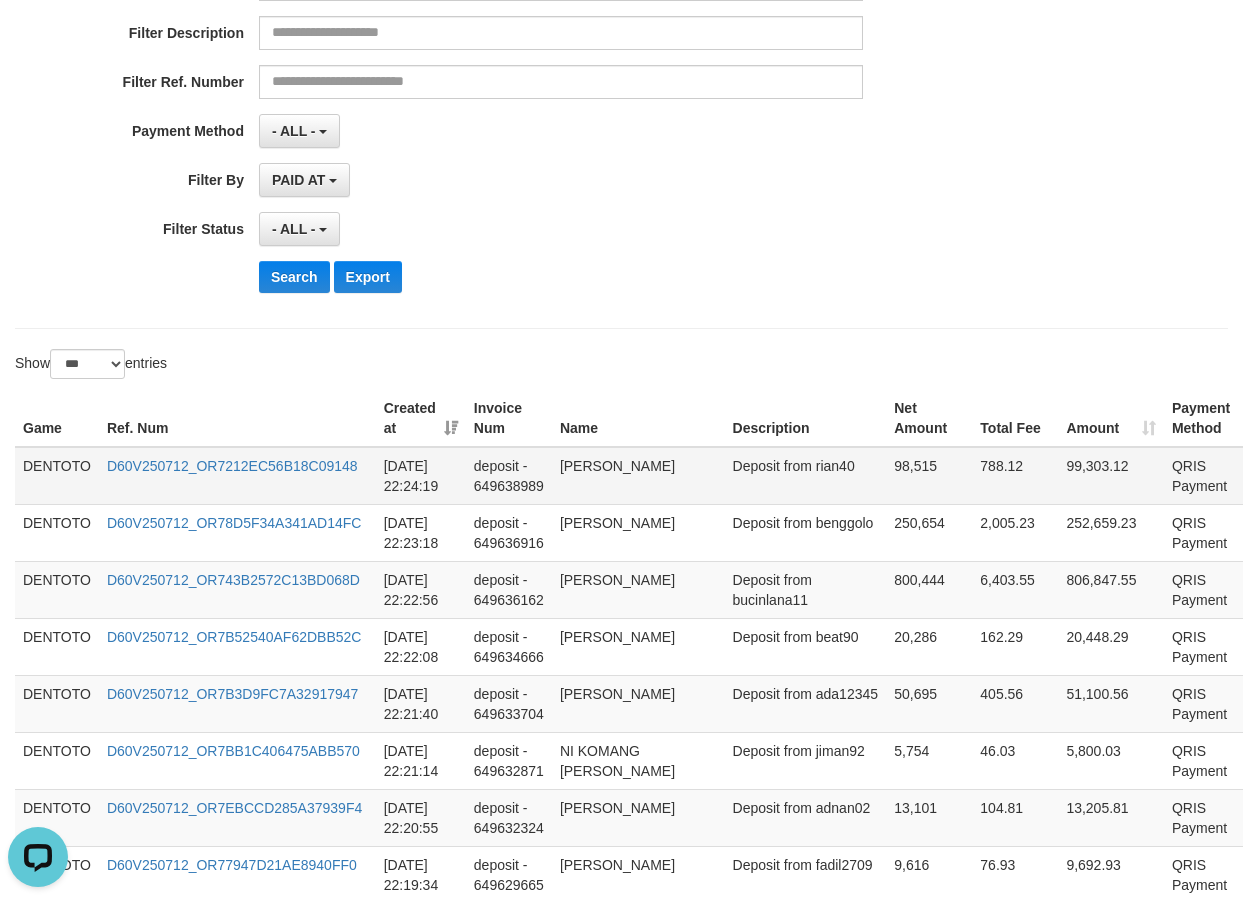 click on "DENTOTO" at bounding box center [57, 476] 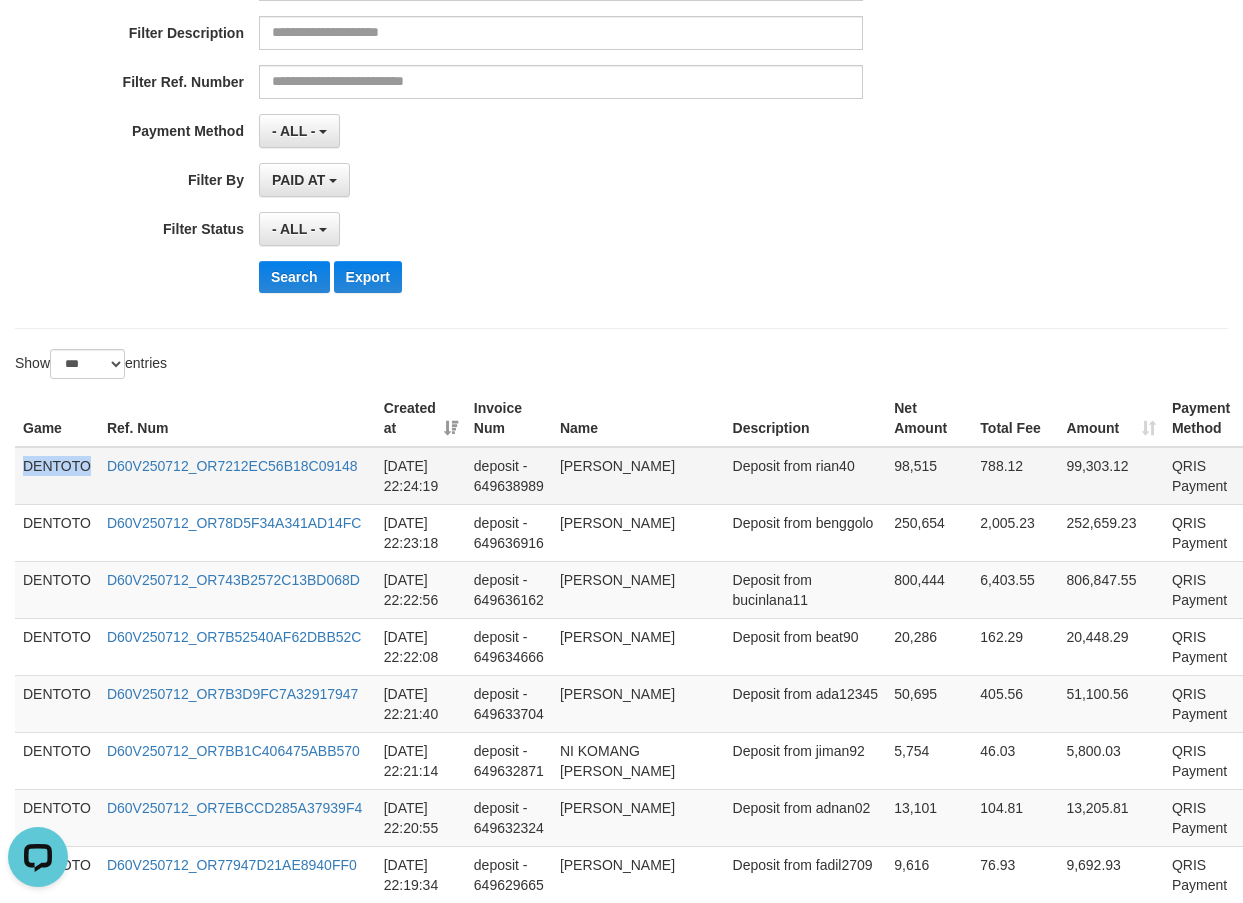 click on "DENTOTO" at bounding box center (57, 476) 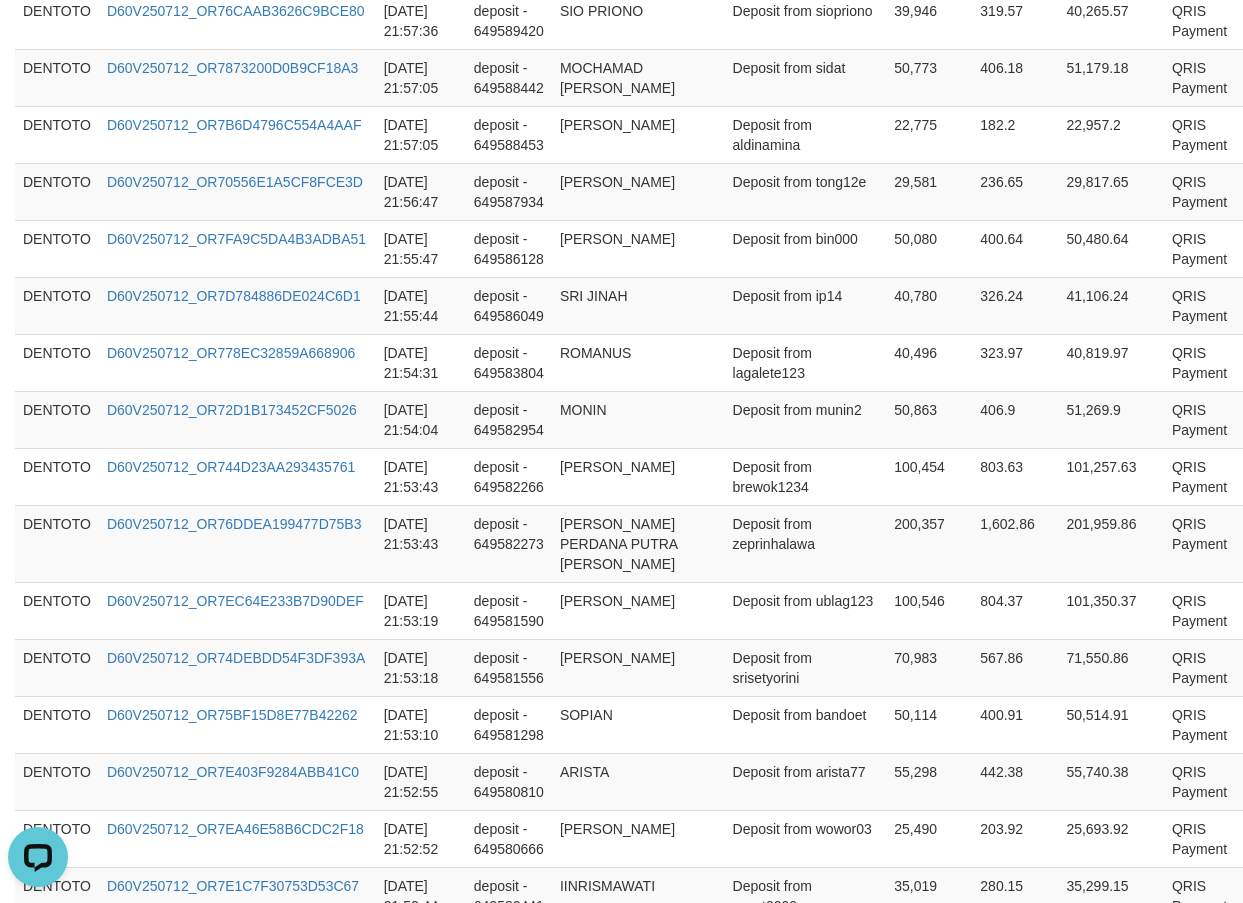 scroll, scrollTop: 5934, scrollLeft: 0, axis: vertical 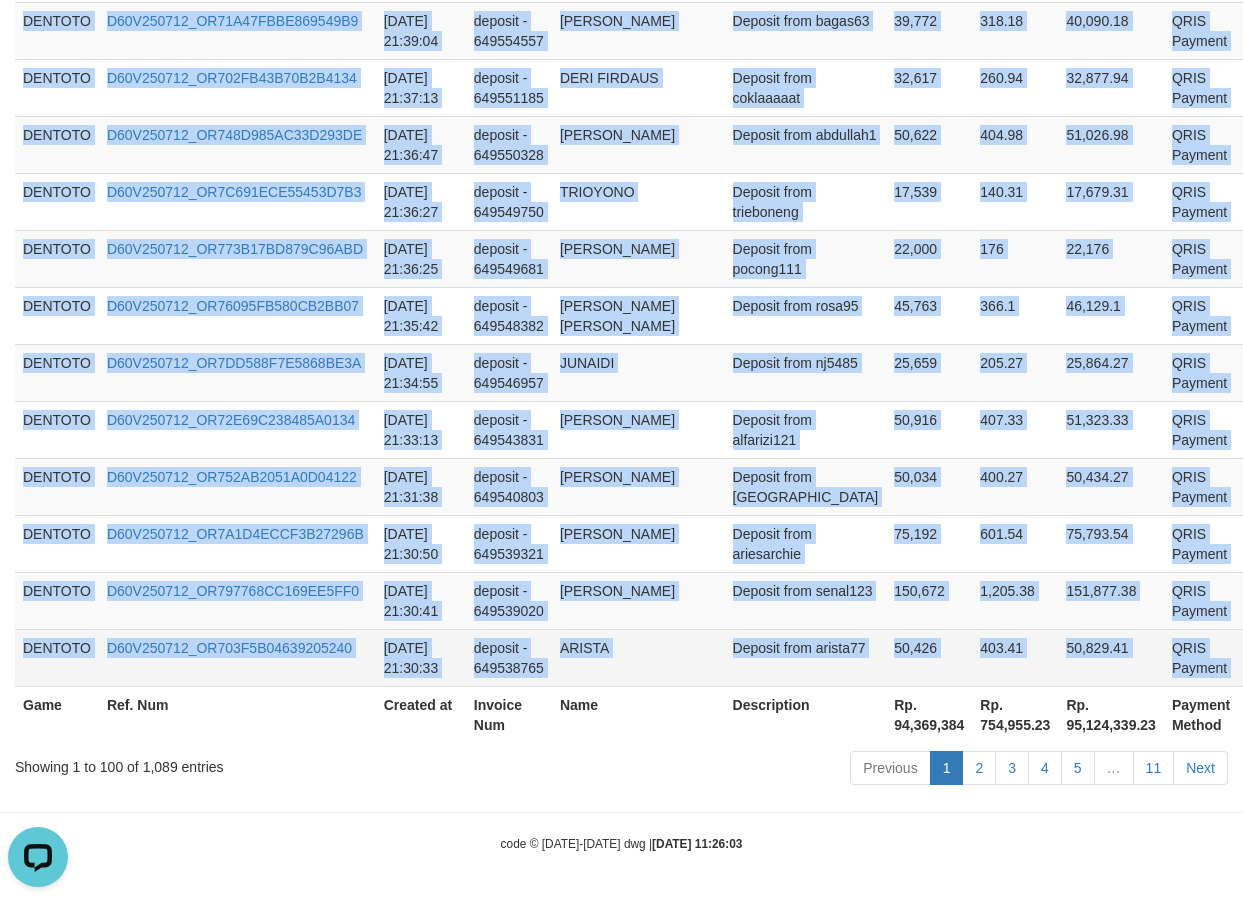 click on "P" at bounding box center (1267, 657) 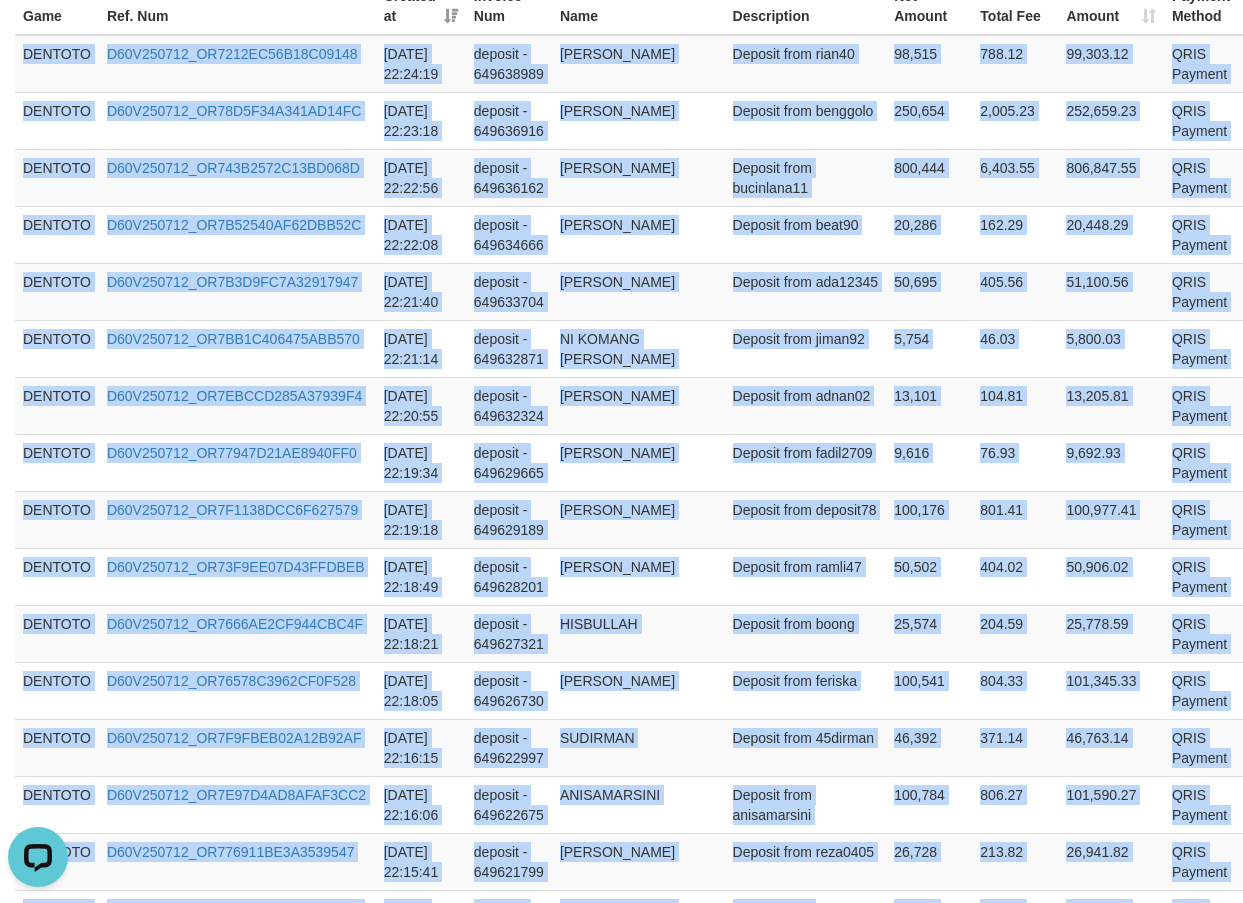 scroll, scrollTop: 0, scrollLeft: 0, axis: both 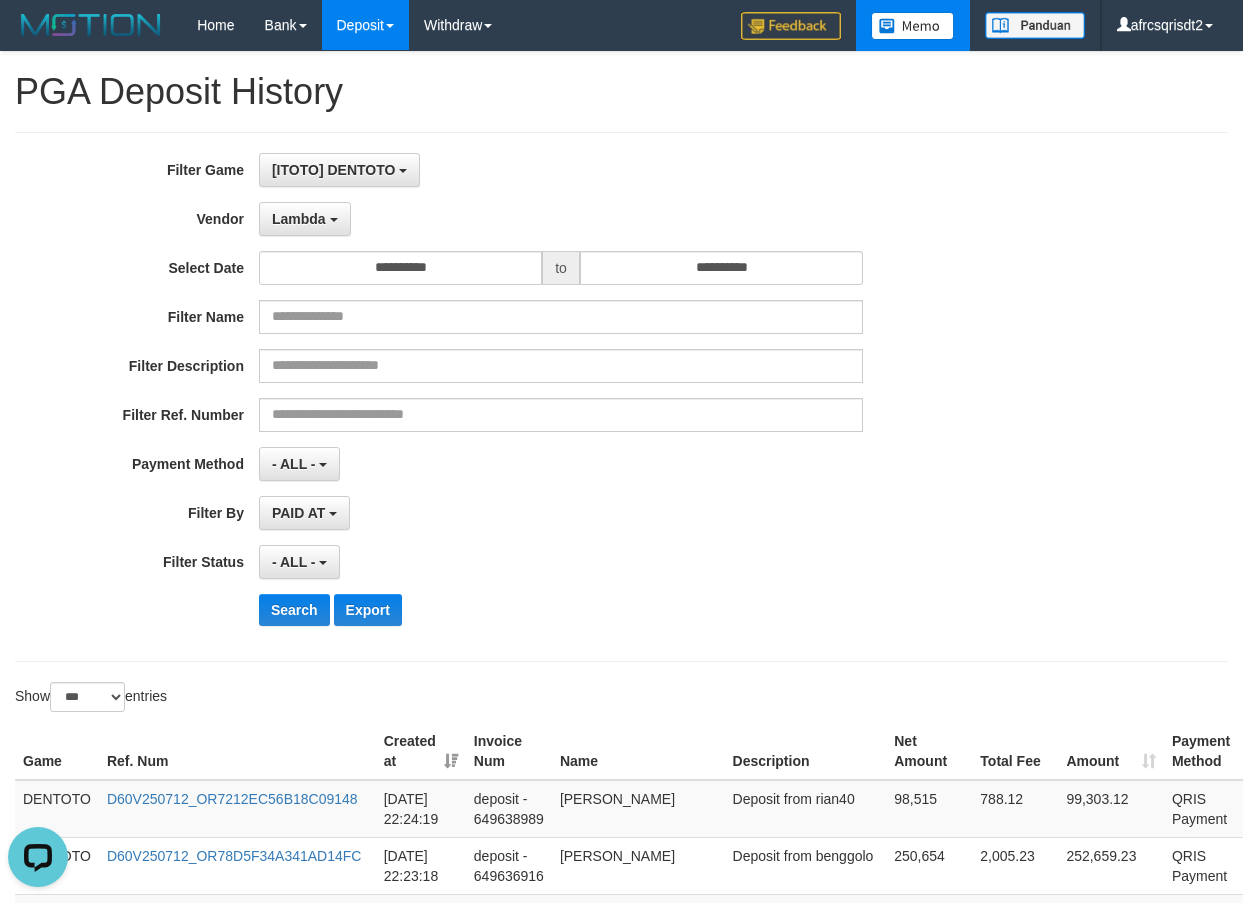 drag, startPoint x: 1110, startPoint y: 247, endPoint x: 879, endPoint y: 49, distance: 304.24496 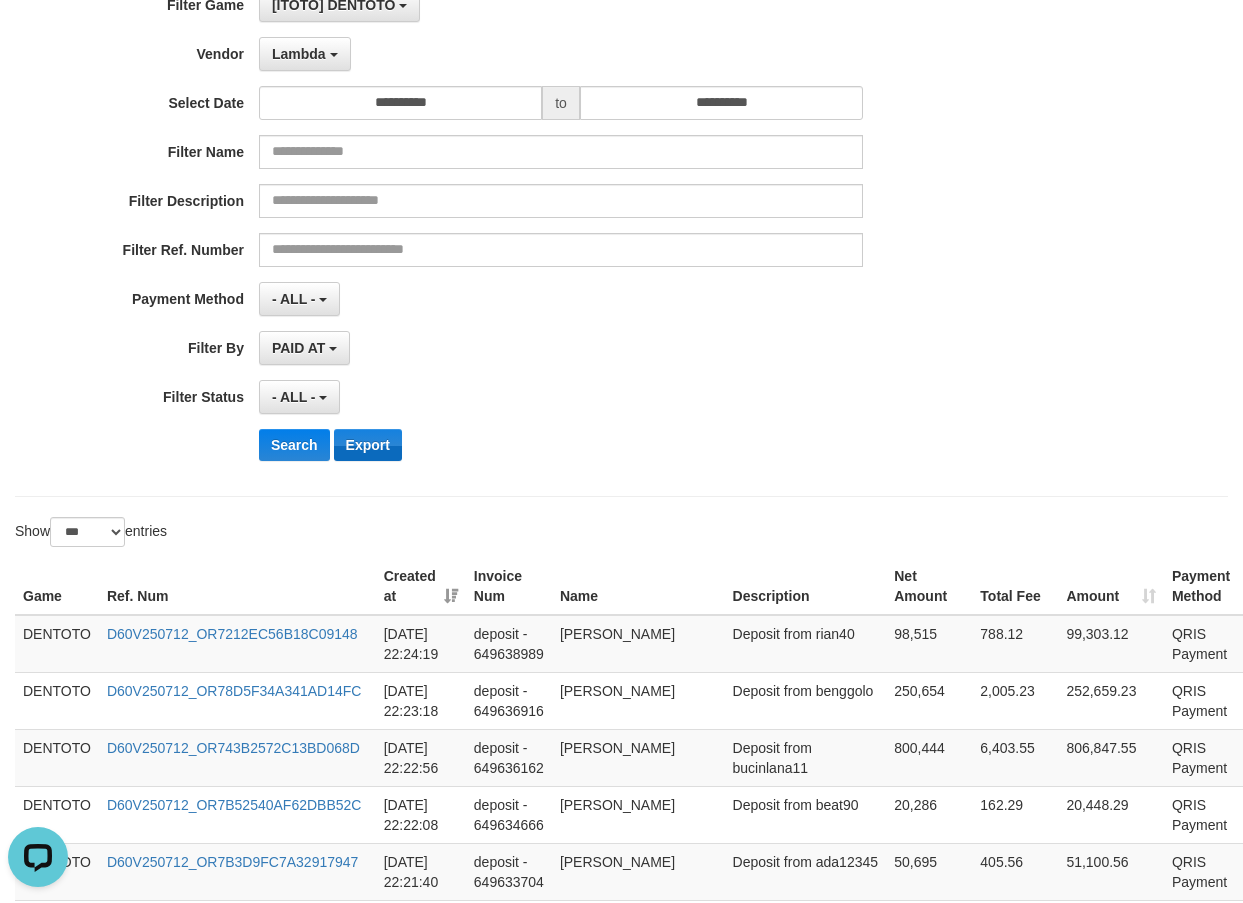 scroll, scrollTop: 333, scrollLeft: 0, axis: vertical 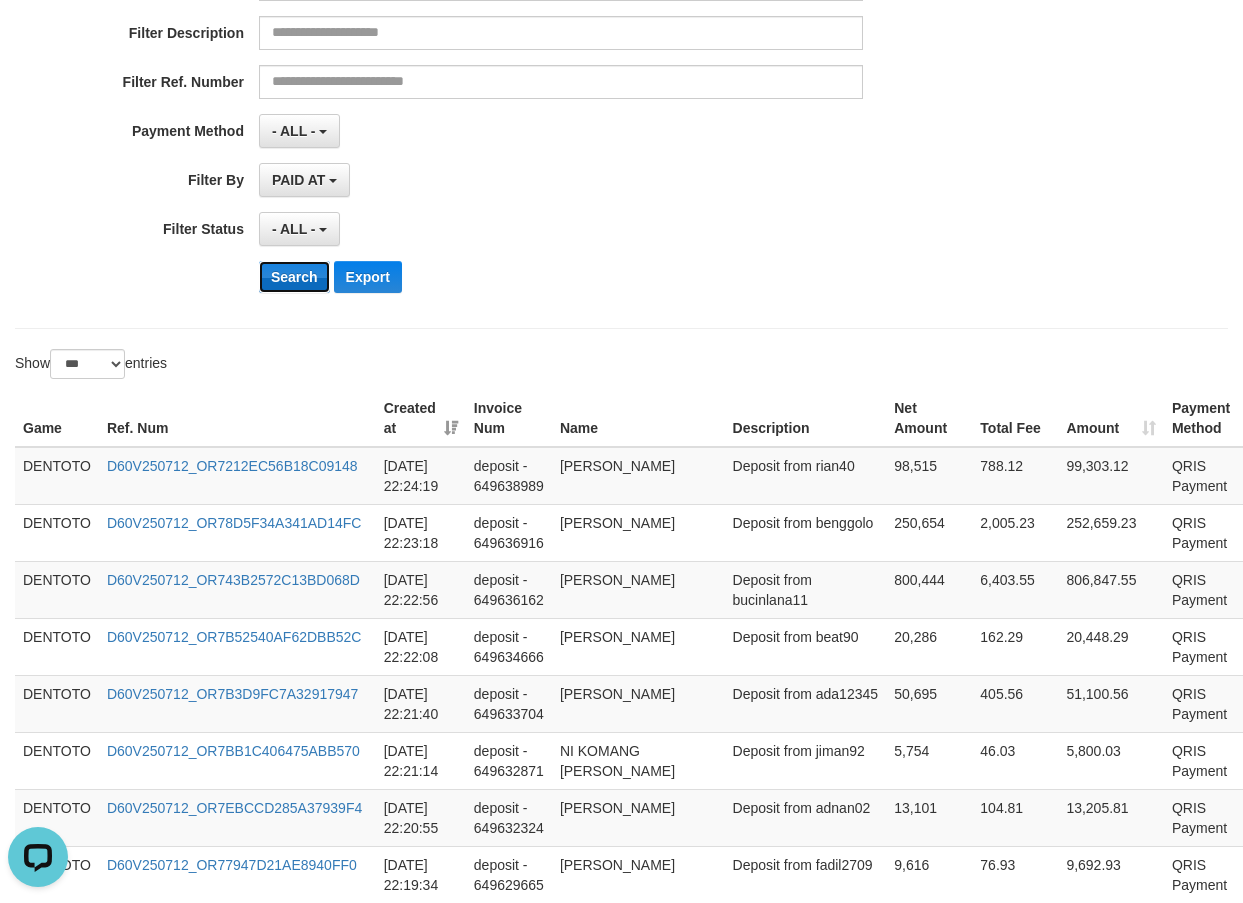 click on "Search" at bounding box center [294, 277] 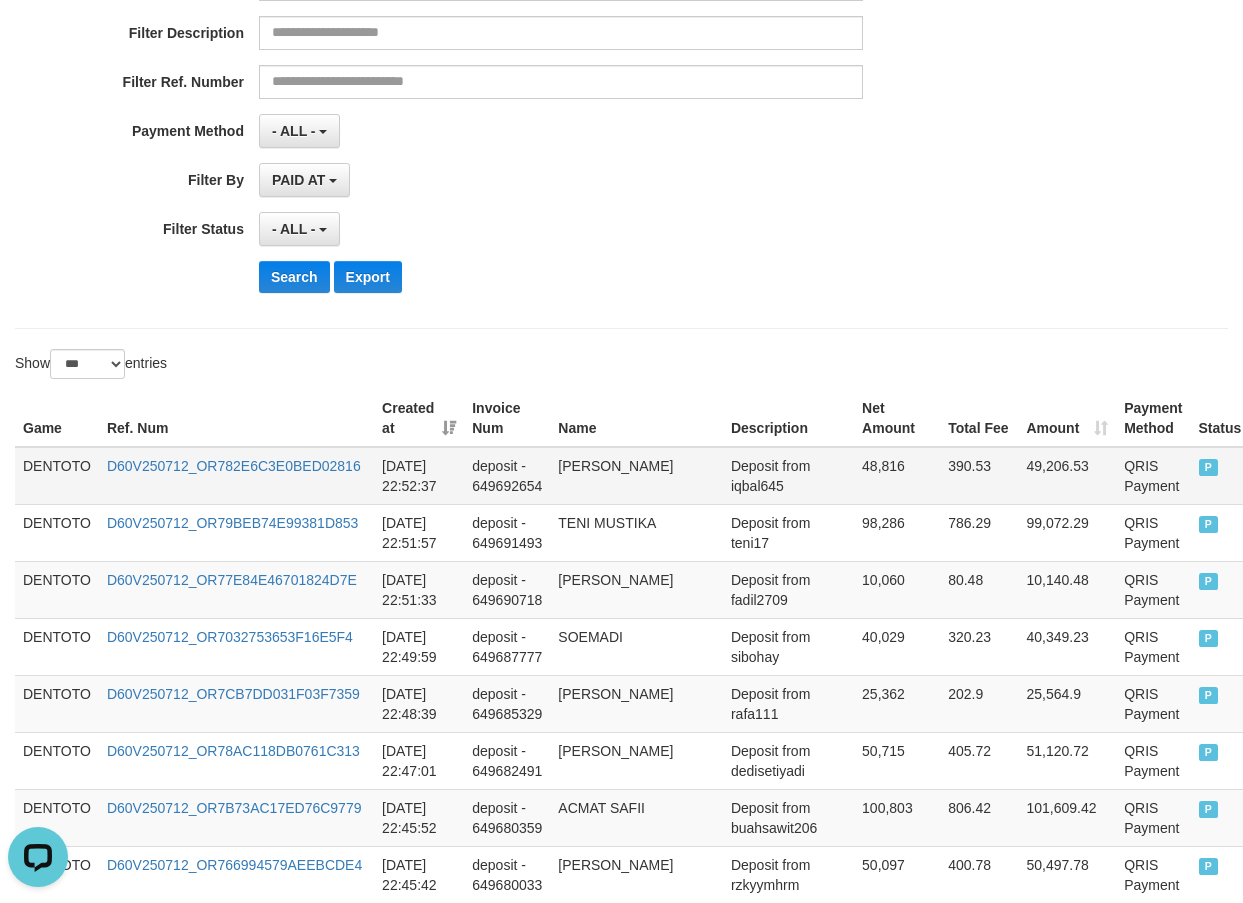 click on "DENTOTO" at bounding box center [57, 476] 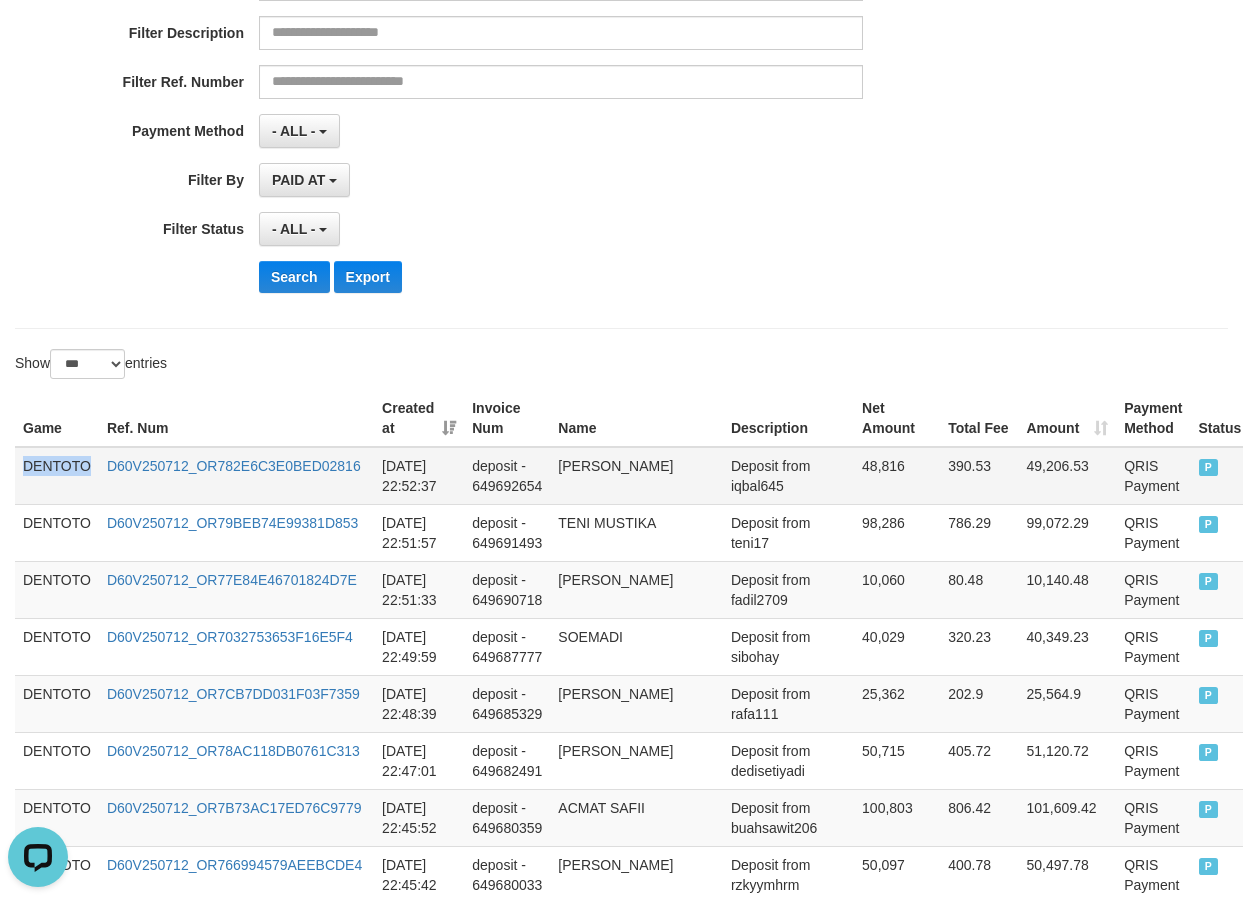 click on "DENTOTO" at bounding box center (57, 476) 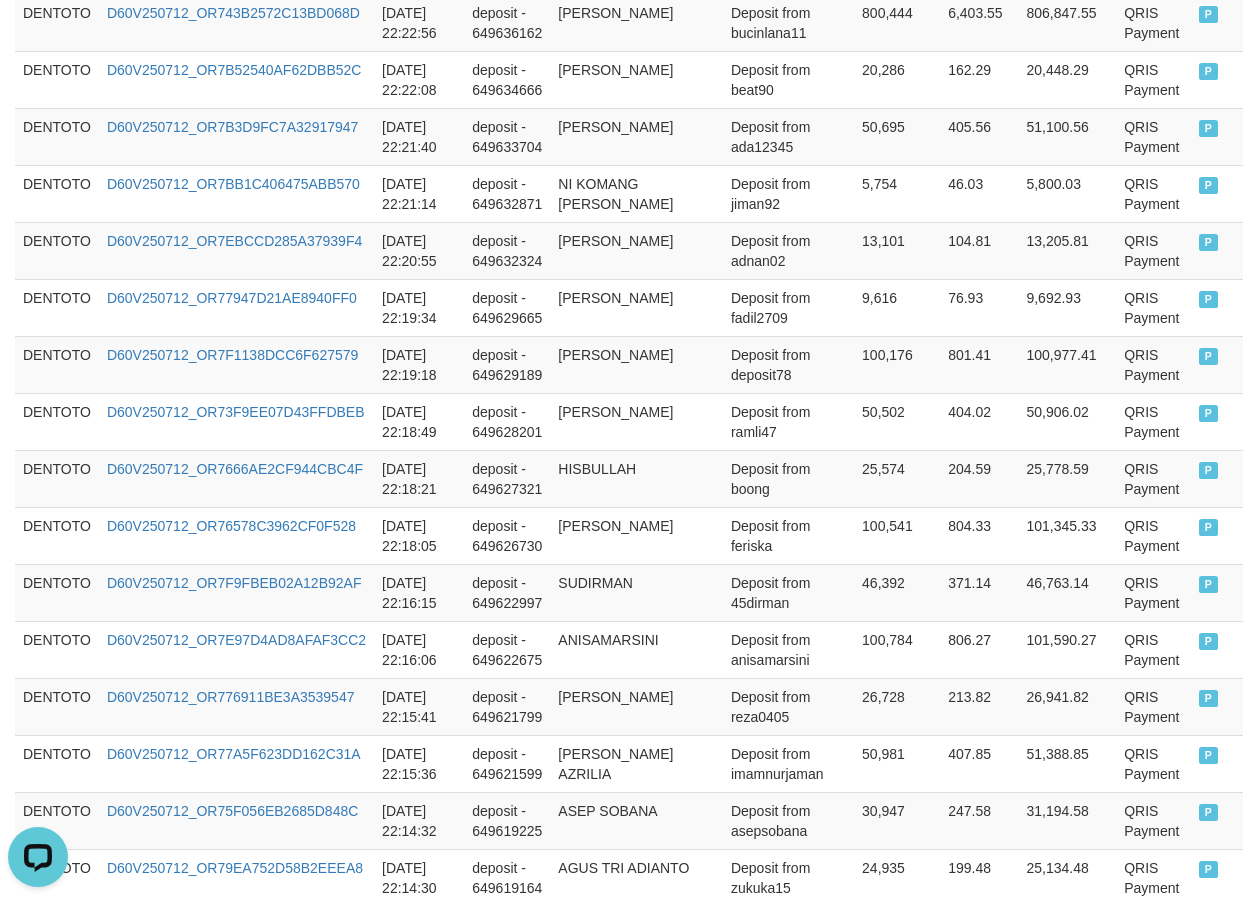 scroll, scrollTop: 5794, scrollLeft: 0, axis: vertical 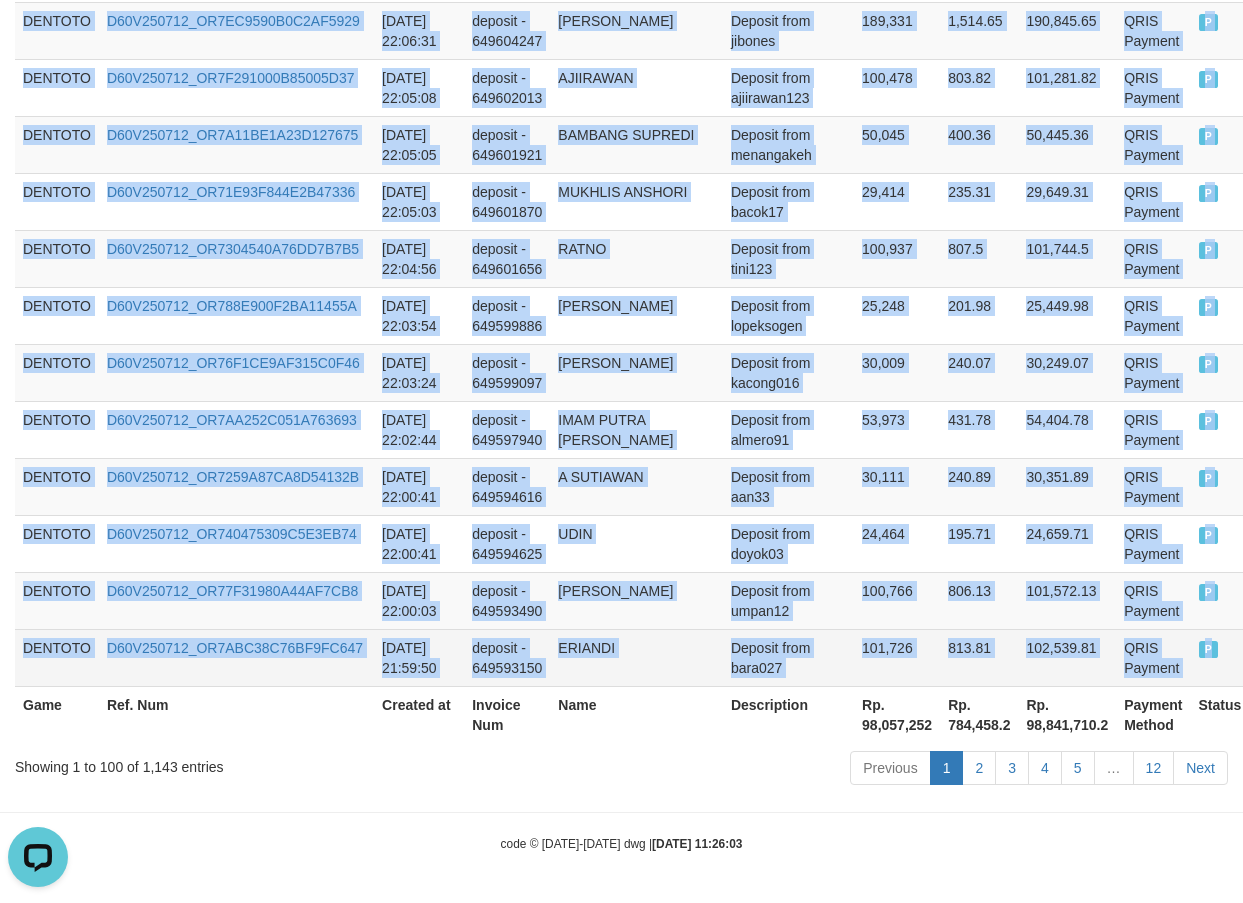 click on "P" at bounding box center [1220, 657] 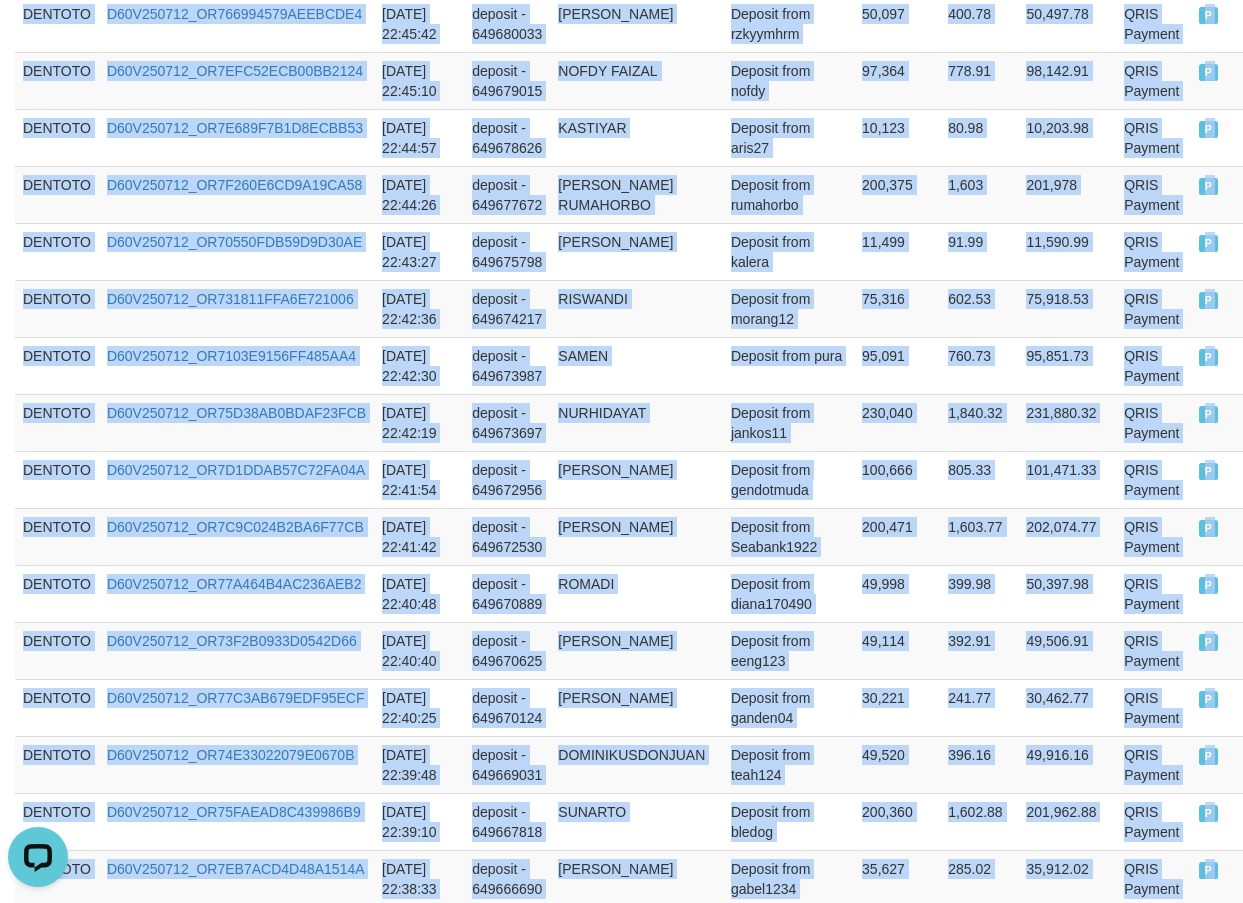 scroll, scrollTop: 0, scrollLeft: 0, axis: both 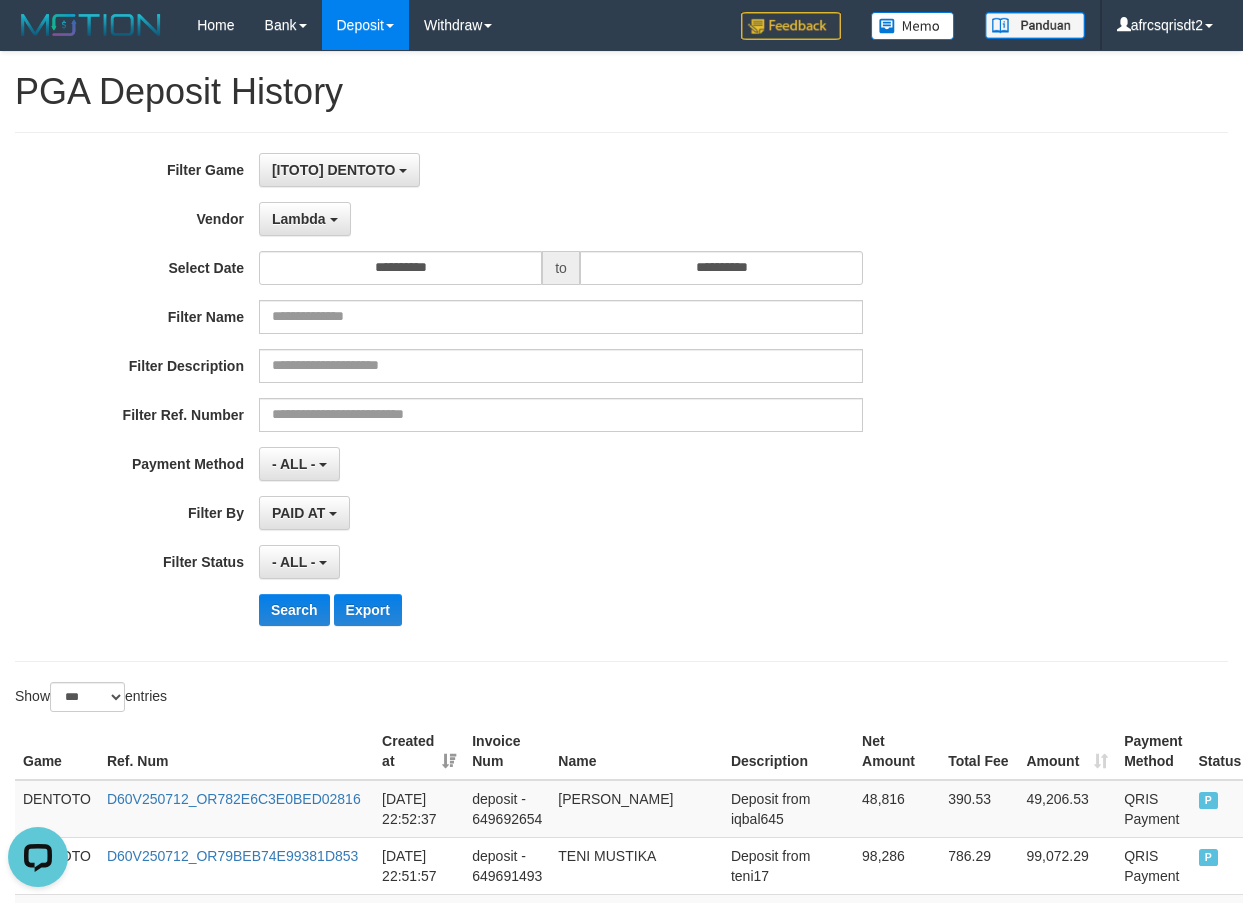 click on "**********" at bounding box center (518, 170) 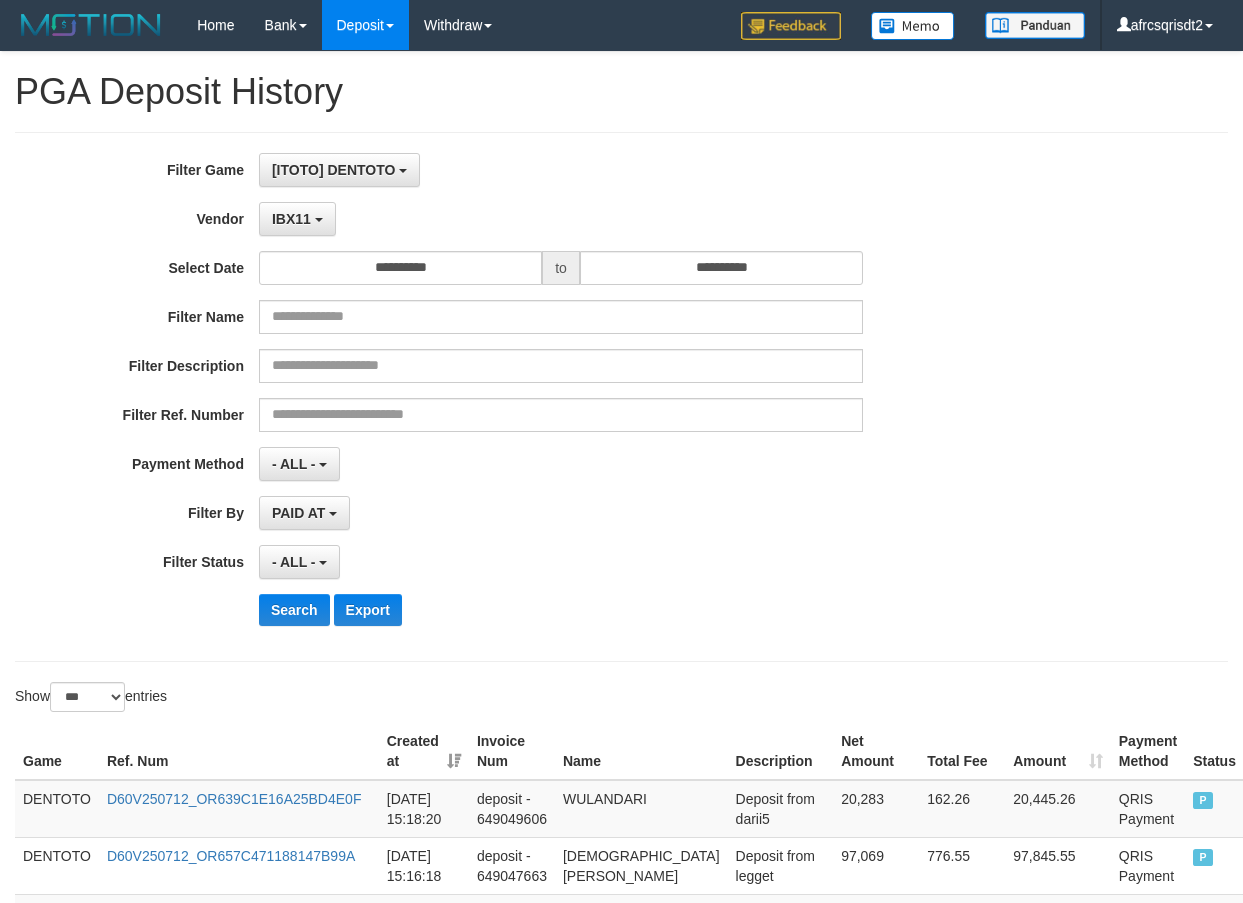 select on "**********" 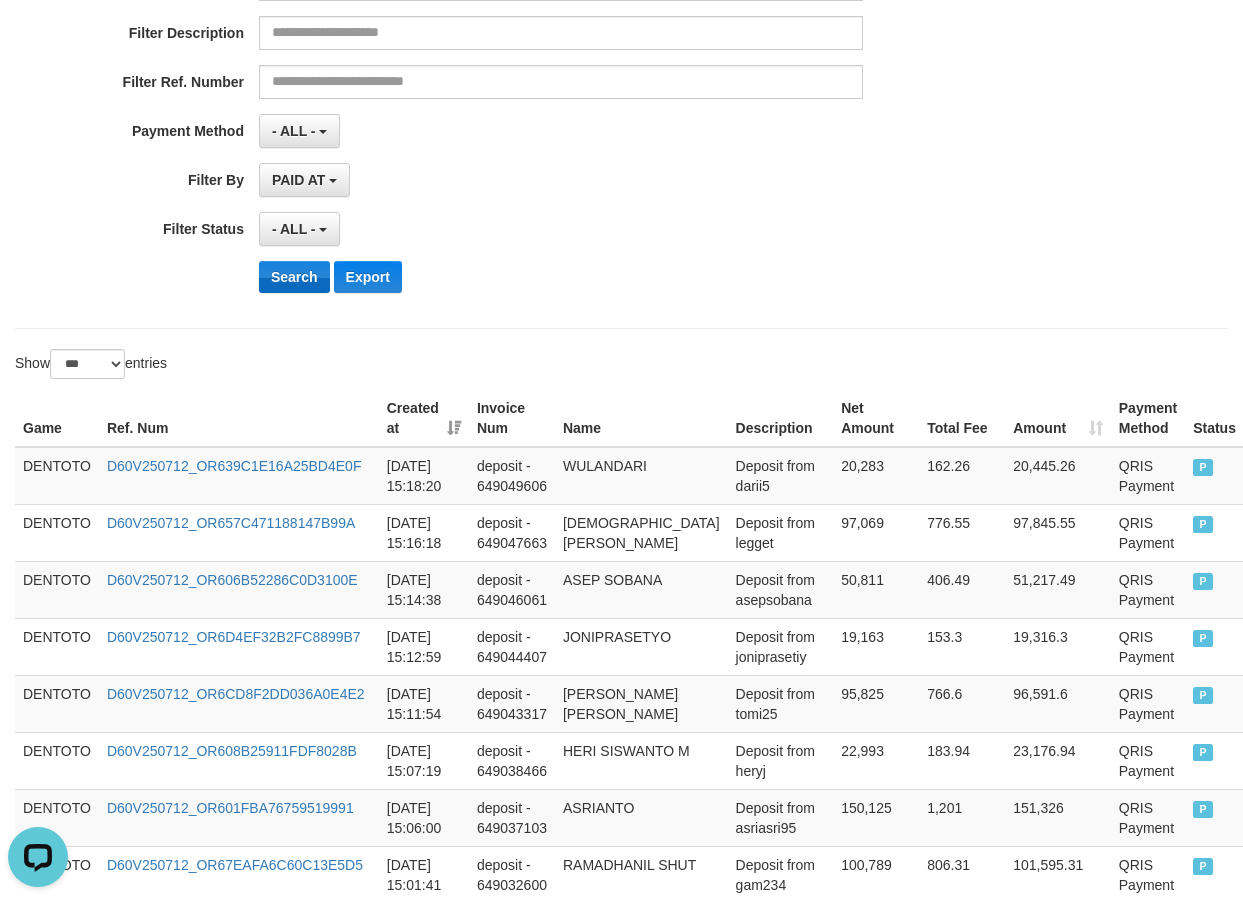 scroll, scrollTop: 333, scrollLeft: 0, axis: vertical 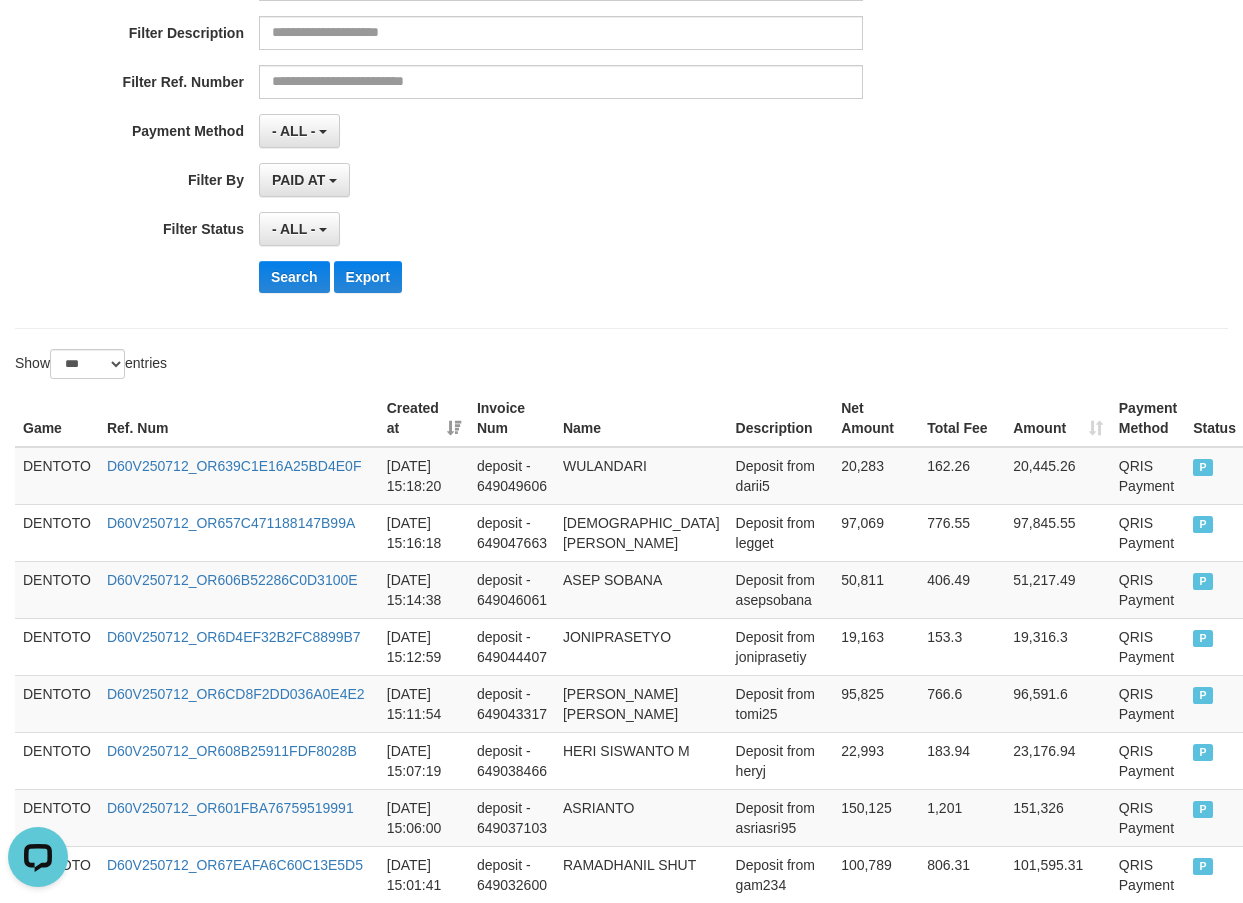 click on "**********" at bounding box center (621, 2986) 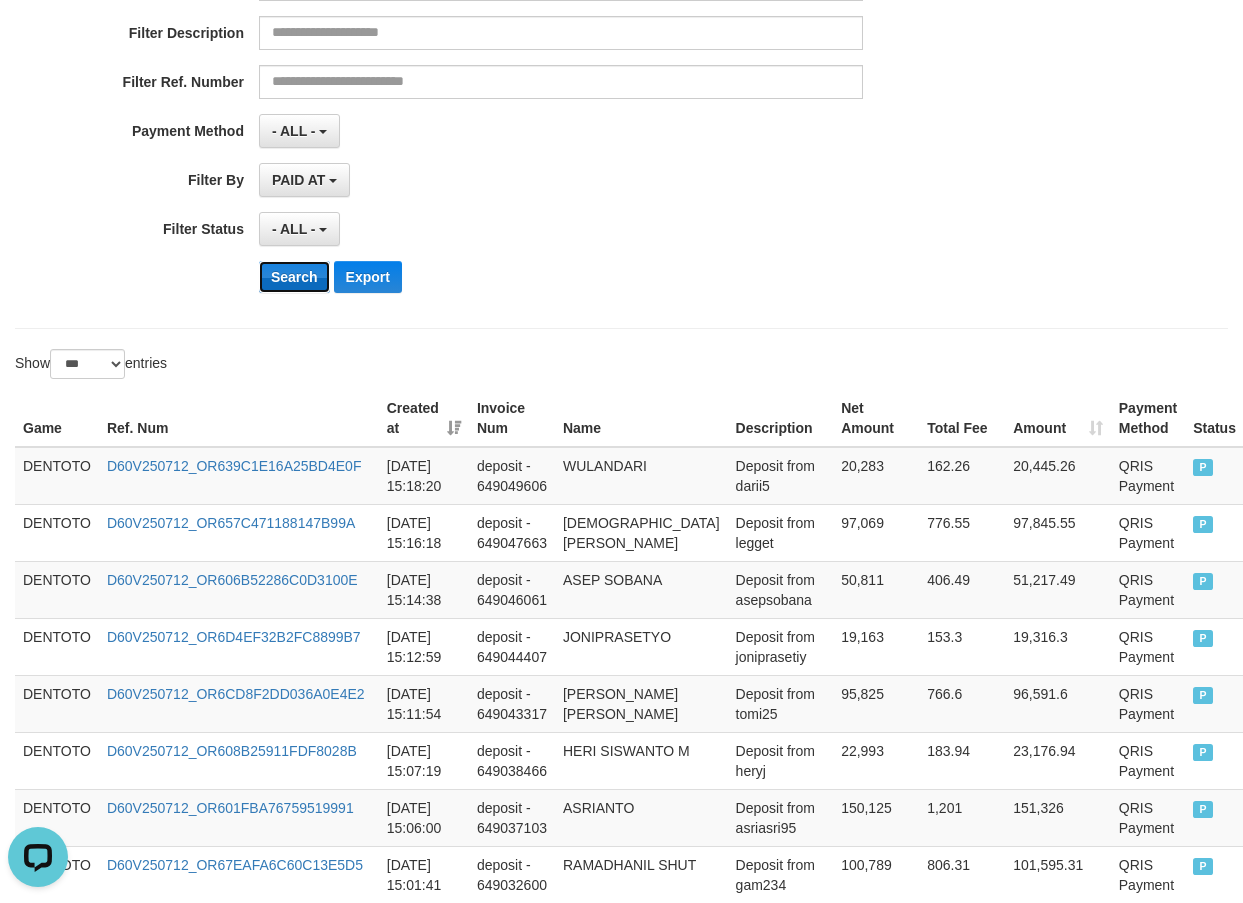 click on "Search" at bounding box center (294, 277) 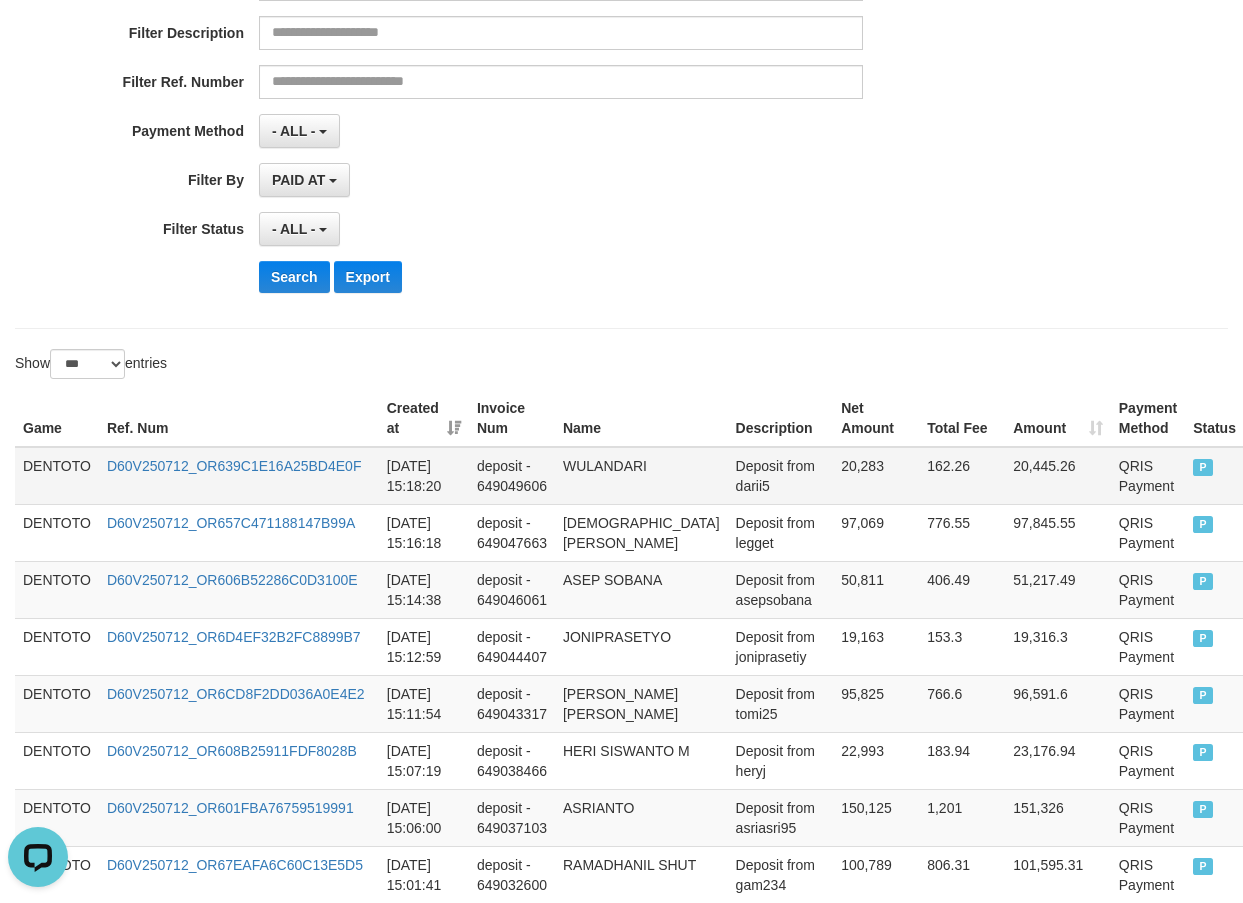 click on "DENTOTO" at bounding box center (57, 476) 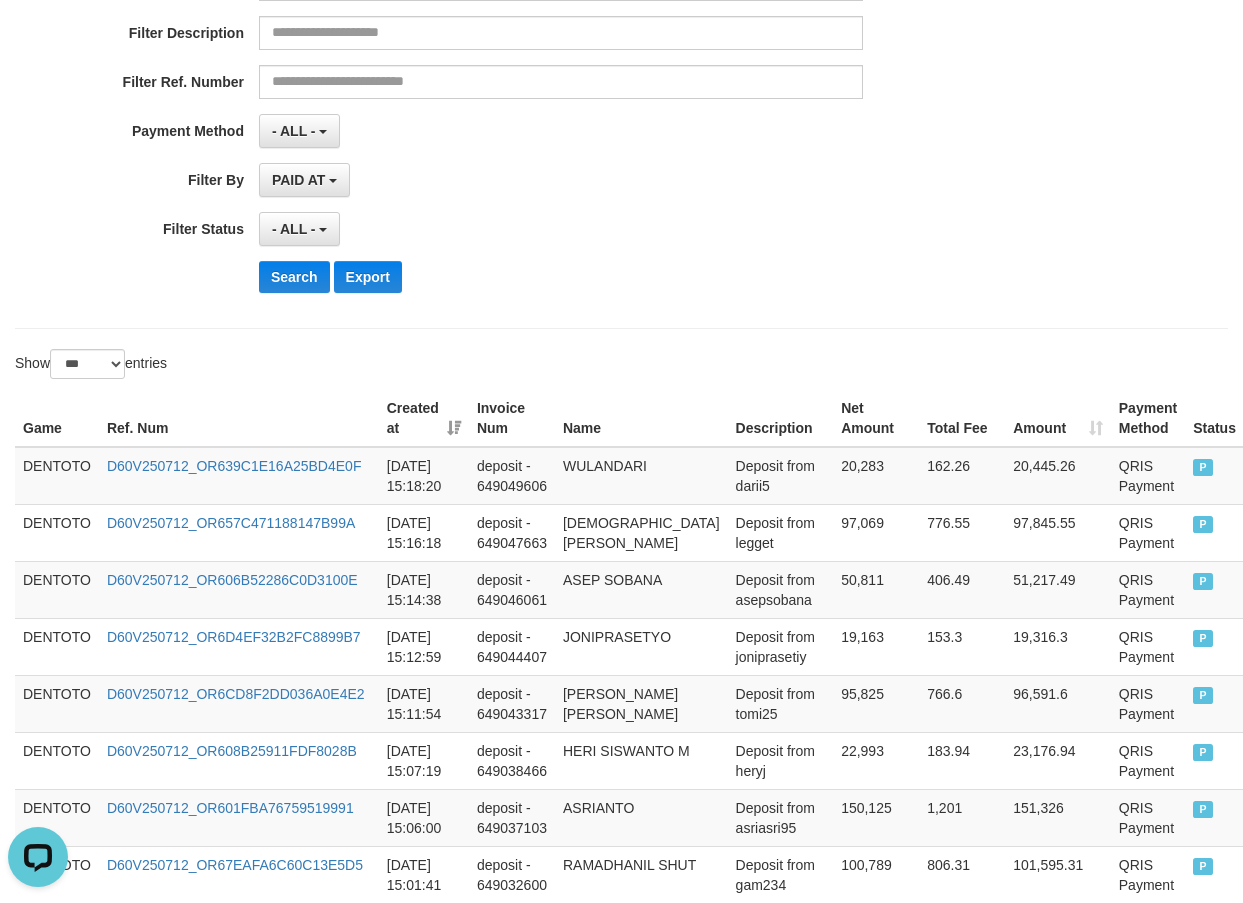 scroll, scrollTop: 5854, scrollLeft: 0, axis: vertical 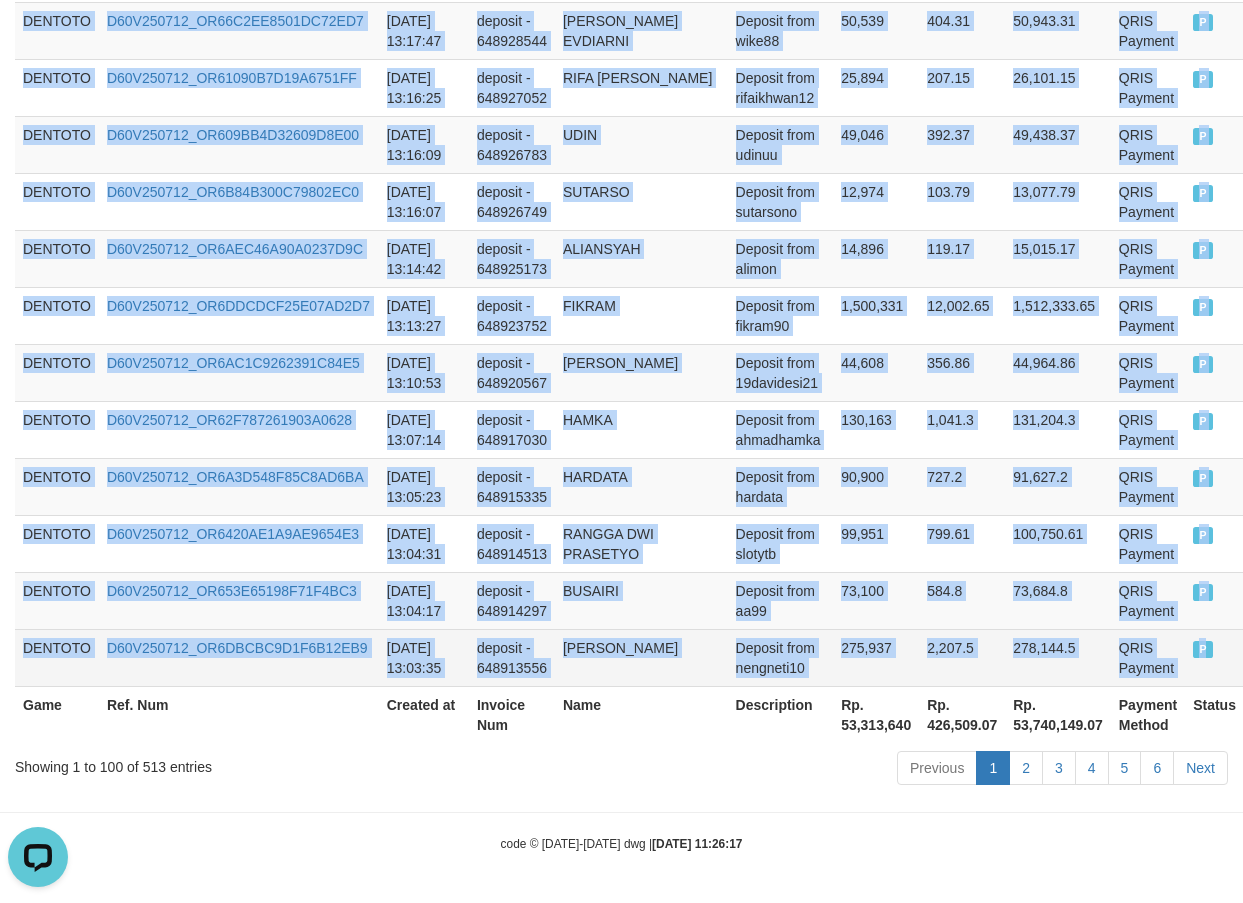 click on "P" at bounding box center [1214, 657] 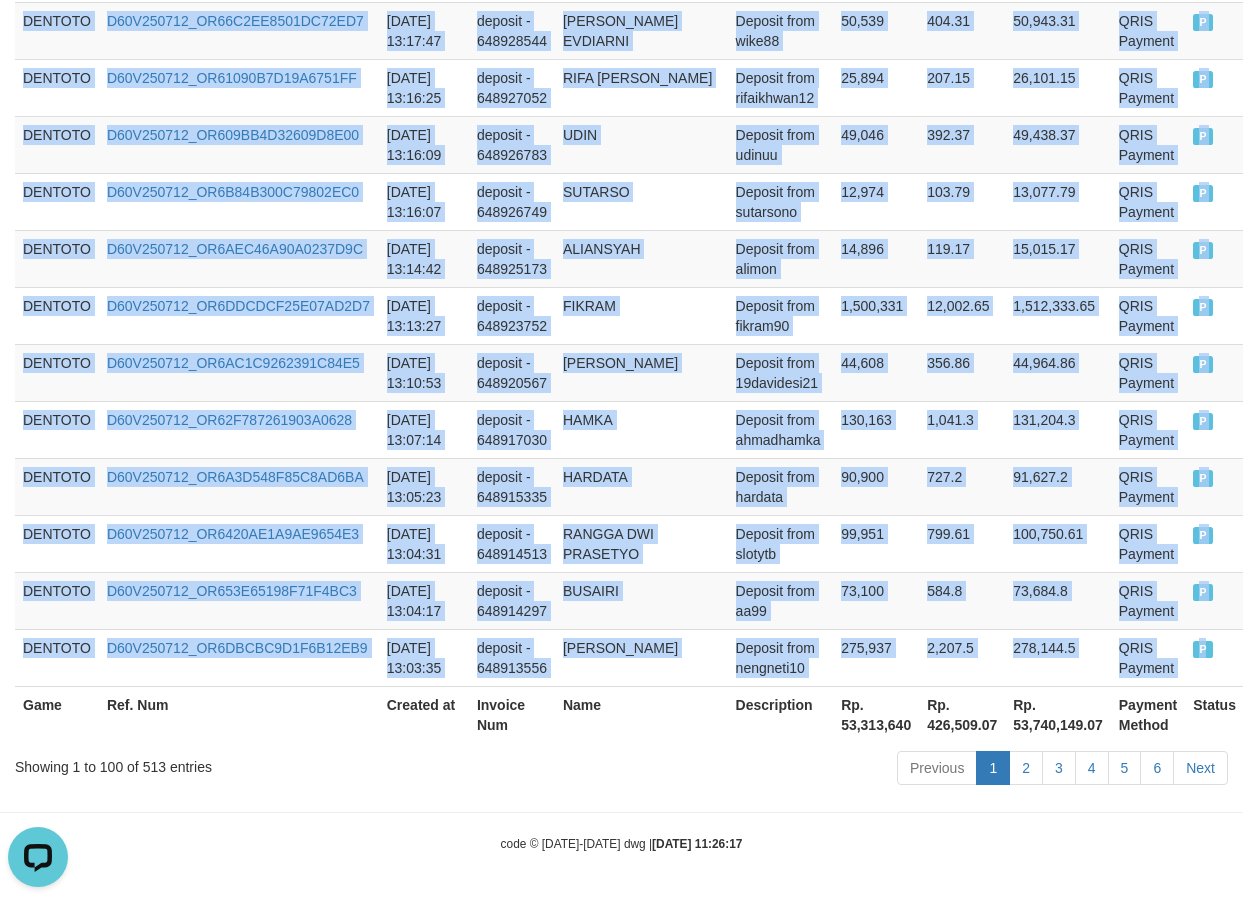copy on "DENTOTO D60V250712_OR639C1E16A25BD4E0F [DATE] 15:18:20 deposit - 649049606 WULANDARI Deposit from darii5 20,283 162.26 20,445.26 QRIS Payment P   DENTOTO D60V250712_OR657C471188147B99A [DATE] 15:16:18 deposit - 649047663 IMAM SAFII Deposit from legget 97,069 776.55 97,845.55 QRIS Payment P   DENTOTO D60V250712_OR606B52286C0D3100E [DATE] 15:14:38 deposit - 649046061 ASEP SOBANA Deposit from asepsobana 50,811 406.49 51,217.49 QRIS Payment P   DENTOTO D60V250712_OR6D4EF32B2FC8899B7 [DATE] 15:12:59 deposit - 649044407 JONIPRASETYO Deposit from joniprasetiy 19,163 153.3 19,316.3 QRIS Payment P   DENTOTO D60V250712_OR6CD8F2DD036A0E4E2 [DATE] 15:11:54 deposit - 649043317 [PERSON_NAME] [PERSON_NAME] Deposit from tomi25 95,825 766.6 96,591.6 QRIS Payment P   DENTOTO D60V250712_OR608B25911FDF8028B [DATE] 15:07:19 deposit - 649038466 HERI SISWANTO M Deposit from heryj 22,993 183.94 23,176.94 QRIS Payment P   DENTOTO D60V250712_OR601FBA76759519991 [DATE] 15:06:00 deposit - 649037103 ASRIANTO Deposit ..." 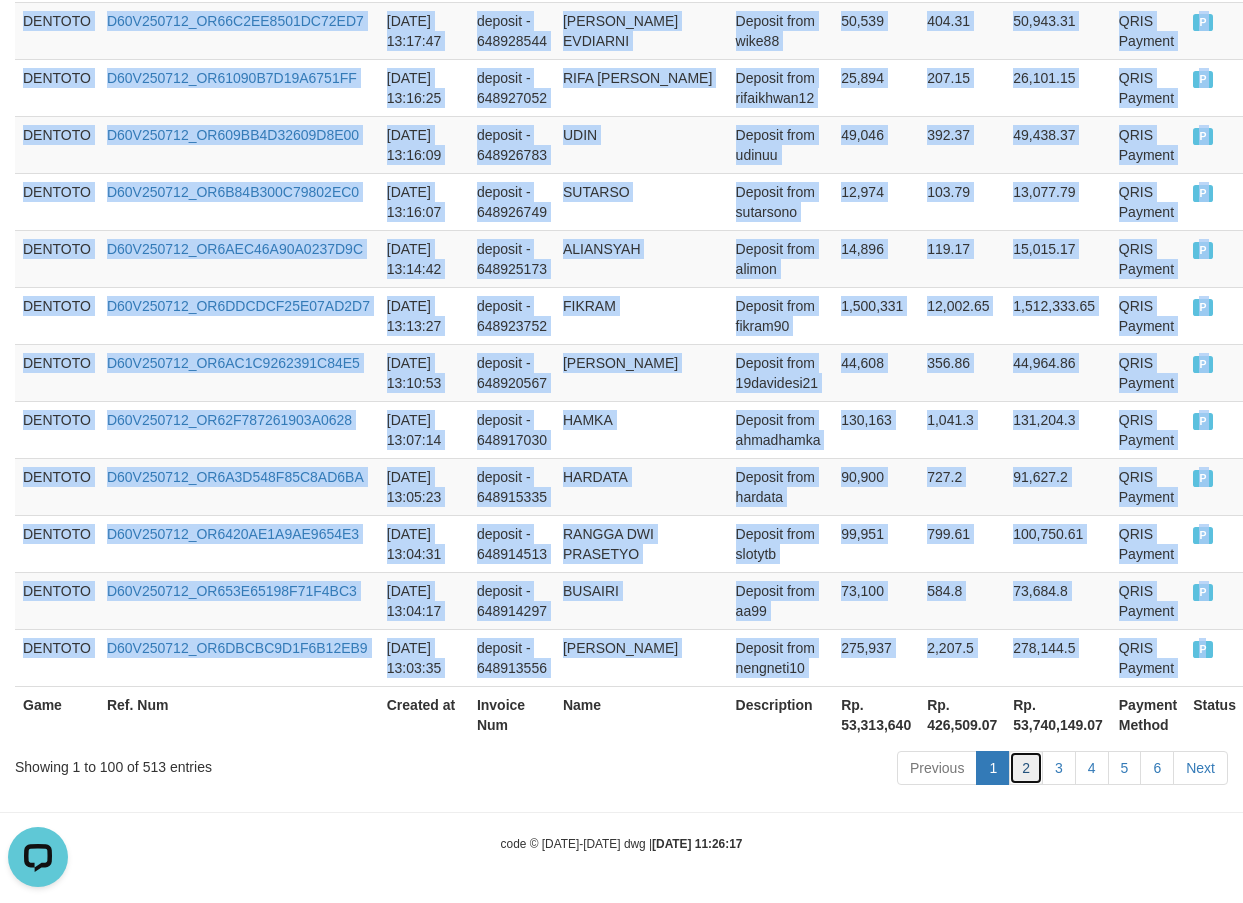 click on "2" at bounding box center (1026, 768) 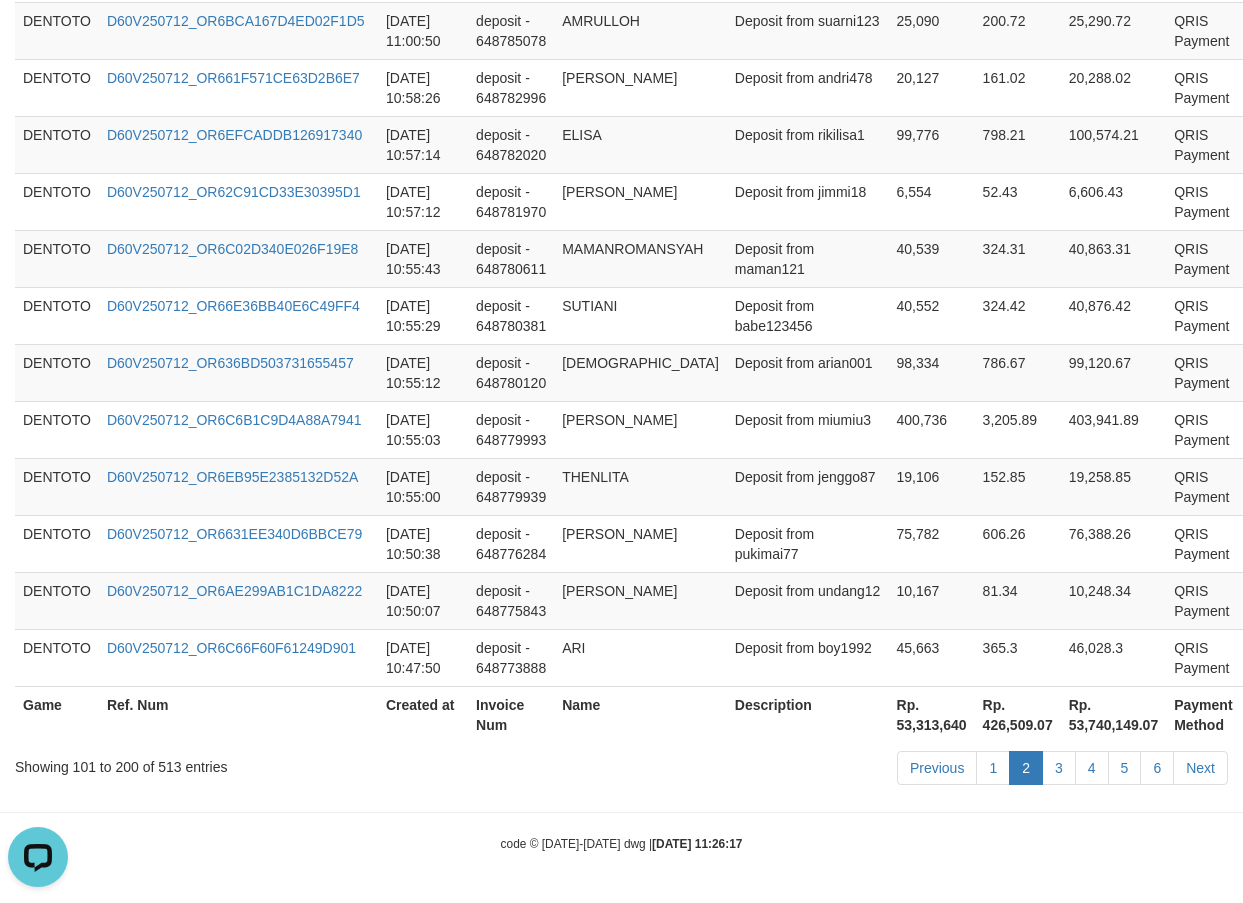 scroll, scrollTop: 5794, scrollLeft: 0, axis: vertical 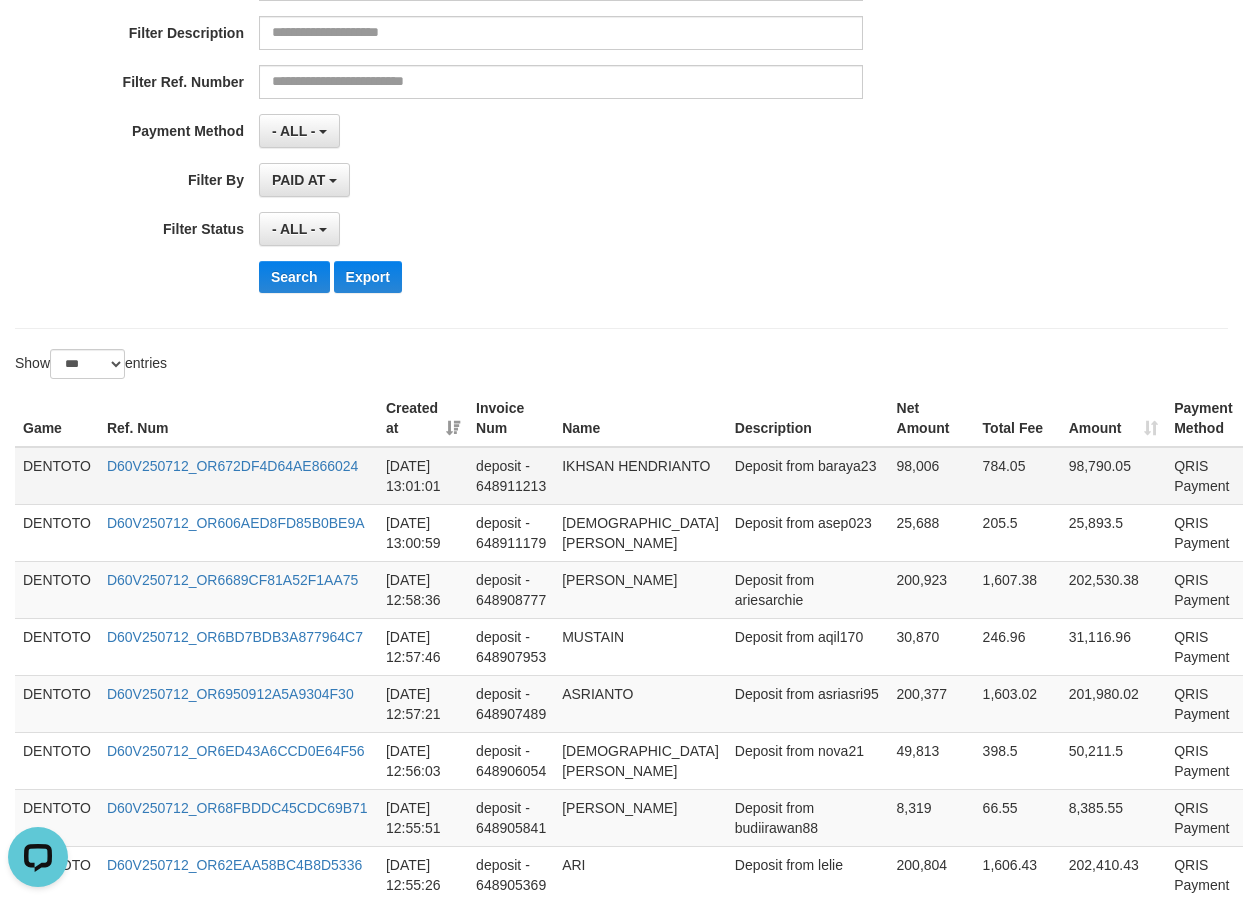 click on "DENTOTO" at bounding box center [57, 476] 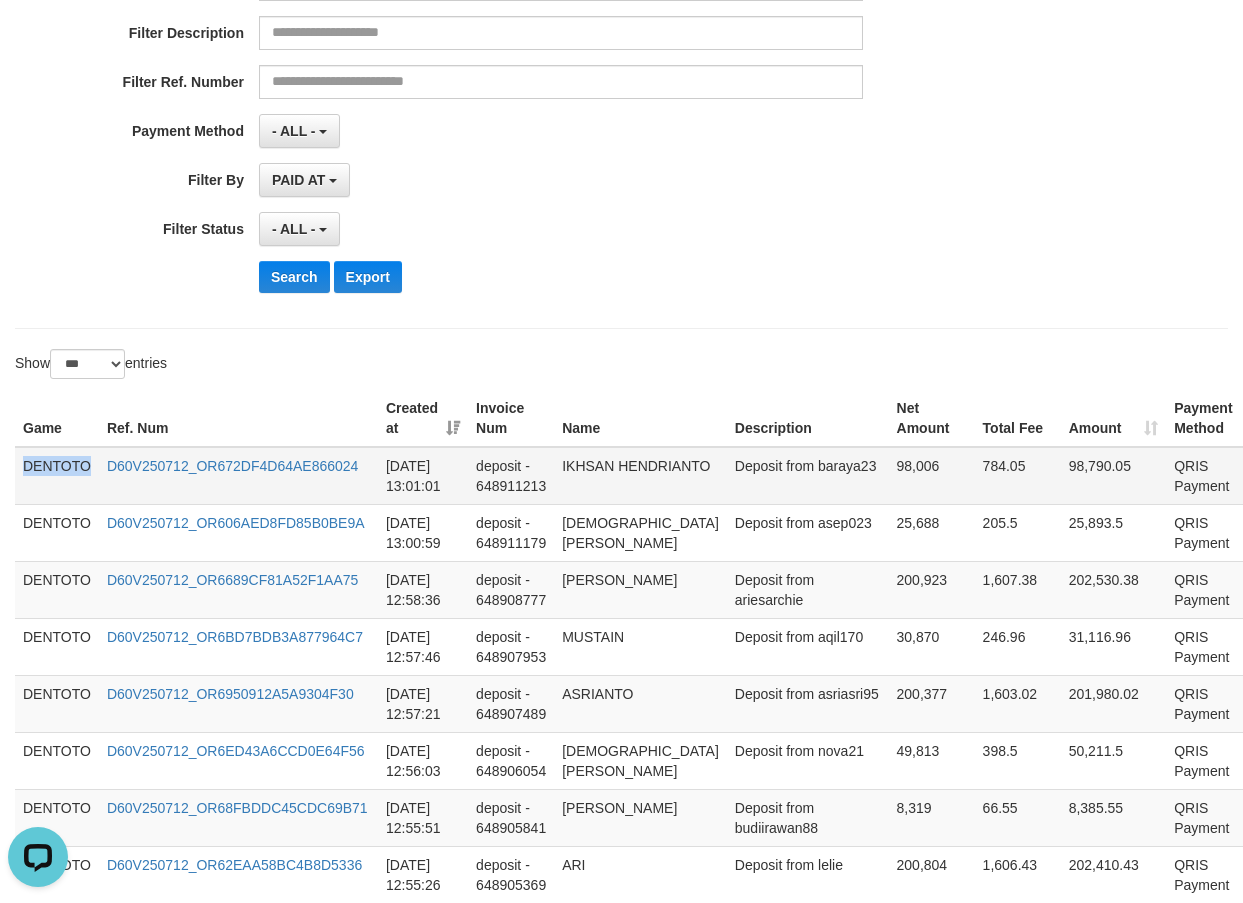click on "DENTOTO" at bounding box center [57, 476] 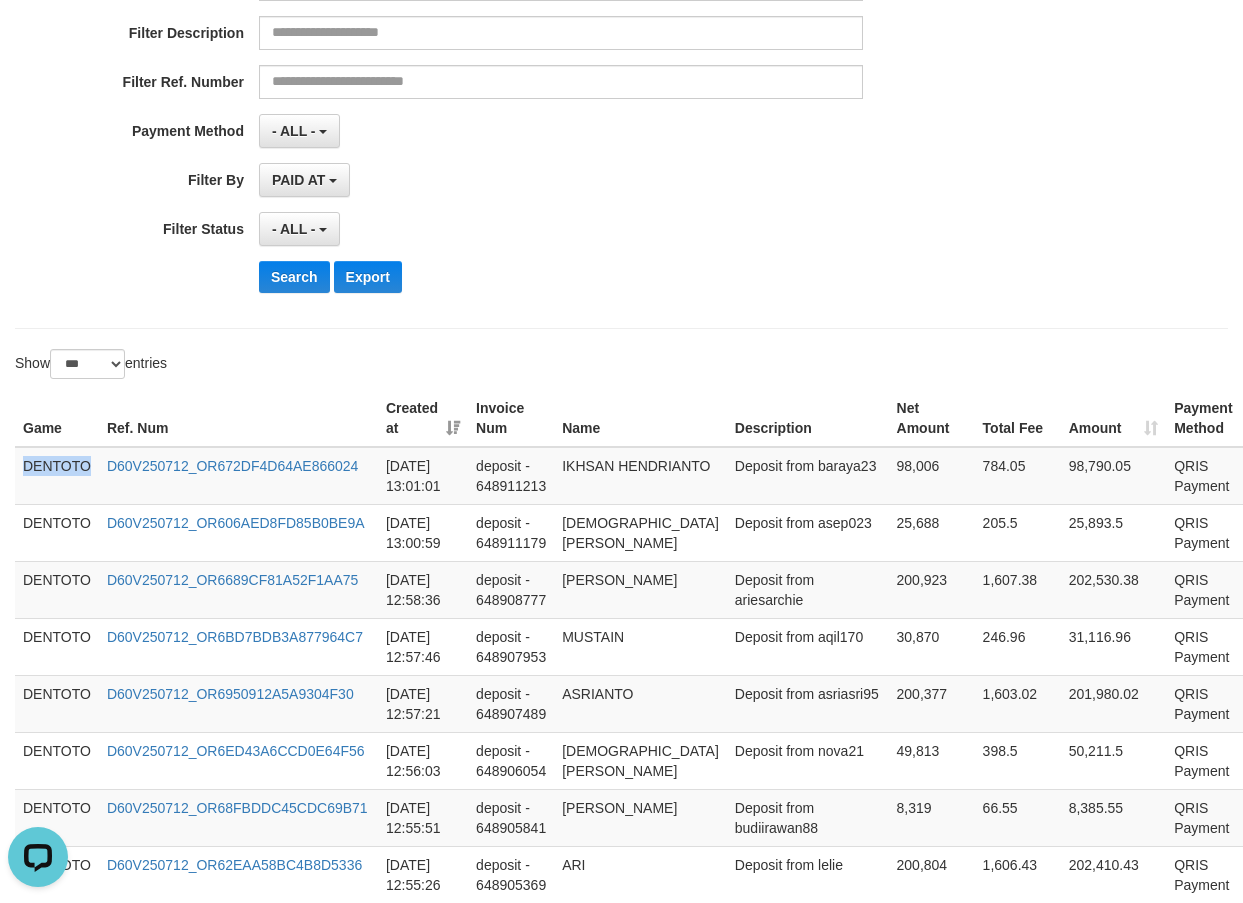 scroll, scrollTop: 5794, scrollLeft: 0, axis: vertical 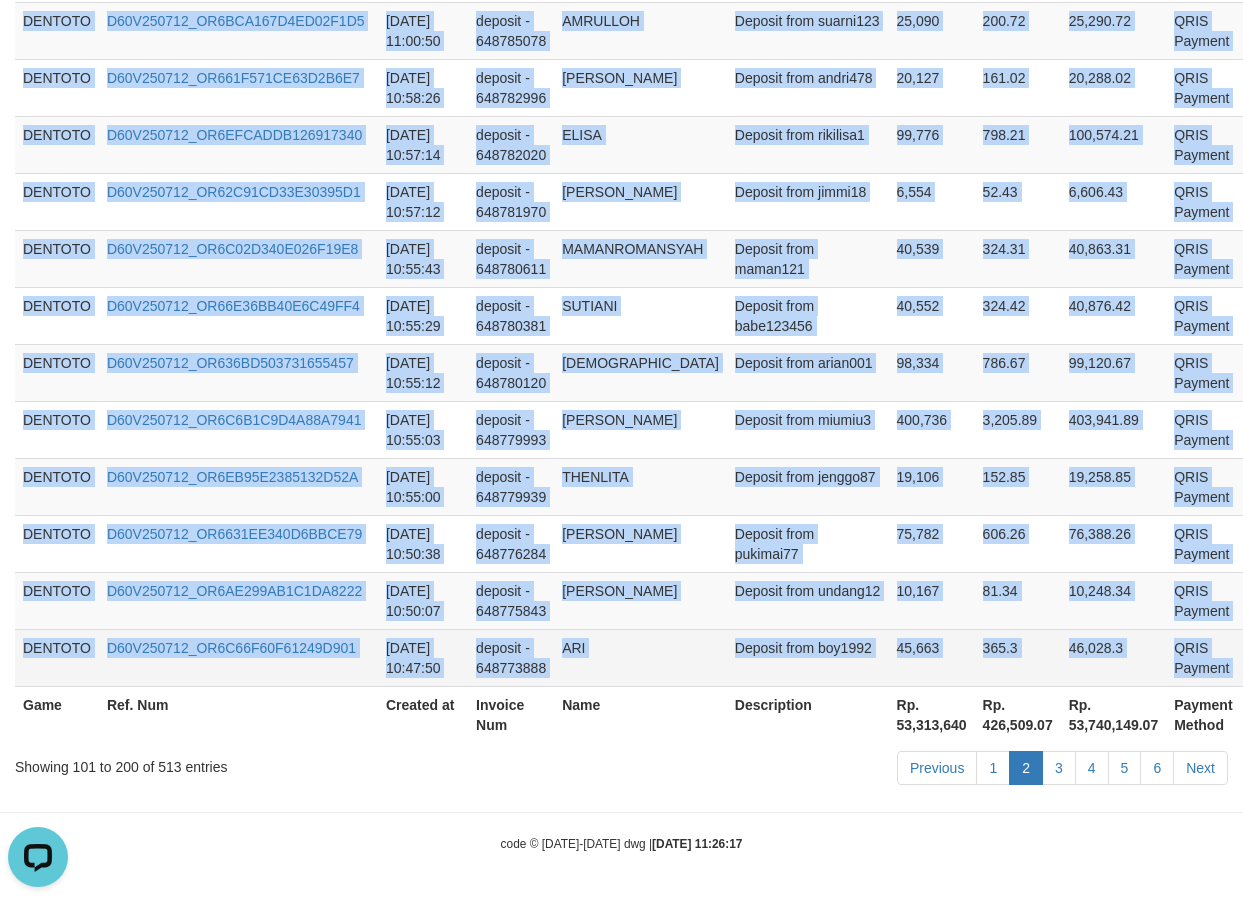 click on "P" at bounding box center (1270, 657) 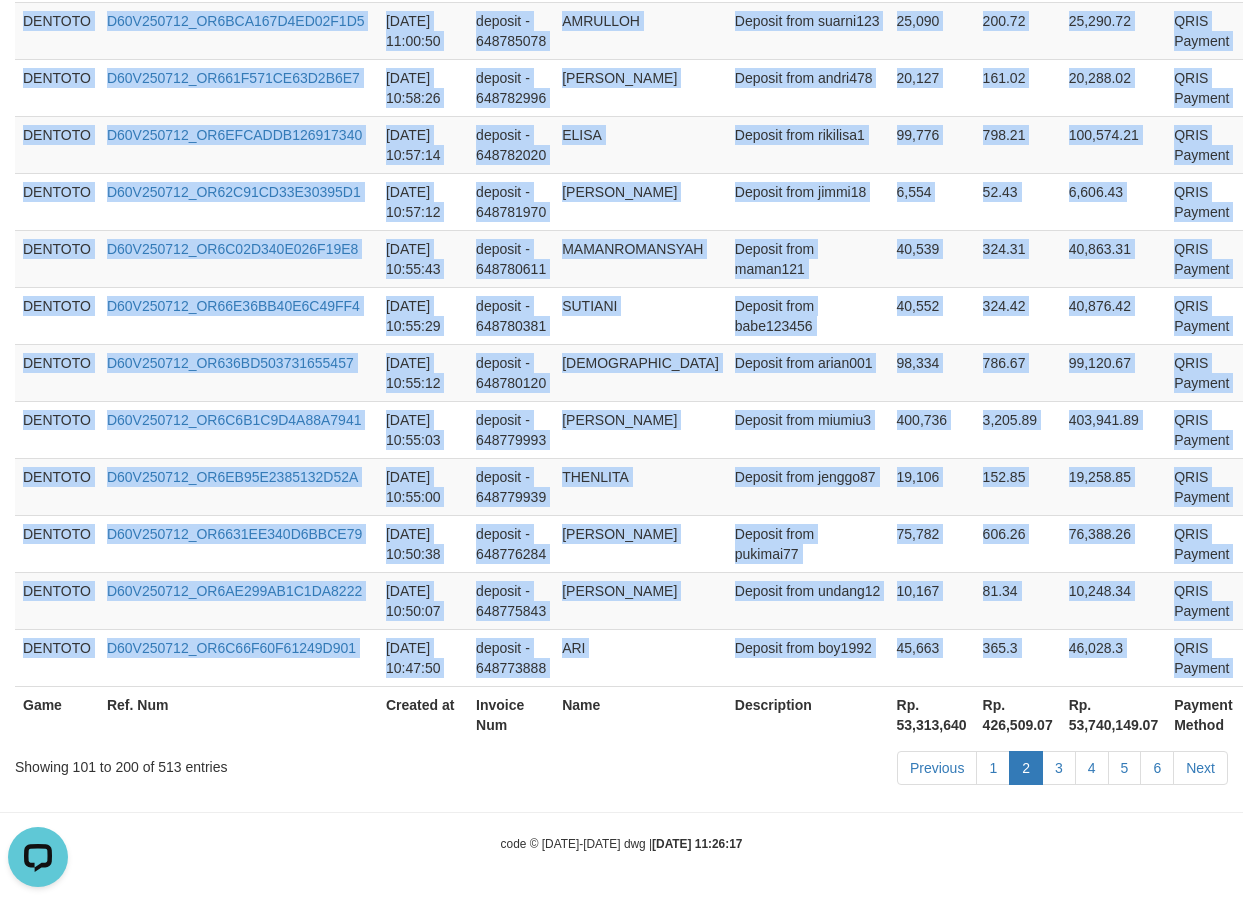 copy on "DENTOTO D60V250712_OR672DF4D64AE866024 [DATE] 13:01:01 deposit - 648911213 IKHSAN HENDRIANTO Deposit from baraya23 98,006 784.05 98,790.05 QRIS Payment P   DENTOTO D60V250712_OR606AED8FD85B0BE9A [DATE] 13:00:59 deposit - 648911179 [PERSON_NAME] Deposit from asep023 25,688 205.5 25,893.5 QRIS Payment P   DENTOTO D60V250712_OR6689CF81A52F1AA75 [DATE] 12:58:36 deposit - 648908777 [PERSON_NAME] Deposit from ariesarchie 200,923 1,607.38 202,530.38 QRIS Payment P   DENTOTO D60V250712_OR6BD7BDB3A877964C7 [DATE] 12:57:46 deposit - 648907953 MUSTAIN Deposit from aqil170 30,870 246.96 31,116.96 QRIS Payment P   DENTOTO D60V250712_OR6950912A5A9304F30 [DATE] 12:57:21 deposit - 648907489 ASRIANTO Deposit from asriasri95 200,377 1,603.02 201,980.02 QRIS Payment P   DENTOTO D60V250712_OR6ED43A6CCD0E64F56 [DATE] 12:56:03 deposit - 648906054 AGUSTINO DEWA BAENG Deposit from nova21 49,813 398.5 50,211.5 QRIS Payment P   DENTOTO D60V250712_OR68FBDDC45CDC69B71 [DATE] 12:55:51 deposit - 648905841 SWAND..." 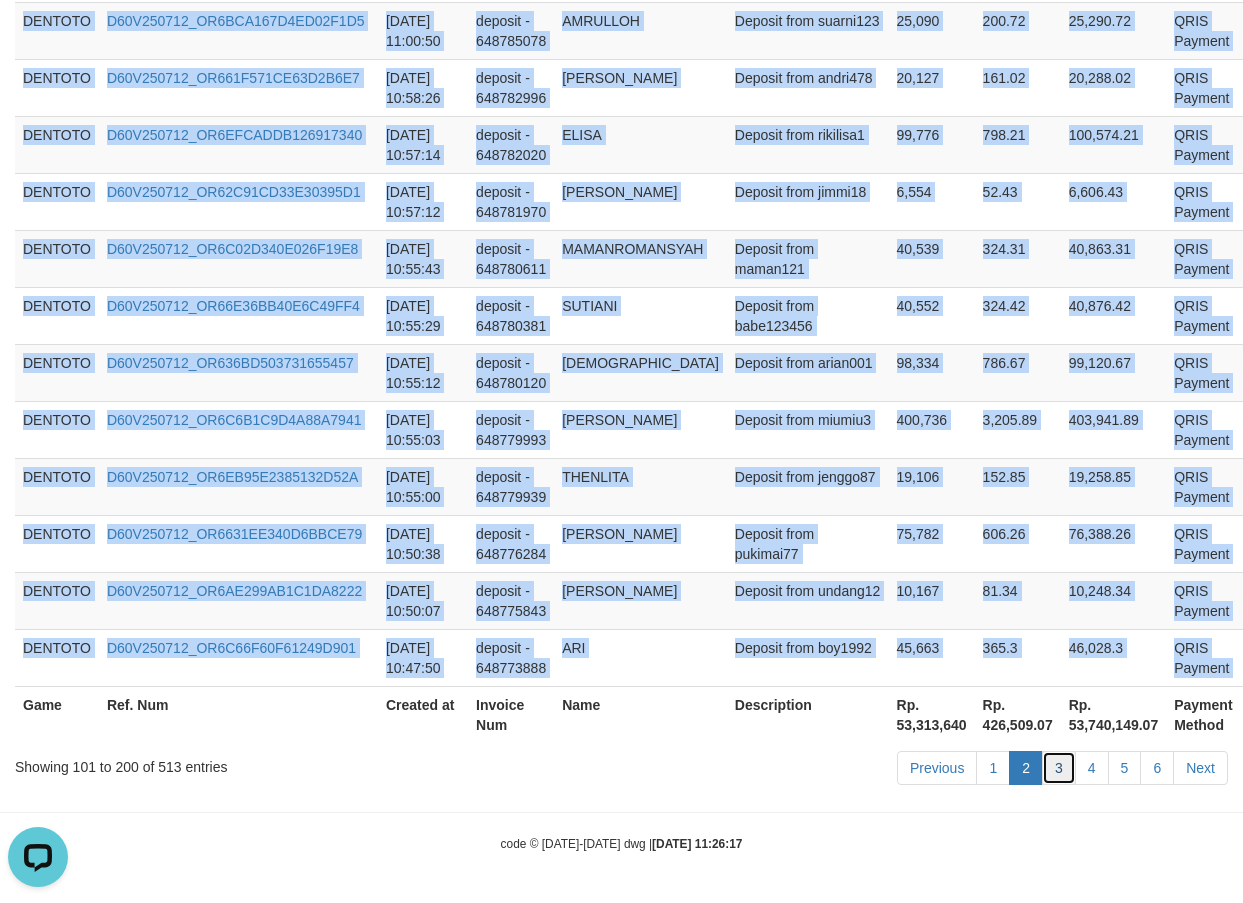 click on "3" at bounding box center [1059, 768] 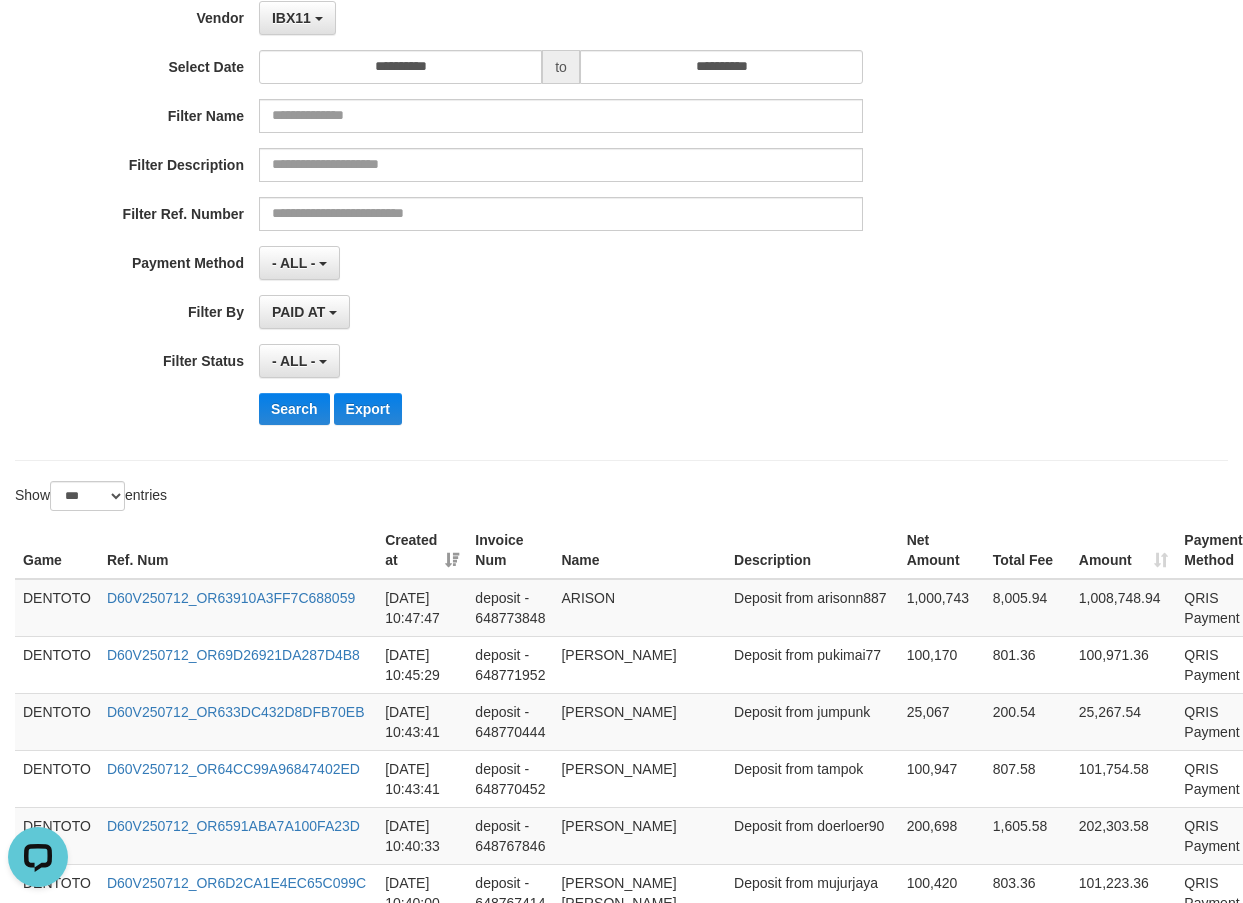 scroll, scrollTop: 0, scrollLeft: 0, axis: both 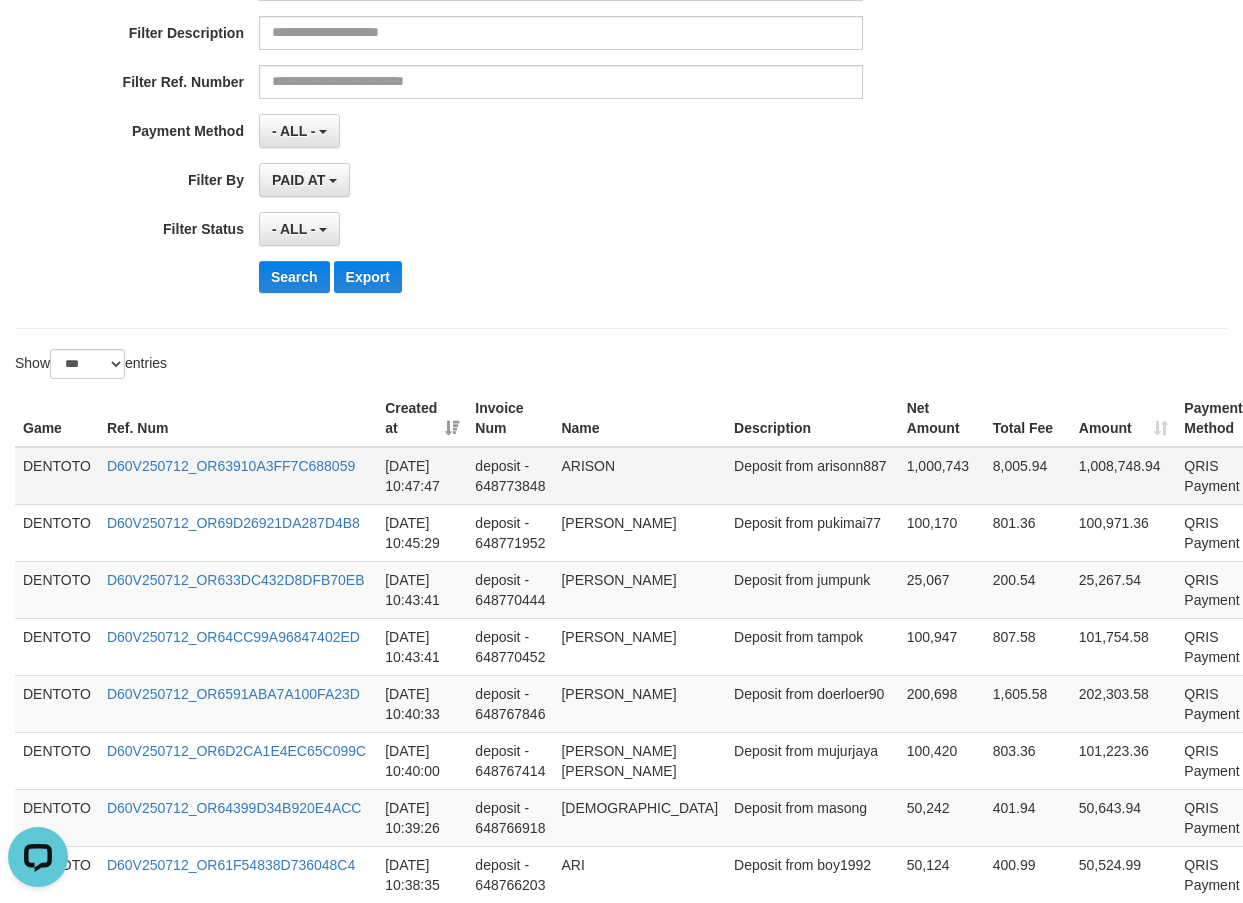 click on "DENTOTO" at bounding box center (57, 476) 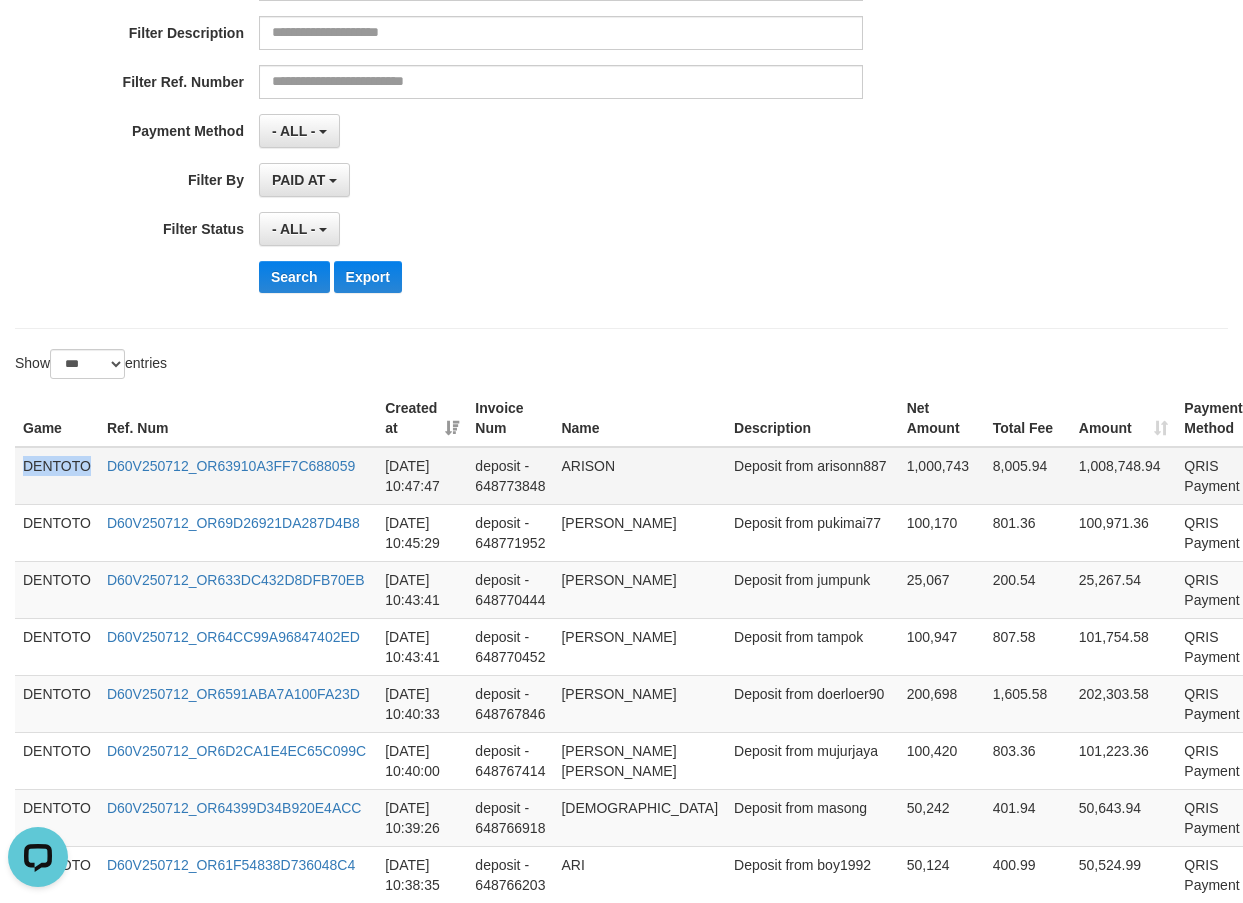 click on "DENTOTO" at bounding box center (57, 476) 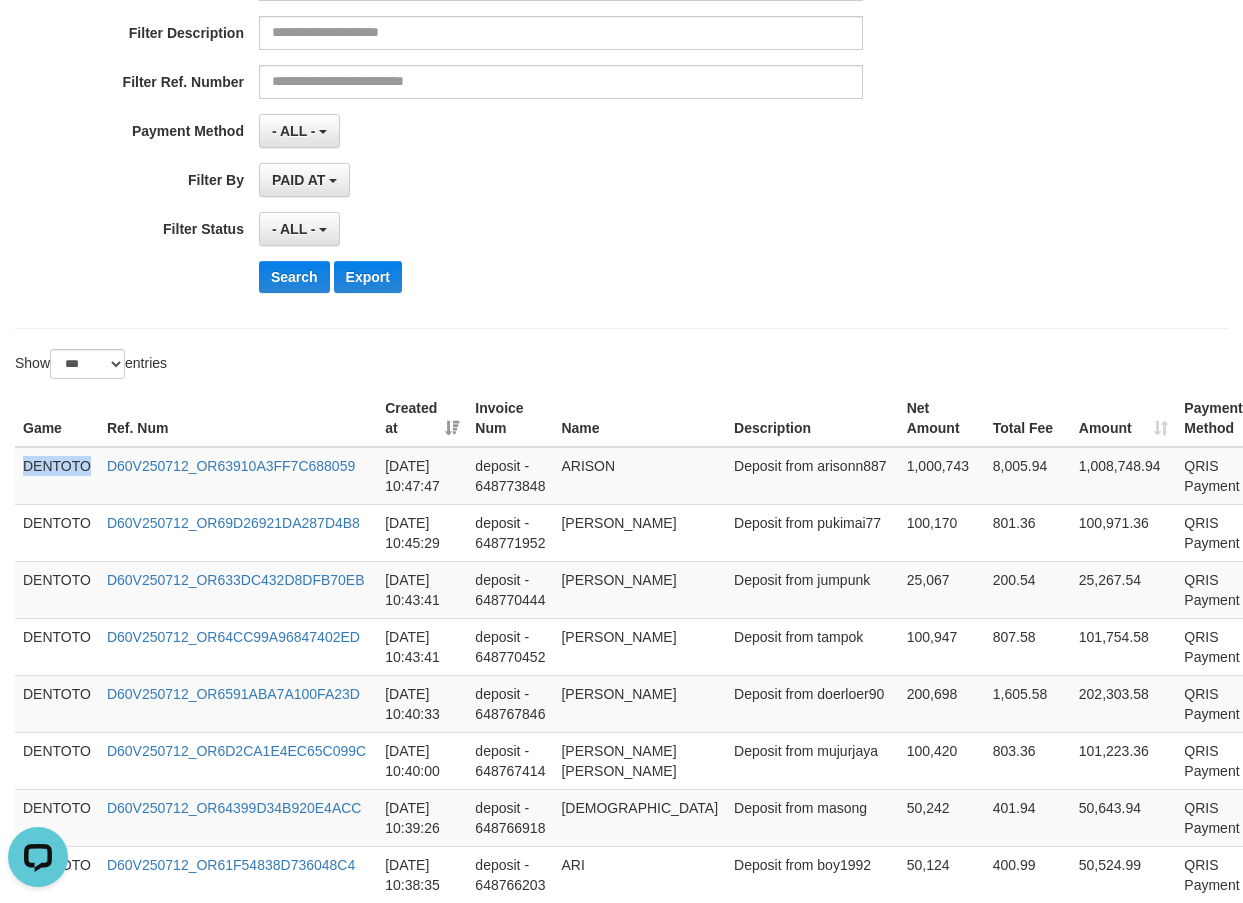 scroll, scrollTop: 5794, scrollLeft: 0, axis: vertical 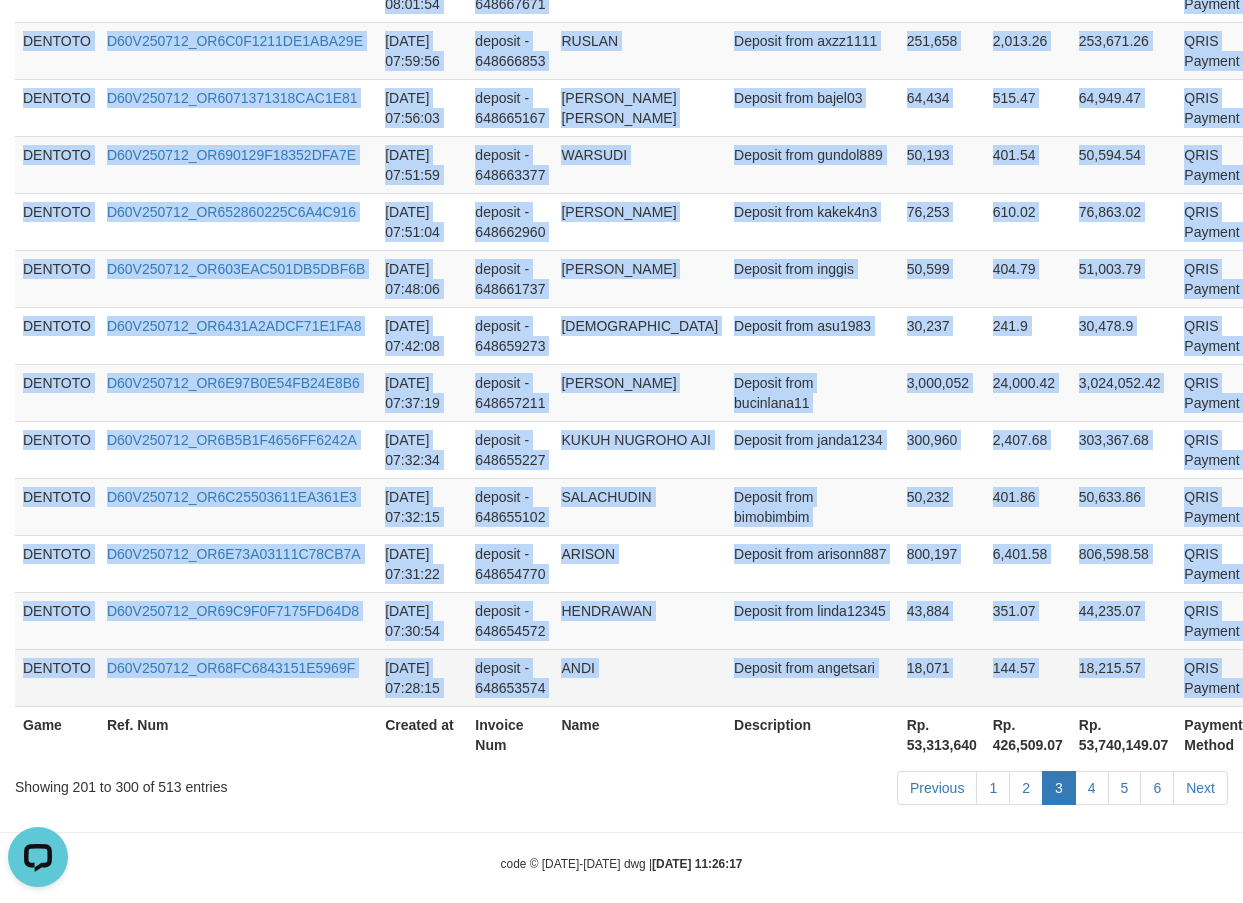 click on "P" at bounding box center [1269, 669] 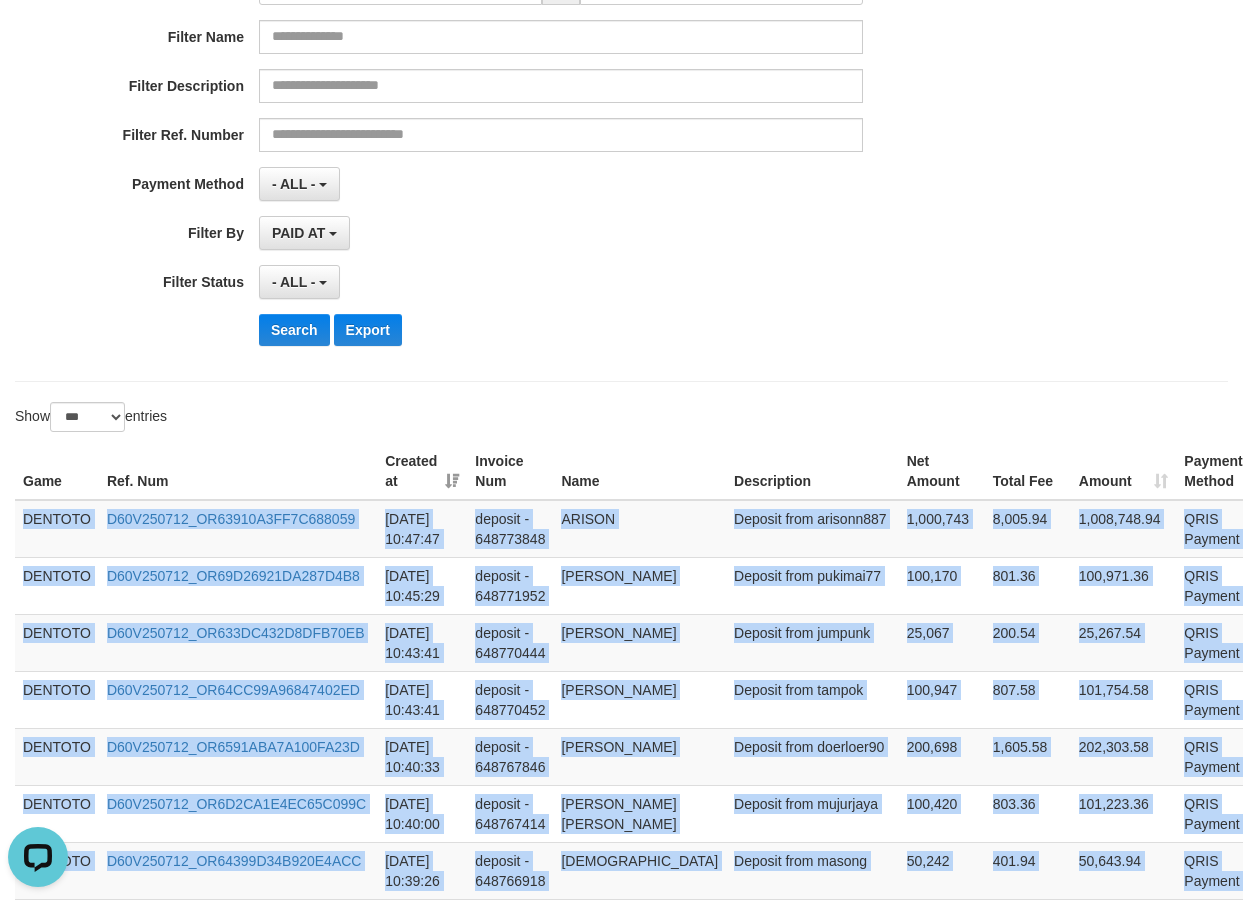 scroll, scrollTop: 333, scrollLeft: 0, axis: vertical 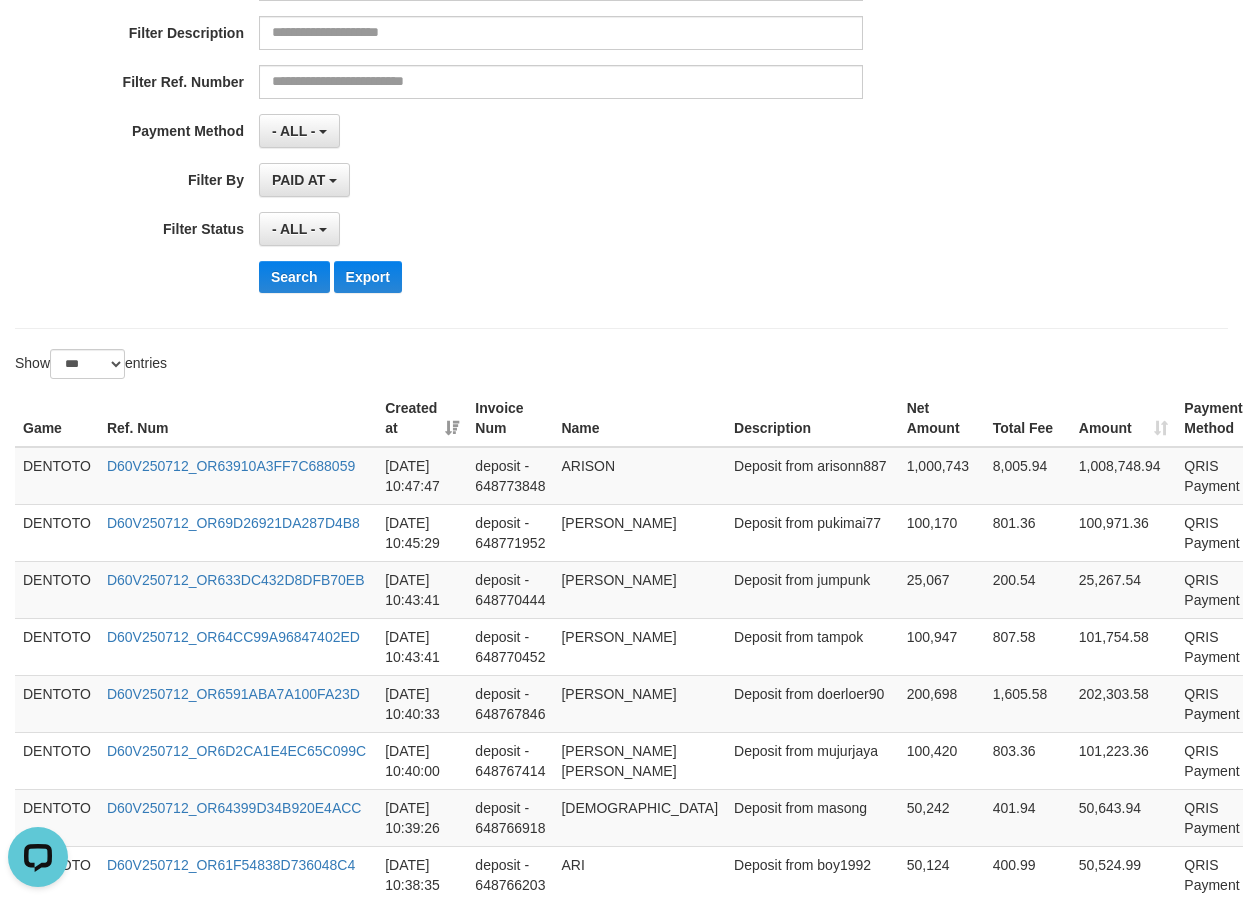 click on "Show  ** ** ** ***  entries" at bounding box center [311, 366] 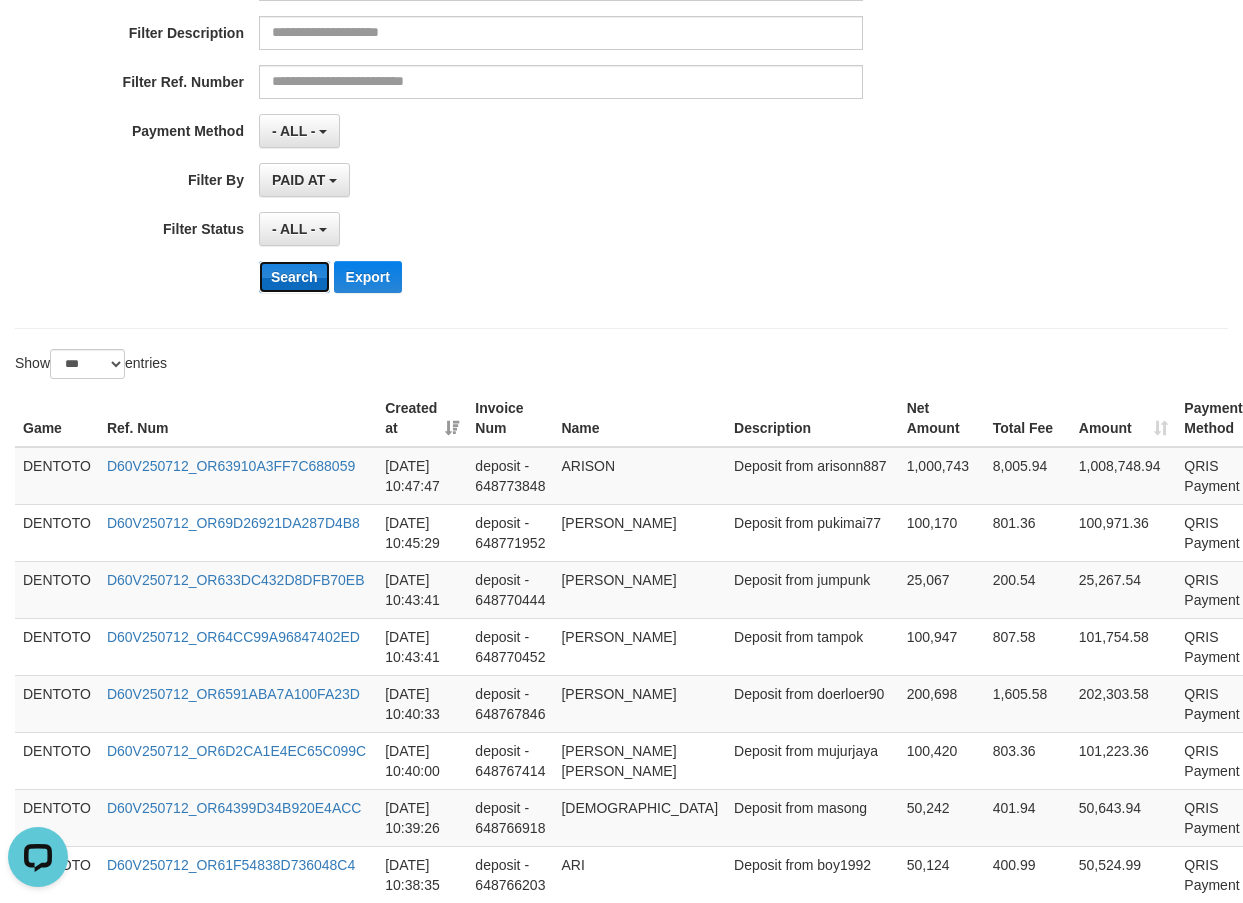 click on "Search" at bounding box center (294, 277) 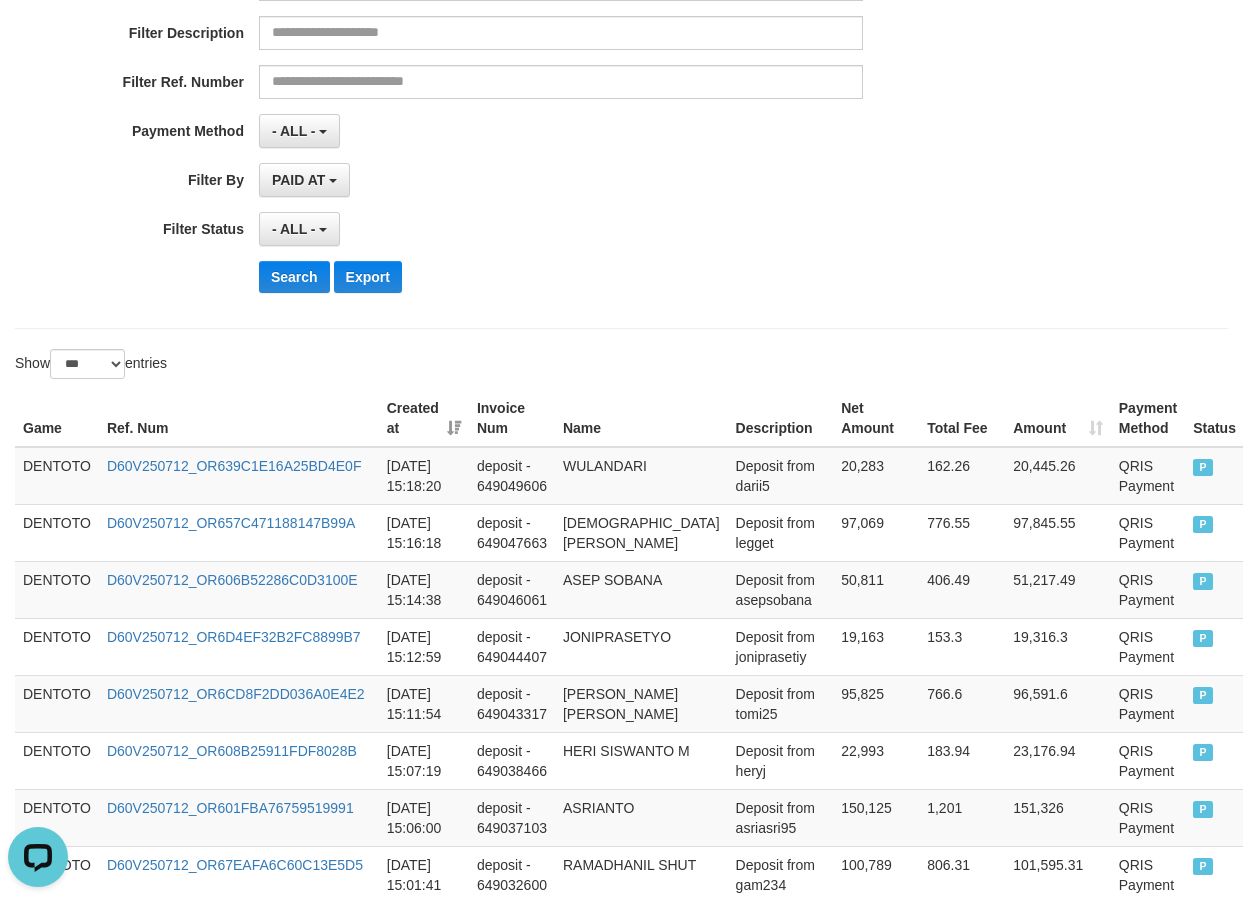 click on "DENTOTO" at bounding box center [57, 476] 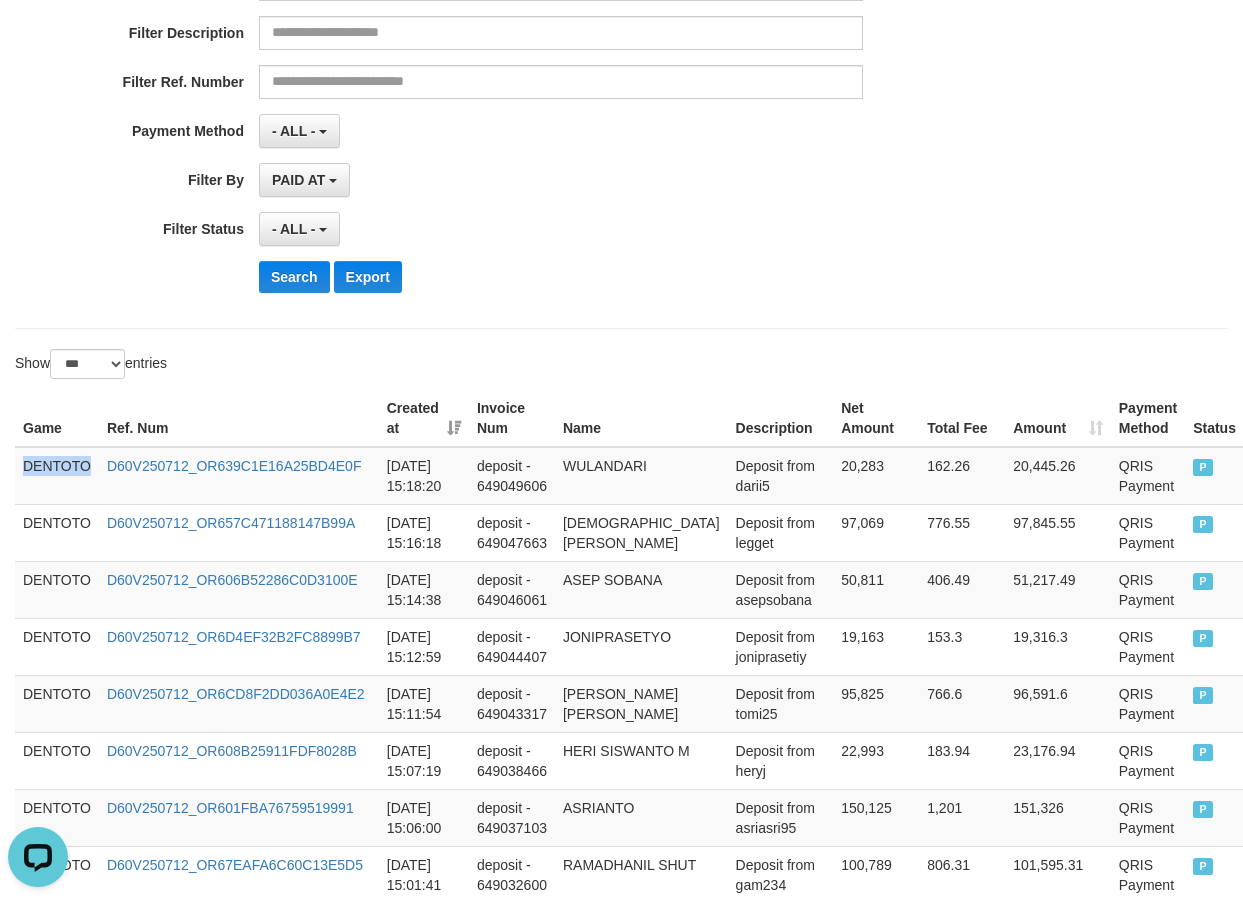 click on "DENTOTO" at bounding box center [57, 476] 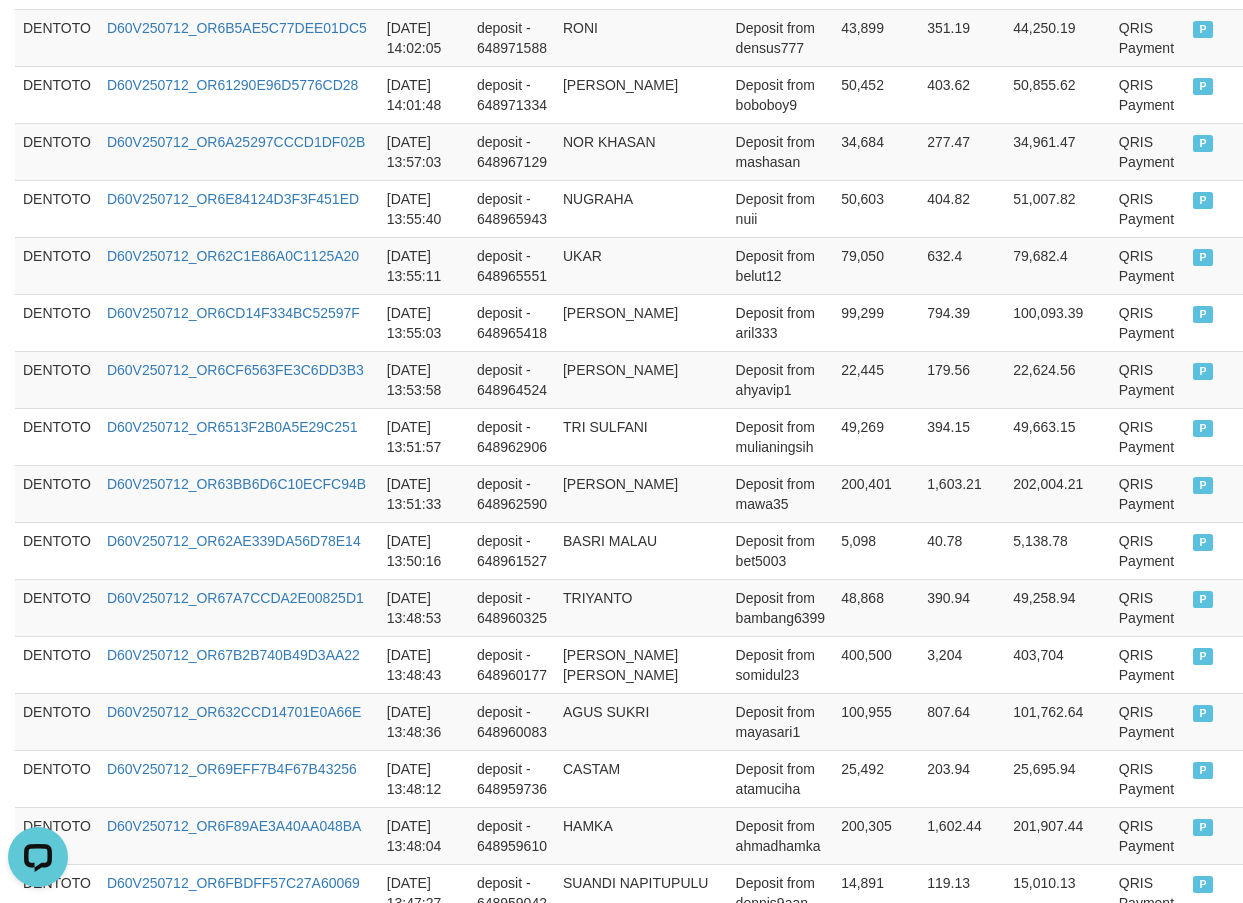 scroll, scrollTop: 5854, scrollLeft: 0, axis: vertical 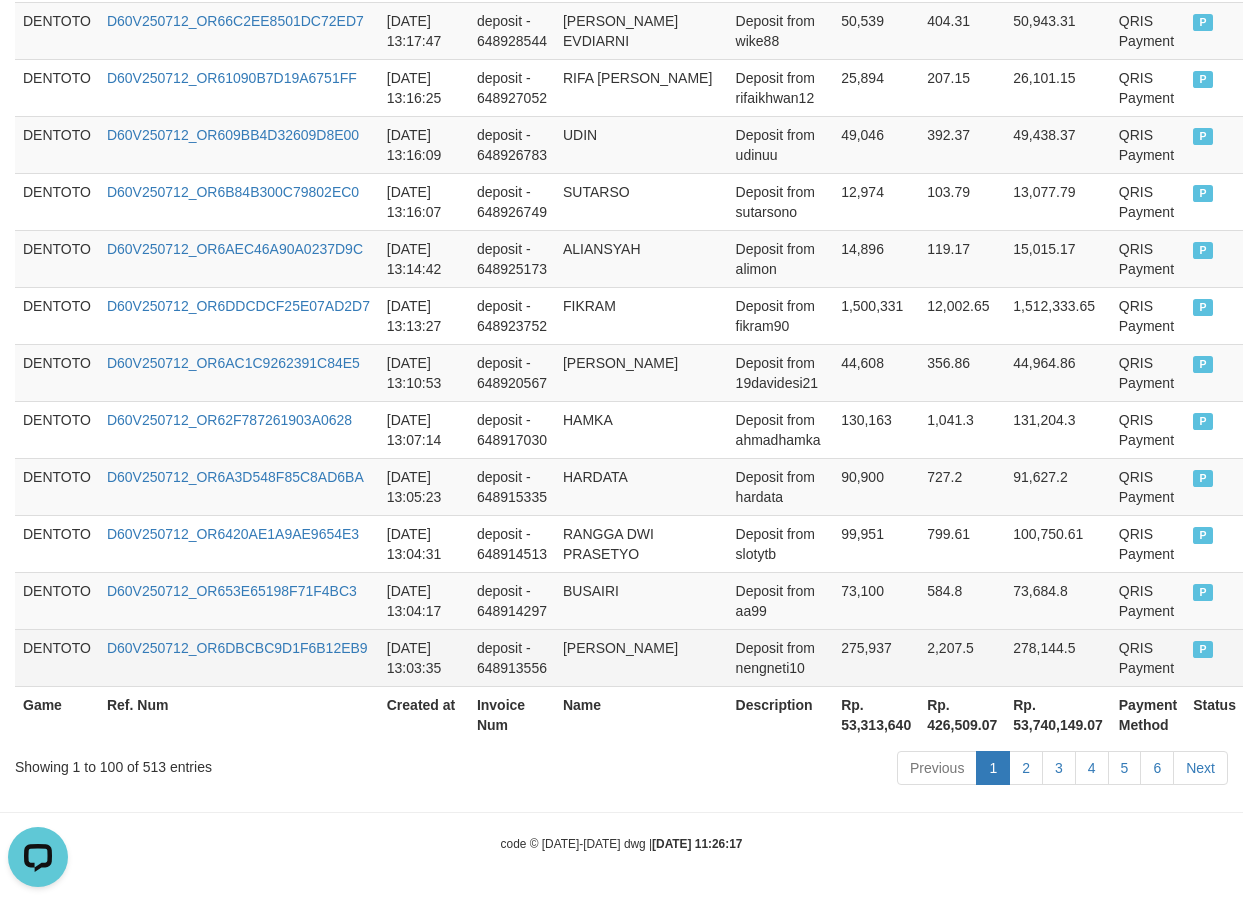 click on "P" at bounding box center [1214, 657] 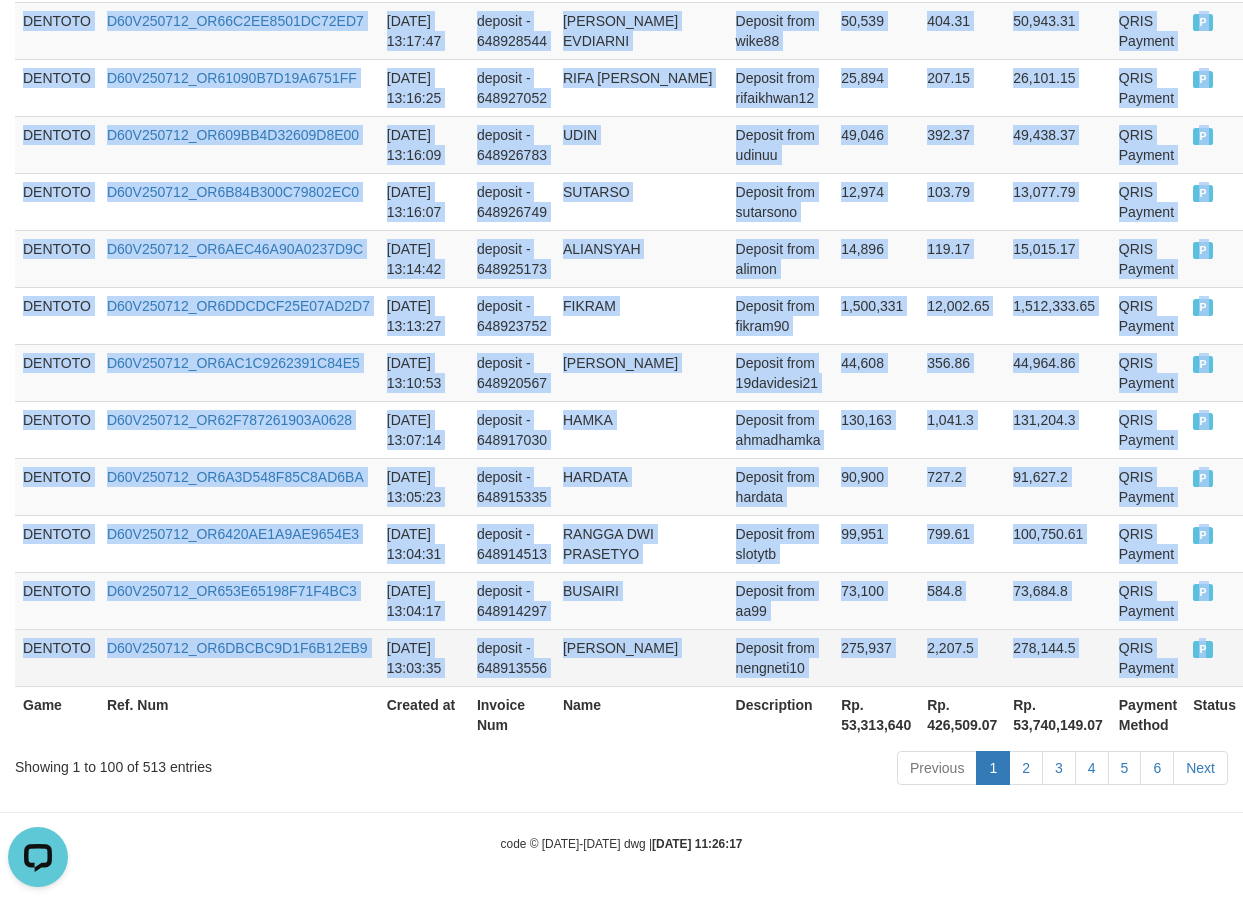 copy on "DENTOTO D60V250712_OR639C1E16A25BD4E0F [DATE] 15:18:20 deposit - 649049606 WULANDARI Deposit from darii5 20,283 162.26 20,445.26 QRIS Payment P   DENTOTO D60V250712_OR657C471188147B99A [DATE] 15:16:18 deposit - 649047663 IMAM SAFII Deposit from legget 97,069 776.55 97,845.55 QRIS Payment P   DENTOTO D60V250712_OR606B52286C0D3100E [DATE] 15:14:38 deposit - 649046061 ASEP SOBANA Deposit from asepsobana 50,811 406.49 51,217.49 QRIS Payment P   DENTOTO D60V250712_OR6D4EF32B2FC8899B7 [DATE] 15:12:59 deposit - 649044407 JONIPRASETYO Deposit from joniprasetiy 19,163 153.3 19,316.3 QRIS Payment P   DENTOTO D60V250712_OR6CD8F2DD036A0E4E2 [DATE] 15:11:54 deposit - 649043317 [PERSON_NAME] [PERSON_NAME] Deposit from tomi25 95,825 766.6 96,591.6 QRIS Payment P   DENTOTO D60V250712_OR608B25911FDF8028B [DATE] 15:07:19 deposit - 649038466 HERI SISWANTO M Deposit from heryj 22,993 183.94 23,176.94 QRIS Payment P   DENTOTO D60V250712_OR601FBA76759519991 [DATE] 15:06:00 deposit - 649037103 ASRIANTO Deposit ..." 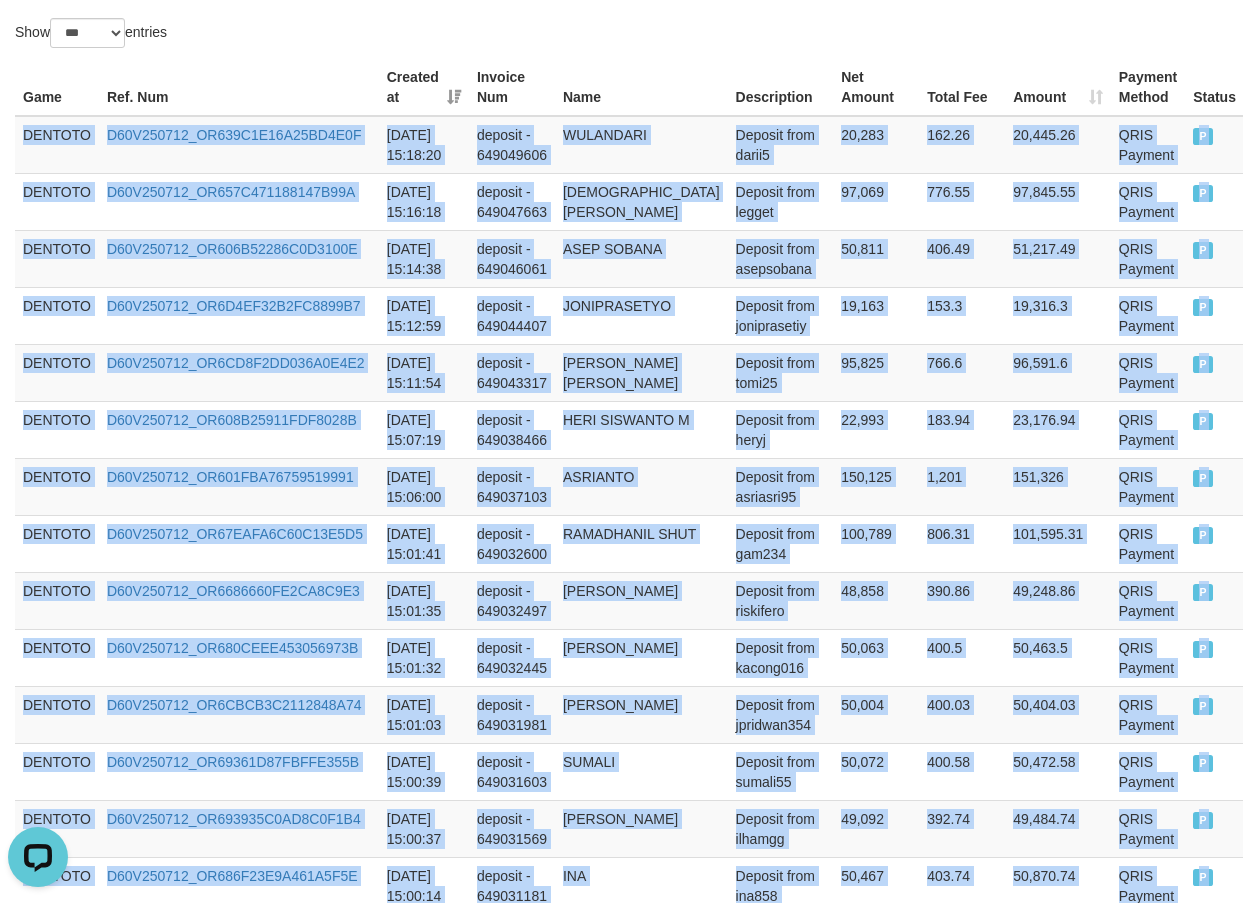 scroll, scrollTop: 0, scrollLeft: 0, axis: both 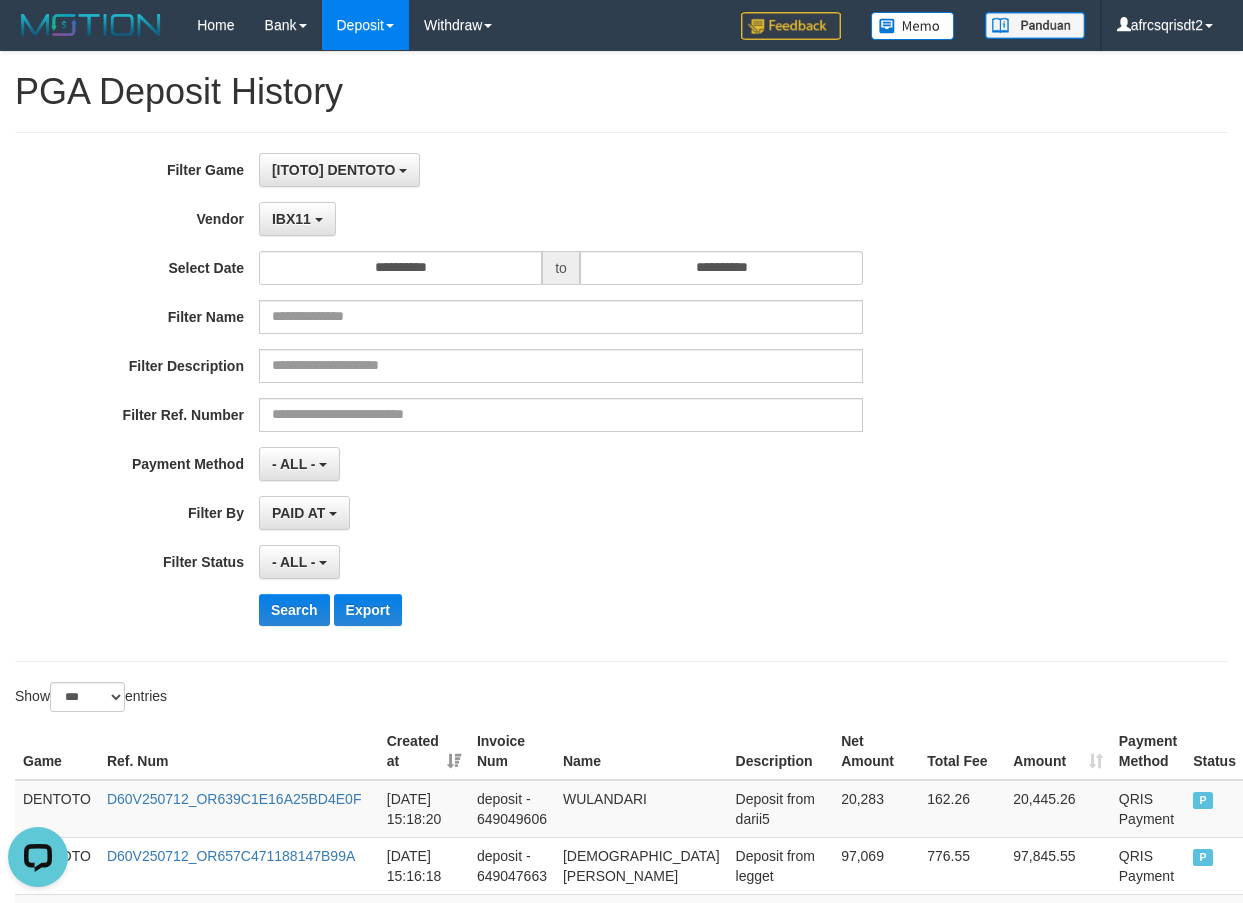 click on "**********" at bounding box center (518, 170) 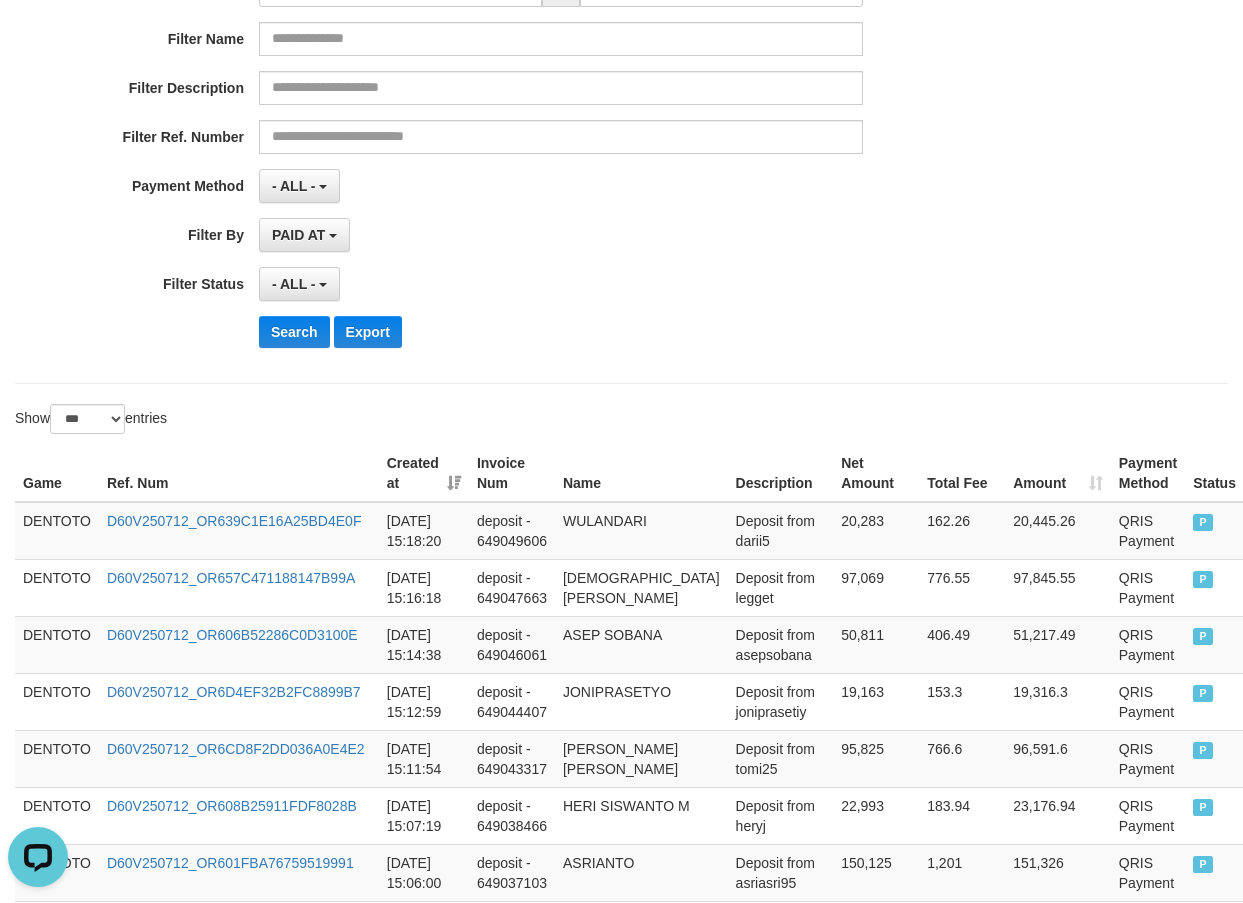 scroll, scrollTop: 333, scrollLeft: 0, axis: vertical 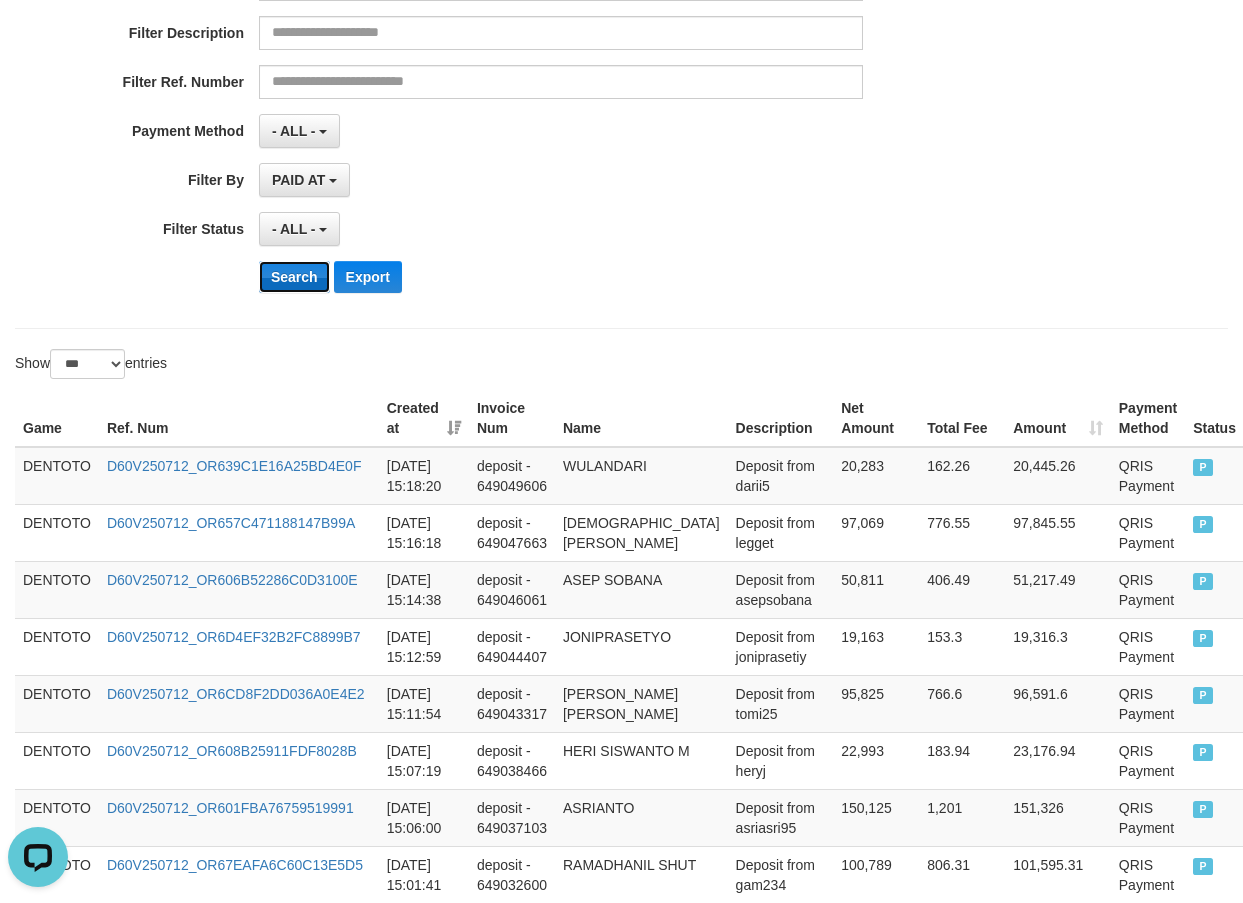 click on "Search" at bounding box center (294, 277) 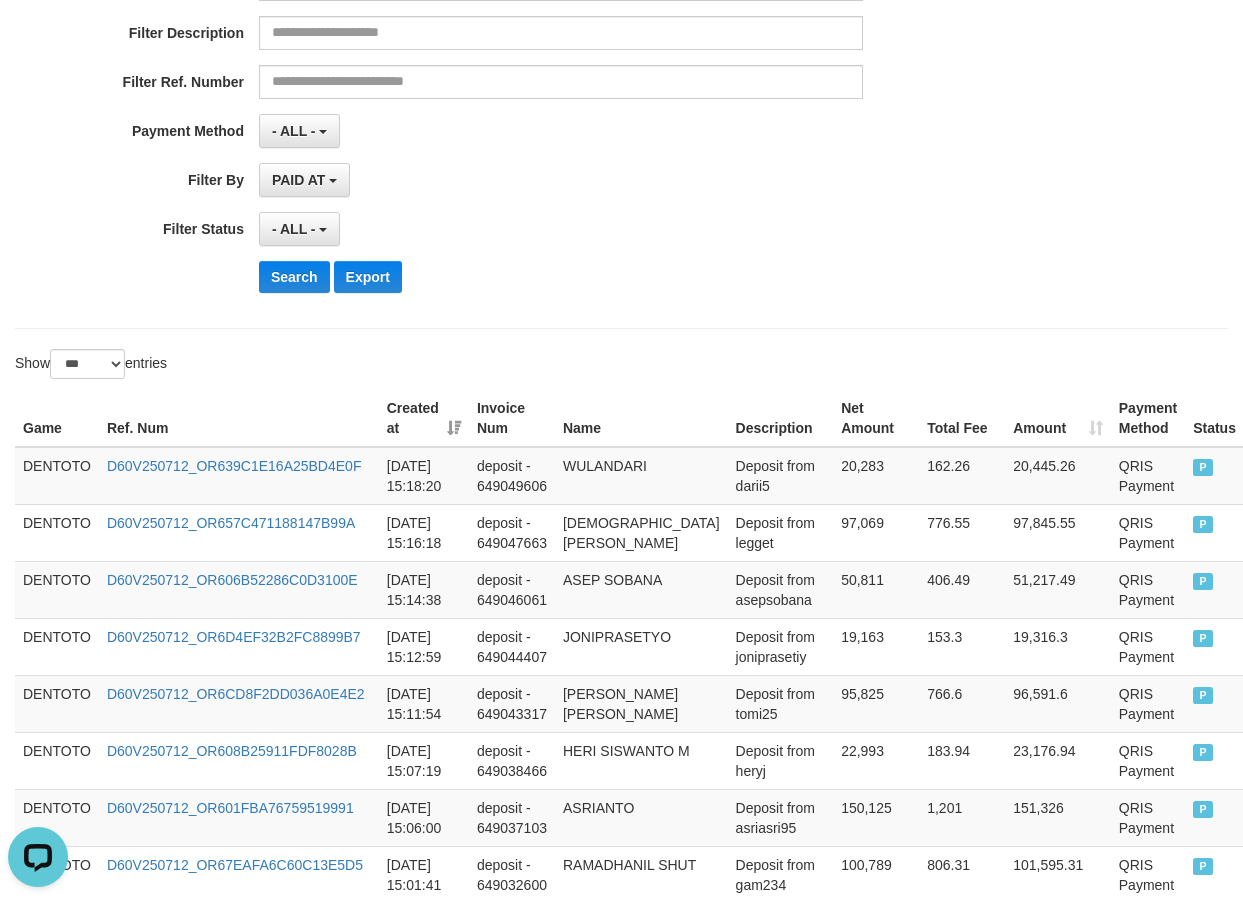 click on "Show  ** ** ** ***  entries" at bounding box center (311, 366) 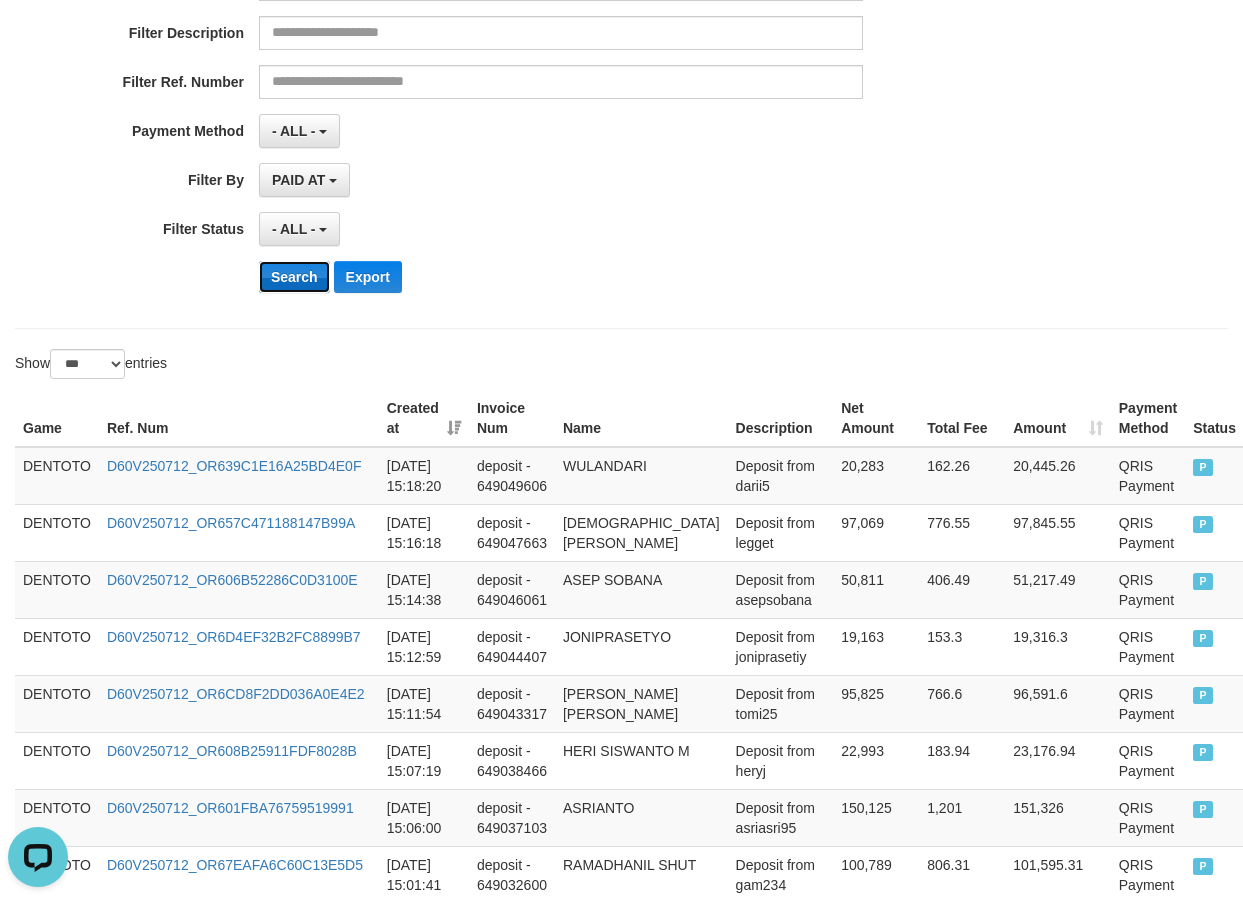 click on "Search" at bounding box center (294, 277) 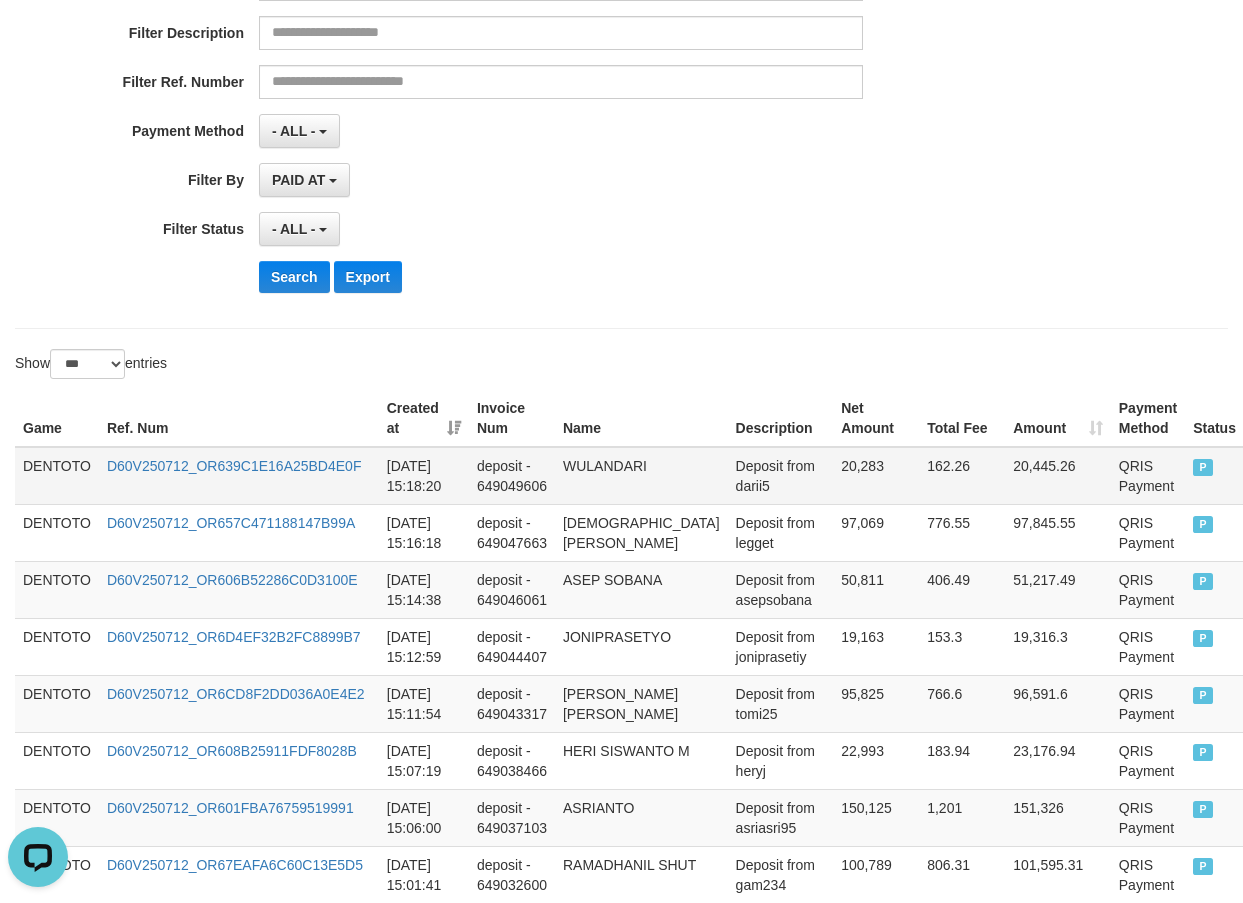 click on "DENTOTO" at bounding box center [57, 476] 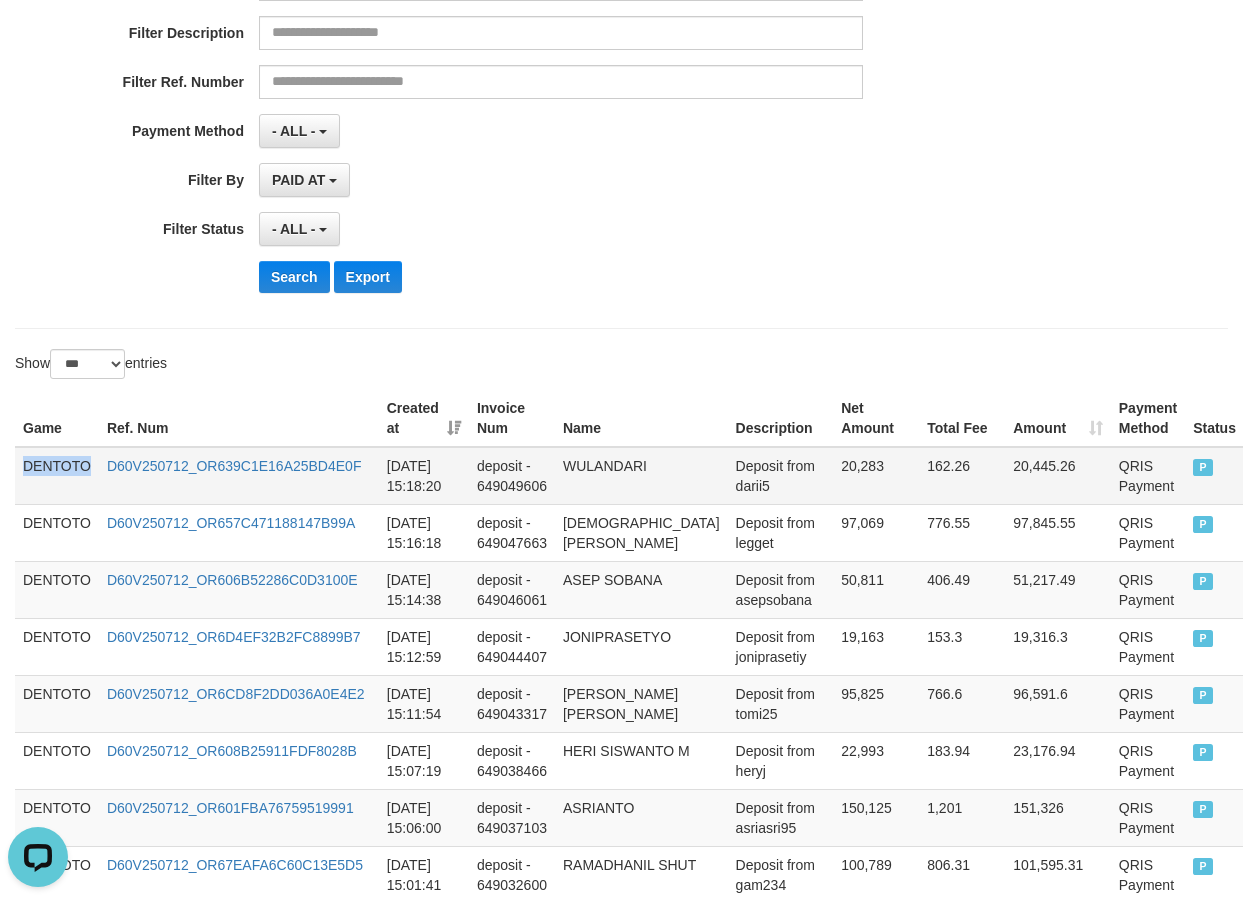 click on "DENTOTO" at bounding box center [57, 476] 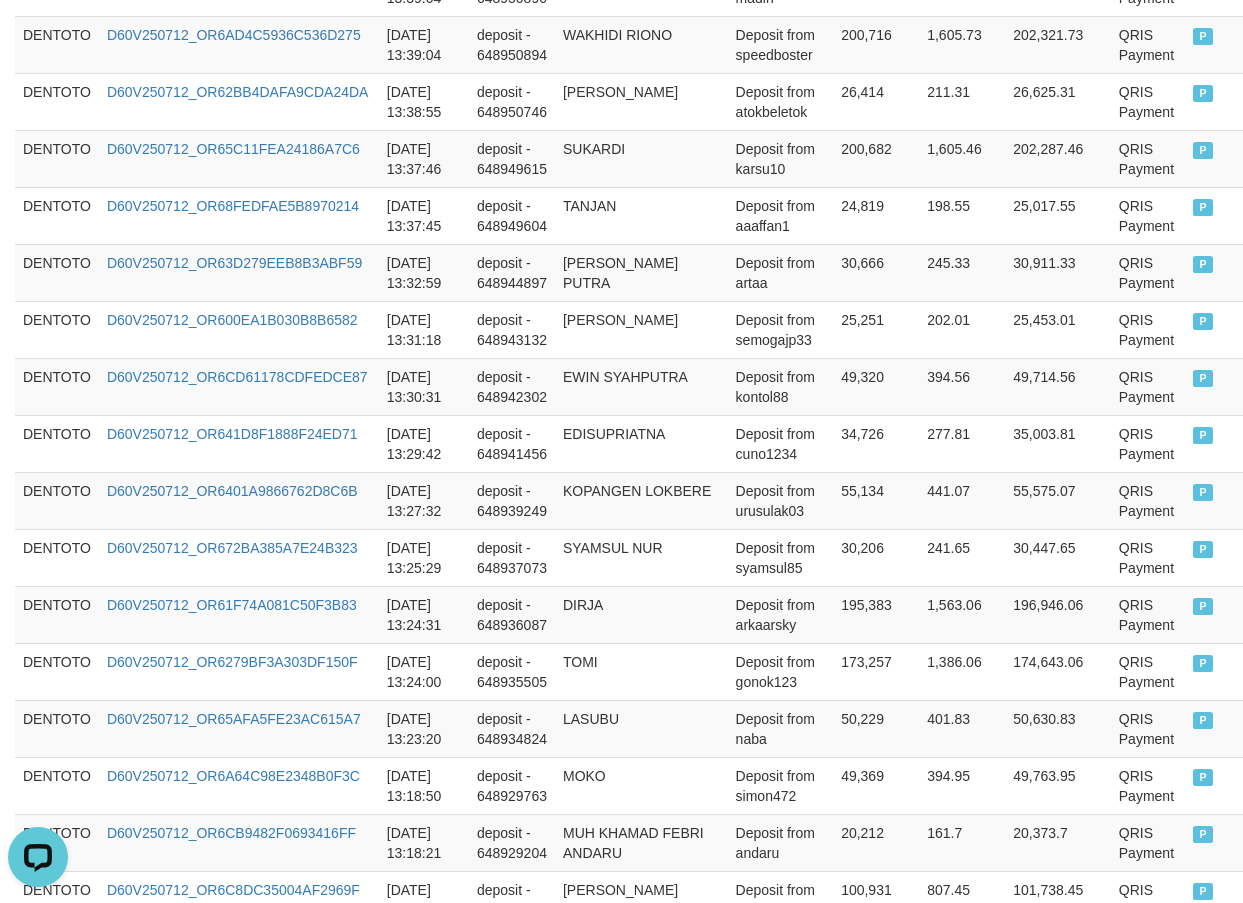 scroll, scrollTop: 5854, scrollLeft: 0, axis: vertical 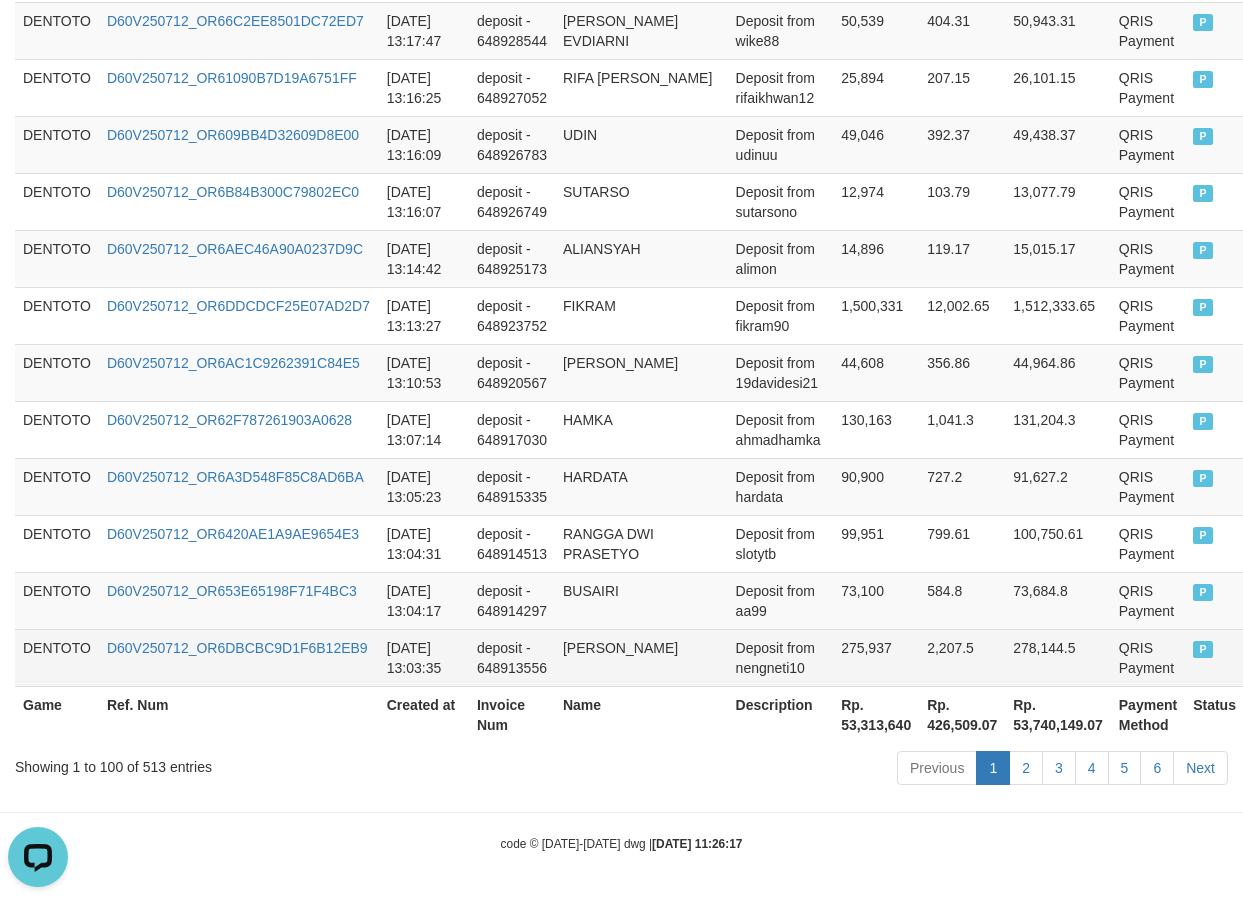 click on "P" at bounding box center [1203, 649] 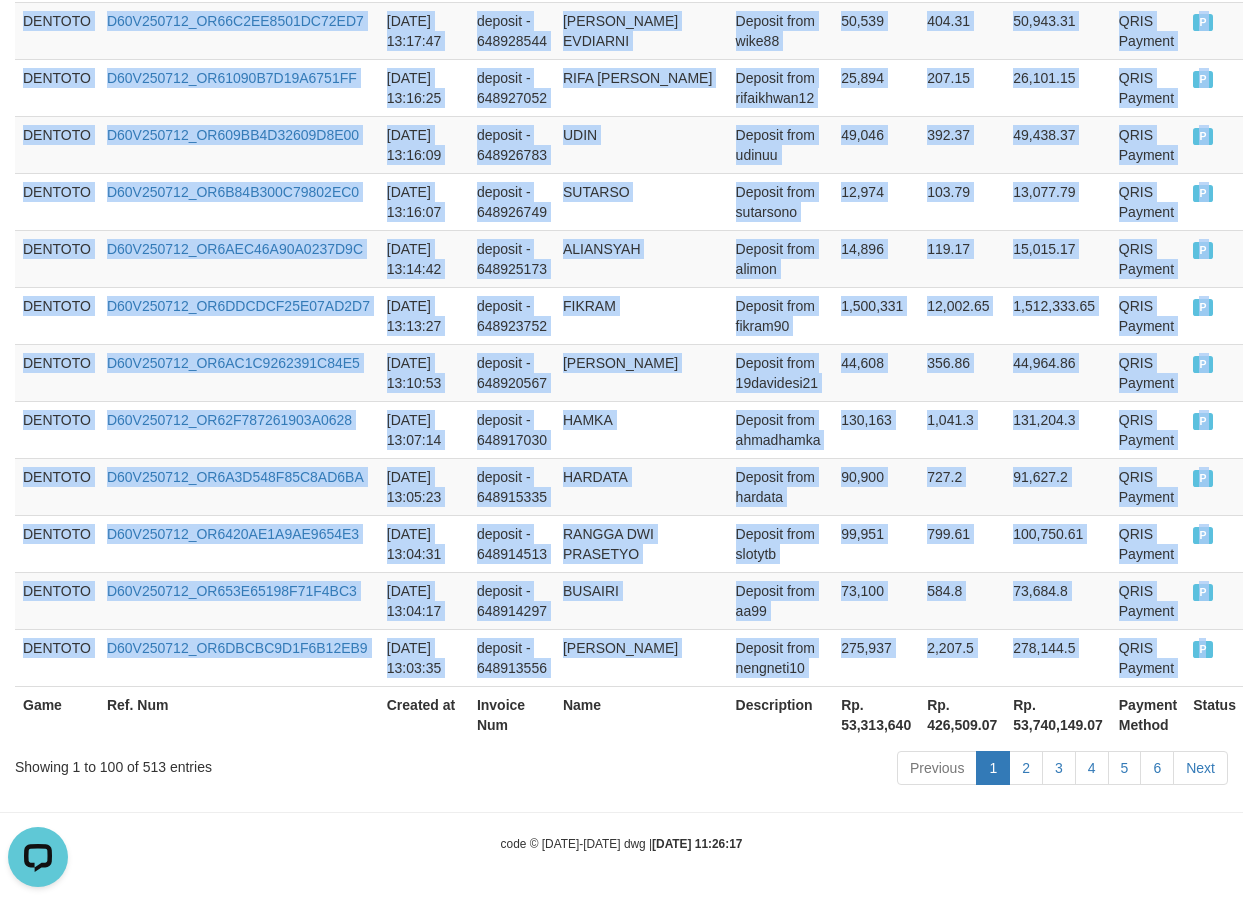 copy on "DENTOTO D60V250712_OR639C1E16A25BD4E0F [DATE] 15:18:20 deposit - 649049606 WULANDARI Deposit from darii5 20,283 162.26 20,445.26 QRIS Payment P   DENTOTO D60V250712_OR657C471188147B99A [DATE] 15:16:18 deposit - 649047663 IMAM SAFII Deposit from legget 97,069 776.55 97,845.55 QRIS Payment P   DENTOTO D60V250712_OR606B52286C0D3100E [DATE] 15:14:38 deposit - 649046061 ASEP SOBANA Deposit from asepsobana 50,811 406.49 51,217.49 QRIS Payment P   DENTOTO D60V250712_OR6D4EF32B2FC8899B7 [DATE] 15:12:59 deposit - 649044407 JONIPRASETYO Deposit from joniprasetiy 19,163 153.3 19,316.3 QRIS Payment P   DENTOTO D60V250712_OR6CD8F2DD036A0E4E2 [DATE] 15:11:54 deposit - 649043317 [PERSON_NAME] [PERSON_NAME] Deposit from tomi25 95,825 766.6 96,591.6 QRIS Payment P   DENTOTO D60V250712_OR608B25911FDF8028B [DATE] 15:07:19 deposit - 649038466 HERI SISWANTO M Deposit from heryj 22,993 183.94 23,176.94 QRIS Payment P   DENTOTO D60V250712_OR601FBA76759519991 [DATE] 15:06:00 deposit - 649037103 ASRIANTO Deposit ..." 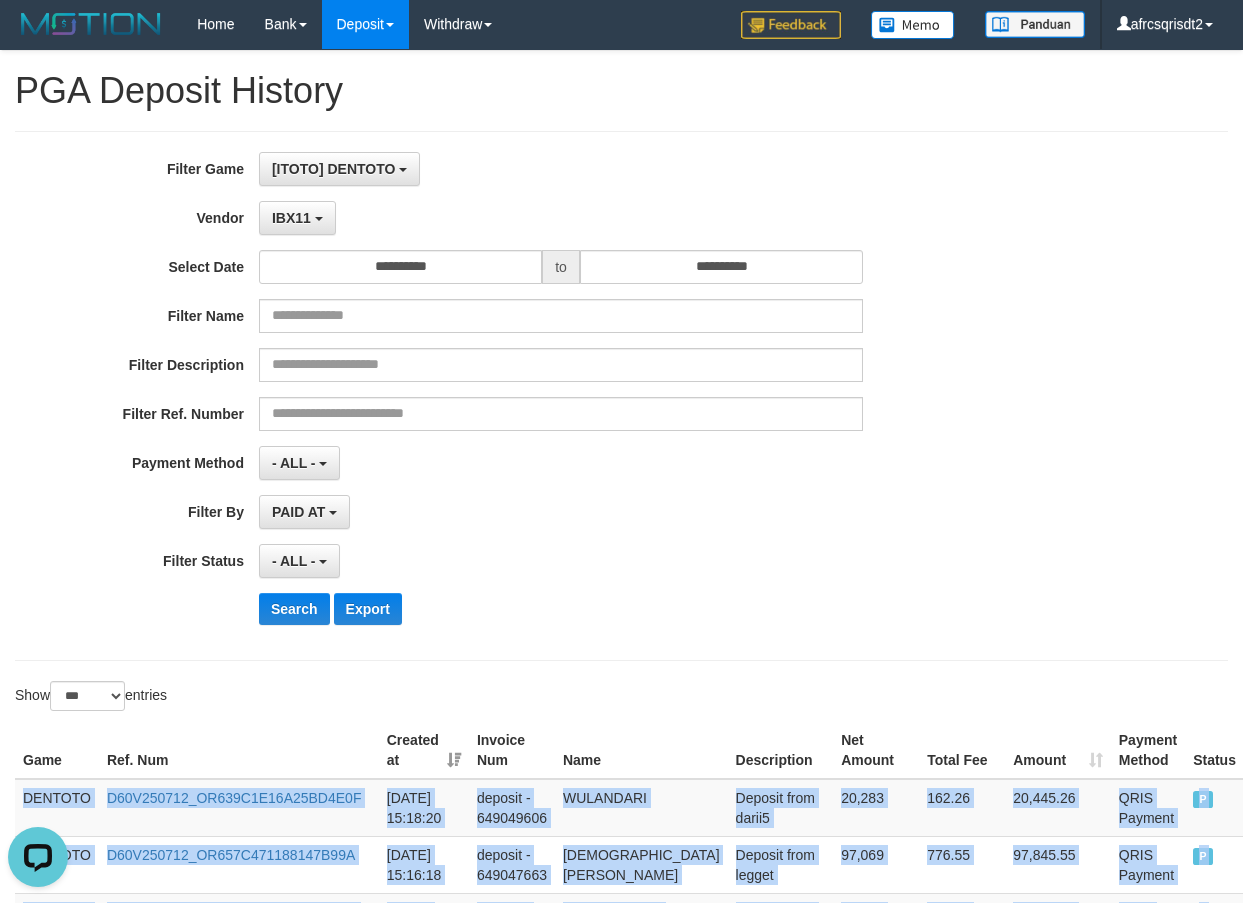 scroll, scrollTop: 0, scrollLeft: 0, axis: both 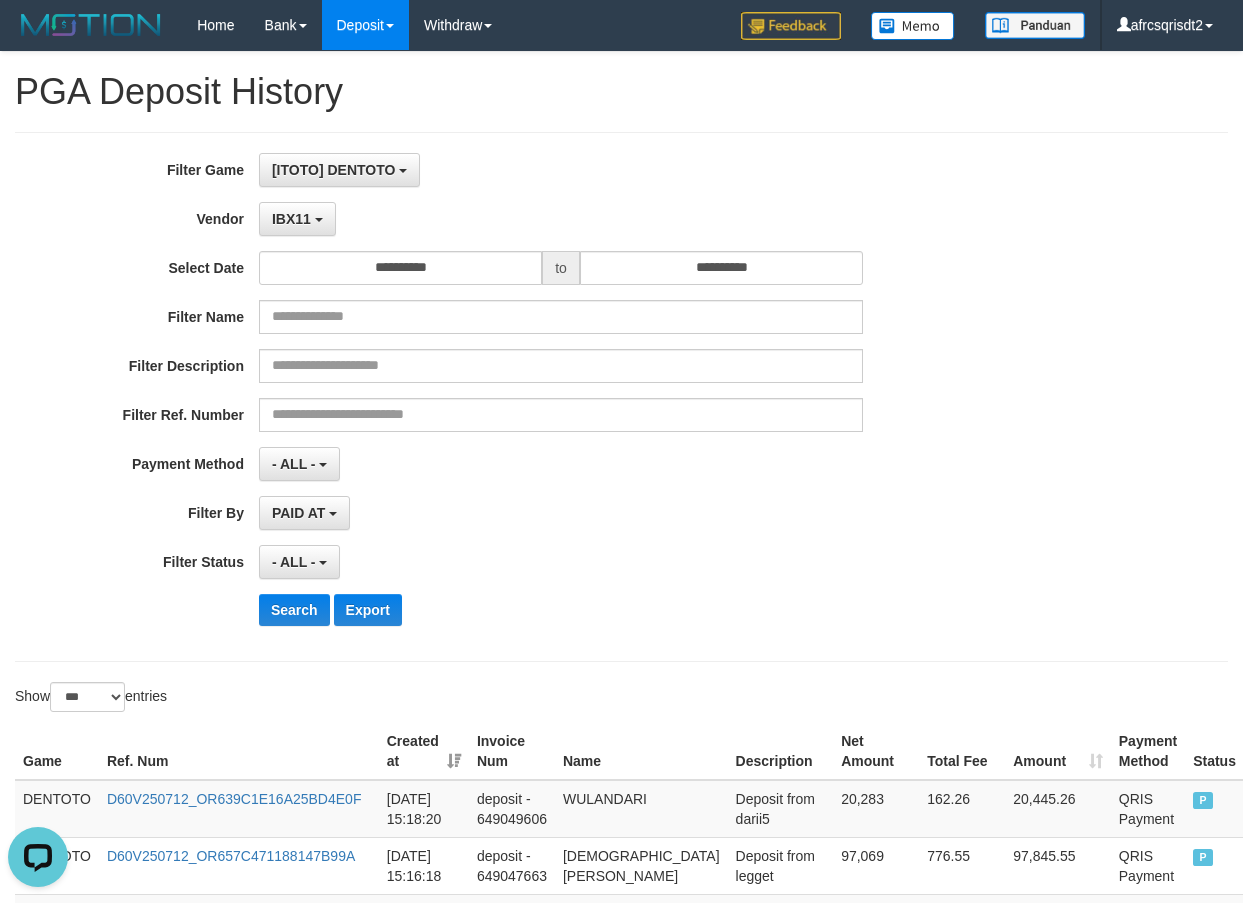 click on "**********" at bounding box center [518, 170] 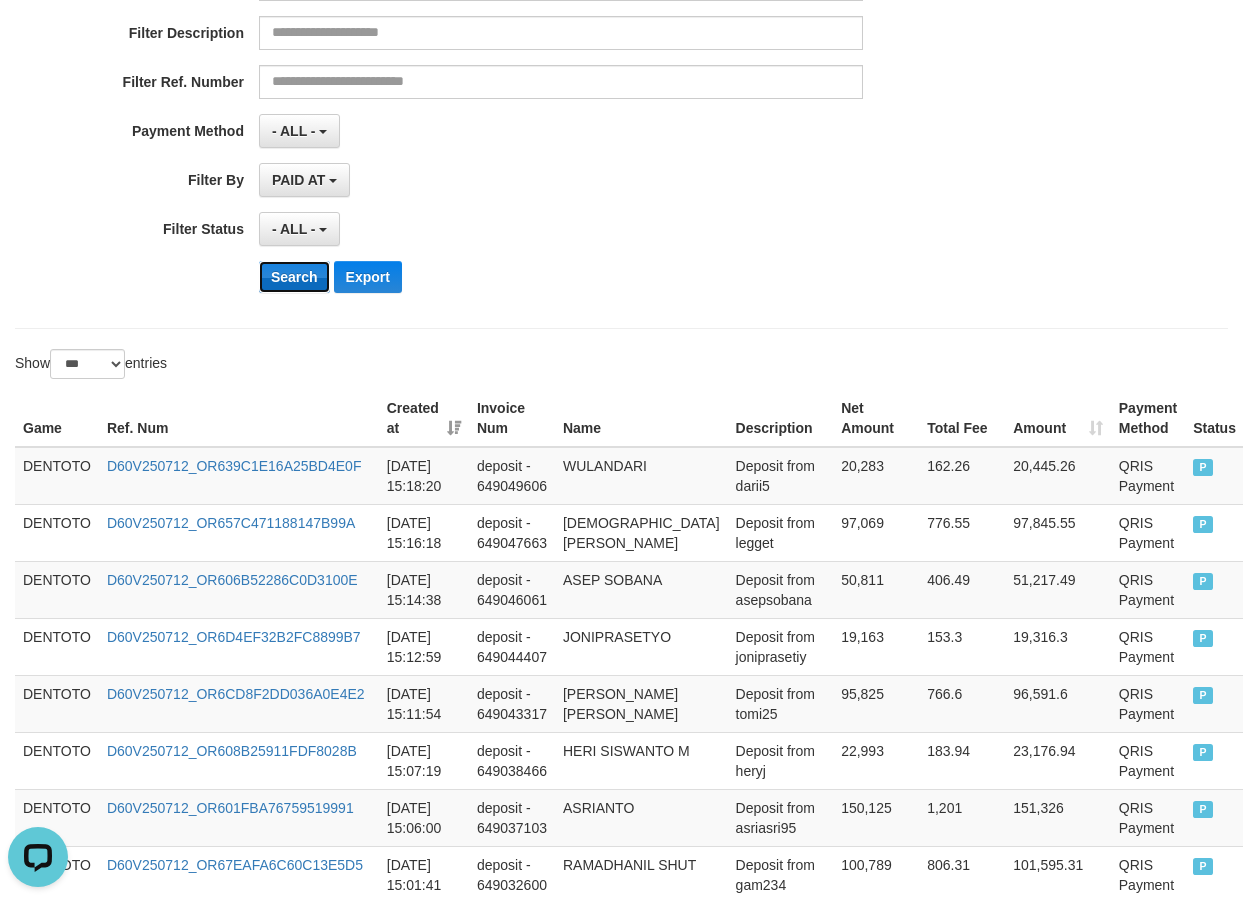 click on "Search" at bounding box center (294, 277) 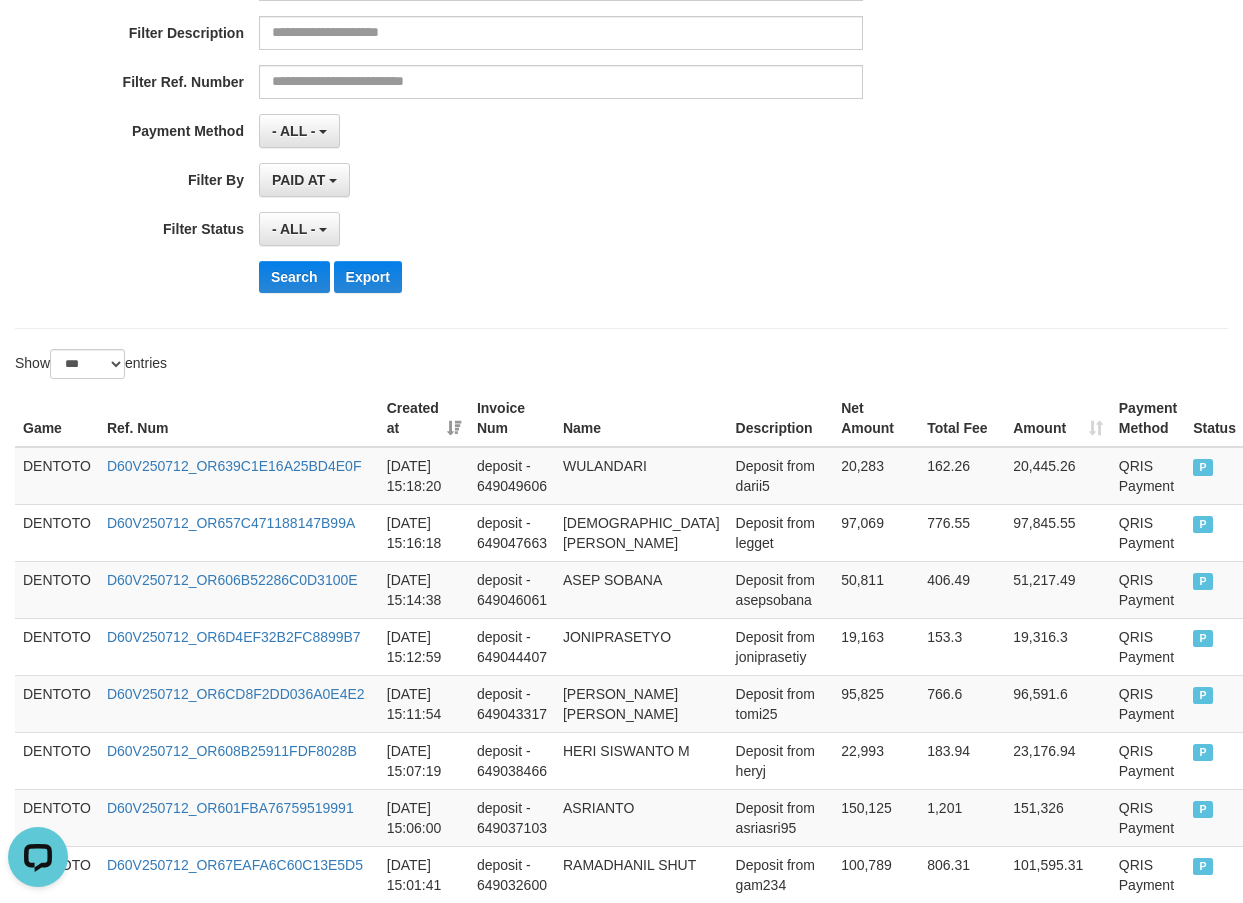 click at bounding box center [621, 328] 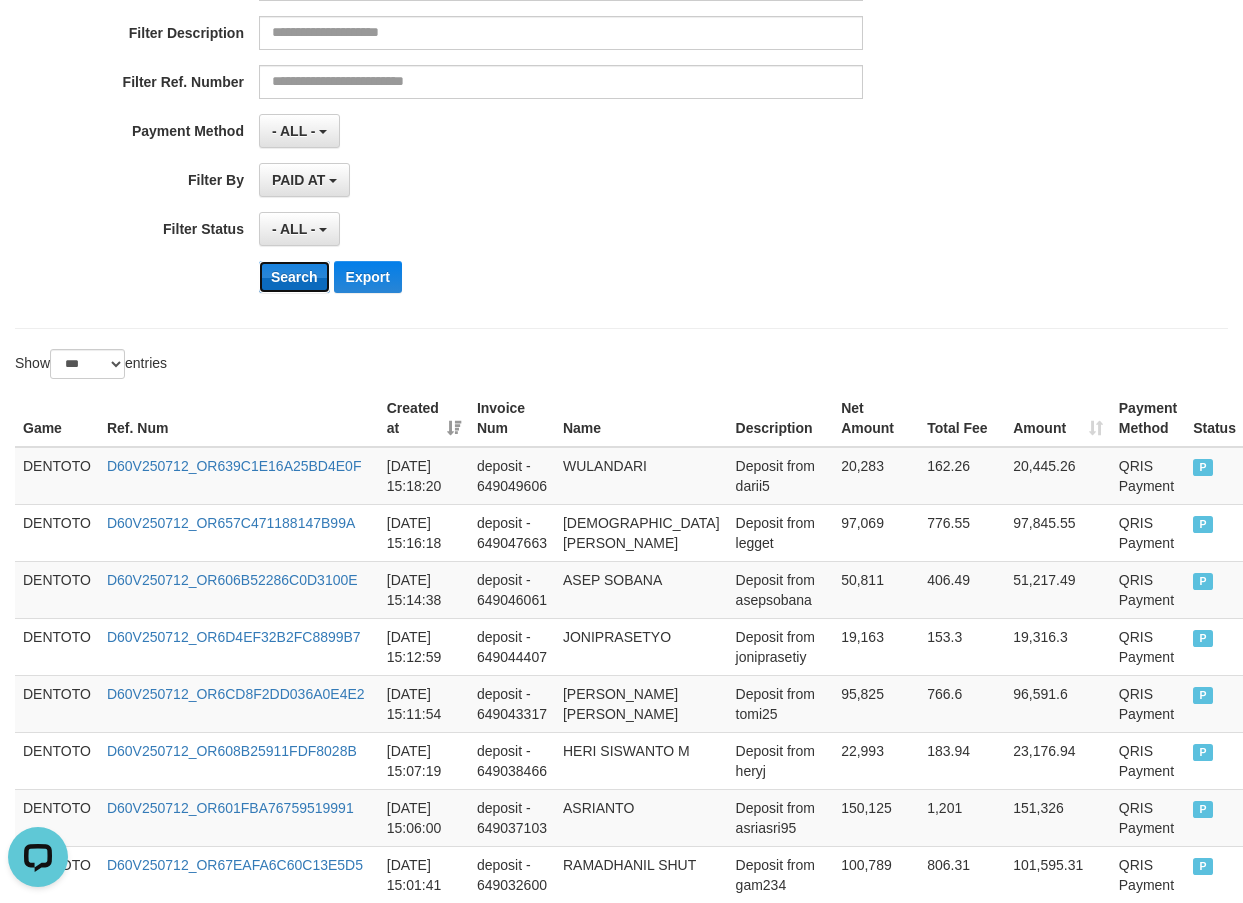 click on "Search" at bounding box center [294, 277] 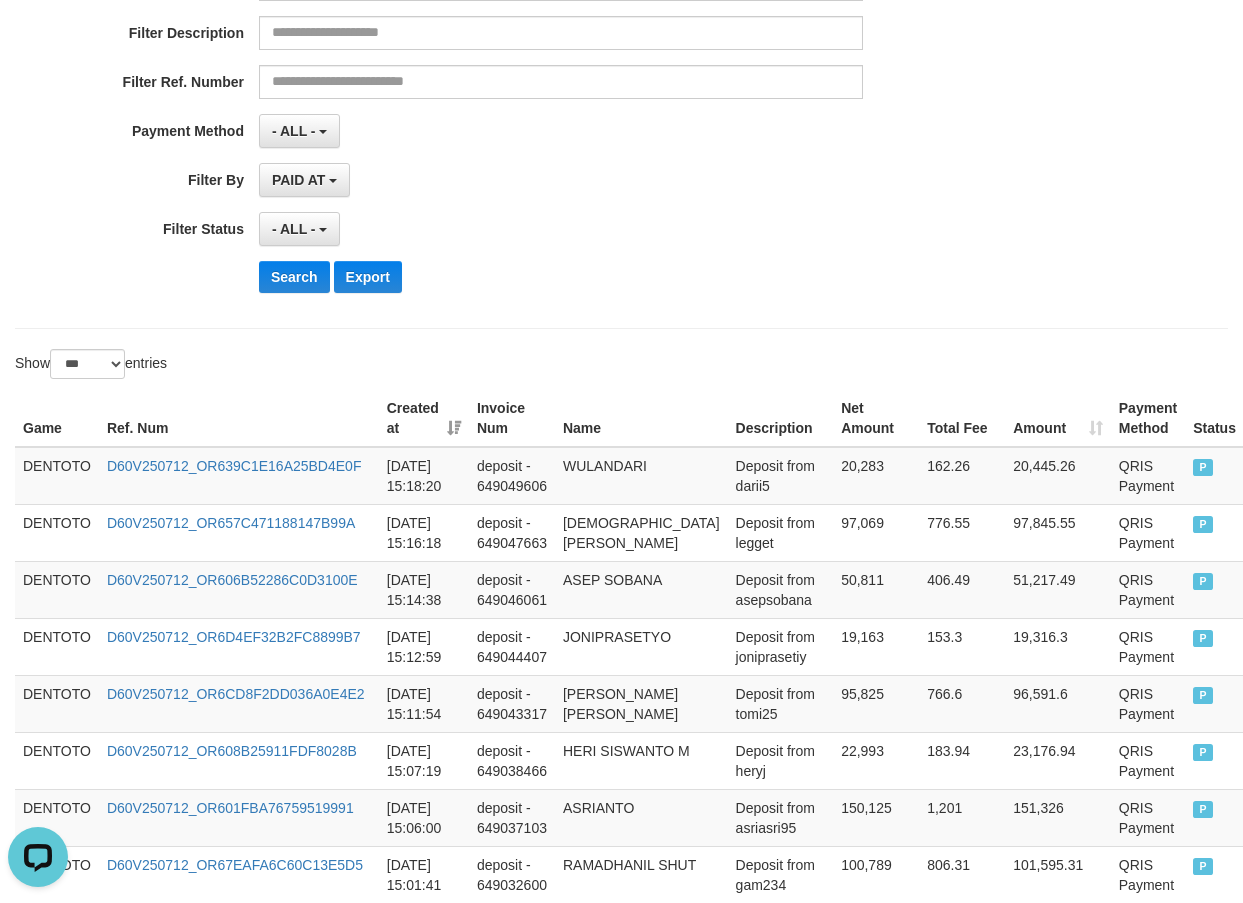 click on "DENTOTO" at bounding box center (57, 476) 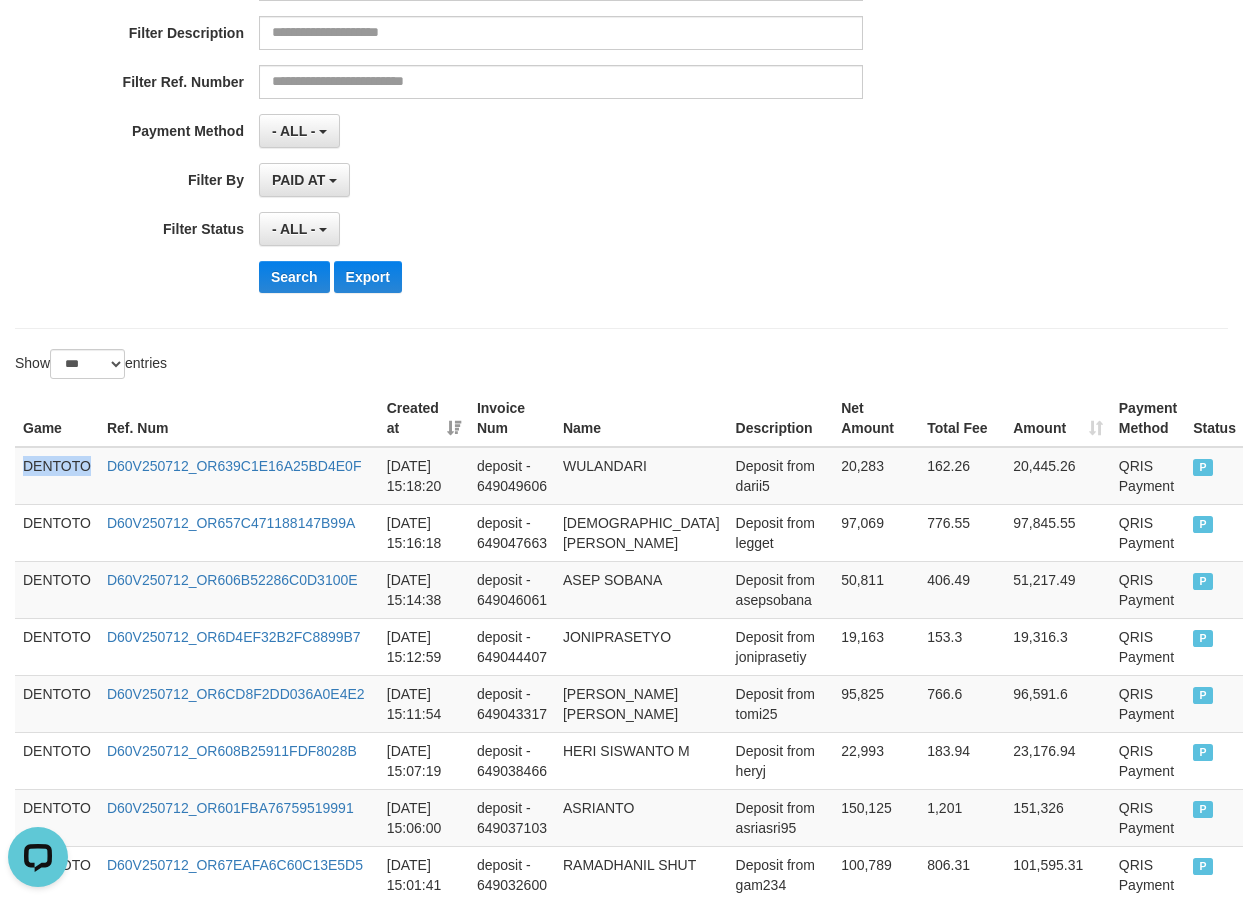 click on "DENTOTO" at bounding box center (57, 476) 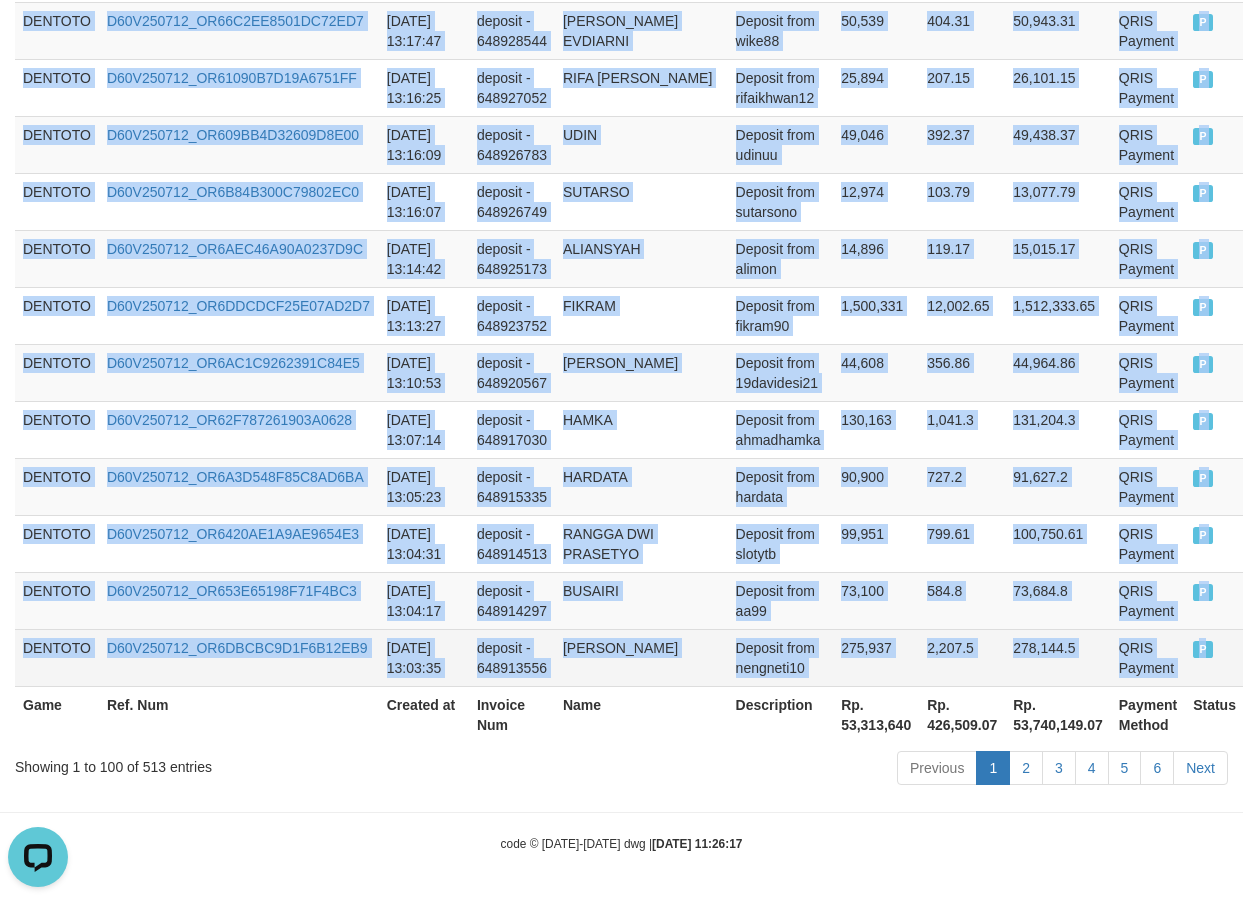 click on "P" at bounding box center (1214, 657) 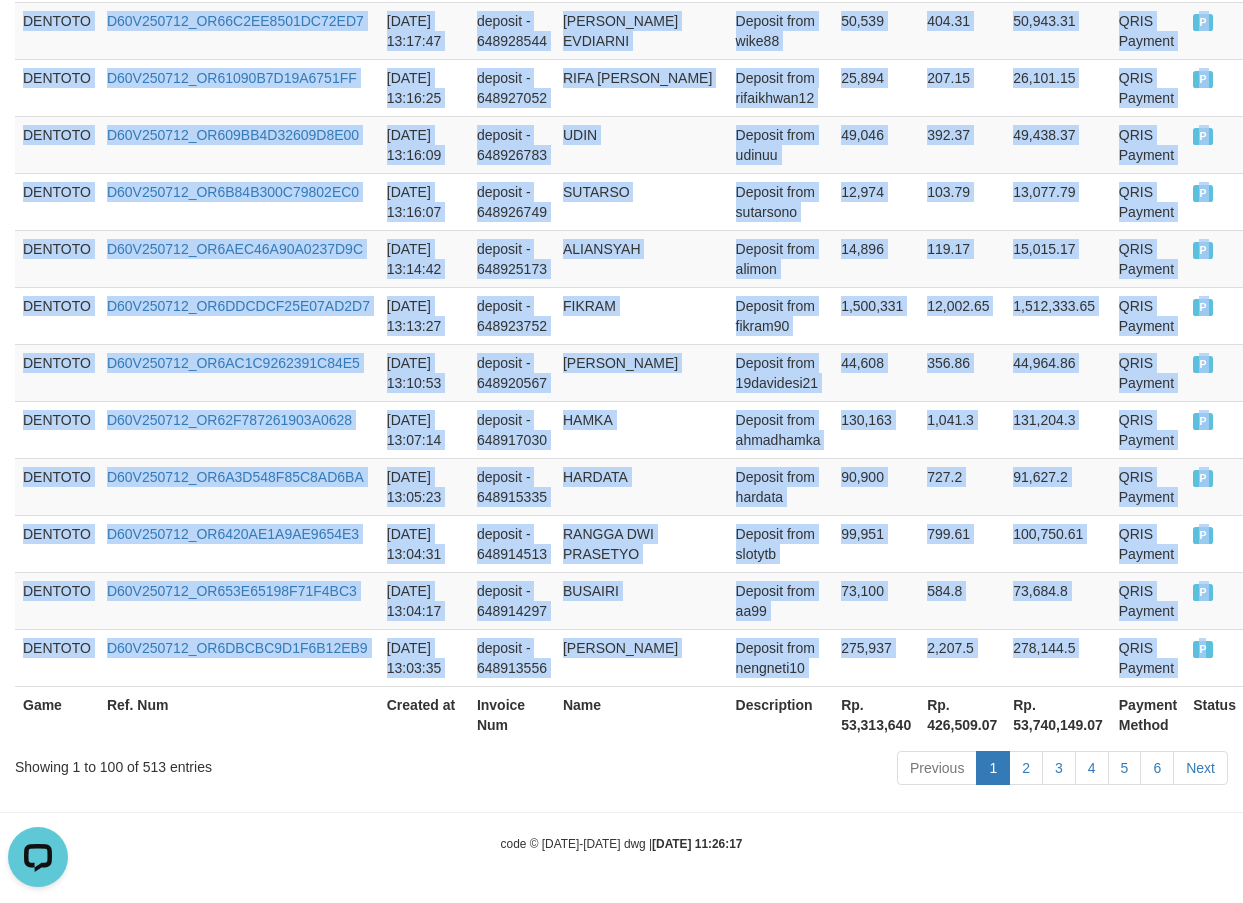 scroll, scrollTop: 0, scrollLeft: 0, axis: both 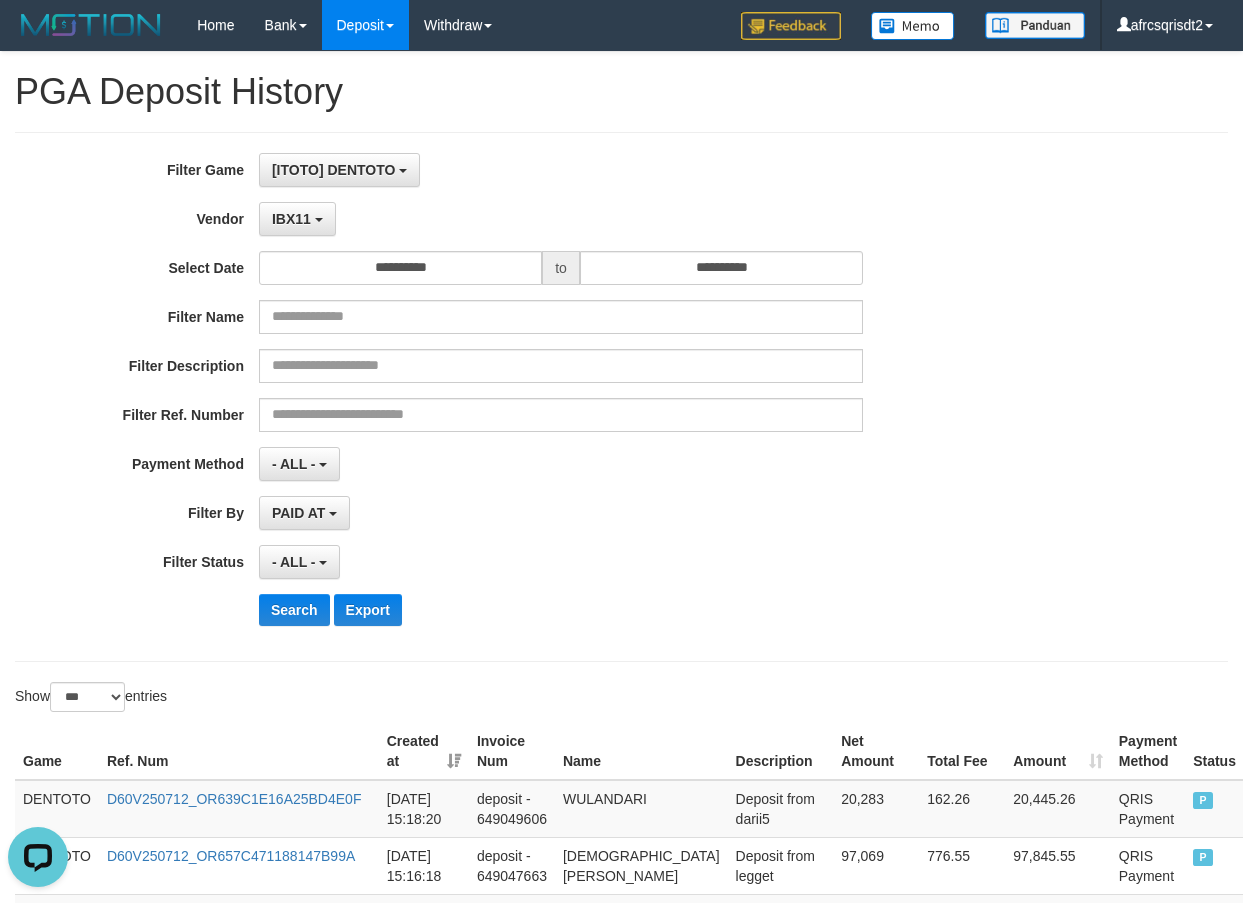 click on "**********" at bounding box center (621, 397) 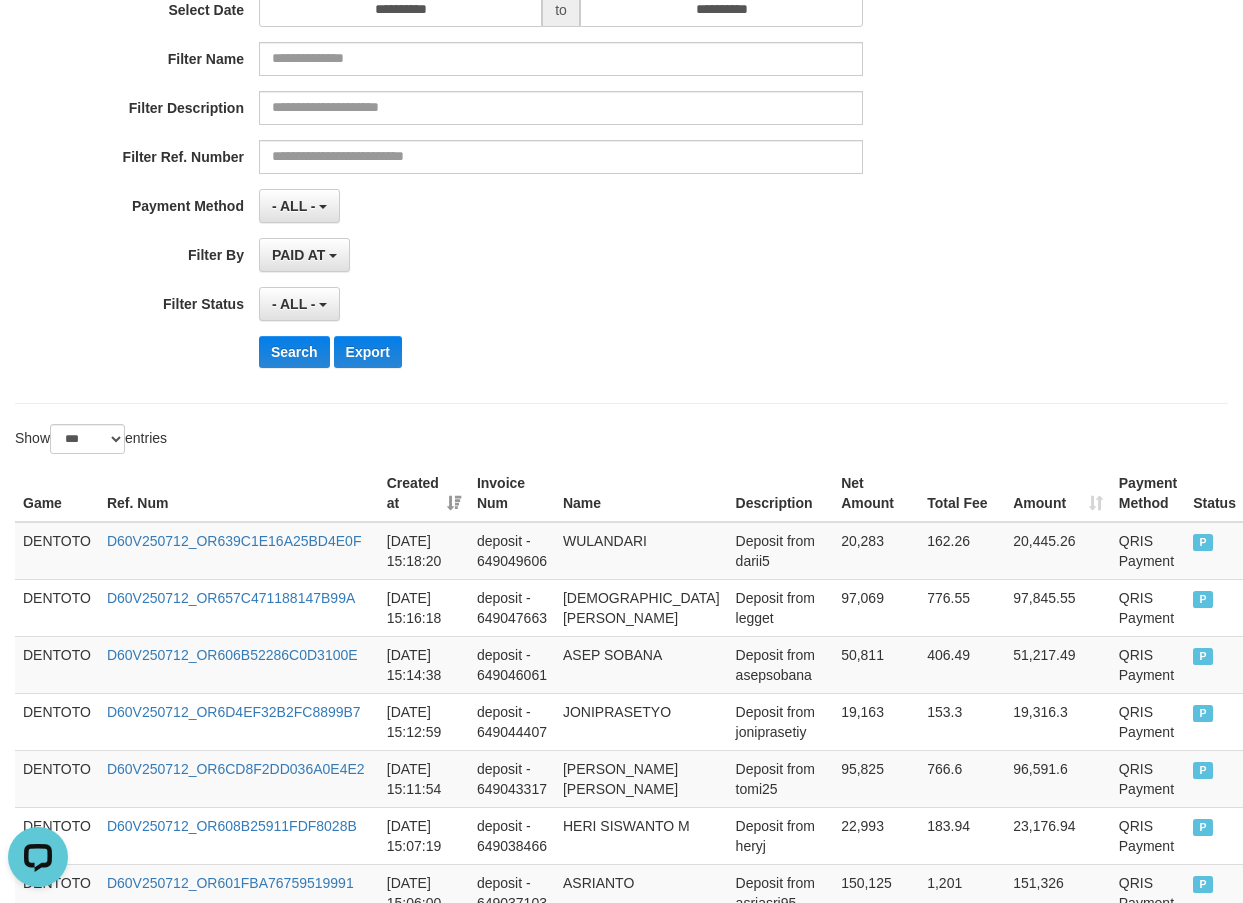 scroll, scrollTop: 333, scrollLeft: 0, axis: vertical 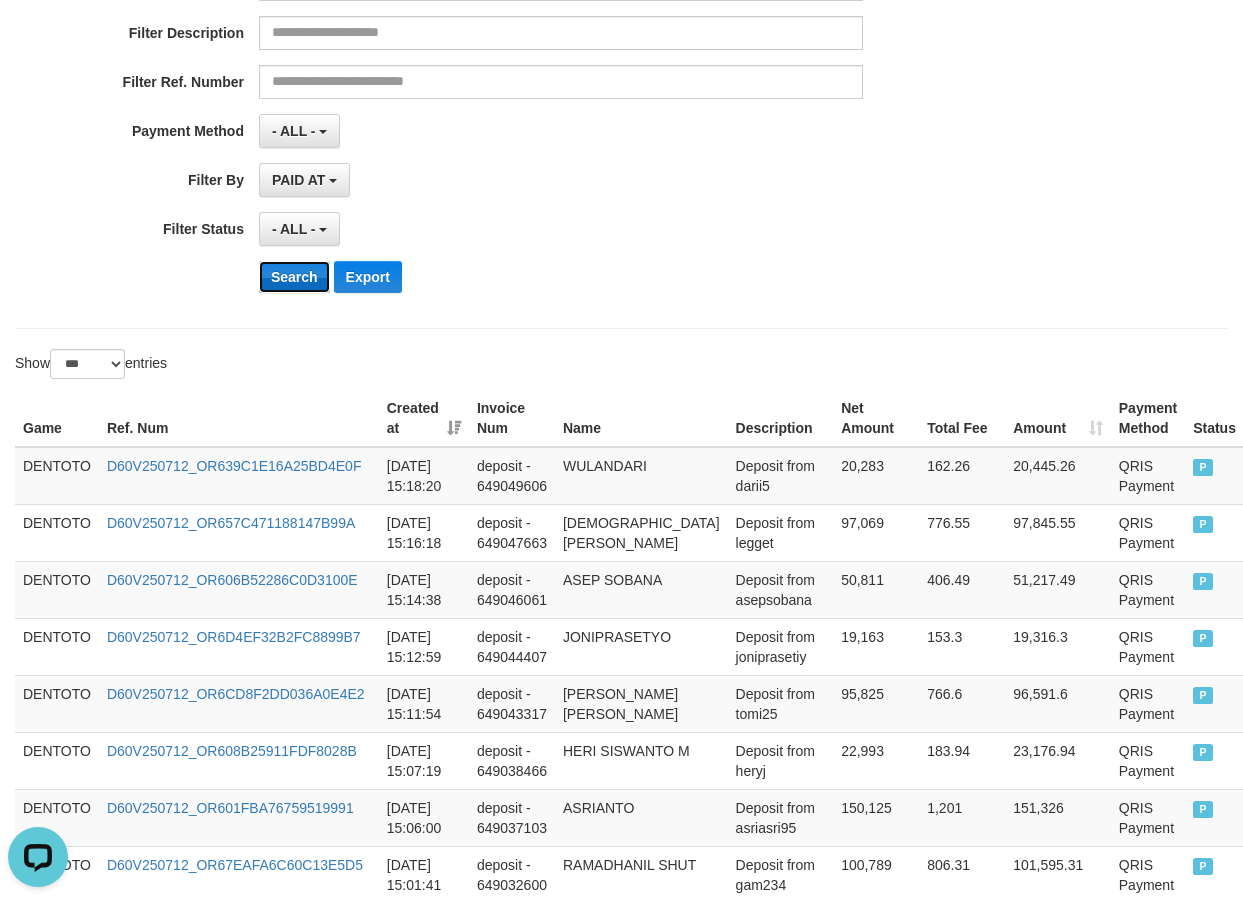 click on "Search" at bounding box center (294, 277) 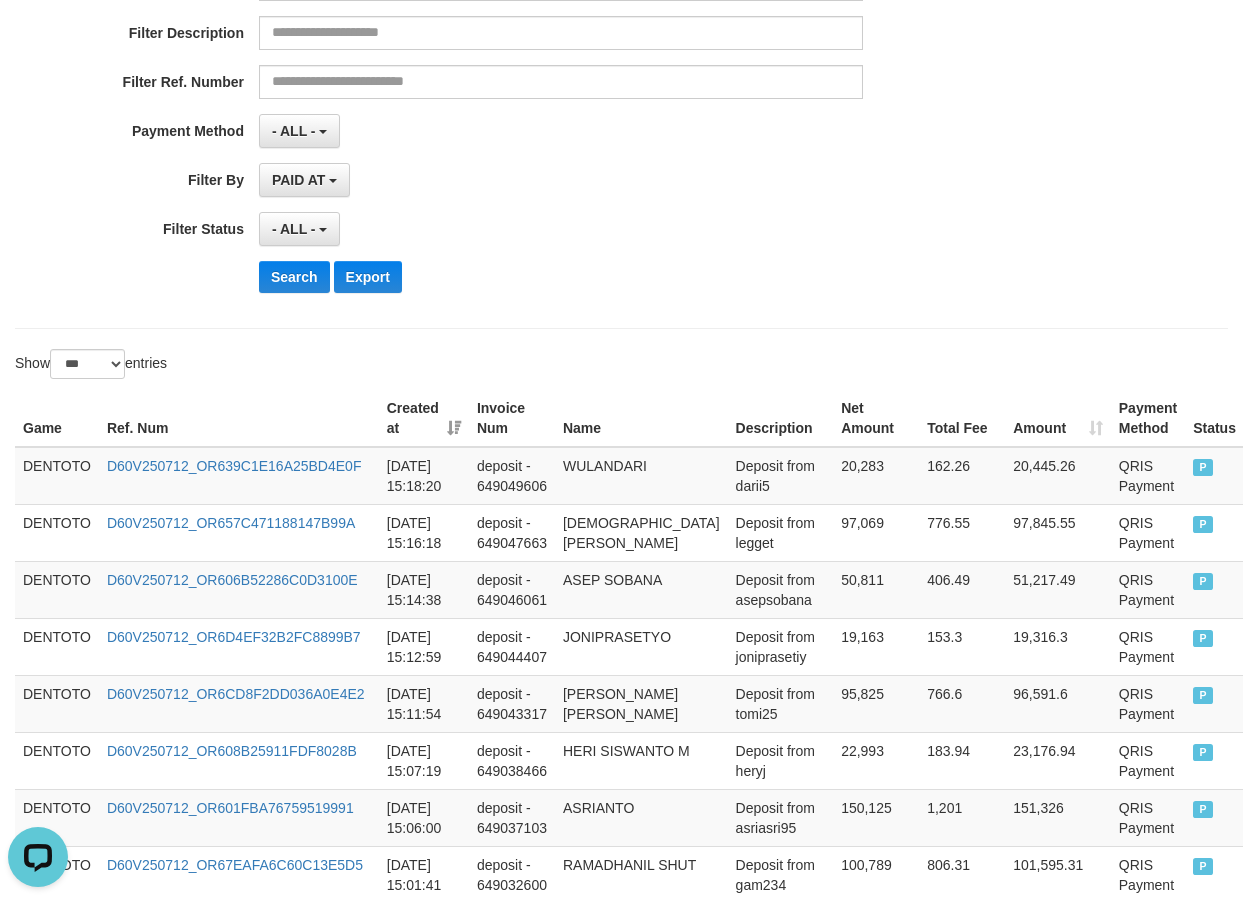 click on "Ref. Num" at bounding box center [239, 418] 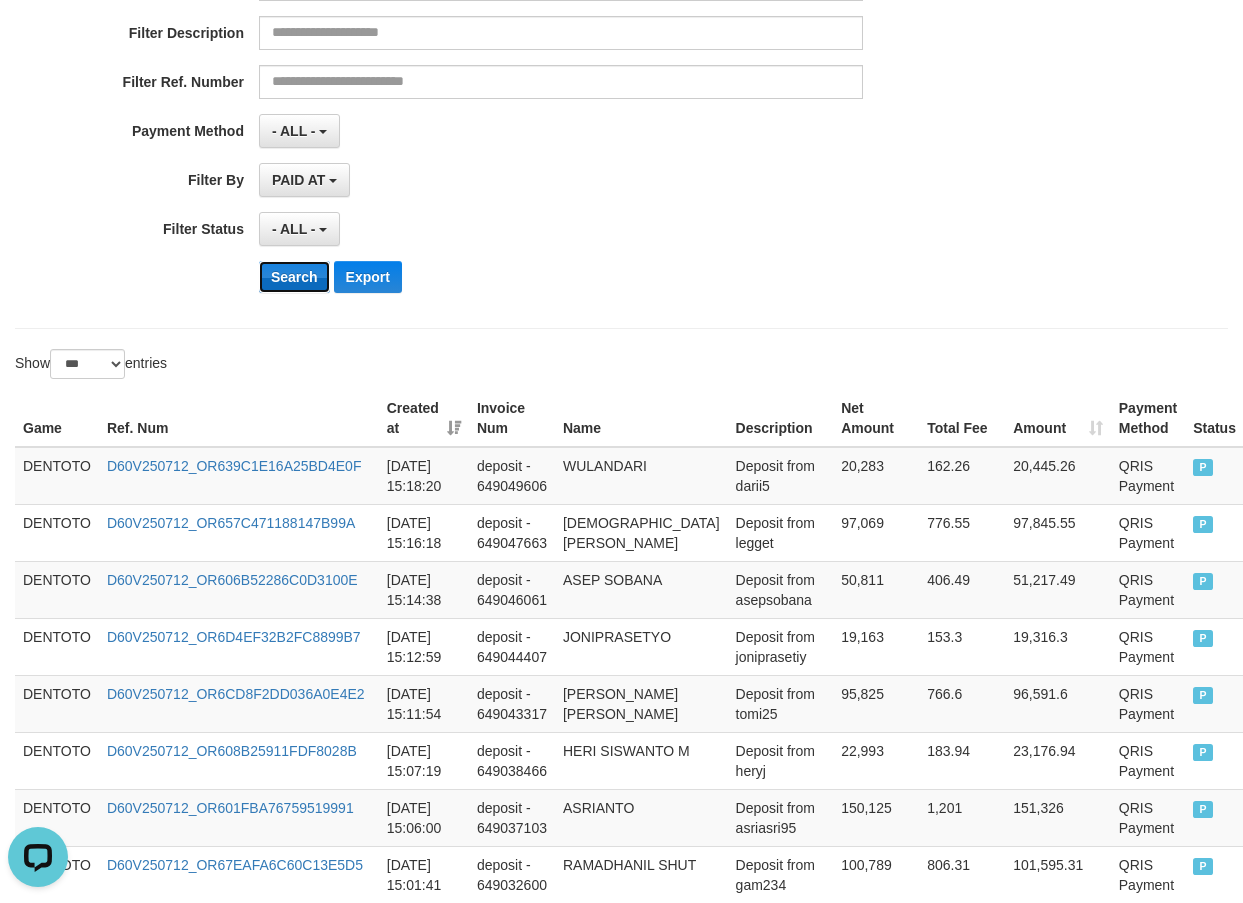 click on "Search" at bounding box center (294, 277) 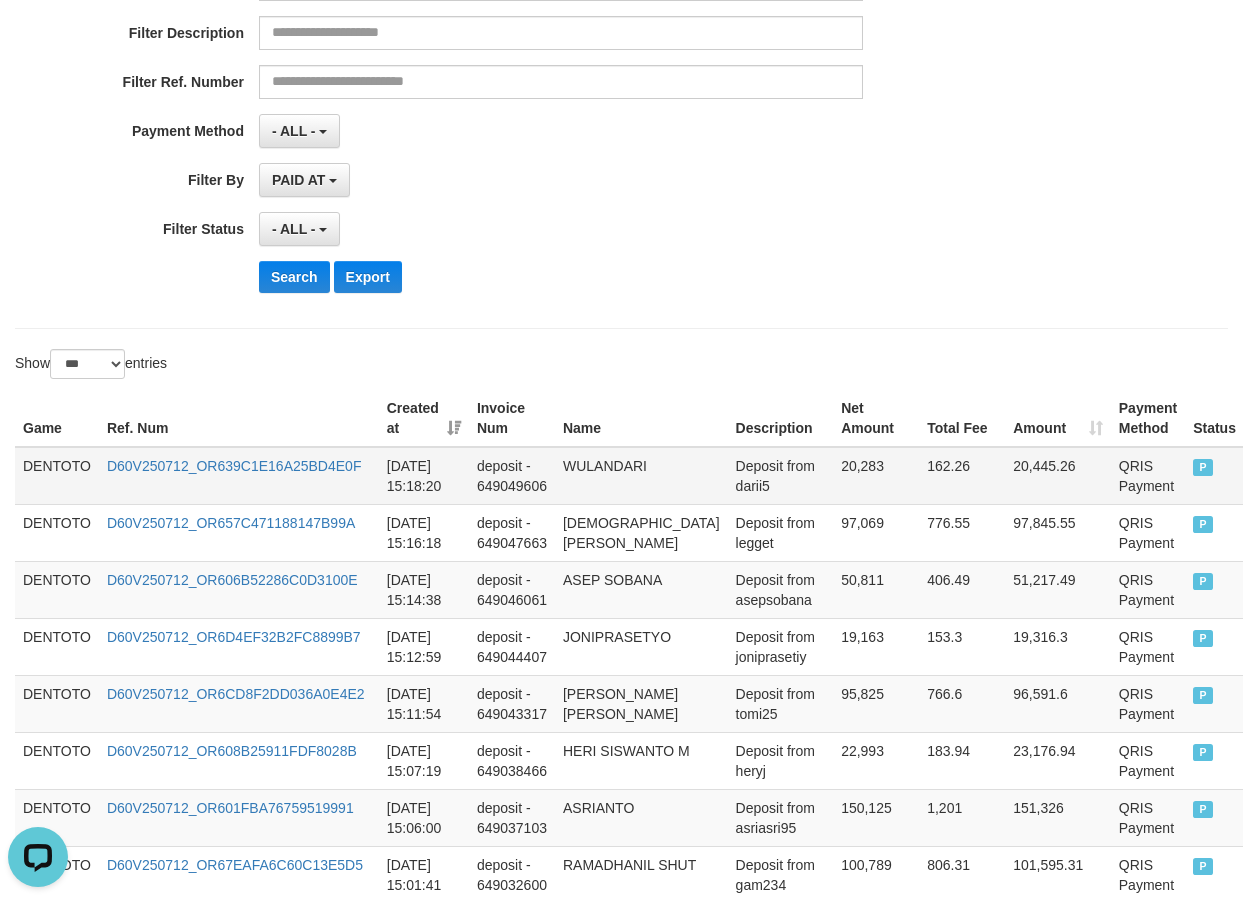 click on "DENTOTO" at bounding box center [57, 476] 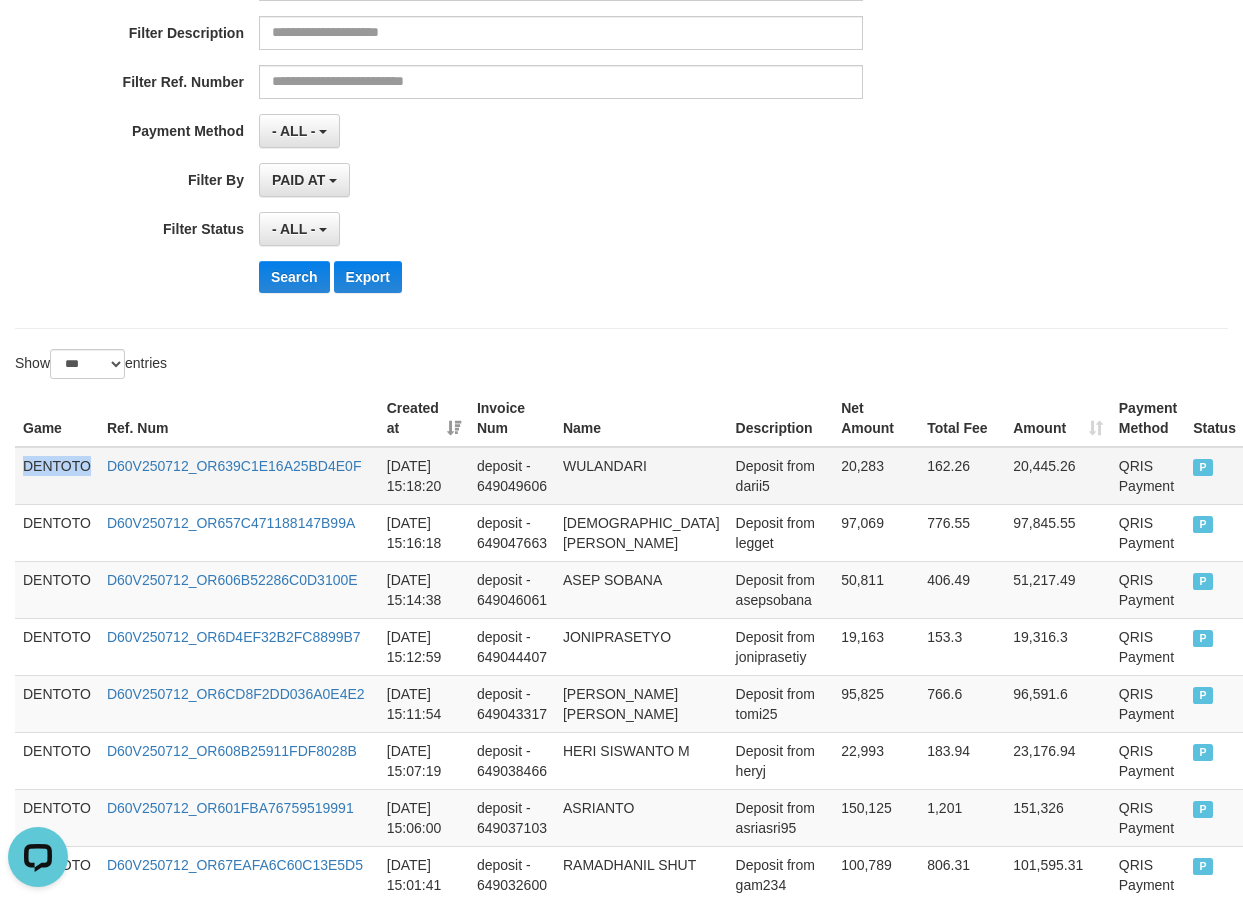 click on "DENTOTO" at bounding box center [57, 476] 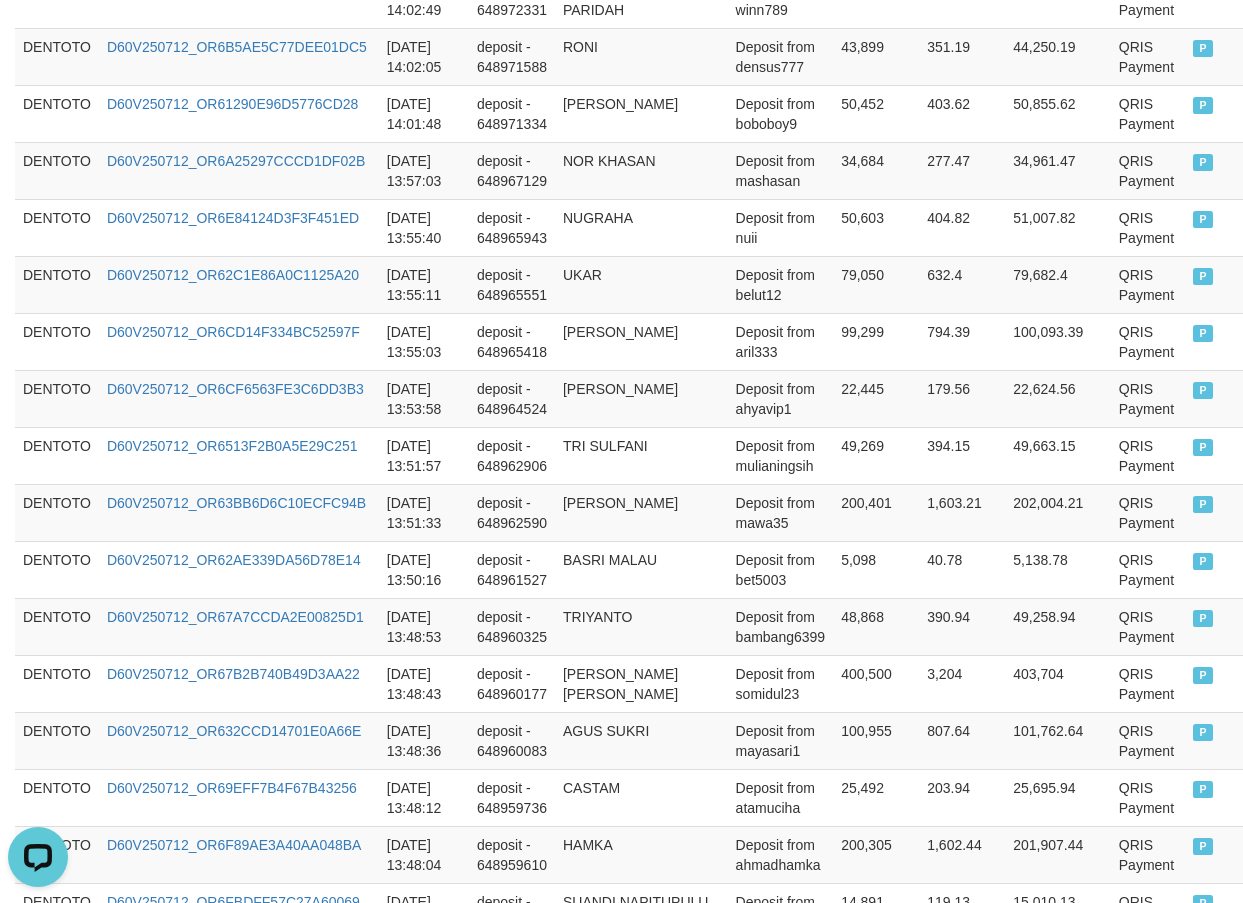 scroll, scrollTop: 5854, scrollLeft: 0, axis: vertical 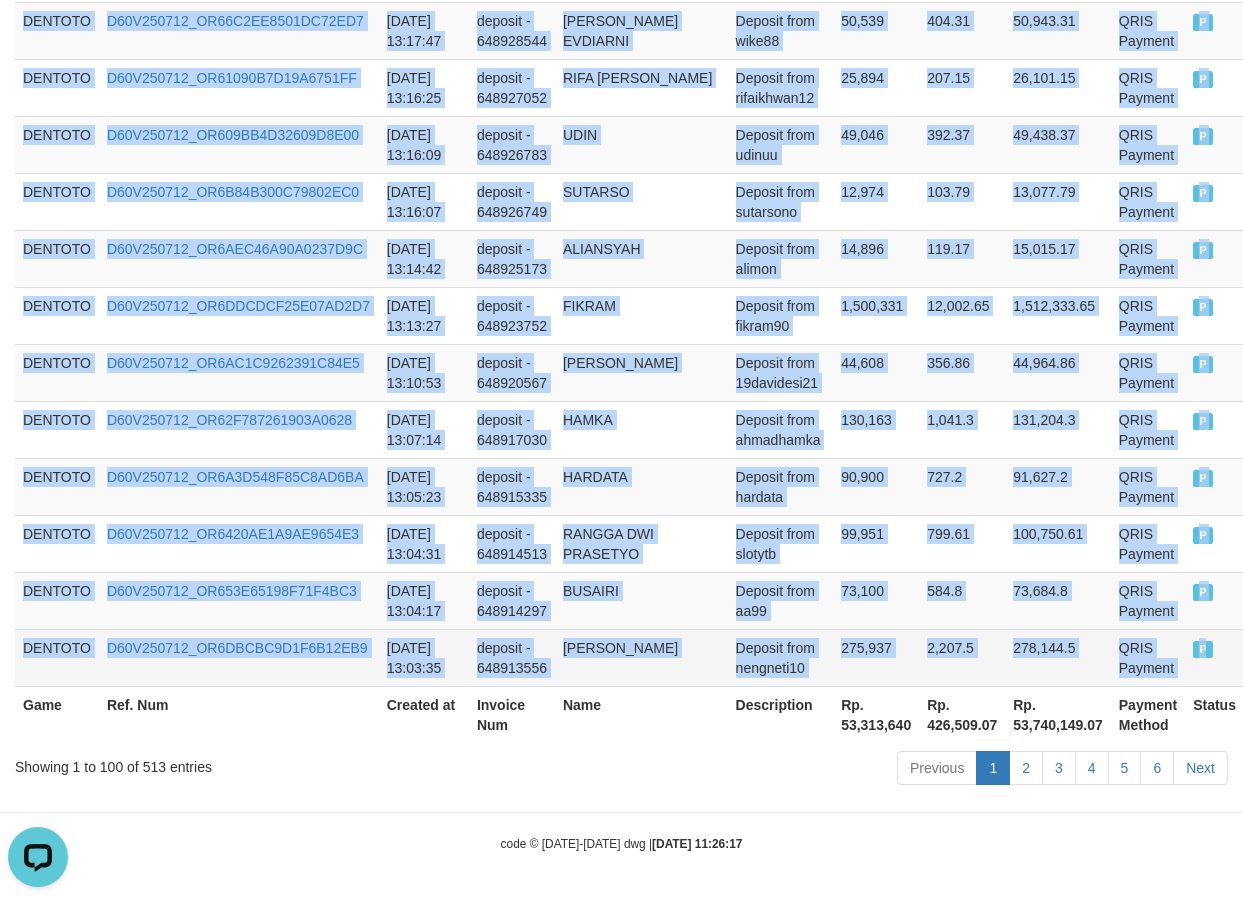 click on "P" at bounding box center (1214, 657) 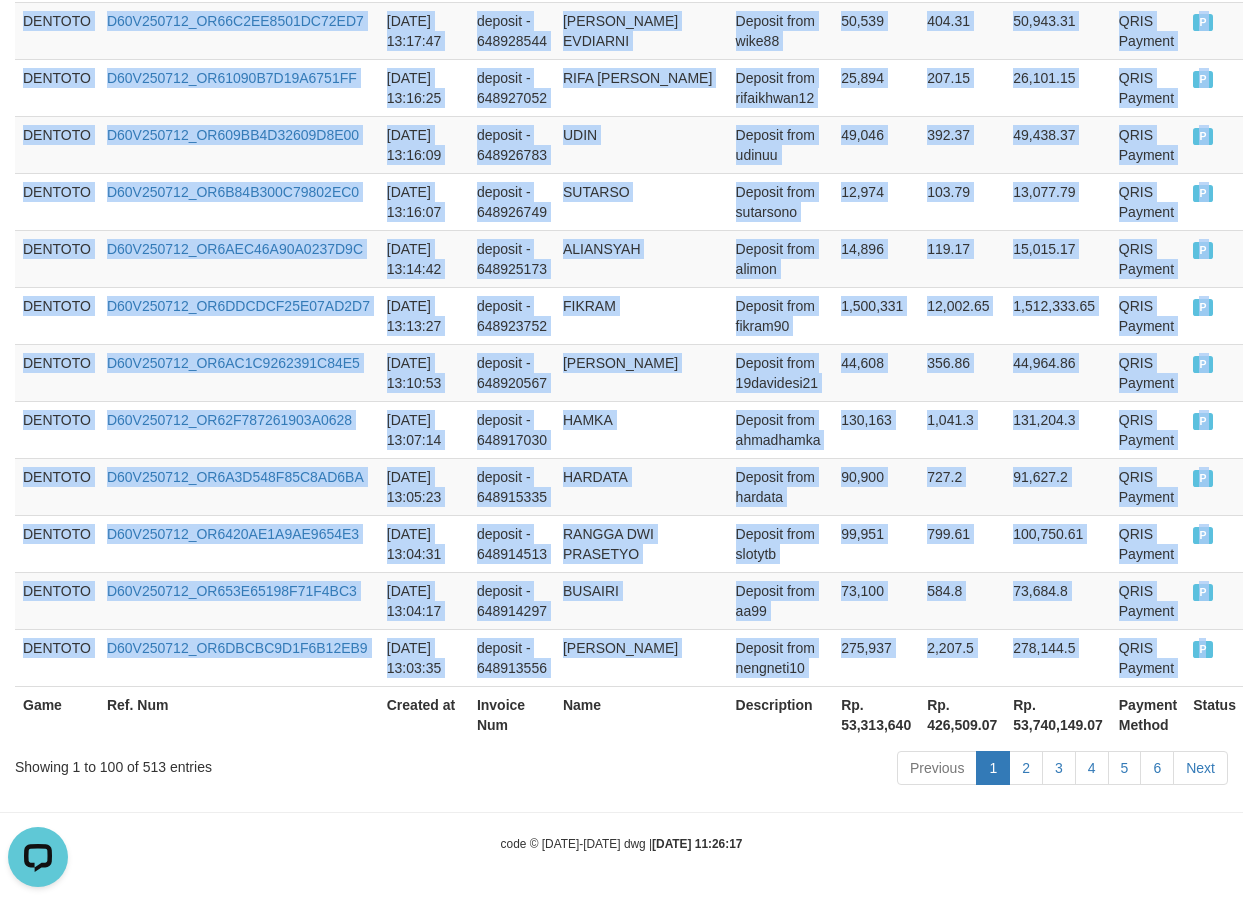 copy on "DENTOTO D60V250712_OR639C1E16A25BD4E0F [DATE] 15:18:20 deposit - 649049606 WULANDARI Deposit from darii5 20,283 162.26 20,445.26 QRIS Payment P   DENTOTO D60V250712_OR657C471188147B99A [DATE] 15:16:18 deposit - 649047663 IMAM SAFII Deposit from legget 97,069 776.55 97,845.55 QRIS Payment P   DENTOTO D60V250712_OR606B52286C0D3100E [DATE] 15:14:38 deposit - 649046061 ASEP SOBANA Deposit from asepsobana 50,811 406.49 51,217.49 QRIS Payment P   DENTOTO D60V250712_OR6D4EF32B2FC8899B7 [DATE] 15:12:59 deposit - 649044407 JONIPRASETYO Deposit from joniprasetiy 19,163 153.3 19,316.3 QRIS Payment P   DENTOTO D60V250712_OR6CD8F2DD036A0E4E2 [DATE] 15:11:54 deposit - 649043317 [PERSON_NAME] [PERSON_NAME] Deposit from tomi25 95,825 766.6 96,591.6 QRIS Payment P   DENTOTO D60V250712_OR608B25911FDF8028B [DATE] 15:07:19 deposit - 649038466 HERI SISWANTO M Deposit from heryj 22,993 183.94 23,176.94 QRIS Payment P   DENTOTO D60V250712_OR601FBA76759519991 [DATE] 15:06:00 deposit - 649037103 ASRIANTO Deposit ..." 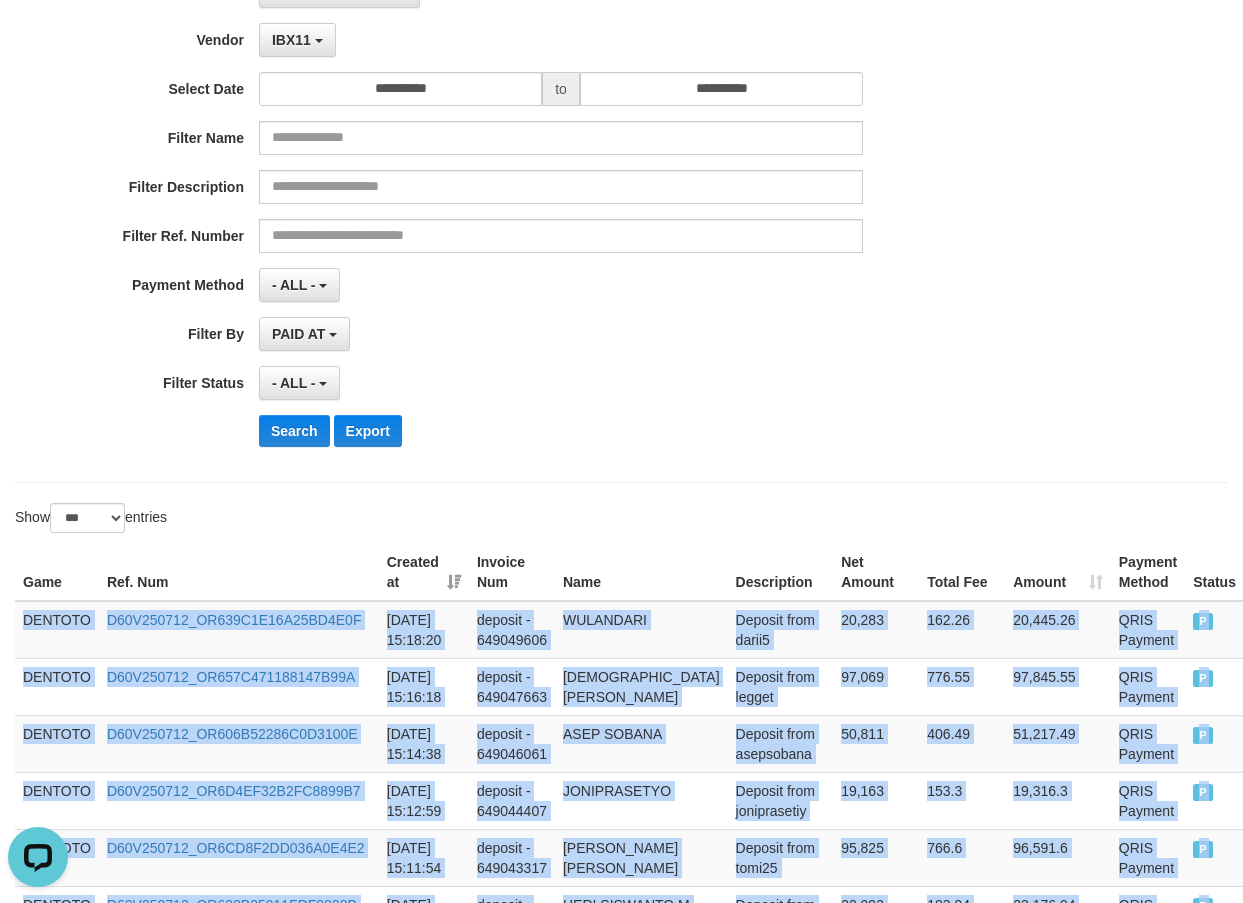 scroll, scrollTop: 0, scrollLeft: 0, axis: both 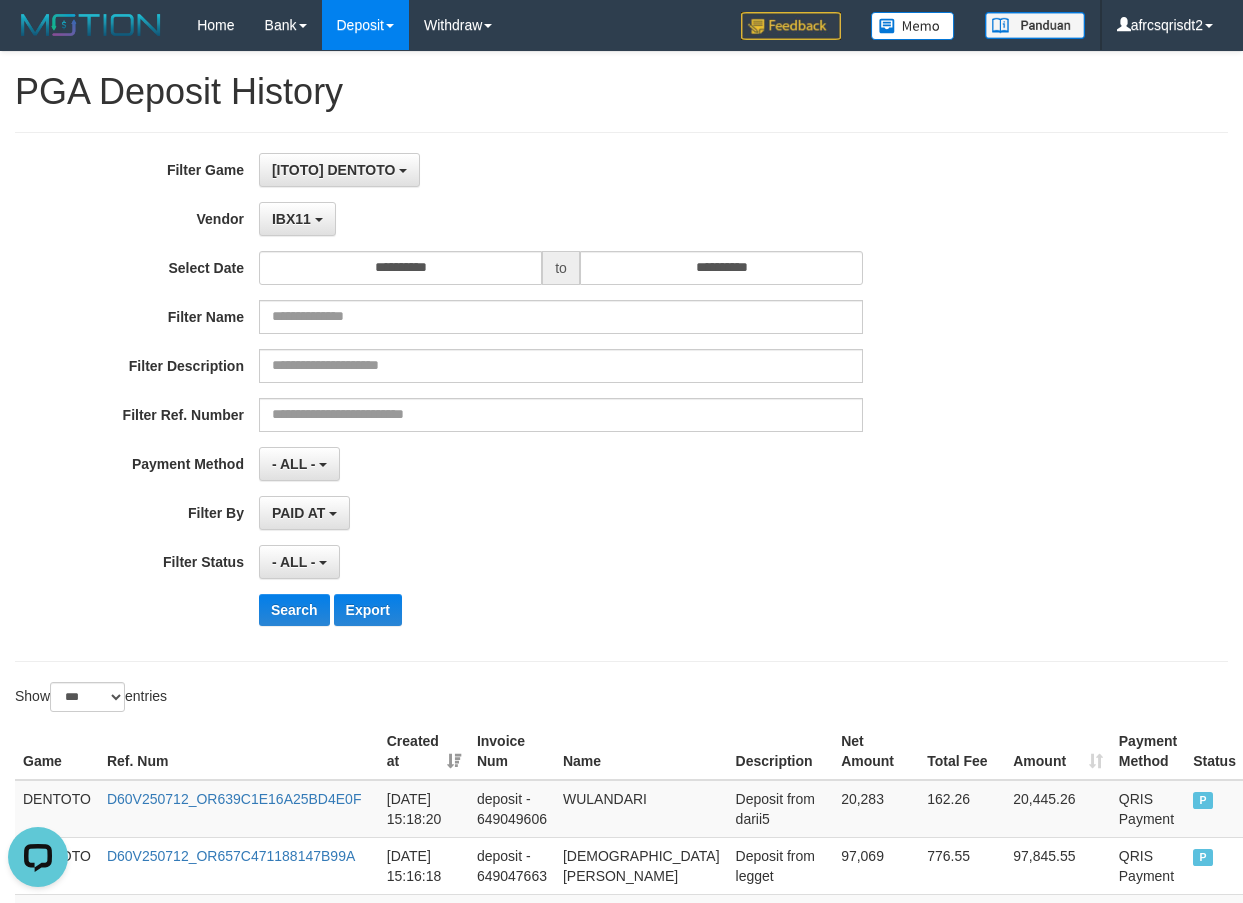 click on "**********" at bounding box center [518, 397] 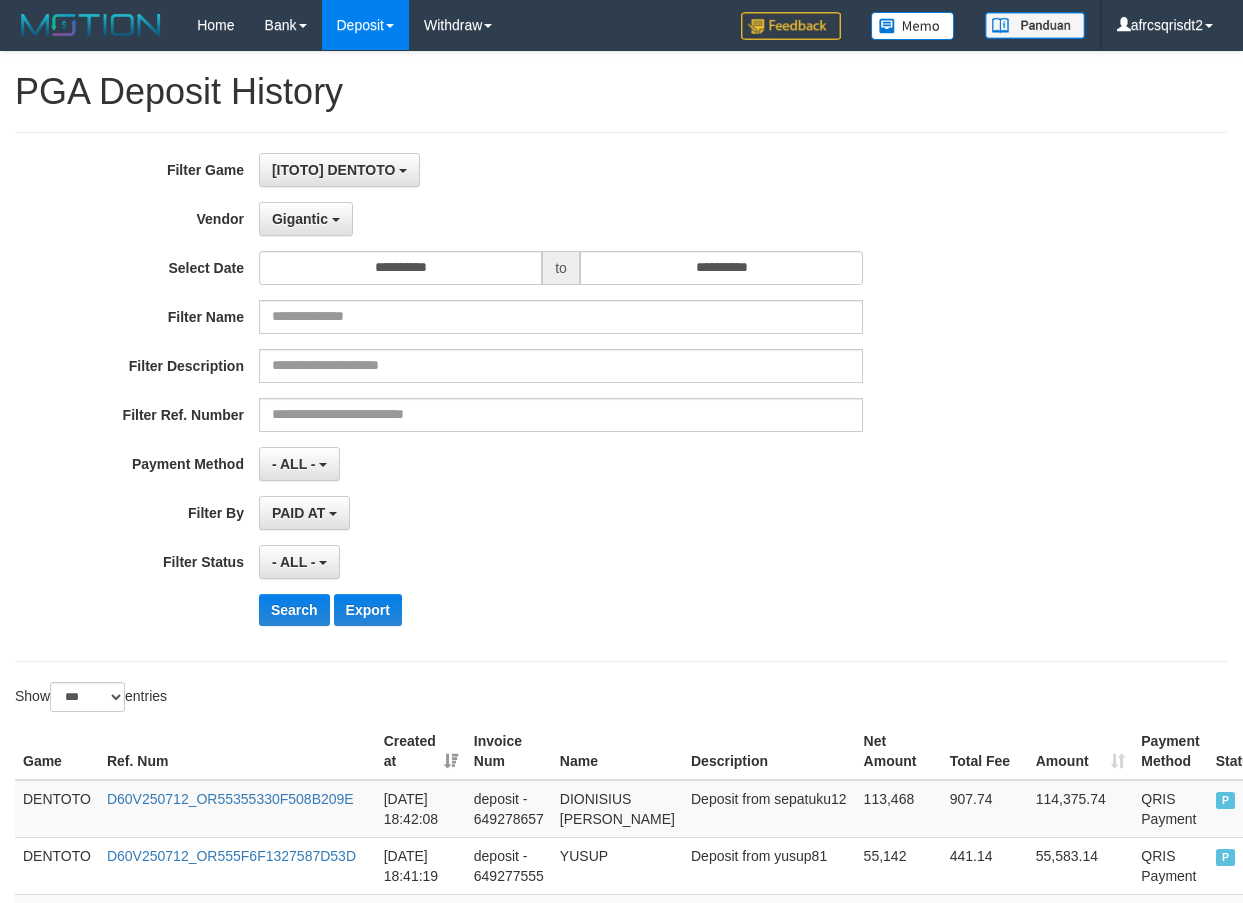 select on "**********" 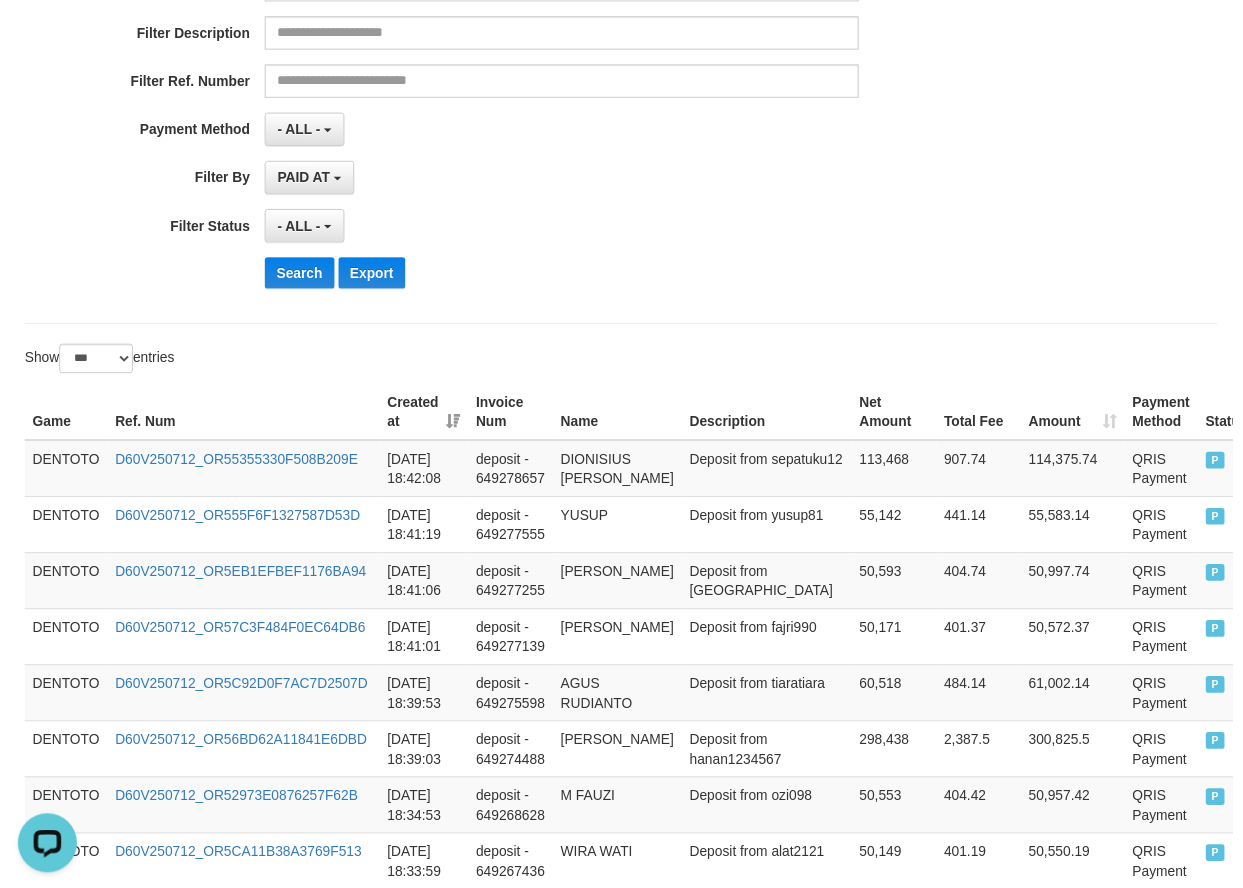 scroll, scrollTop: 0, scrollLeft: 0, axis: both 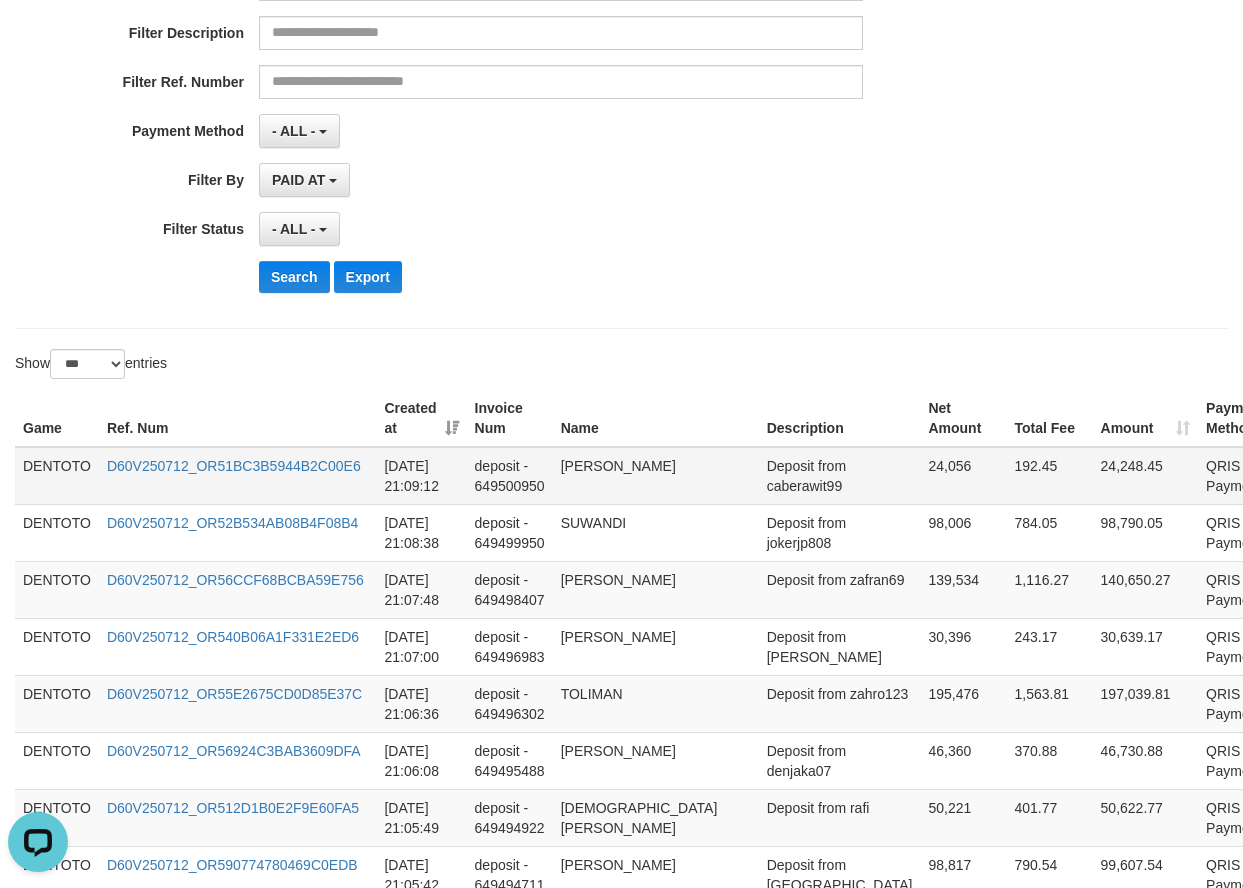 click on "DENTOTO" at bounding box center (57, 476) 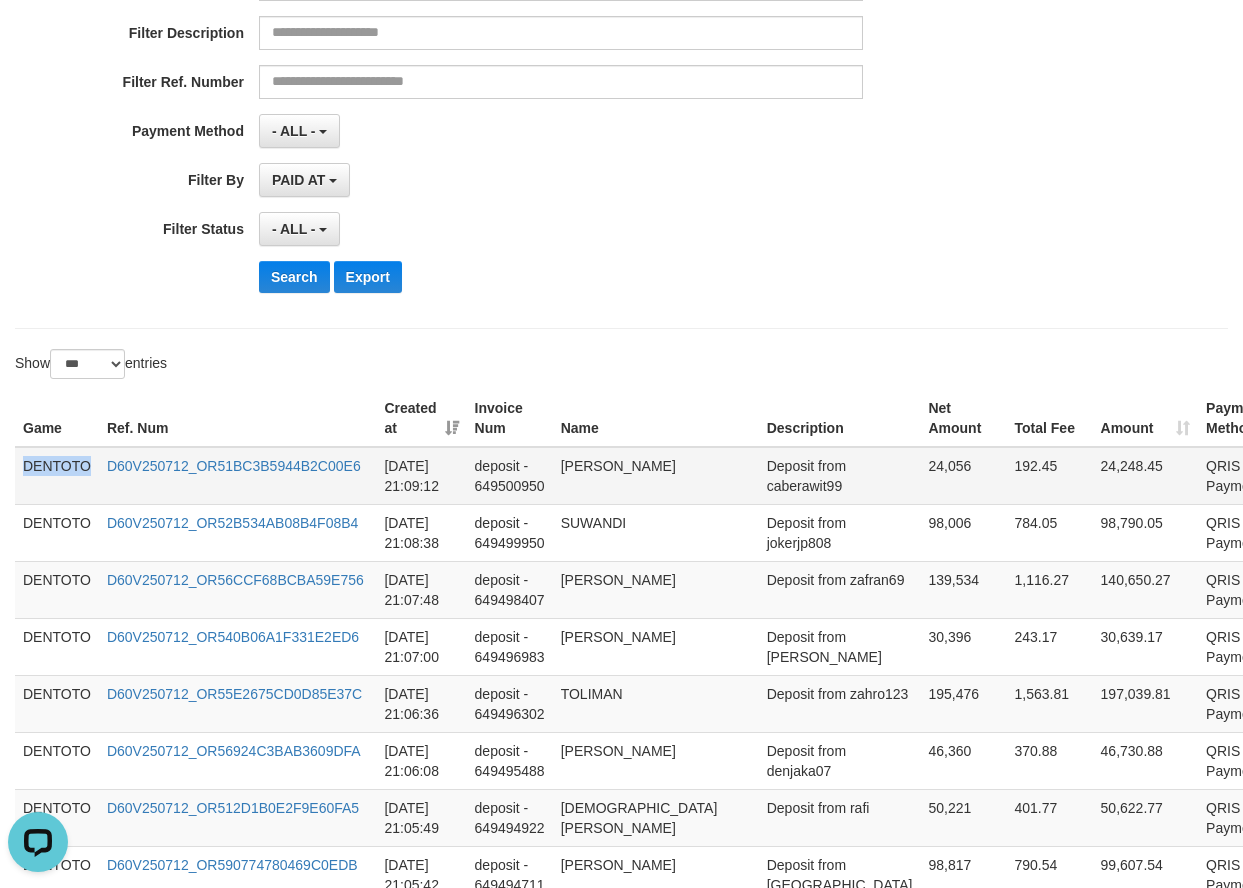 click on "DENTOTO" at bounding box center (57, 476) 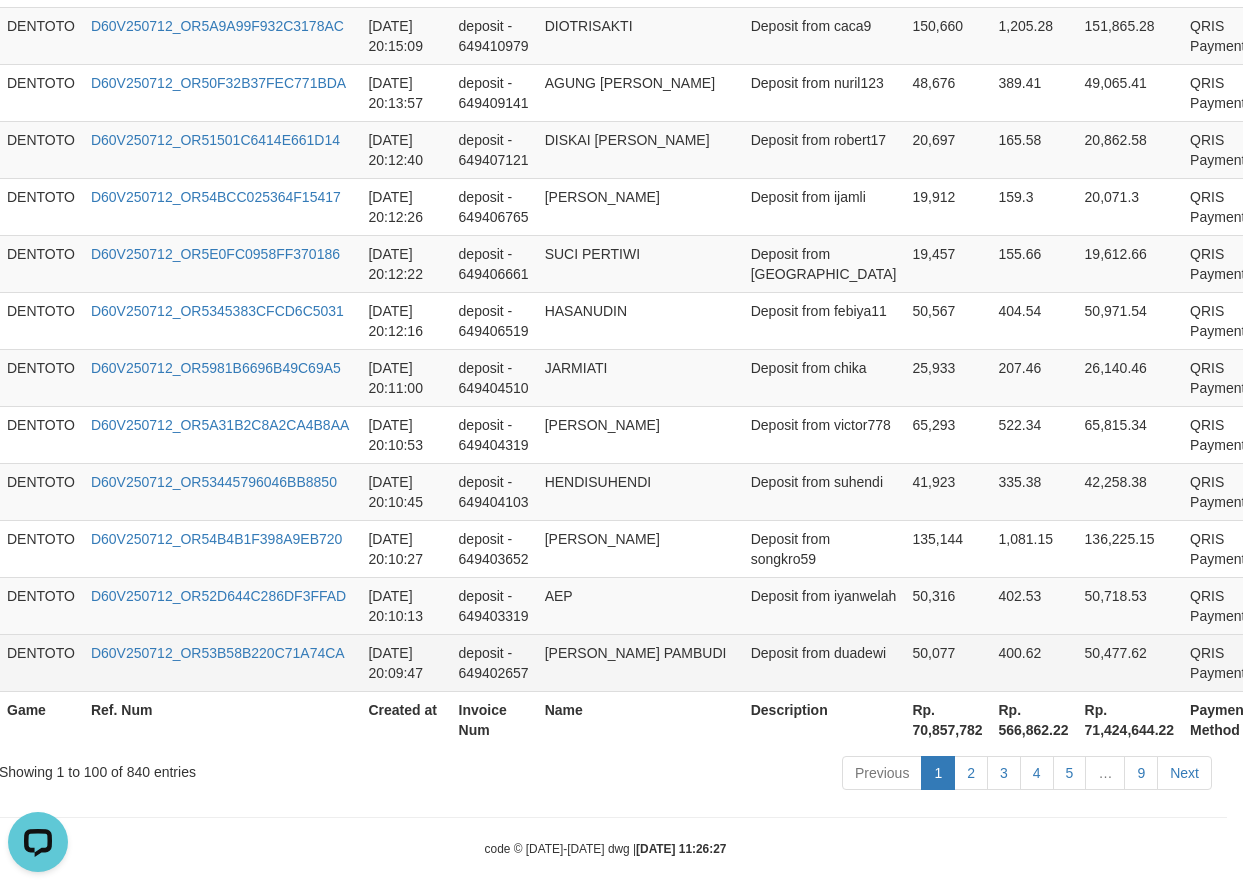 scroll, scrollTop: 5809, scrollLeft: 28, axis: both 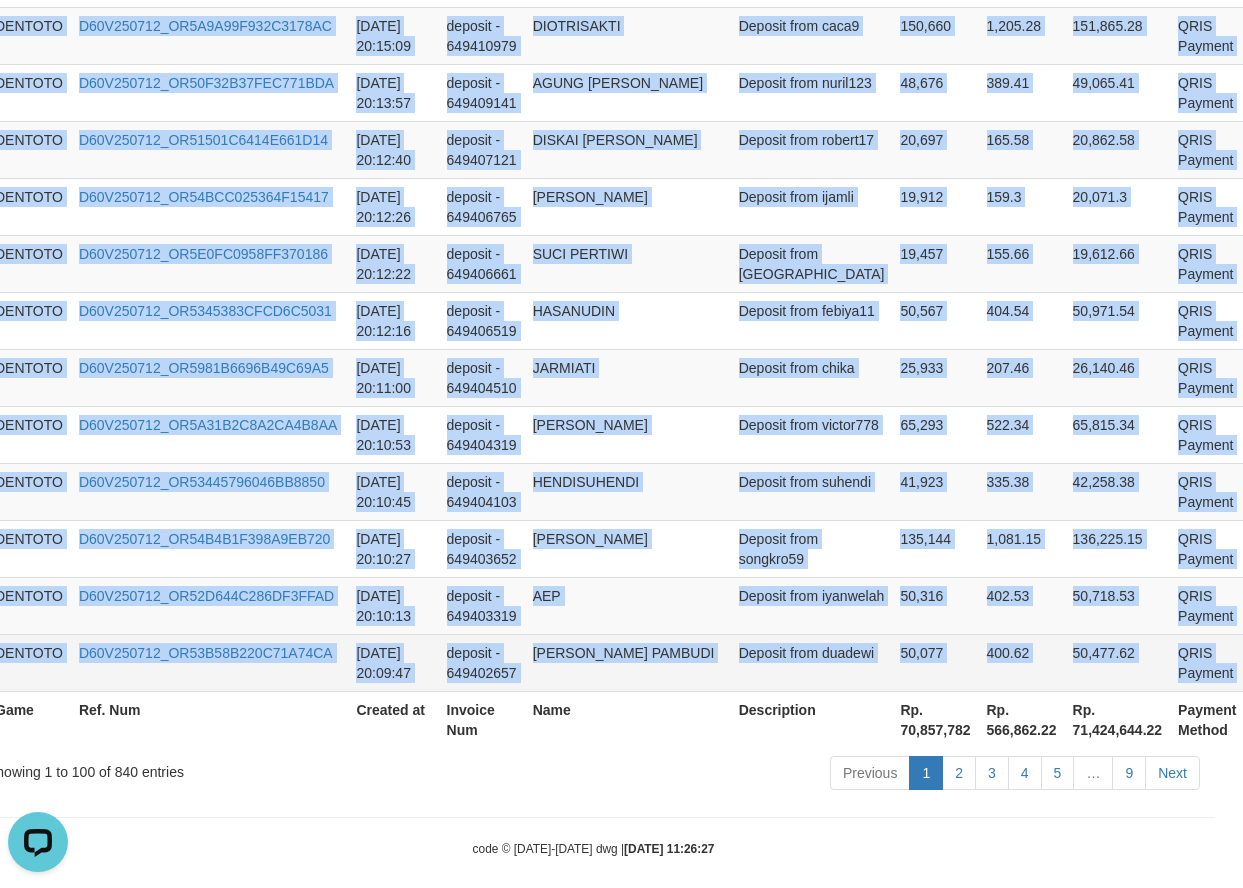 click on "P" at bounding box center [1273, 662] 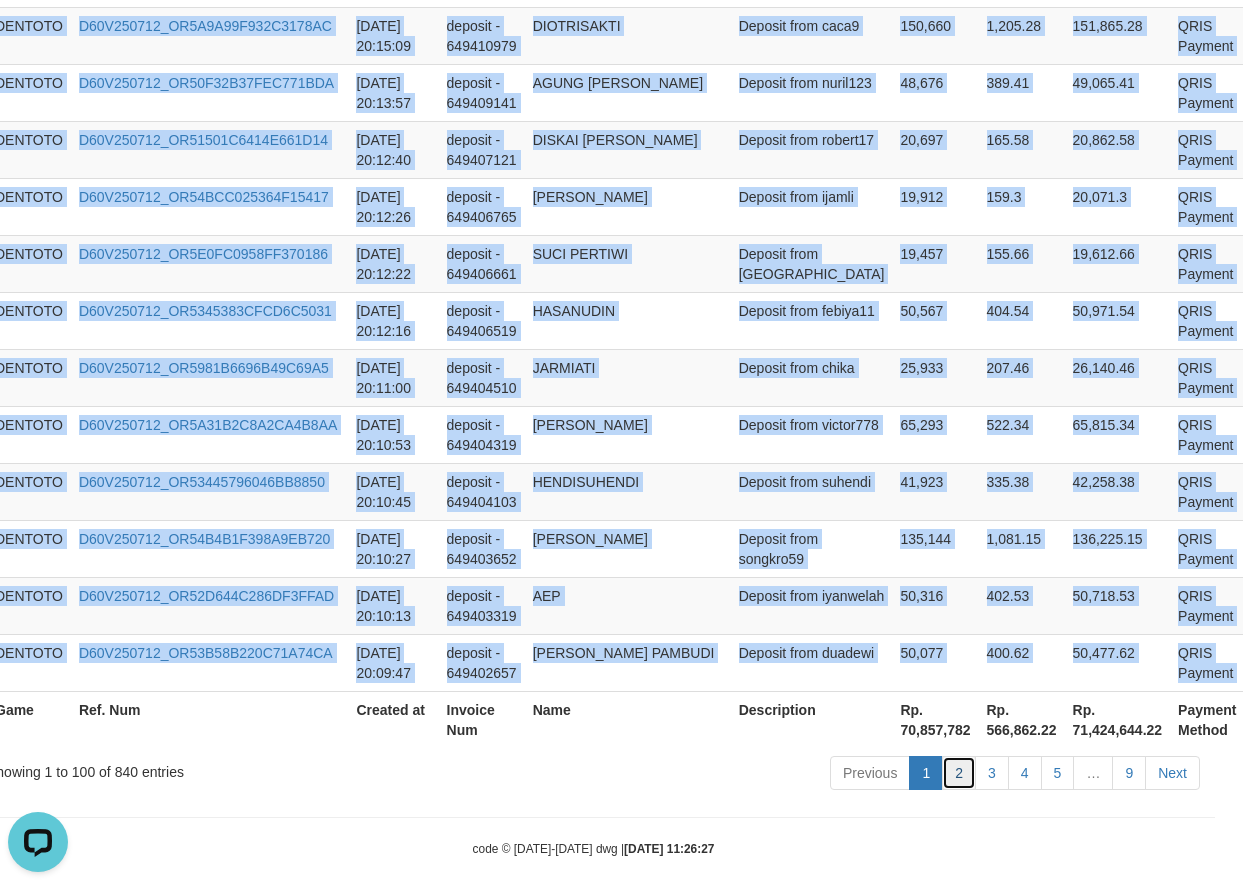 click on "2" at bounding box center (959, 773) 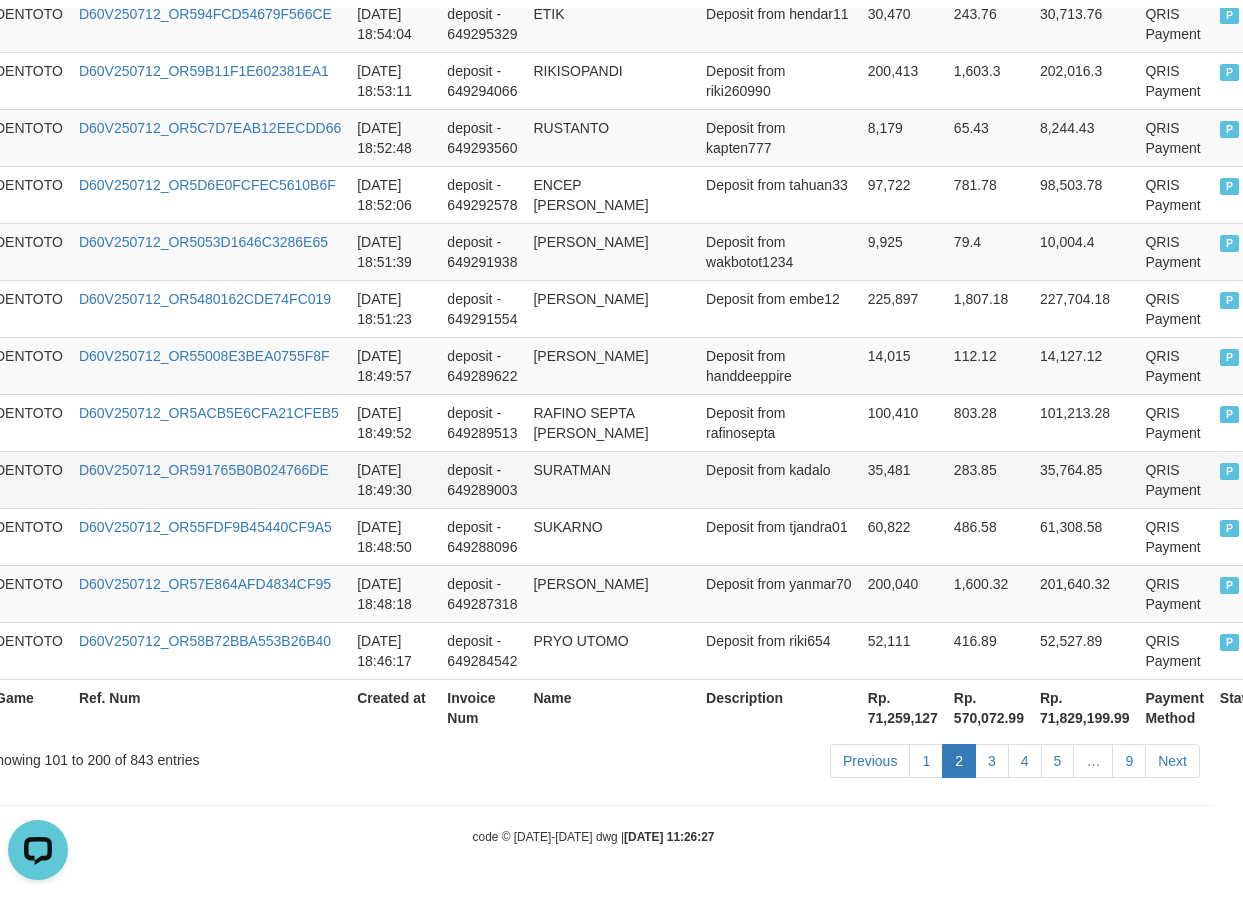 scroll, scrollTop: 5834, scrollLeft: 0, axis: vertical 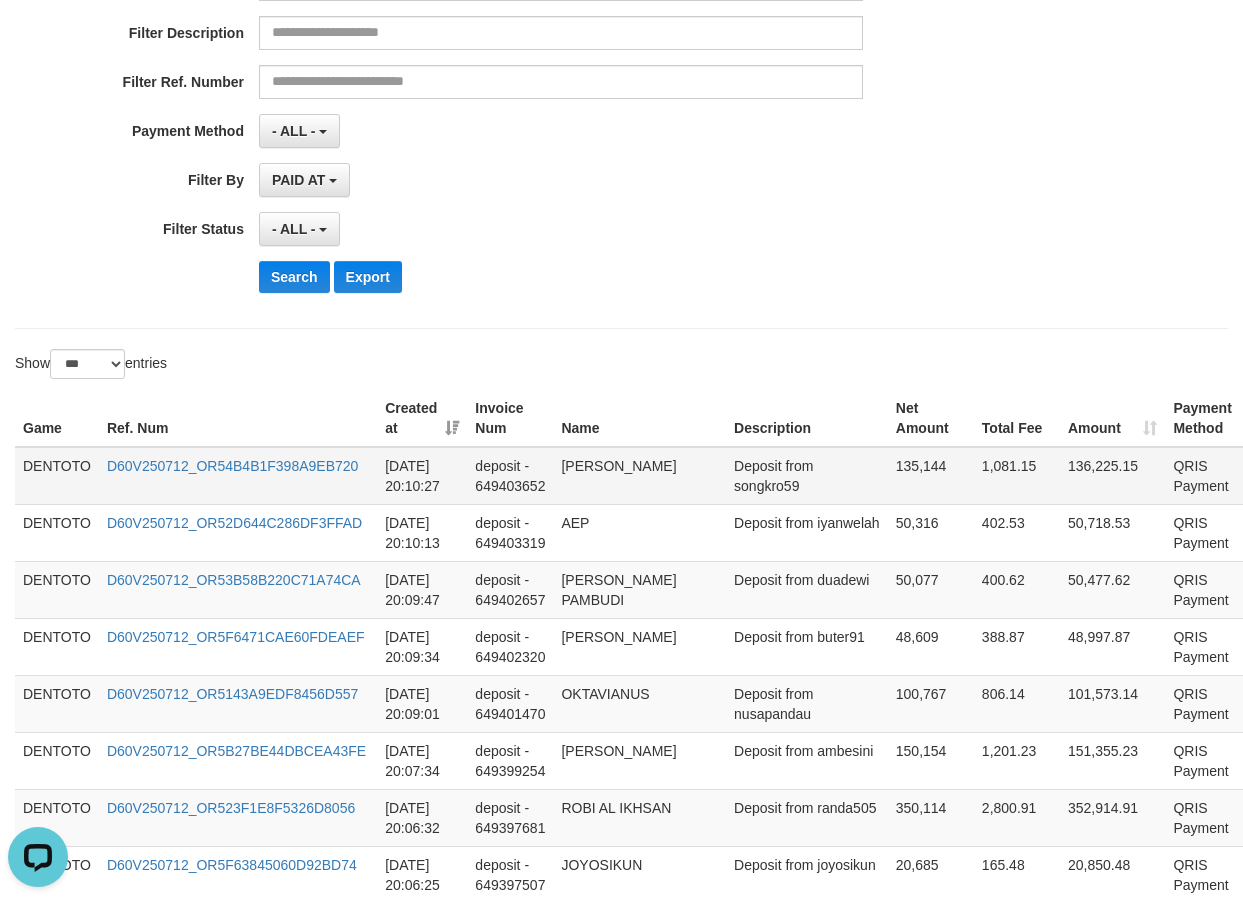 click on "DENTOTO" at bounding box center [57, 476] 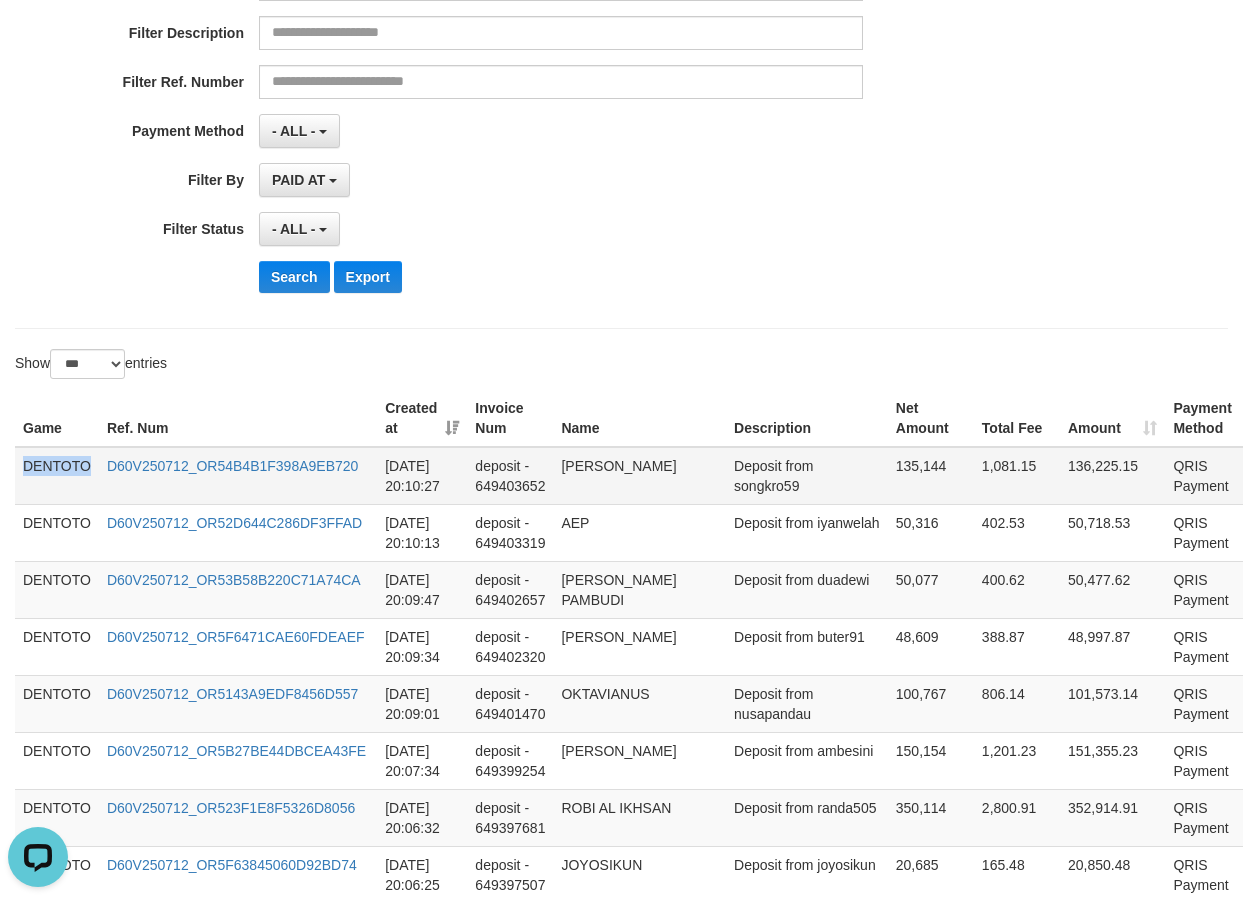 click on "DENTOTO" at bounding box center (57, 476) 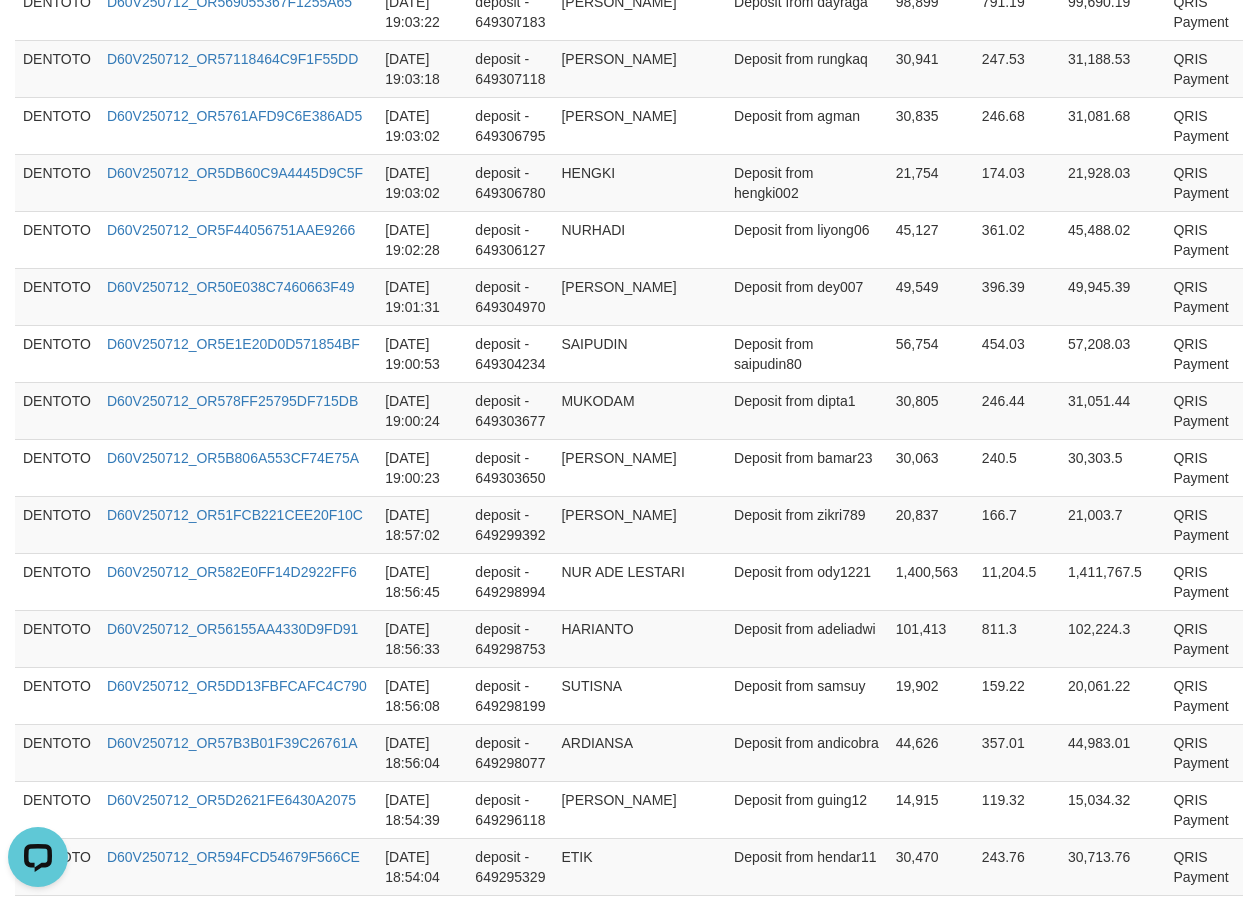 scroll, scrollTop: 5834, scrollLeft: 0, axis: vertical 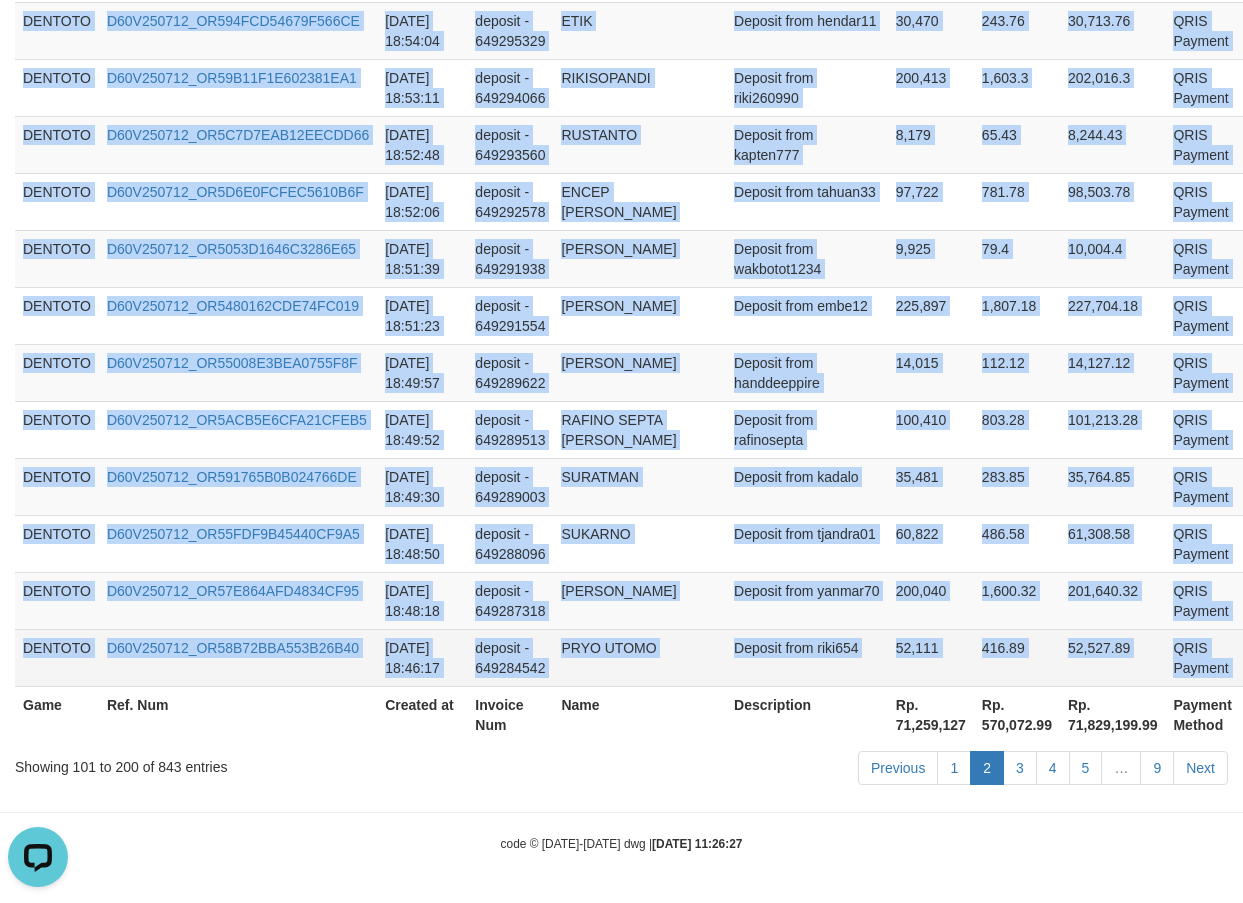 click on "P" at bounding box center [1269, 657] 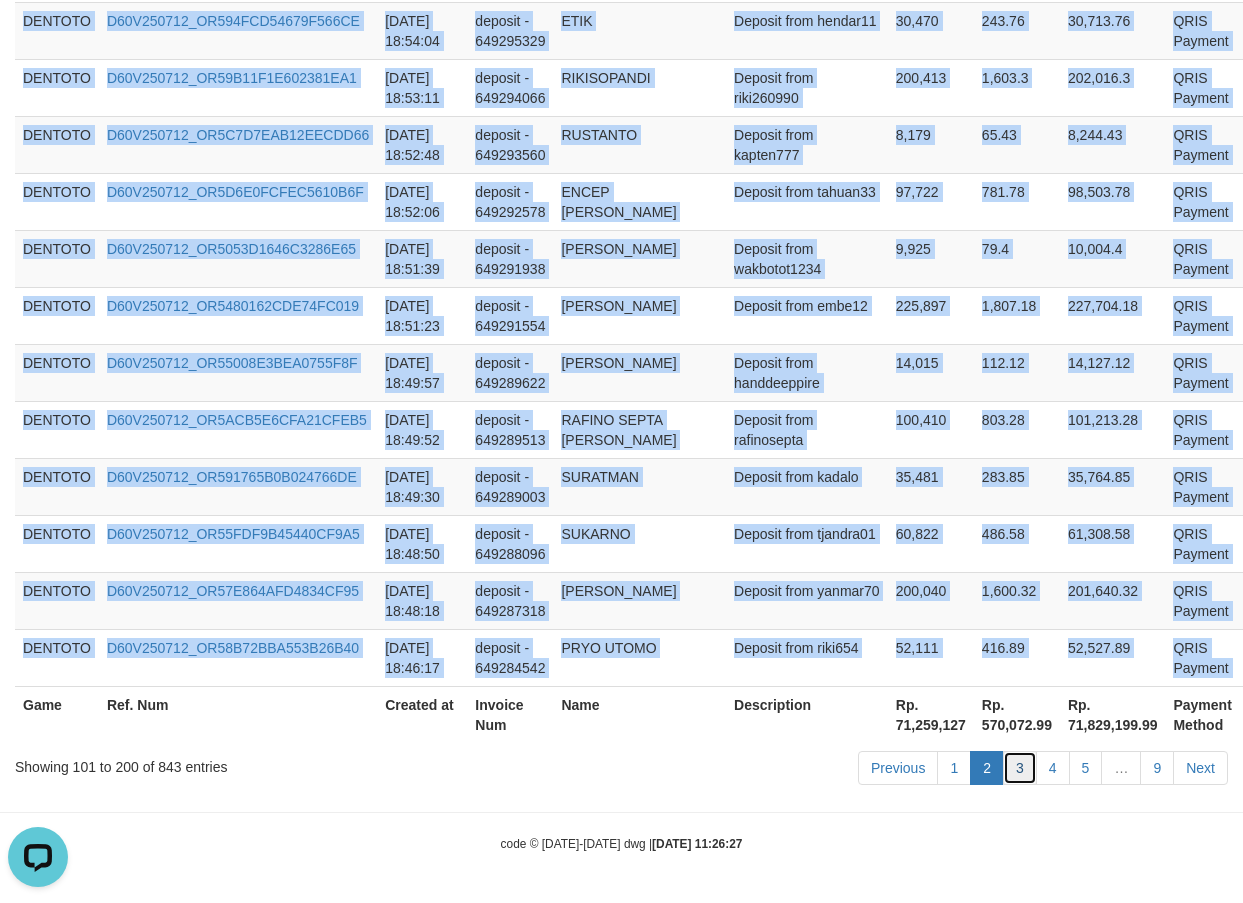 click on "3" at bounding box center [1020, 768] 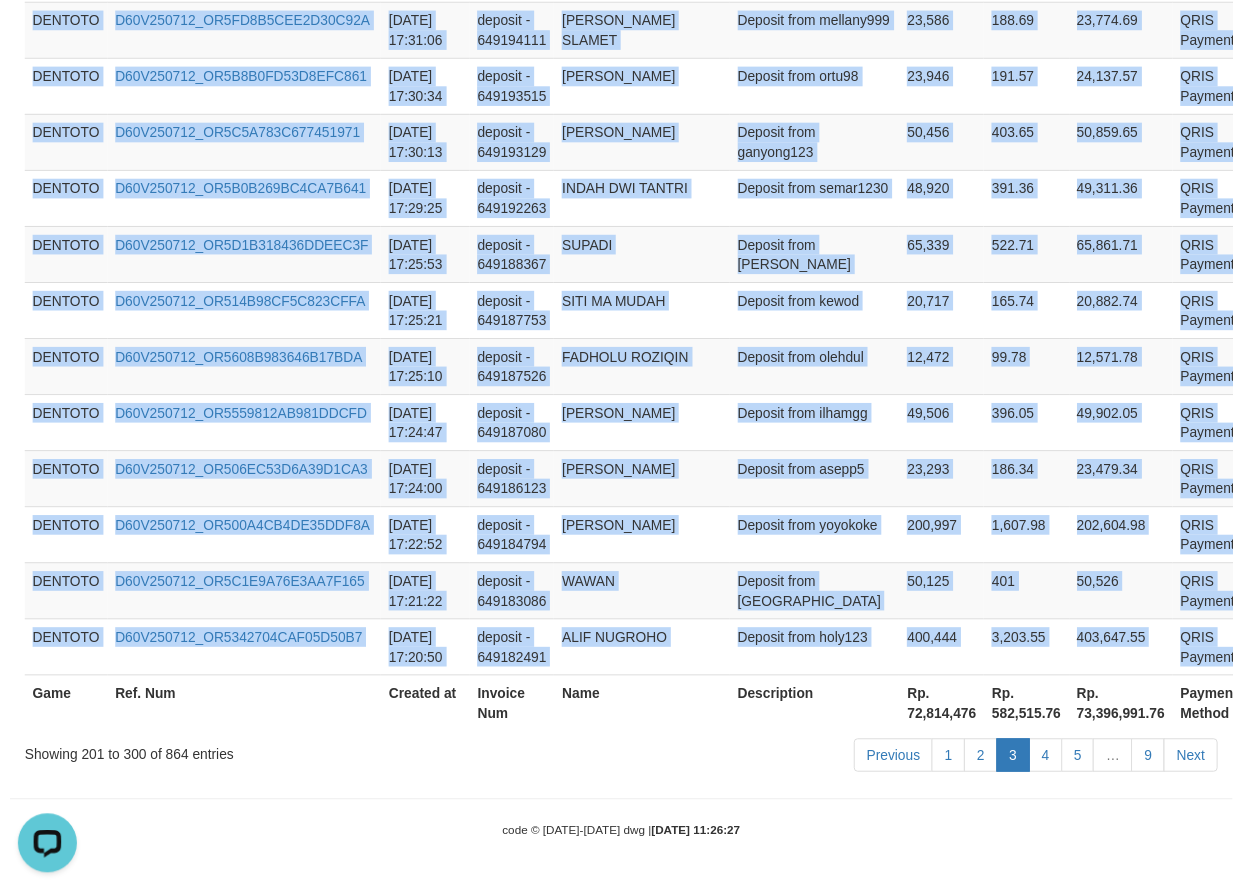 scroll, scrollTop: 5794, scrollLeft: 0, axis: vertical 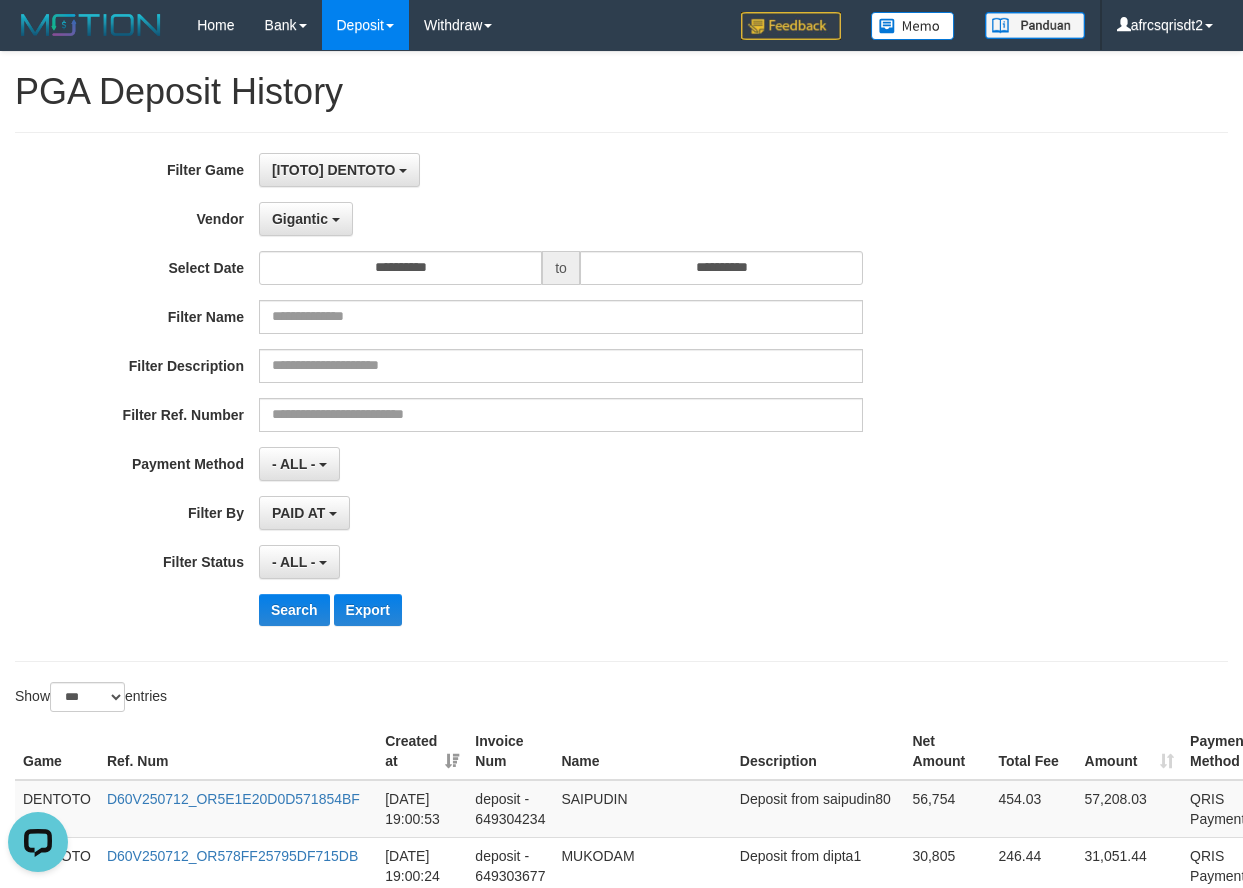 click on "- ALL -    SELECT ALL  - ALL -  SELECT STATUS
PENDING/UNPAID
PAID
CANCELED
EXPIRED" at bounding box center [561, 562] 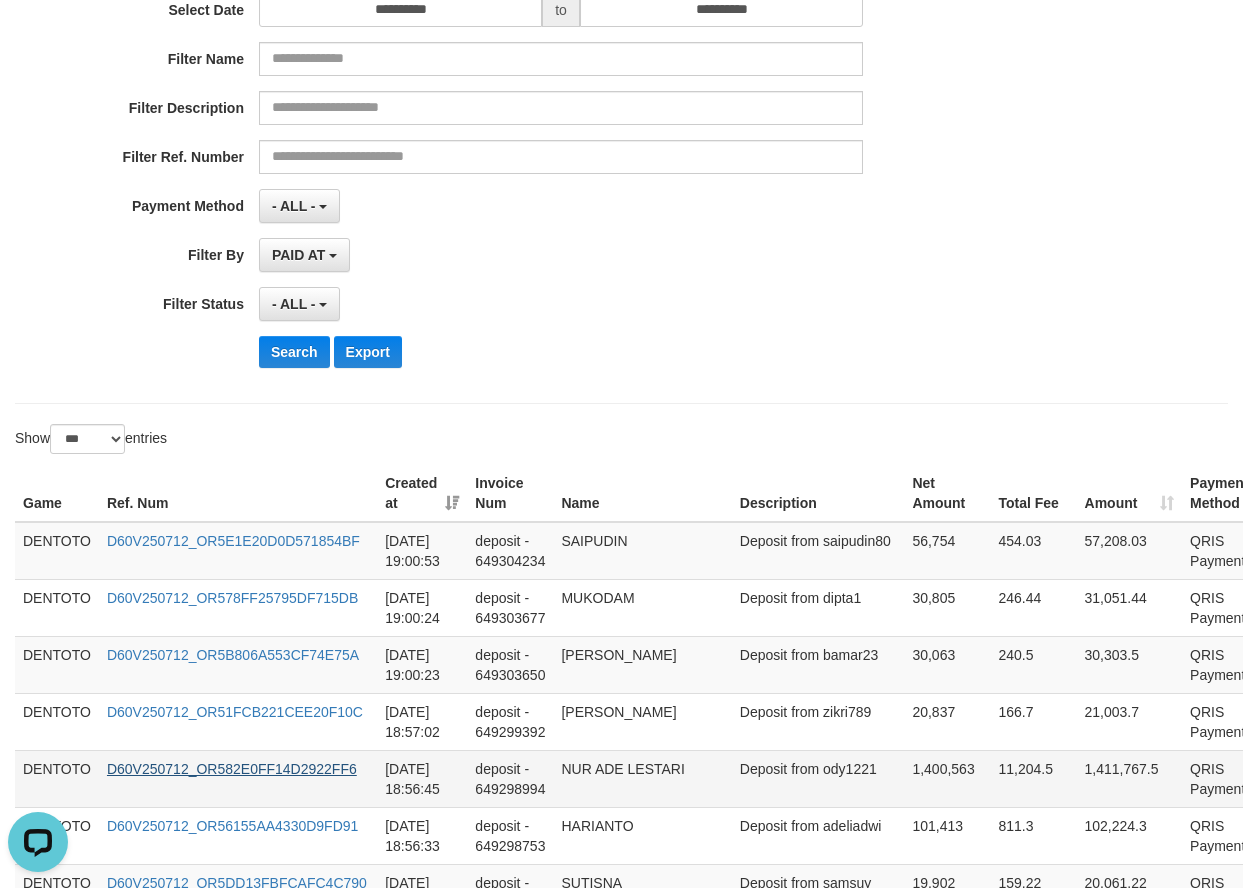scroll, scrollTop: 333, scrollLeft: 0, axis: vertical 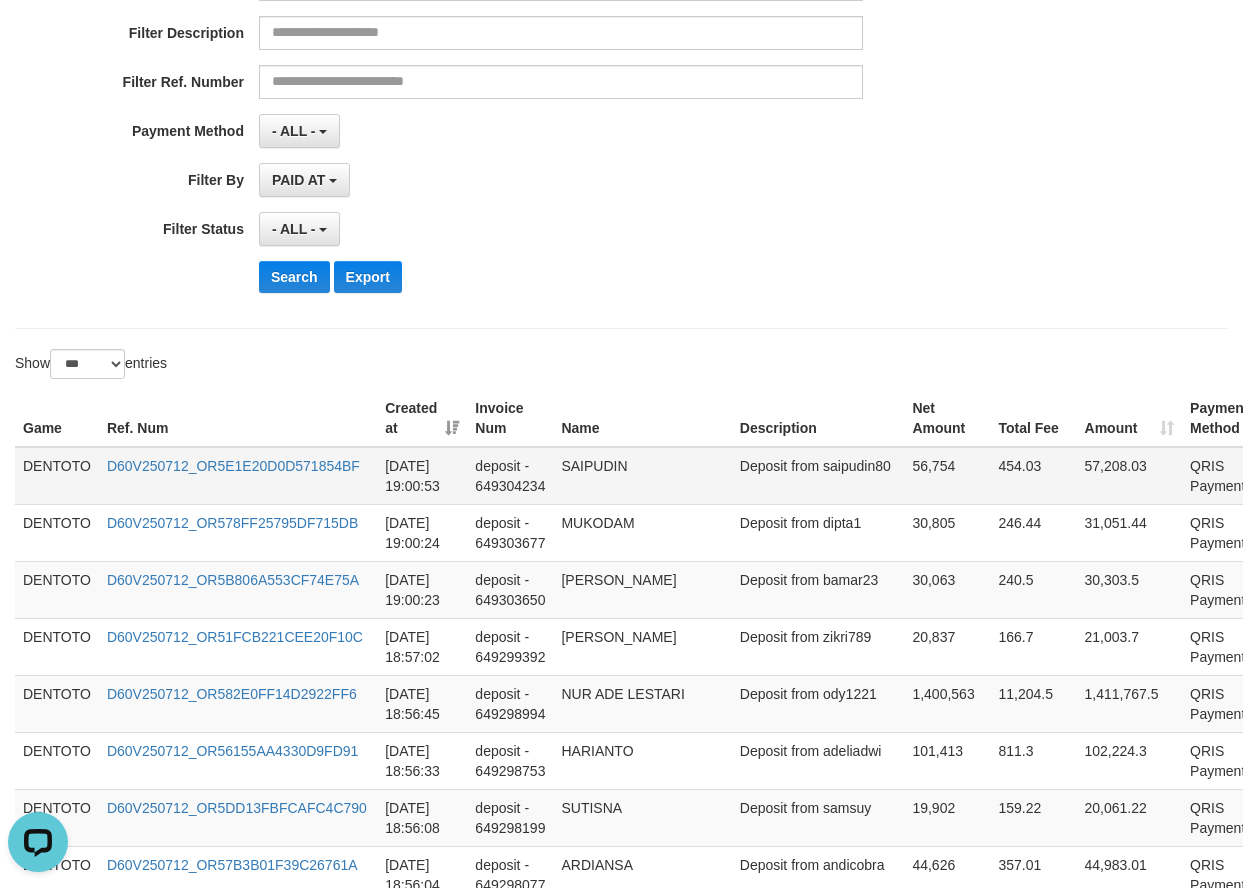 click on "DENTOTO" at bounding box center [57, 476] 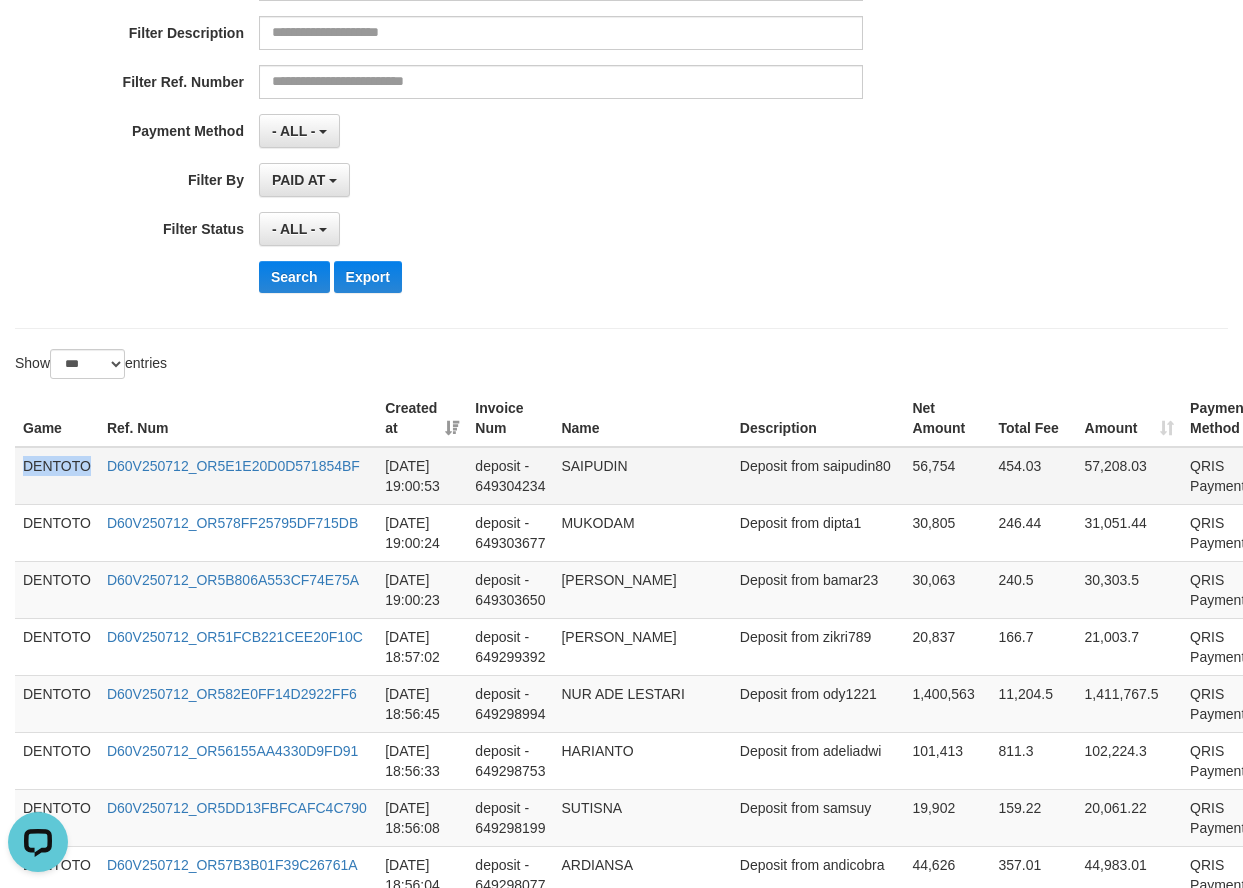 click on "DENTOTO" at bounding box center (57, 476) 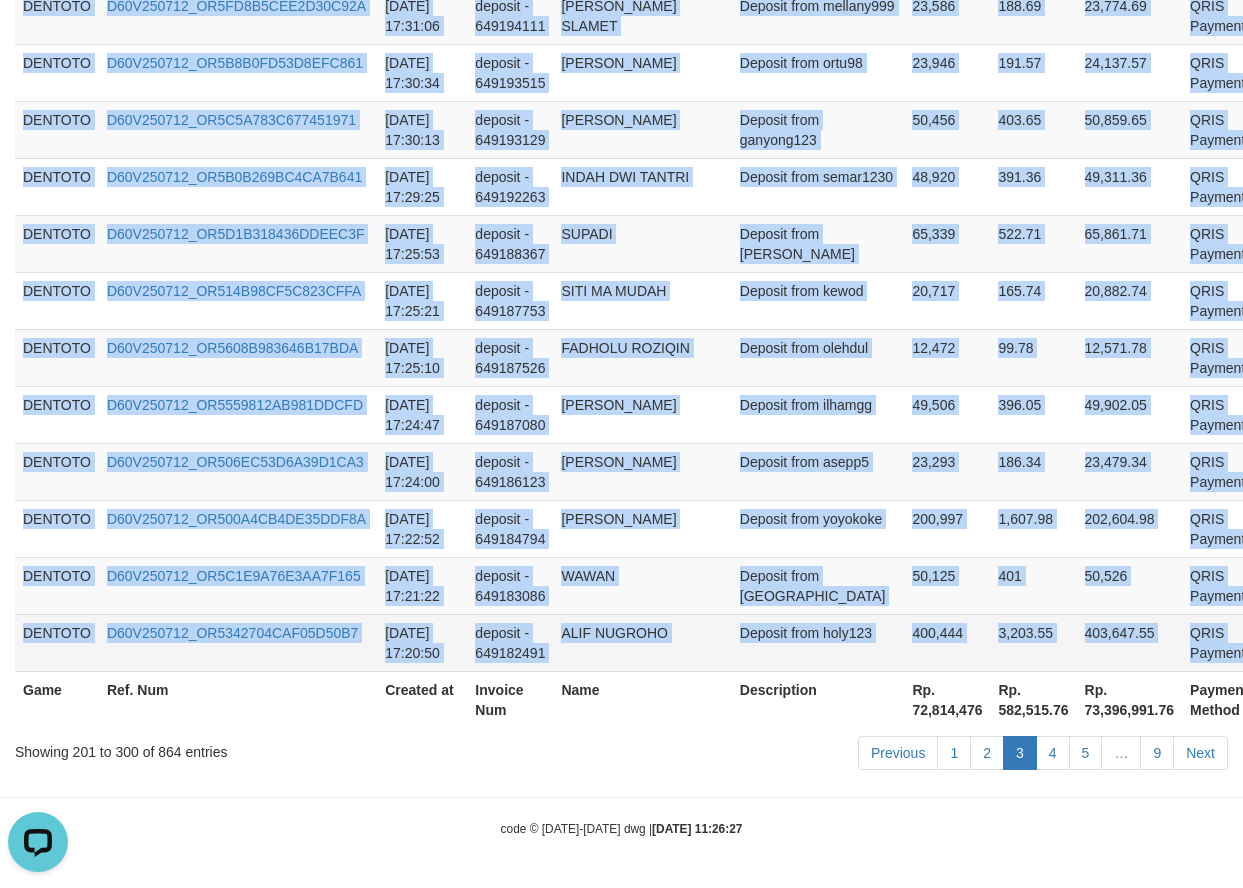 click on "P" at bounding box center (1274, 634) 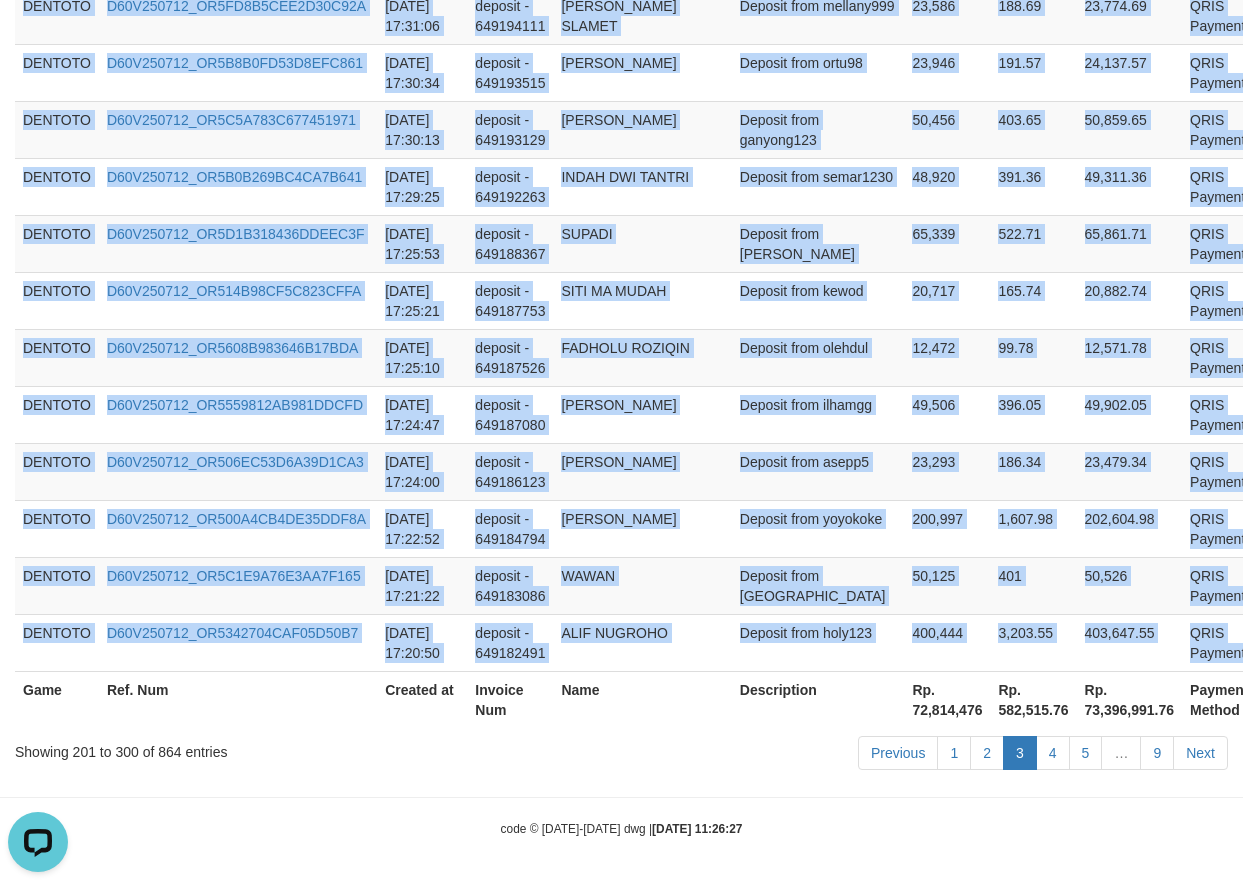 copy on "DENTOTO D60V250712_OR5E1E20D0D571854BF 2025-07-12 19:00:53 deposit - 649304234 SAIPUDIN Deposit from saipudin80 56,754 454.03 57,208.03 QRIS Payment P   DENTOTO D60V250712_OR578FF25795DF715DB 2025-07-12 19:00:24 deposit - 649303677 MUKODAM Deposit from dipta1 30,805 246.44 31,051.44 QRIS Payment P   DENTOTO D60V250712_OR5B806A553CF74E75A 2025-07-12 19:00:23 deposit - 649303650 YOGA YOLANDA Deposit from bamar23 30,063 240.5 30,303.5 QRIS Payment P   DENTOTO D60V250712_OR51FCB221CEE20F10C 2025-07-12 18:57:02 deposit - 649299392 TITIN HASANA Deposit from zikri789 20,837 166.7 21,003.7 QRIS Payment P   DENTOTO D60V250712_OR582E0FF14D2922FF6 2025-07-12 18:56:45 deposit - 649298994 NUR ADE LESTARI Deposit from ody1221 1,400,563 11,204.5 1,411,767.5 QRIS Payment P   DENTOTO D60V250712_OR56155AA4330D9FD91 2025-07-12 18:56:33 deposit - 649298753 HARIANTO Deposit from adeliadwi 101,413 811.3 102,224.3 QRIS Payment P   DENTOTO D60V250712_OR5DD13FBFCAFC4C790 2025-07-12 18:56:08 deposit - 649298199 SUTISNA Deposit from..." 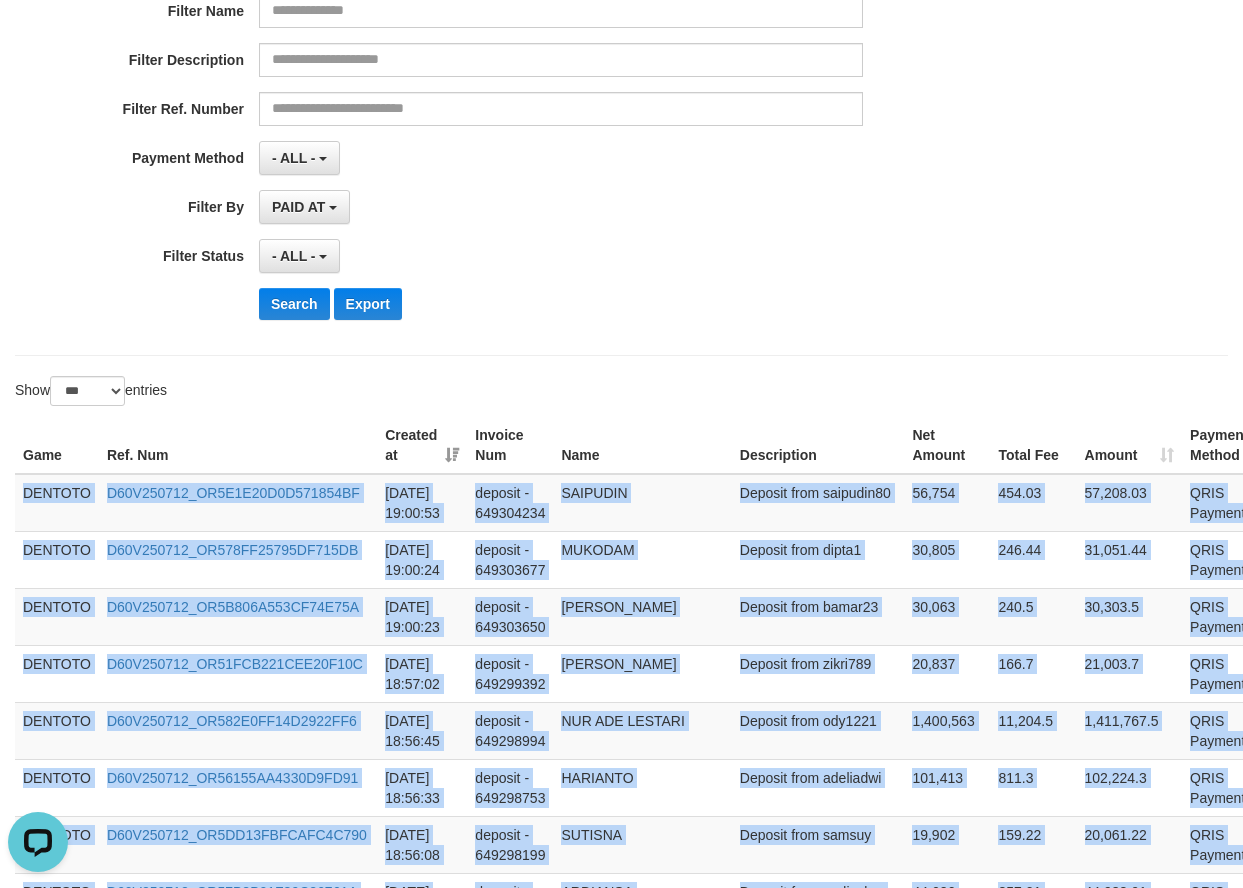 scroll, scrollTop: 333, scrollLeft: 0, axis: vertical 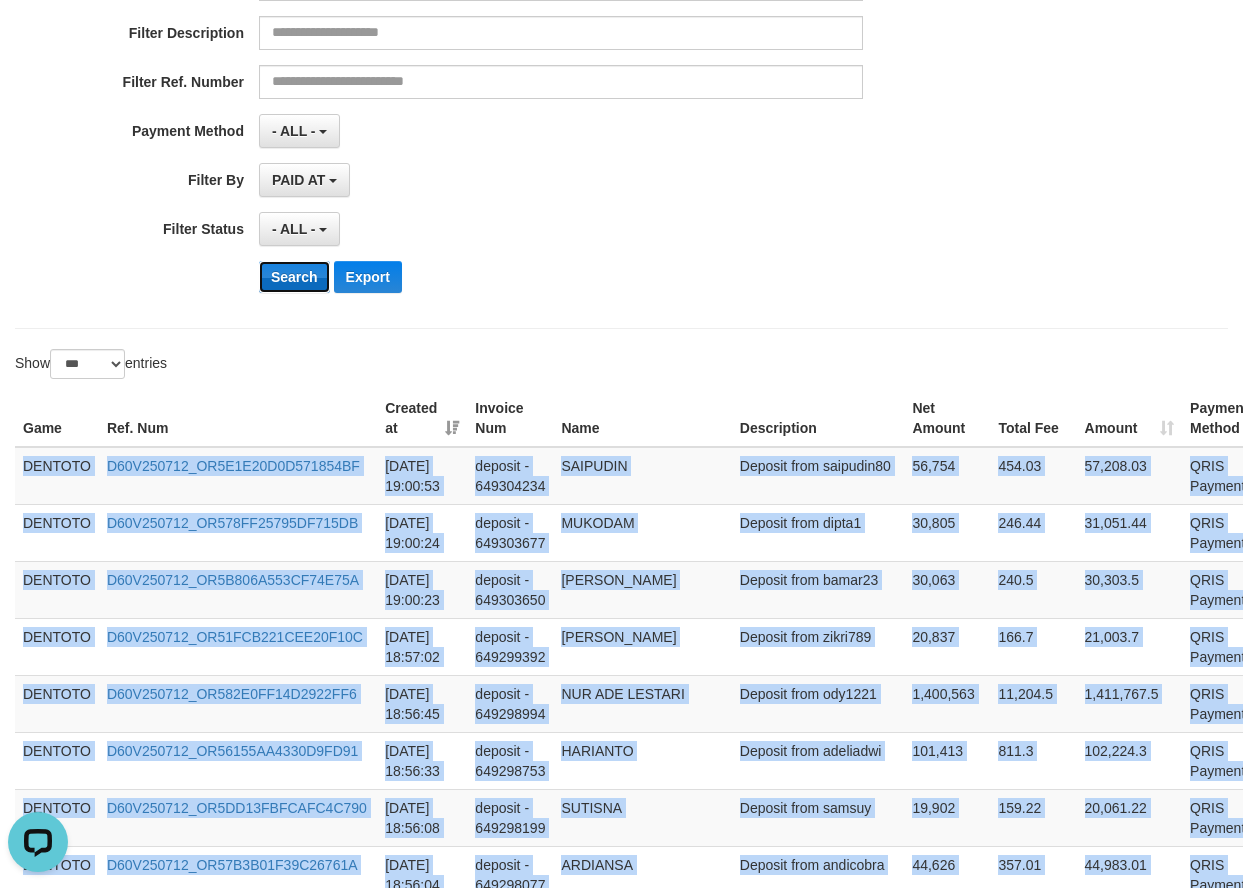 click on "Search" at bounding box center (294, 277) 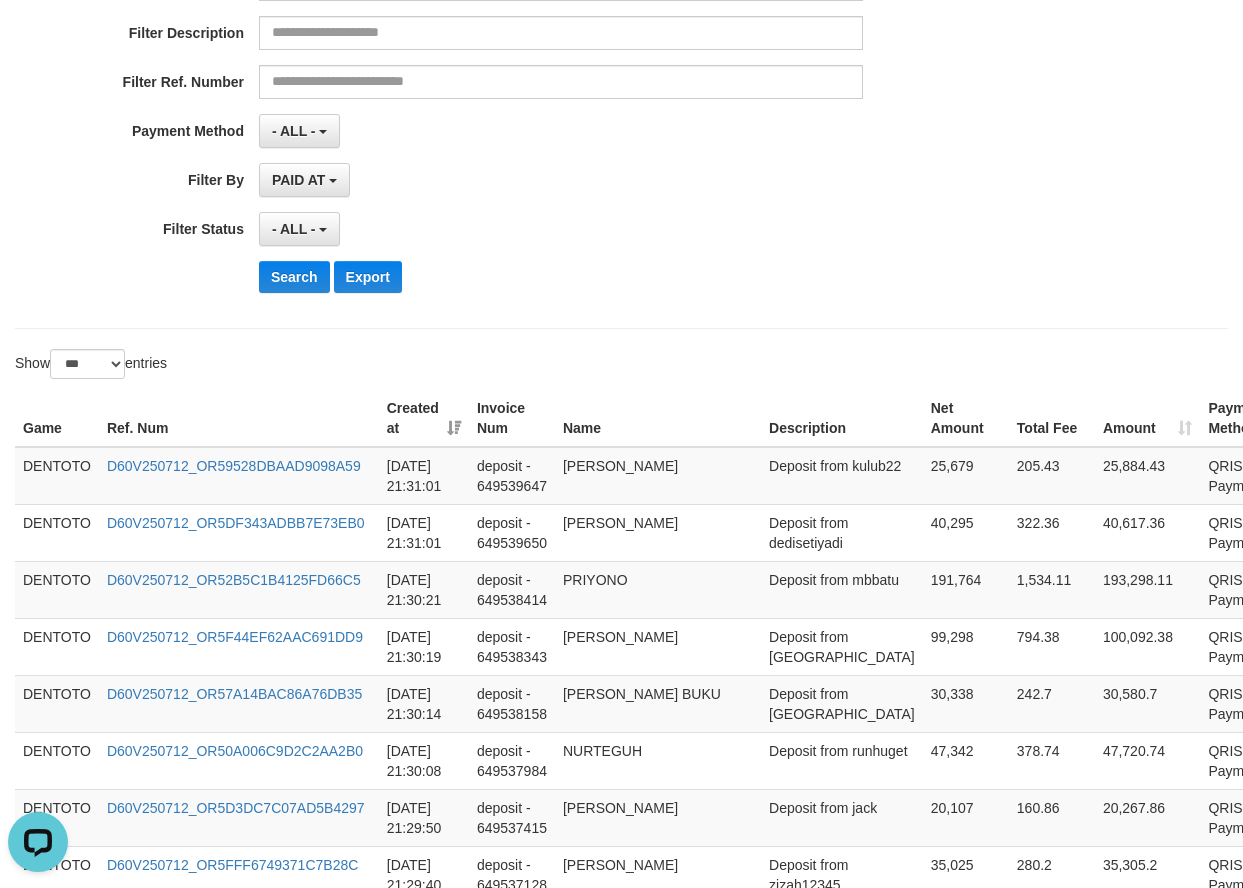 click at bounding box center [621, 328] 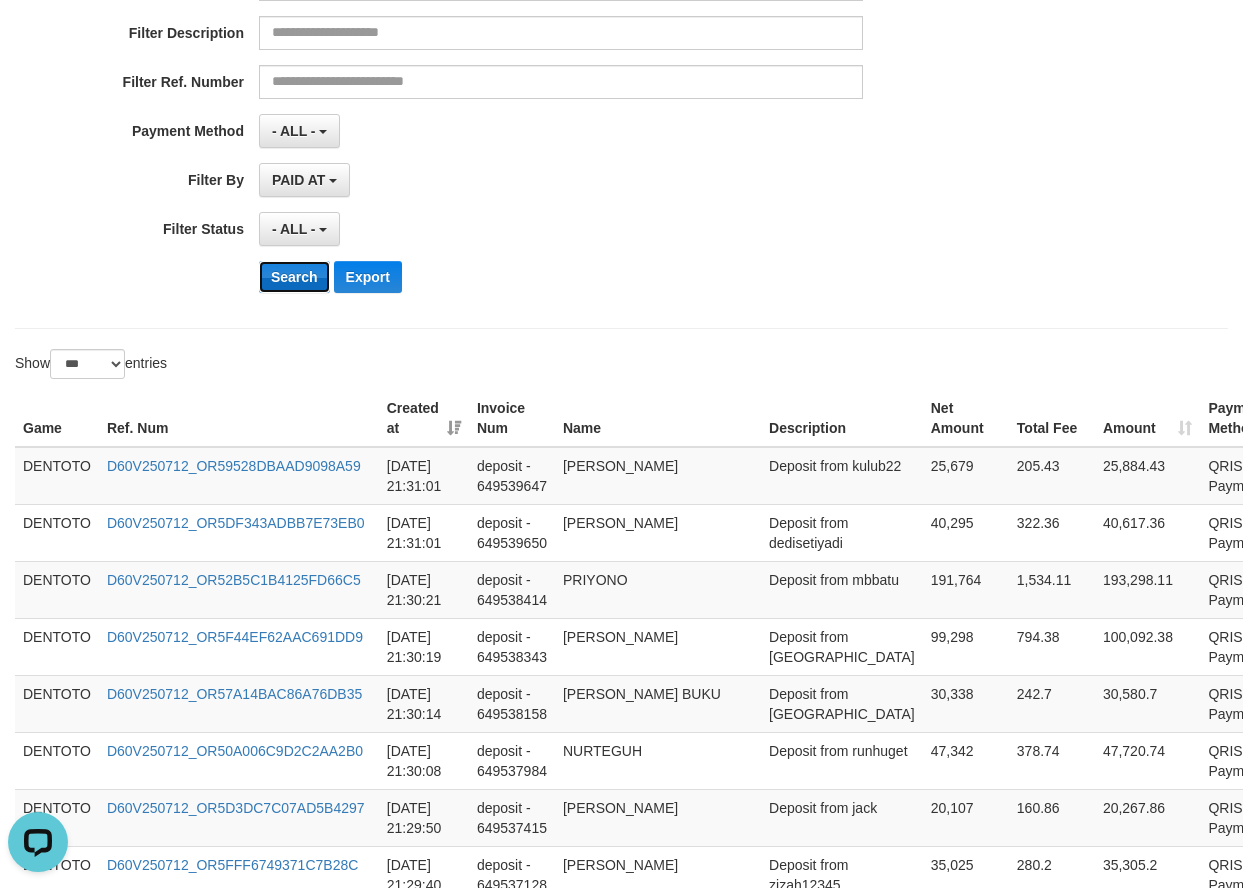 click on "Search" at bounding box center [294, 277] 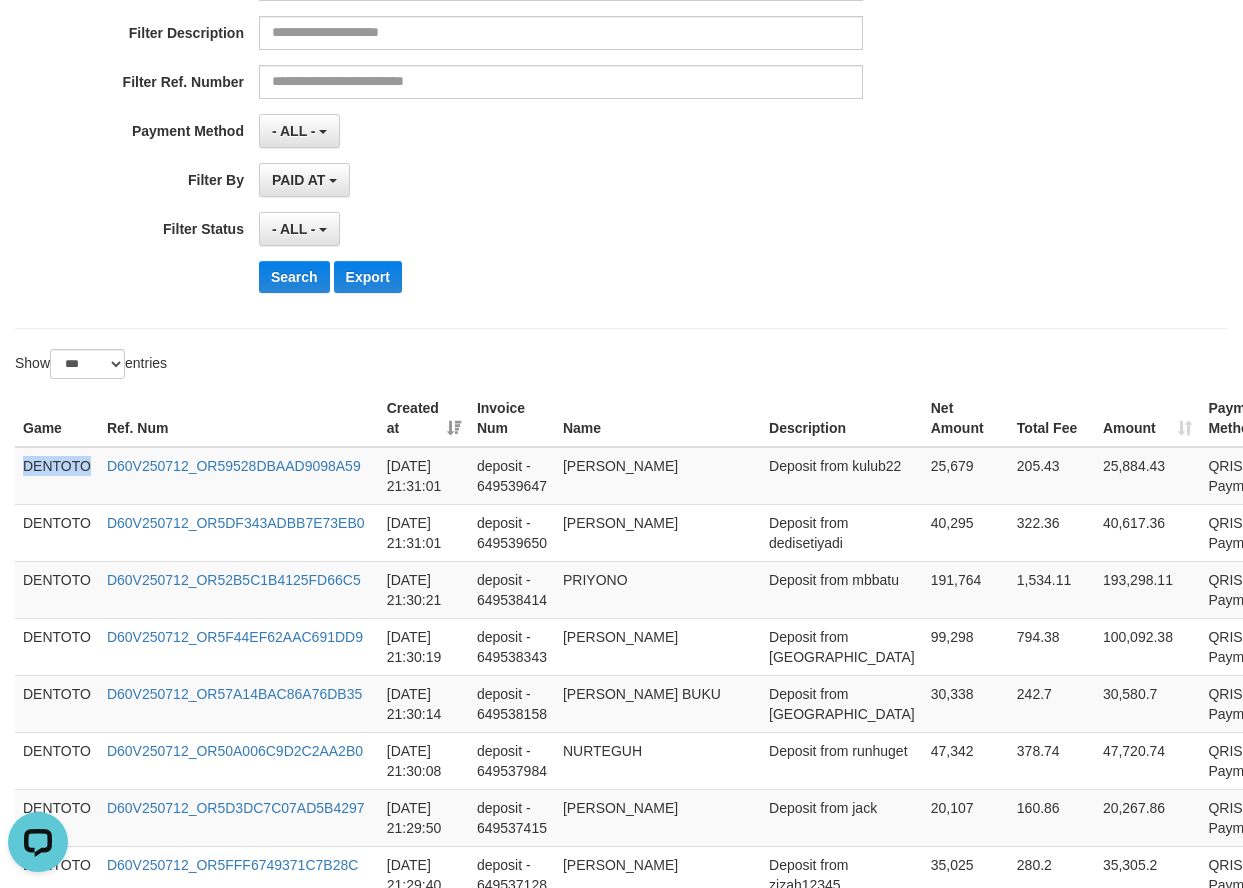 click on "DENTOTO" at bounding box center [57, 476] 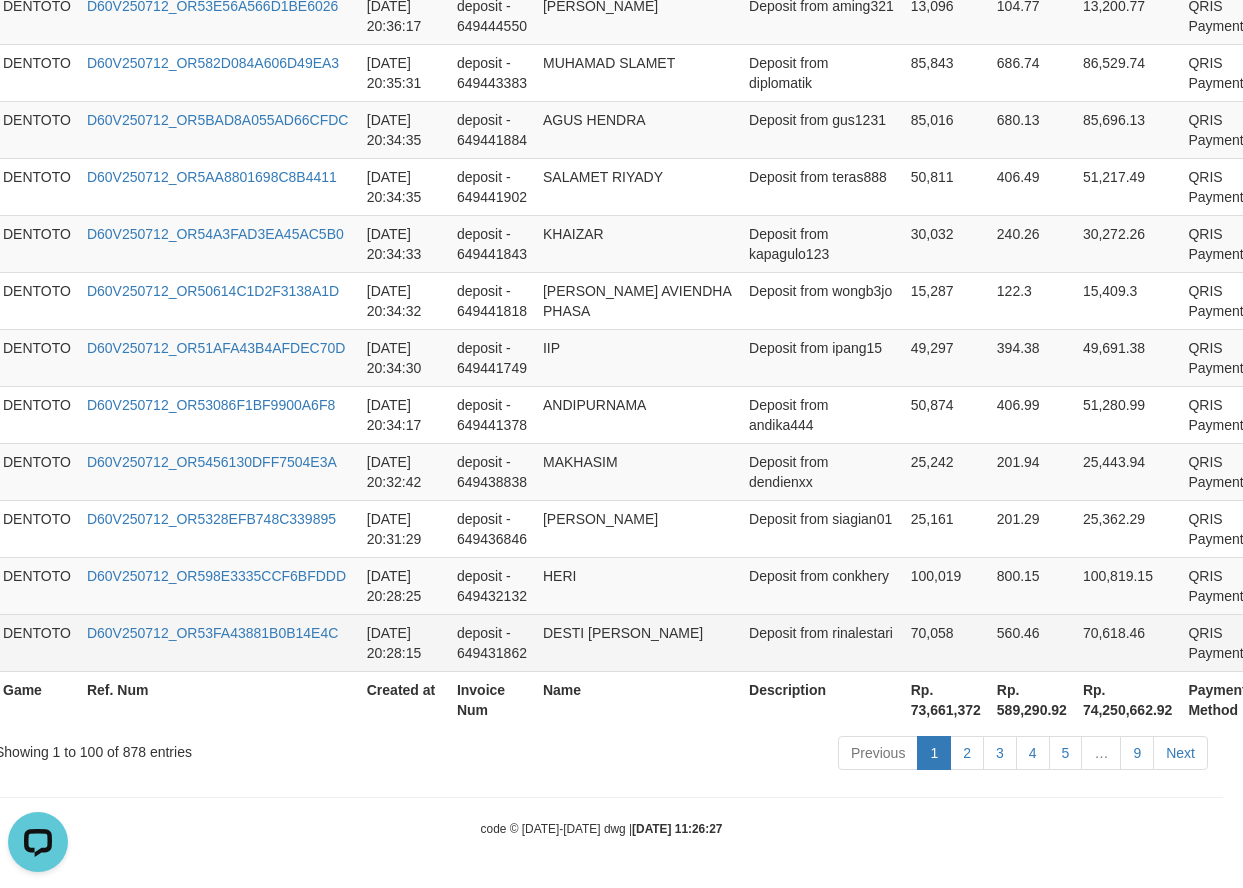 scroll, scrollTop: 5809, scrollLeft: 35, axis: both 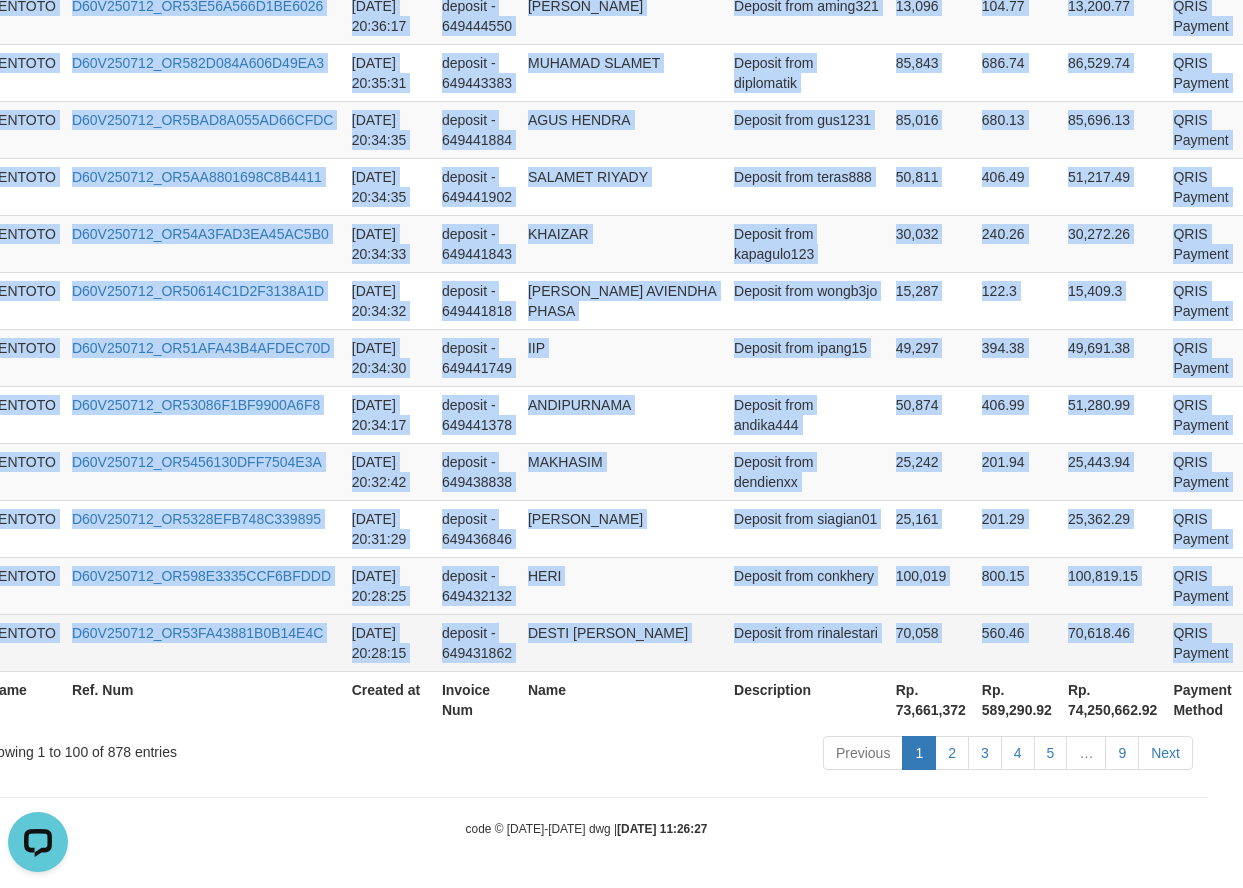 click on "P" at bounding box center (1269, 642) 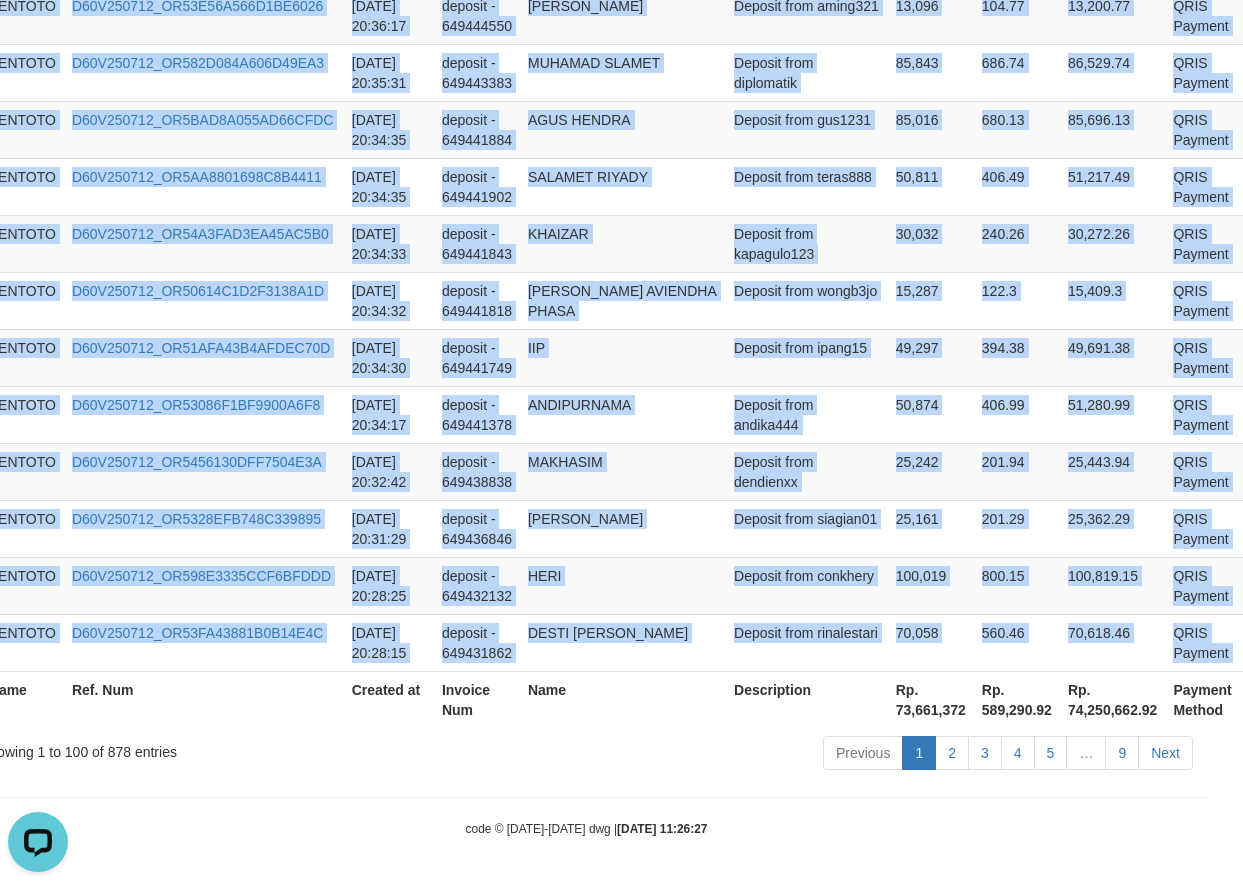 scroll, scrollTop: 0, scrollLeft: 35, axis: horizontal 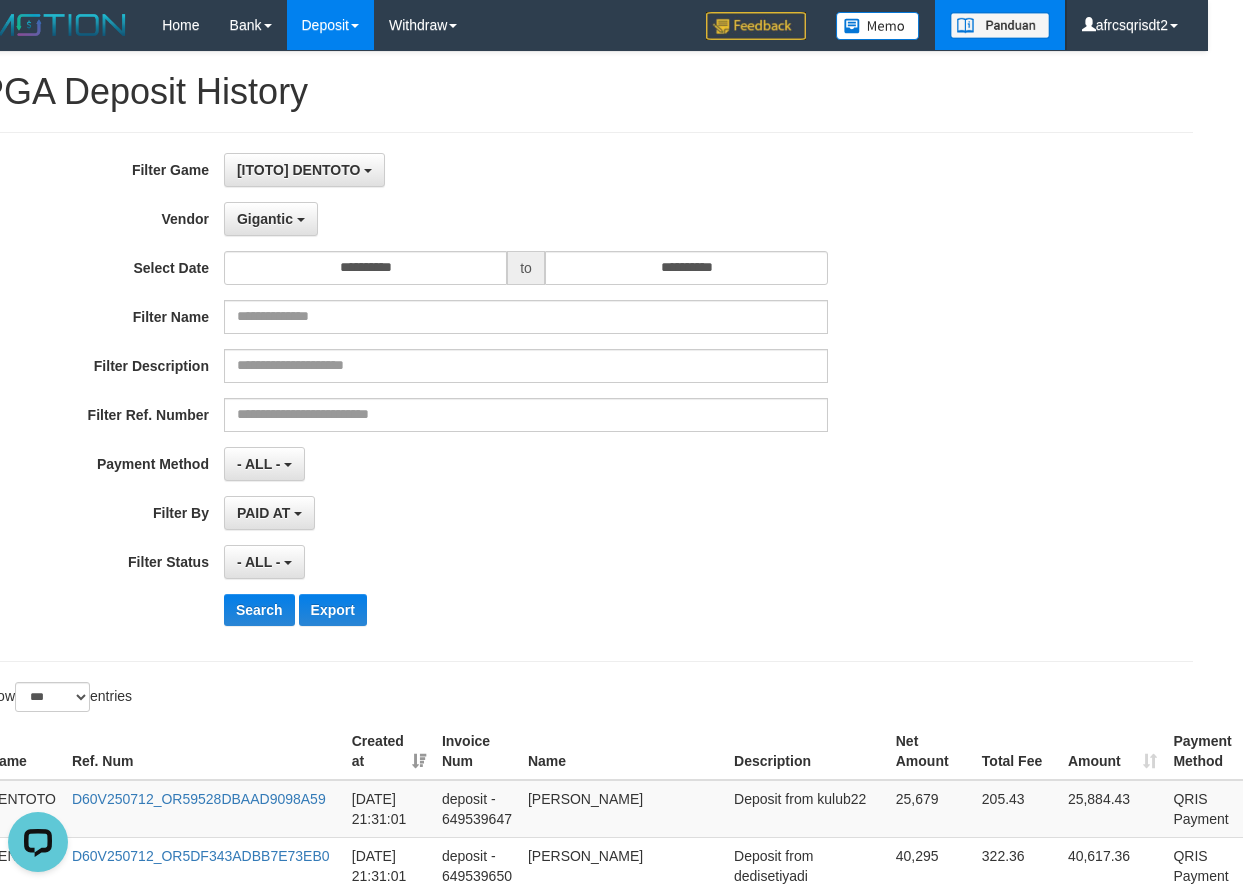 drag, startPoint x: 949, startPoint y: 143, endPoint x: 969, endPoint y: 4, distance: 140.43147 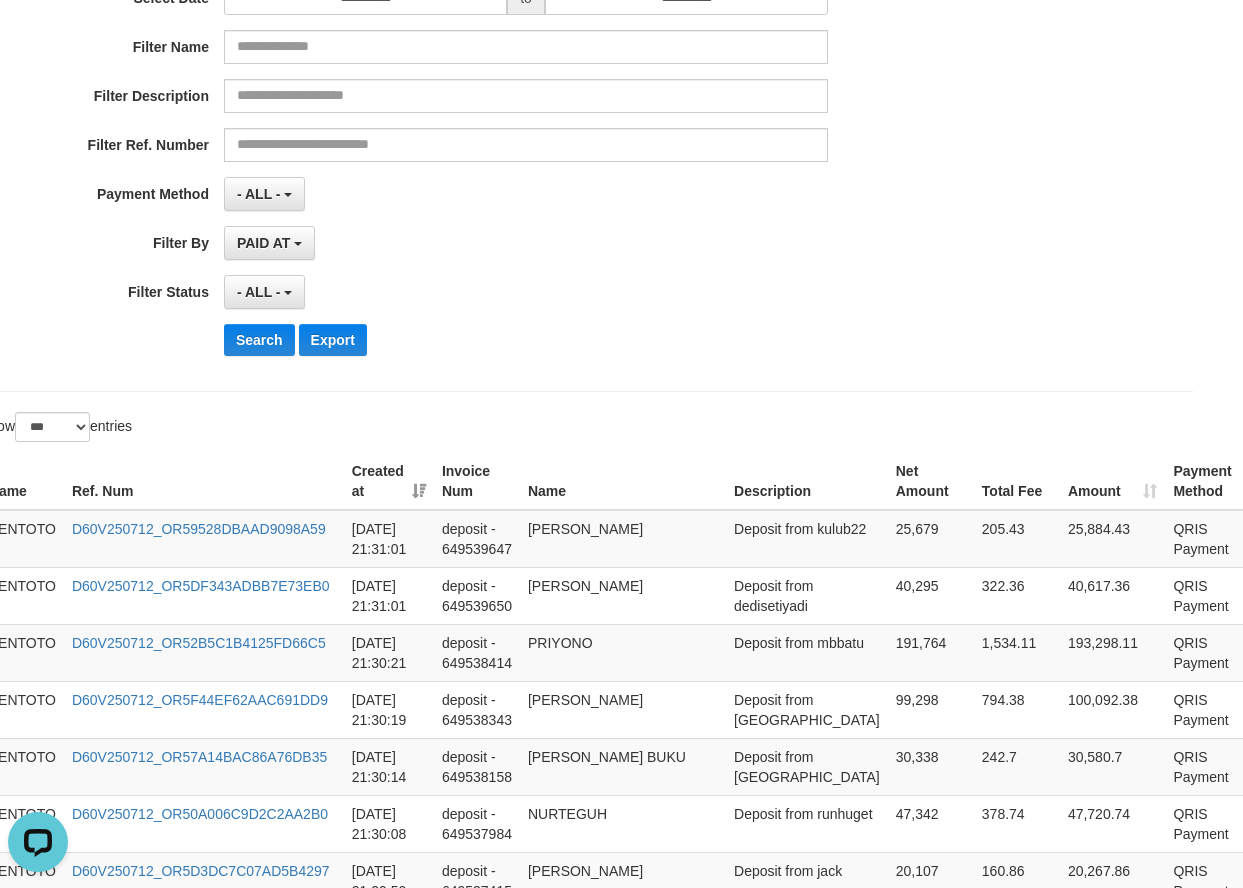 scroll, scrollTop: 333, scrollLeft: 35, axis: both 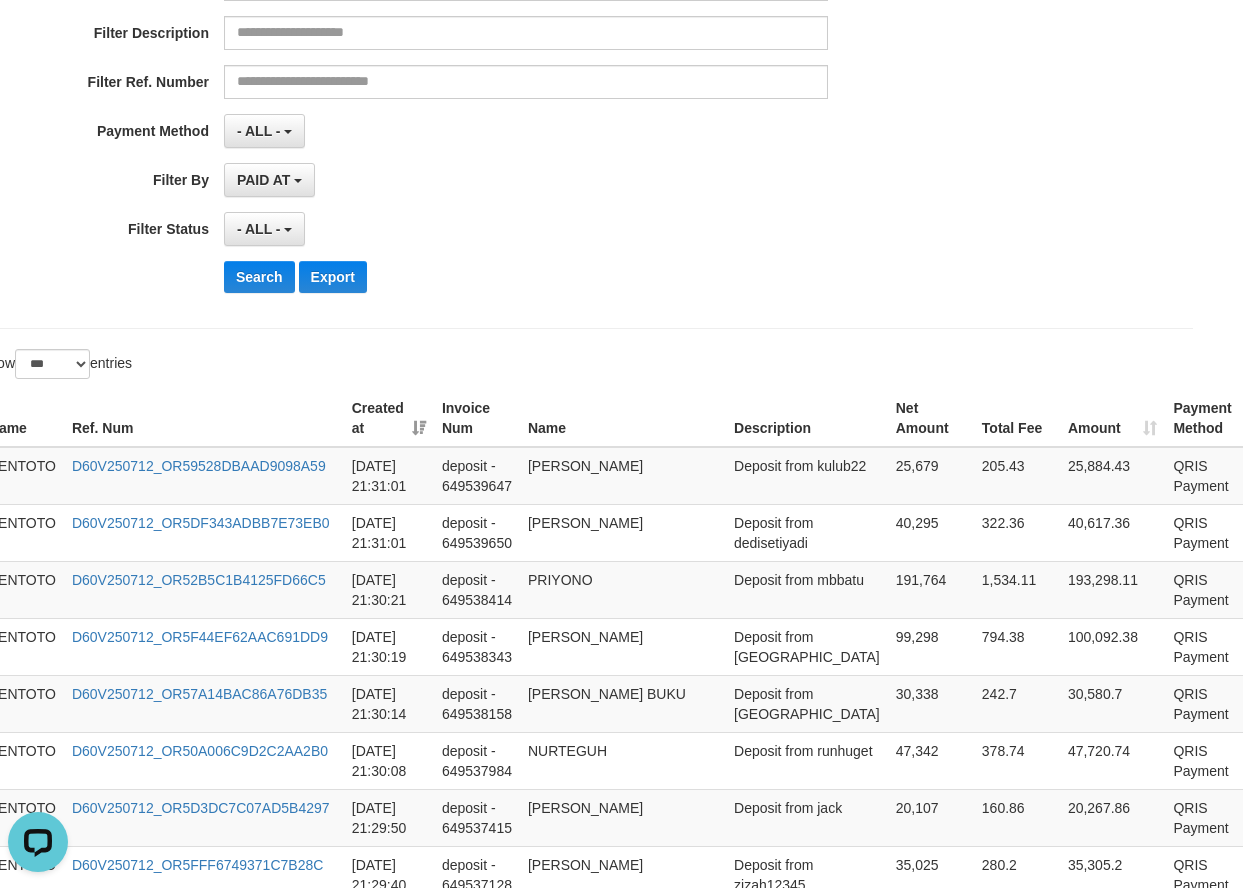 click on "Search
Export" at bounding box center [483, 277] 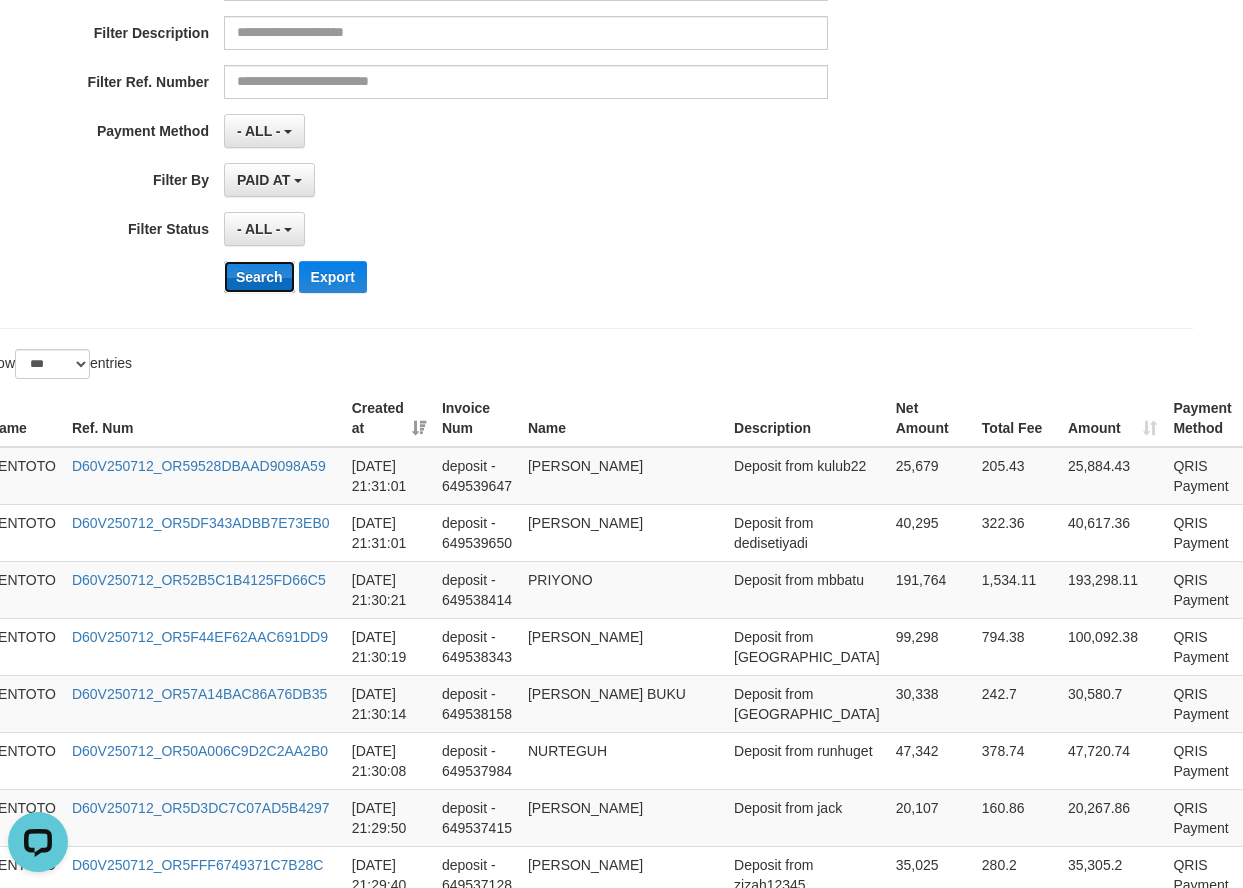 click on "Search" at bounding box center [259, 277] 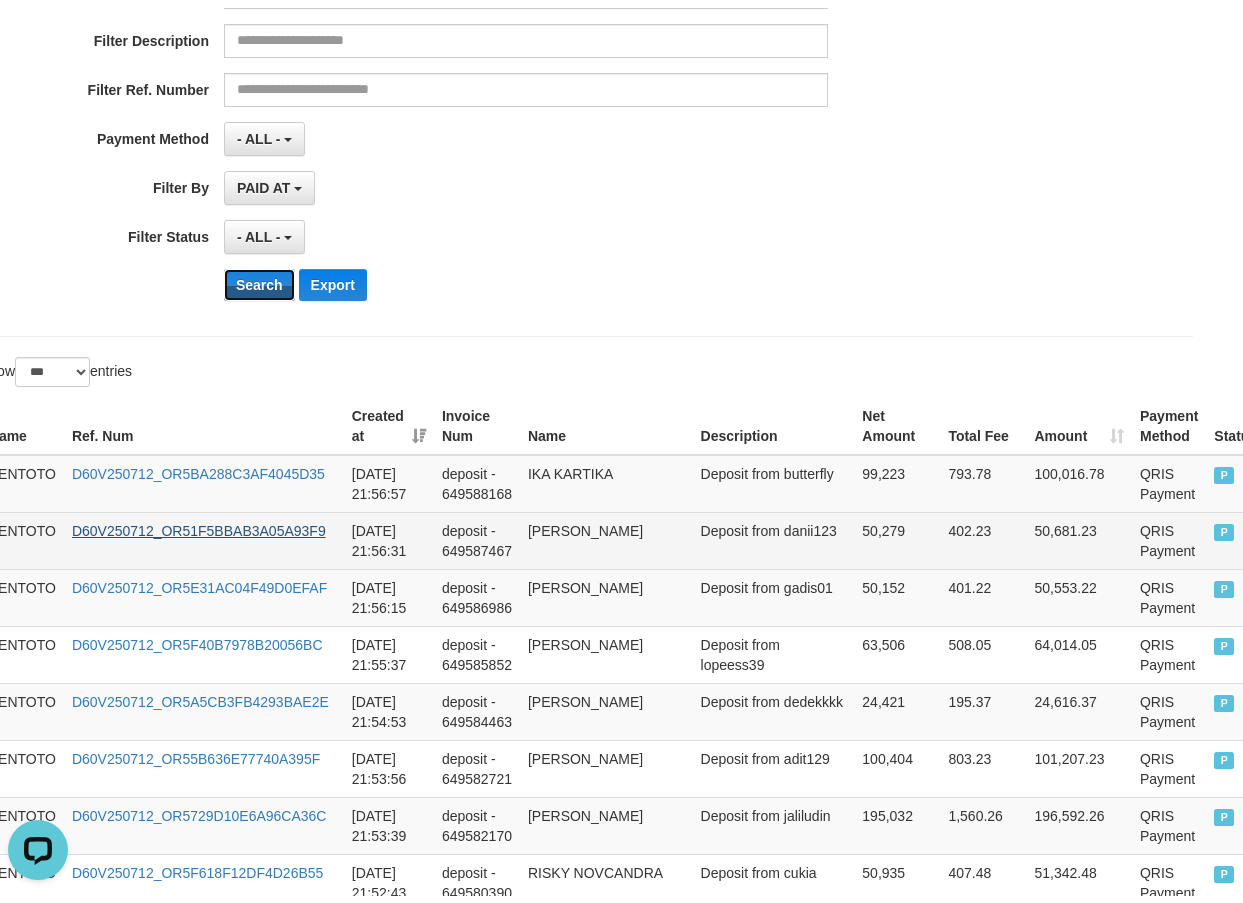 scroll, scrollTop: 333, scrollLeft: 0, axis: vertical 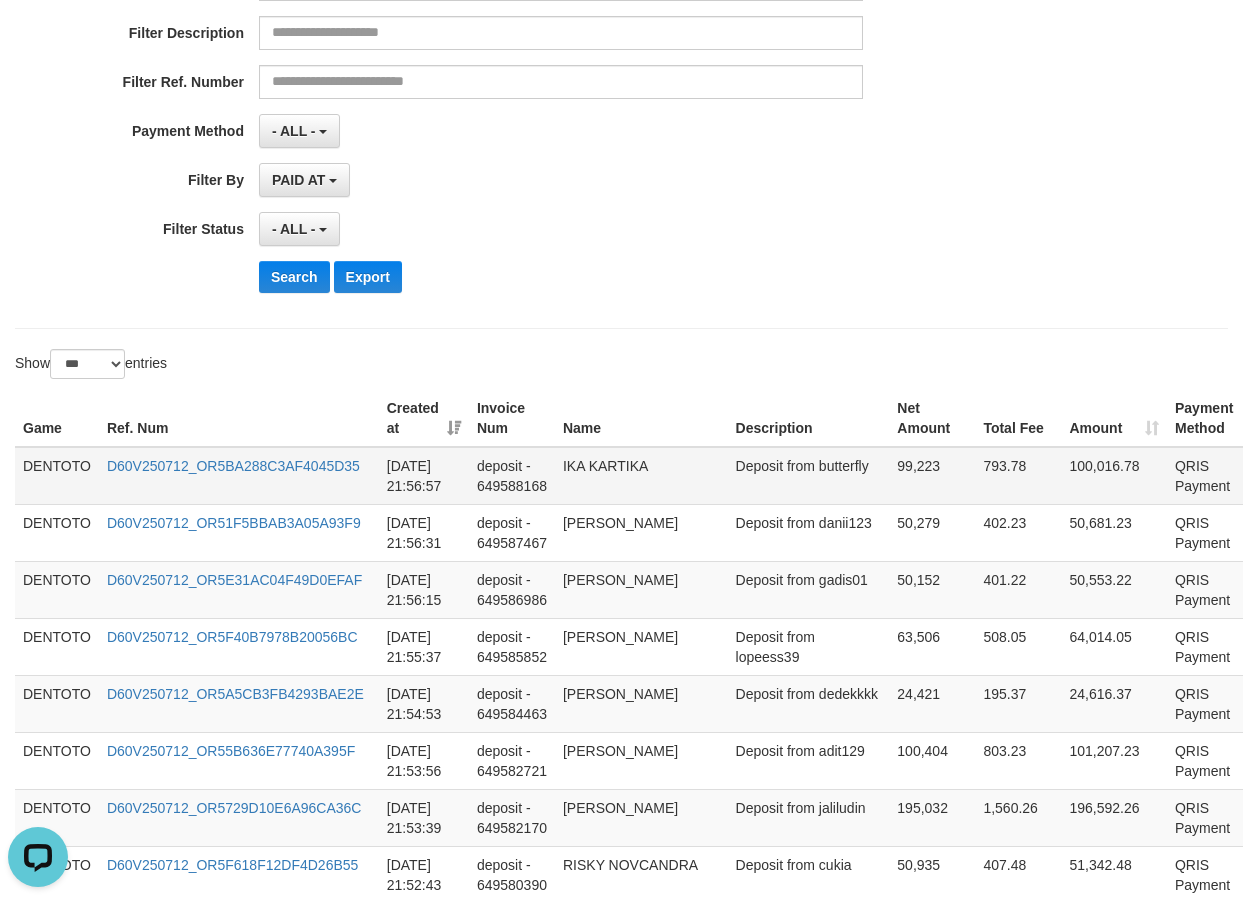 click on "DENTOTO" at bounding box center (57, 476) 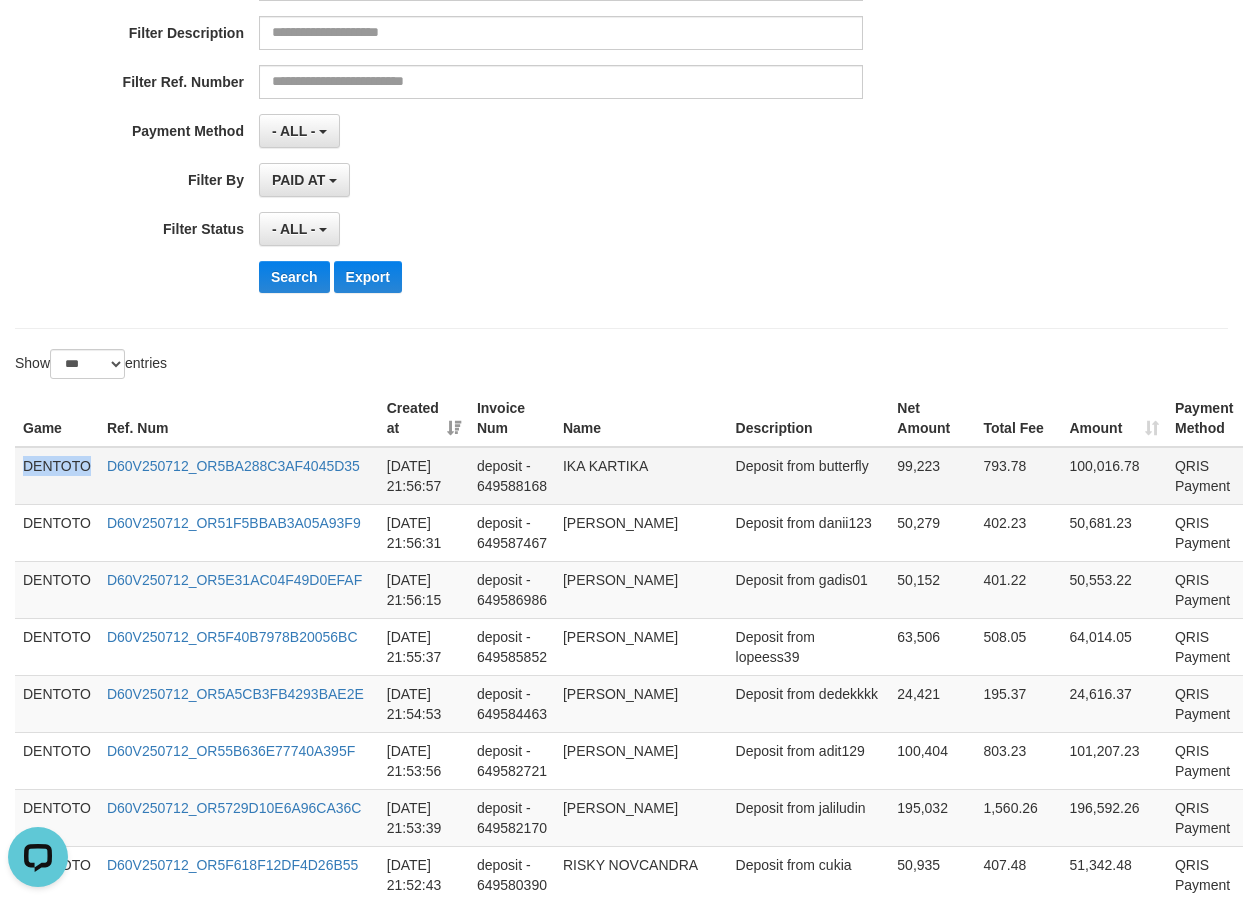 click on "DENTOTO" at bounding box center [57, 476] 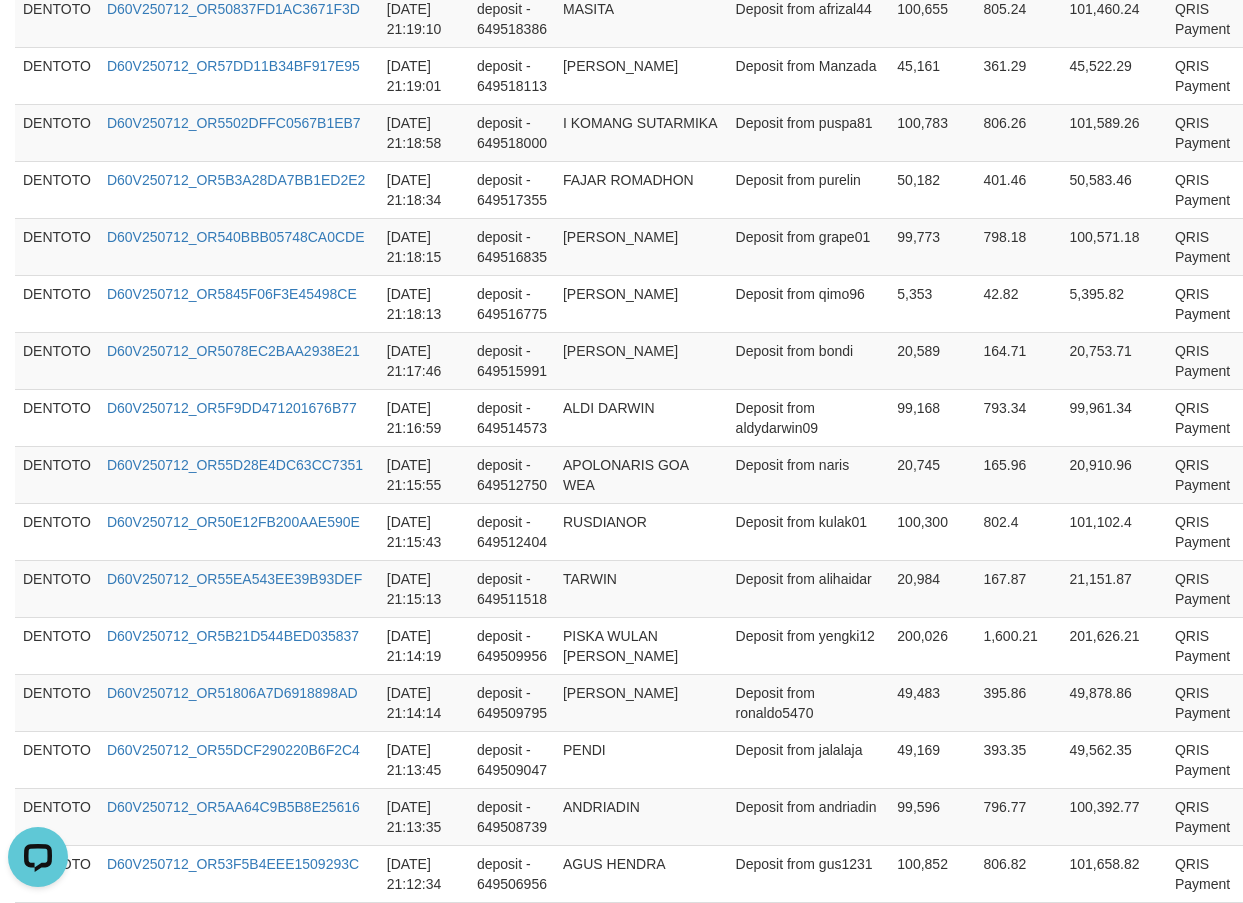 scroll, scrollTop: 5814, scrollLeft: 0, axis: vertical 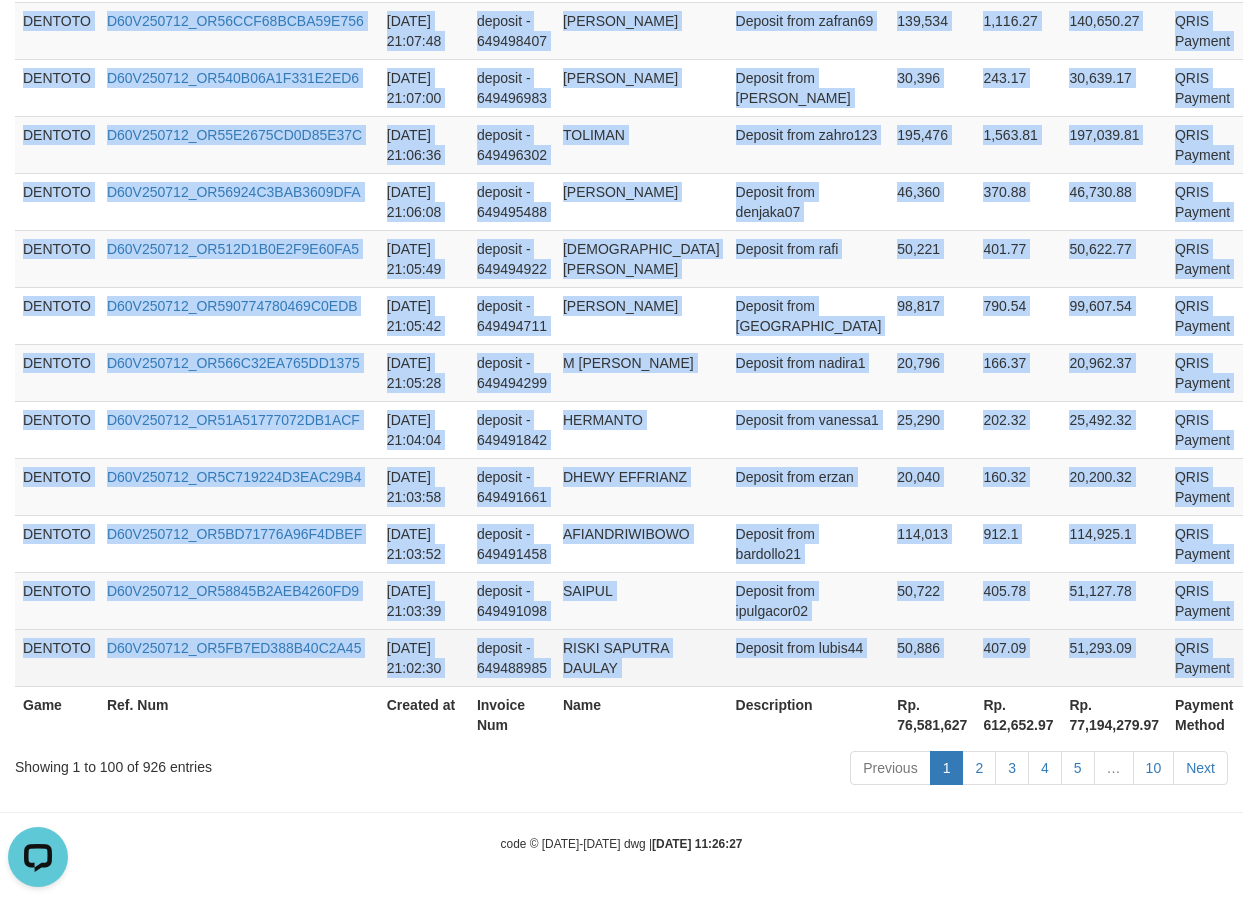 click on "P" at bounding box center (1259, 649) 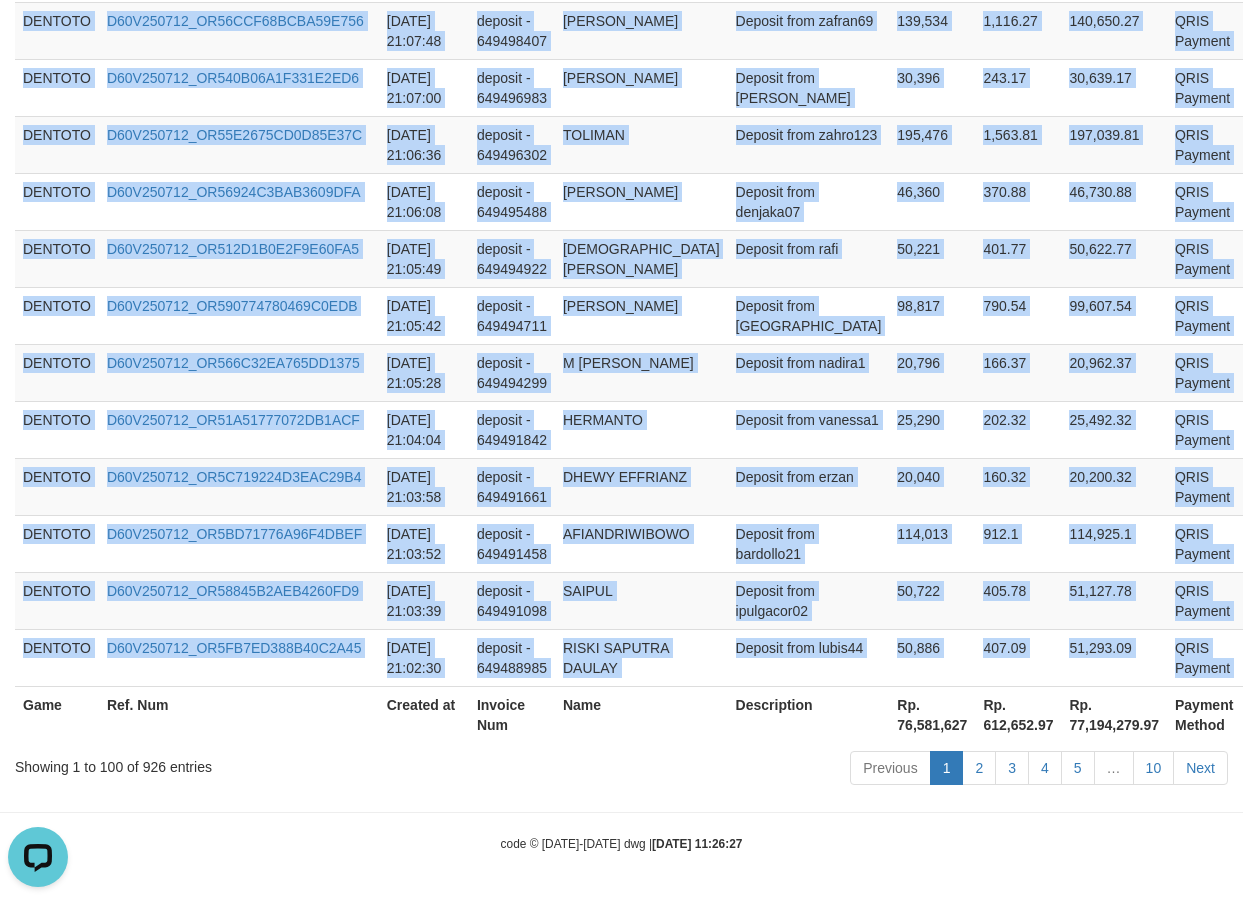 copy on "DENTOTO D60V250712_OR5BA288C3AF4045D35 2025-07-12 21:56:57 deposit - 649588168 IKA KARTIKA Deposit from butterfly 99,223 793.78 100,016.78 QRIS Payment P   DENTOTO D60V250712_OR51F5BBAB3A05A93F9 2025-07-12 21:56:31 deposit - 649587467 ROHMAN MUNANDAR Deposit from danii123 50,279 402.23 50,681.23 QRIS Payment P   DENTOTO D60V250712_OR5E31AC04F49D0EFAF 2025-07-12 21:56:15 deposit - 649586986 SAINUL ABIDIN Deposit from gadis01 50,152 401.22 50,553.22 QRIS Payment P   DENTOTO D60V250712_OR5F40B7978B20056BC 2025-07-12 21:55:37 deposit - 649585852 BADIHUL HAKHIM Deposit from lopeess39 63,506 508.05 64,014.05 QRIS Payment P   DENTOTO D60V250712_OR5A5CB3FB4293BAE2E 2025-07-12 21:54:53 deposit - 649584463 DEDE YUSUP Deposit from dedekkkk 24,421 195.37 24,616.37 QRIS Payment P   DENTOTO D60V250712_OR55B636E77740A395F 2025-07-12 21:53:56 deposit - 649582721 ERWIN ISMANTO Deposit from adit129 100,404 803.23 101,207.23 QRIS Payment P   DENTOTO D60V250712_OR5729D10E6A96CA36C 2025-07-12 21:53:39 deposit - 649582170 DESTI..." 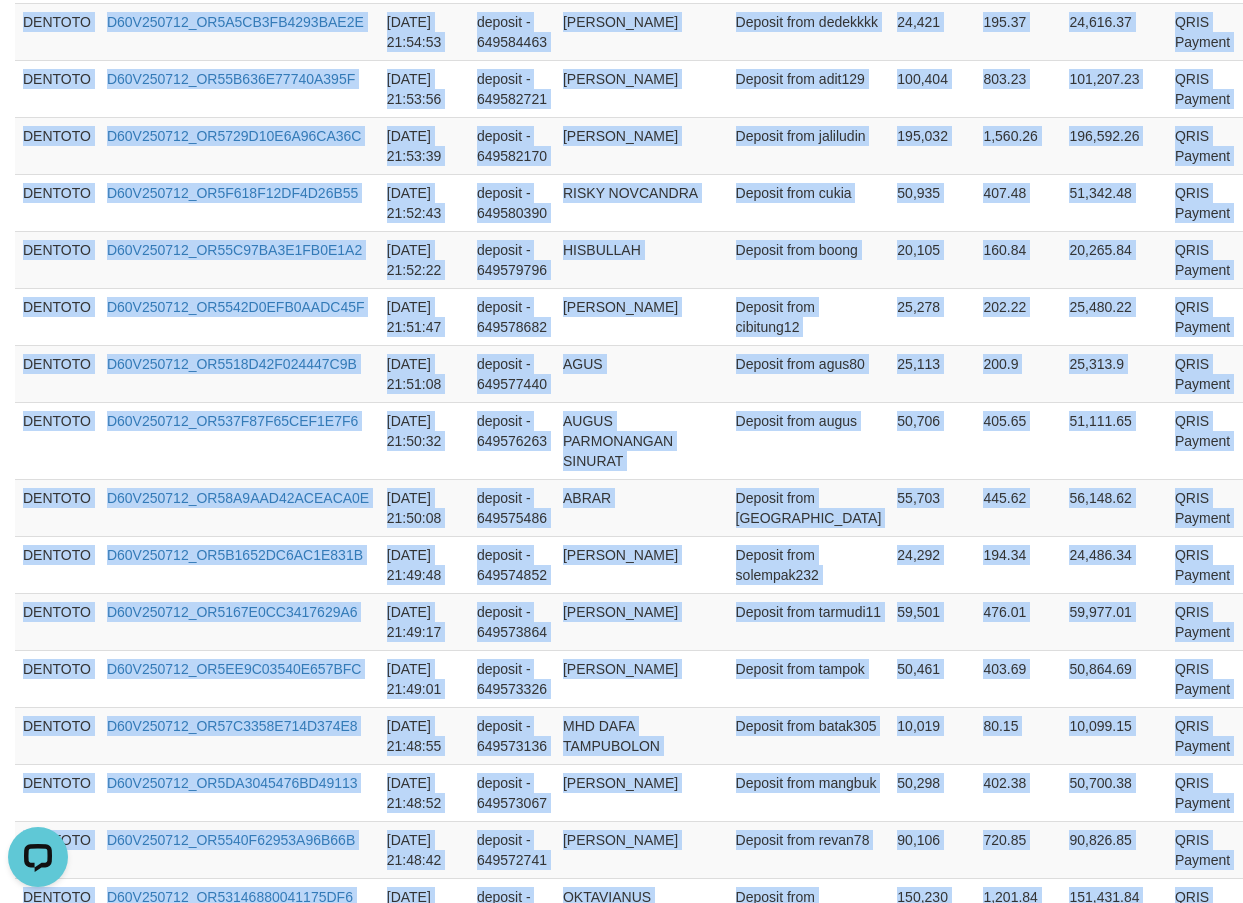 scroll, scrollTop: 0, scrollLeft: 0, axis: both 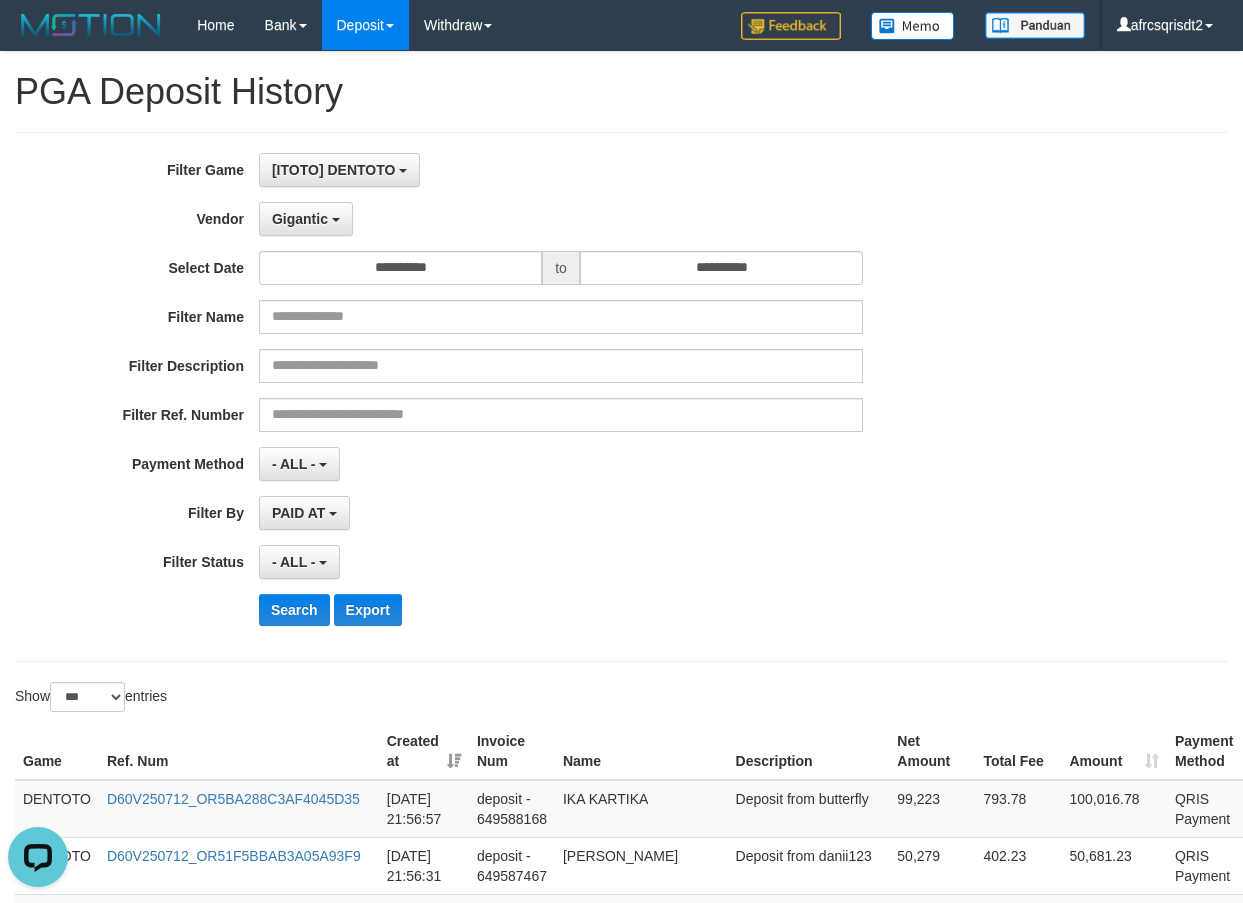 click on "**********" at bounding box center (621, 397) 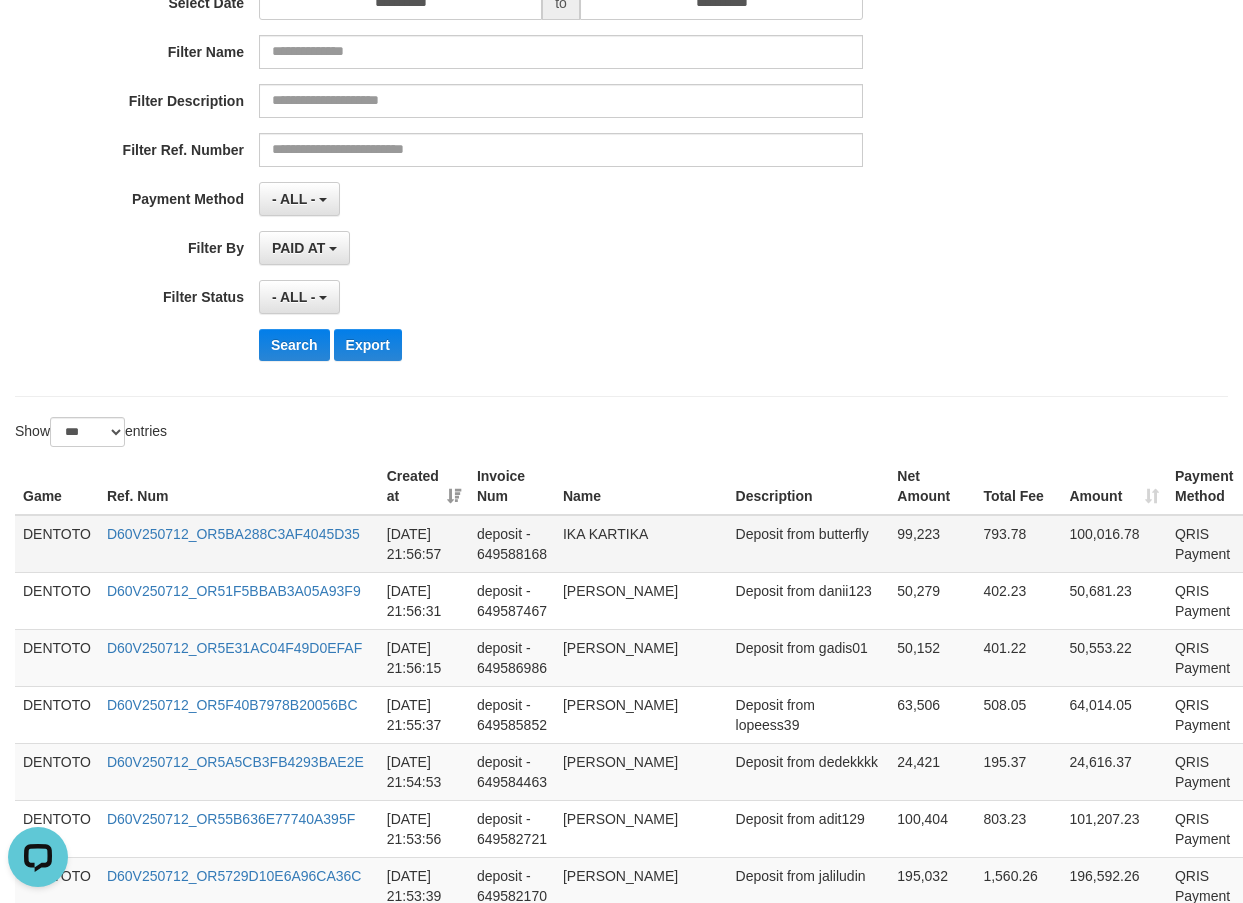 scroll, scrollTop: 333, scrollLeft: 0, axis: vertical 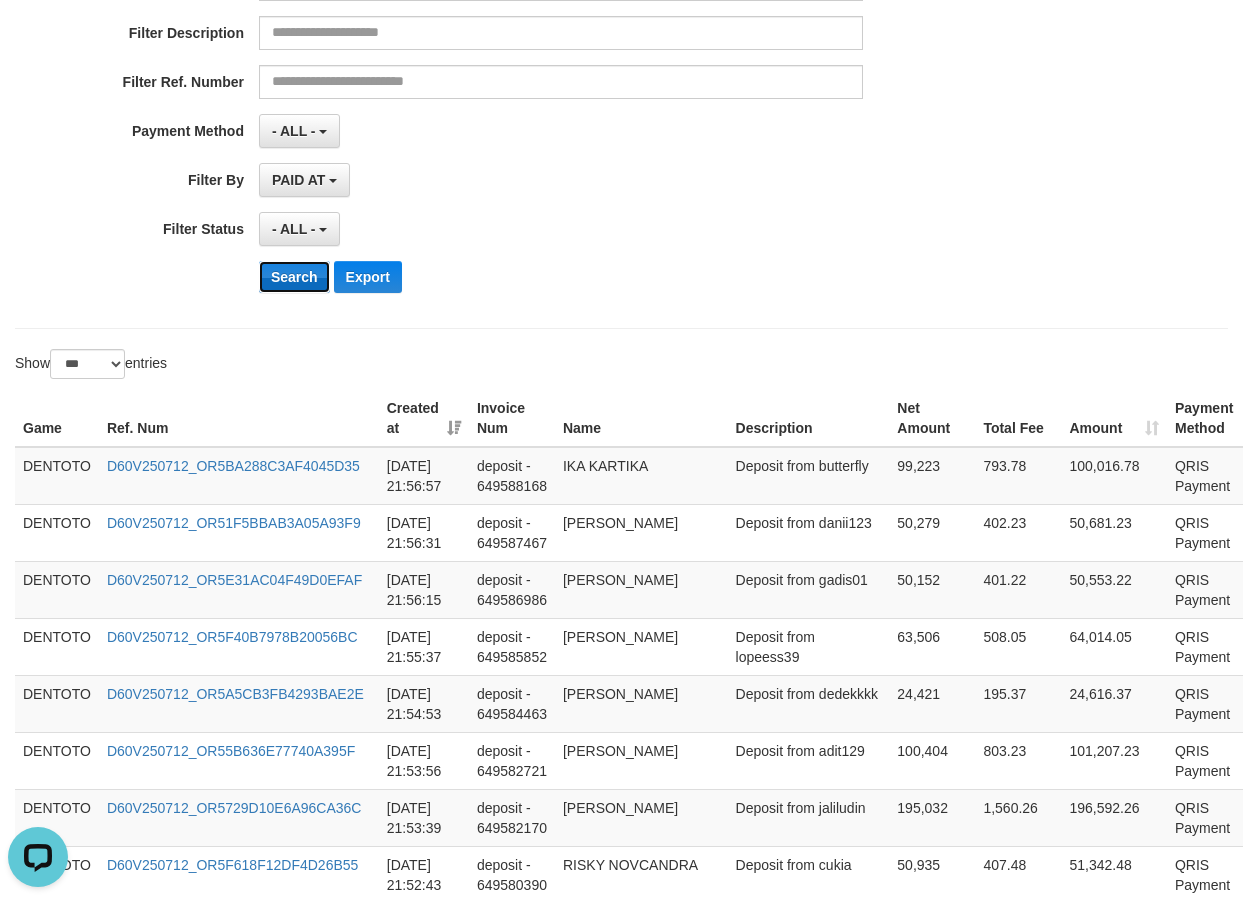 click on "Search" at bounding box center (294, 277) 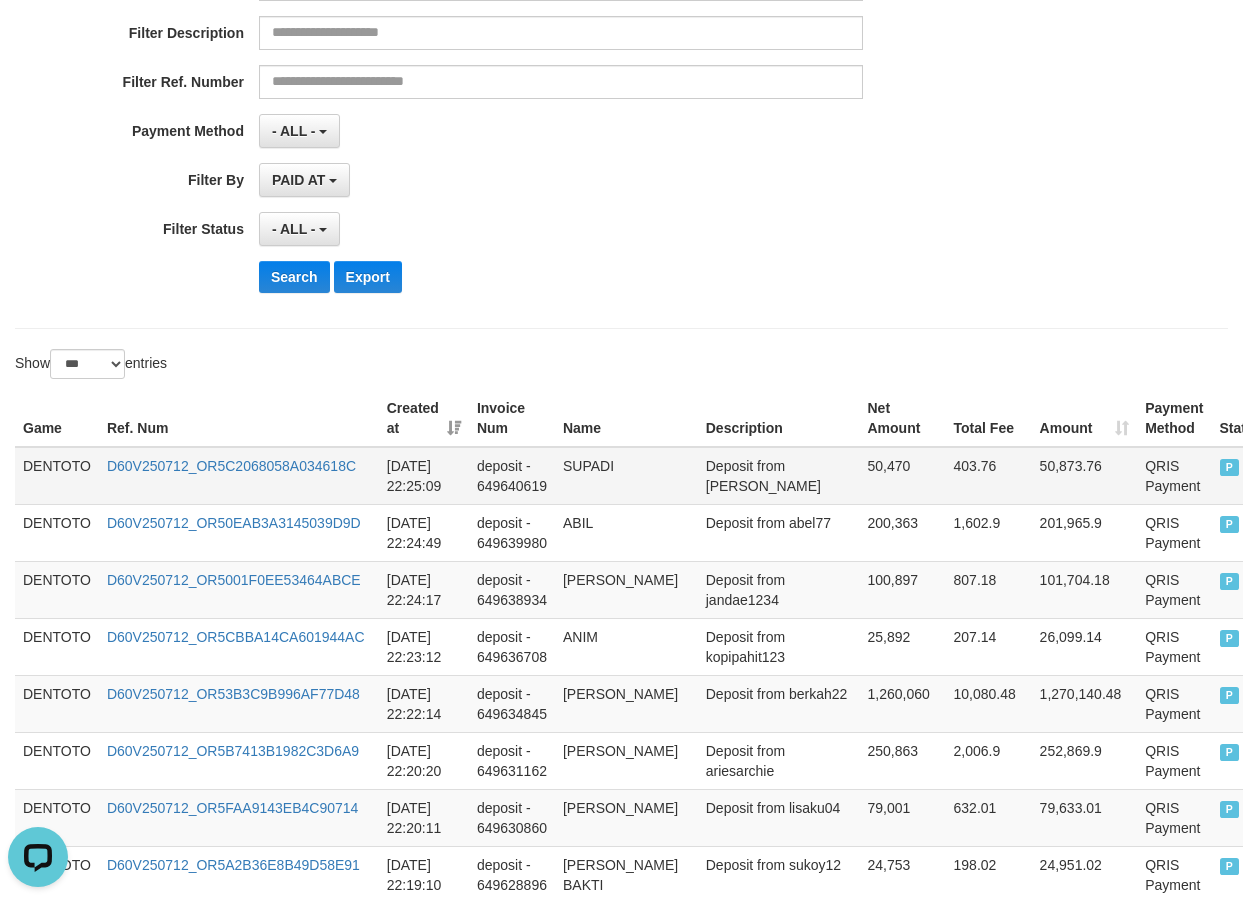 click on "DENTOTO" at bounding box center (57, 476) 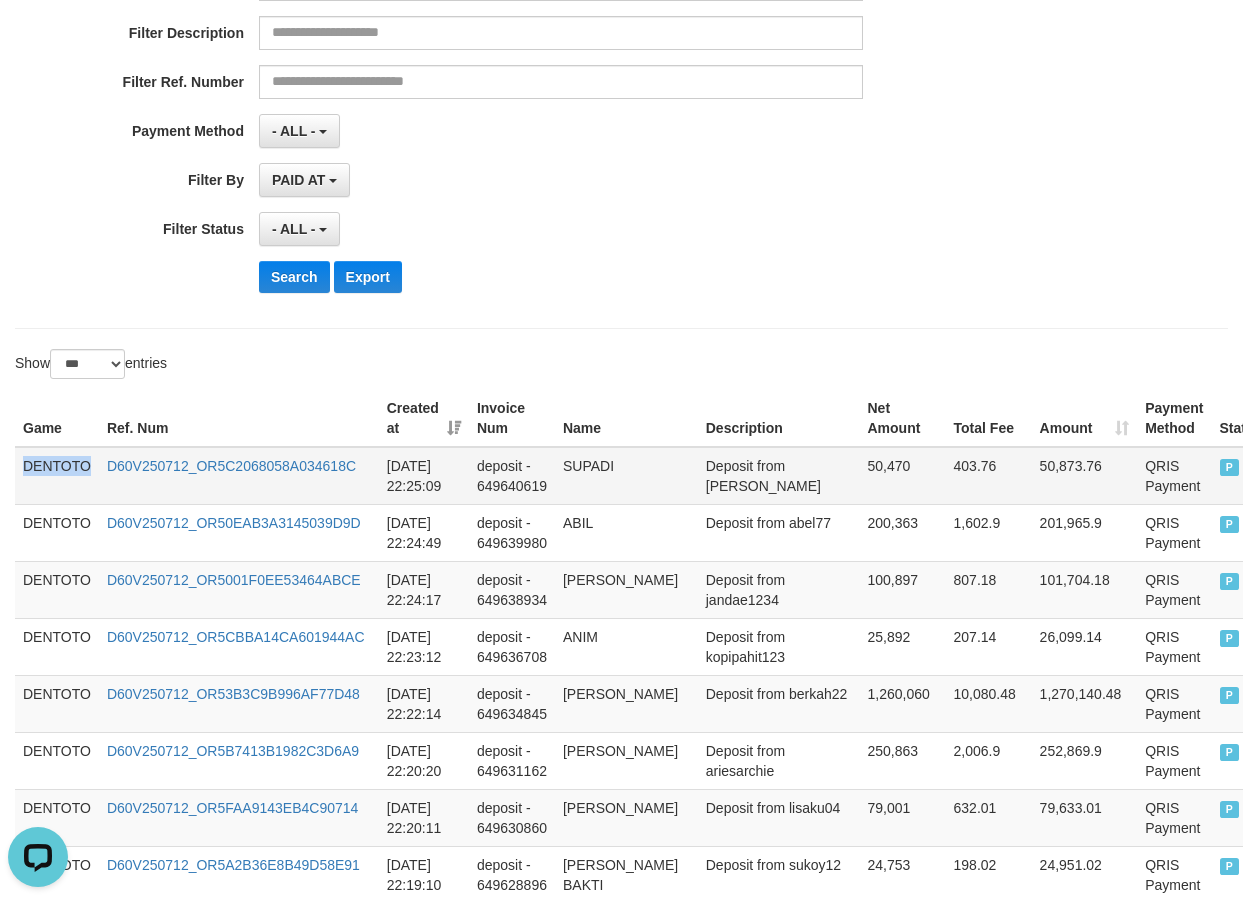 click on "DENTOTO" at bounding box center [57, 476] 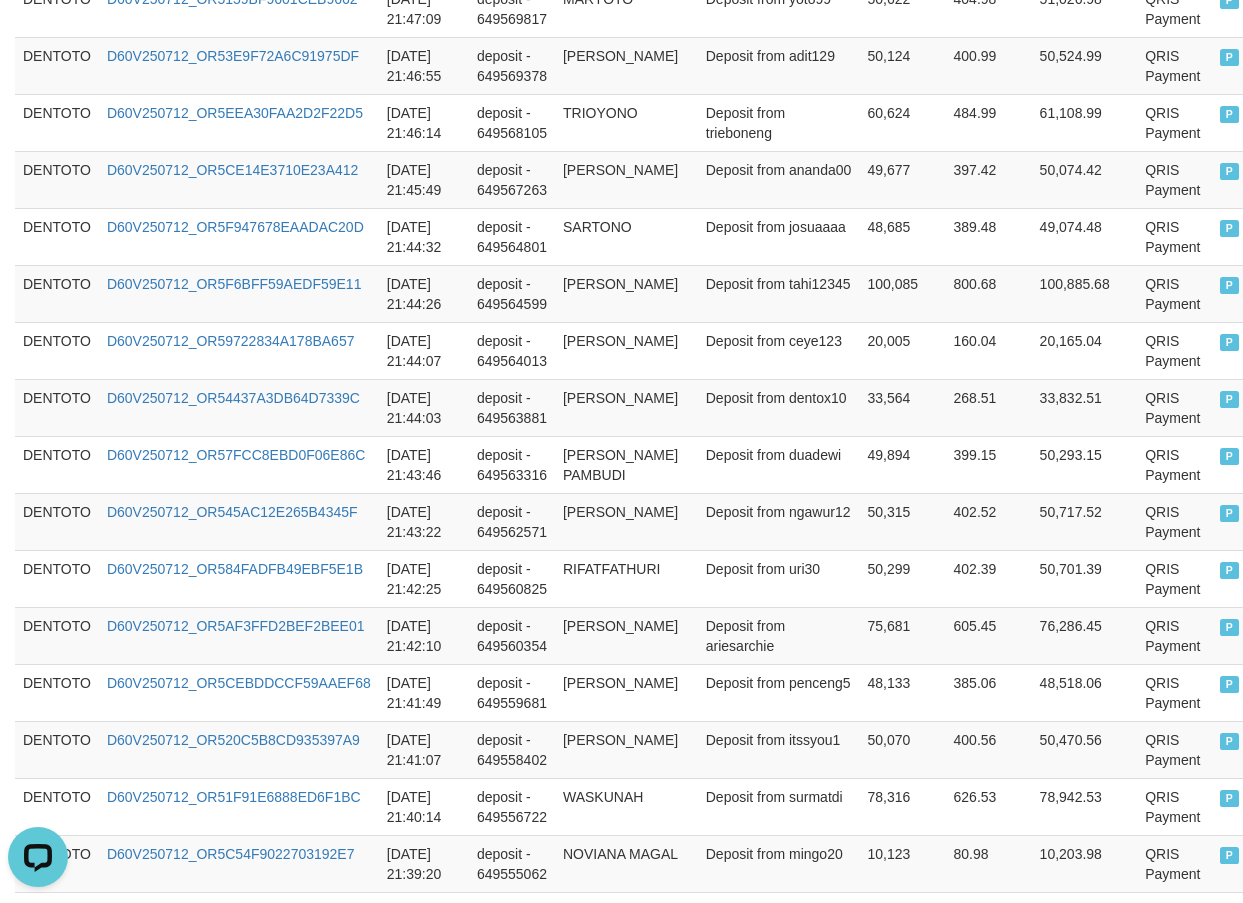scroll, scrollTop: 5814, scrollLeft: 0, axis: vertical 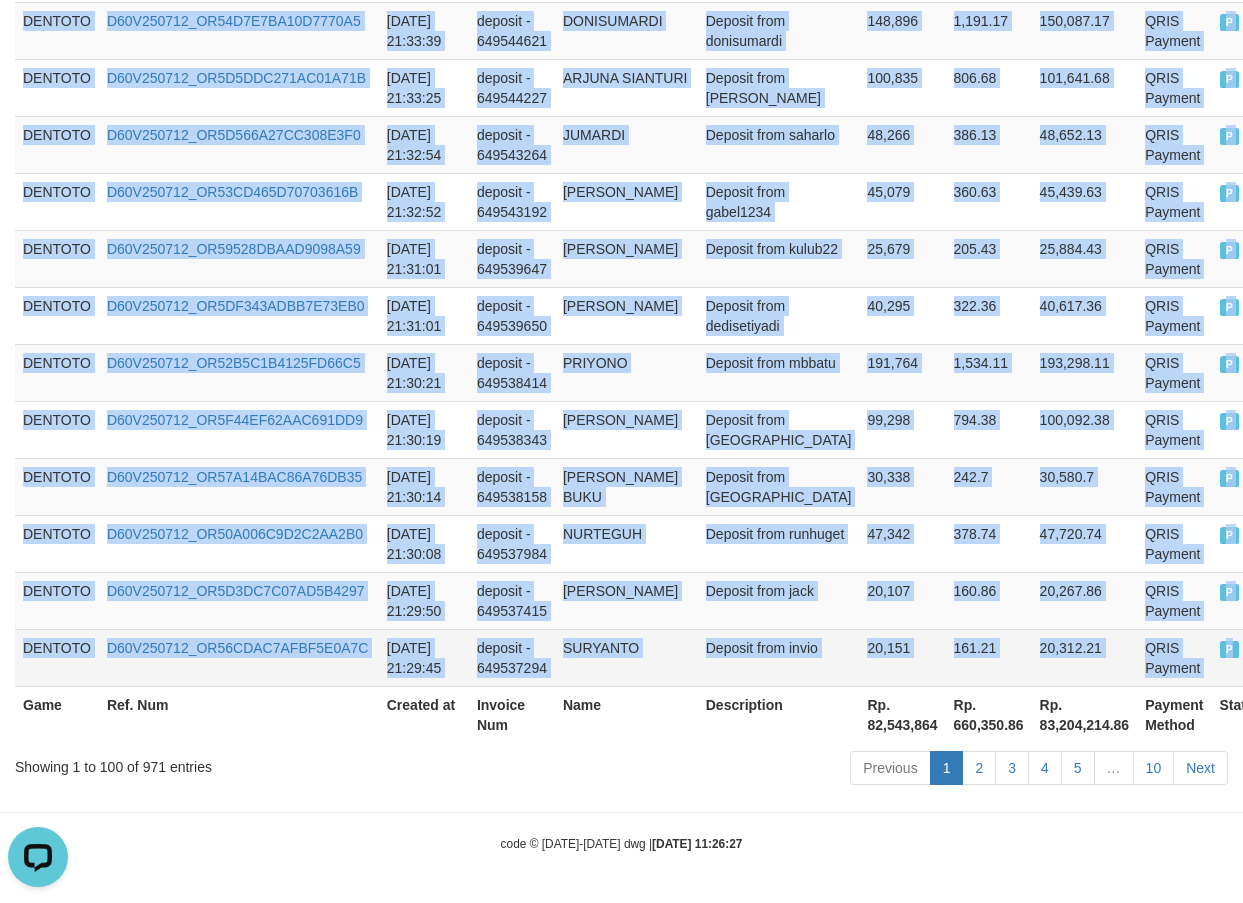 click on "P" at bounding box center (1241, 657) 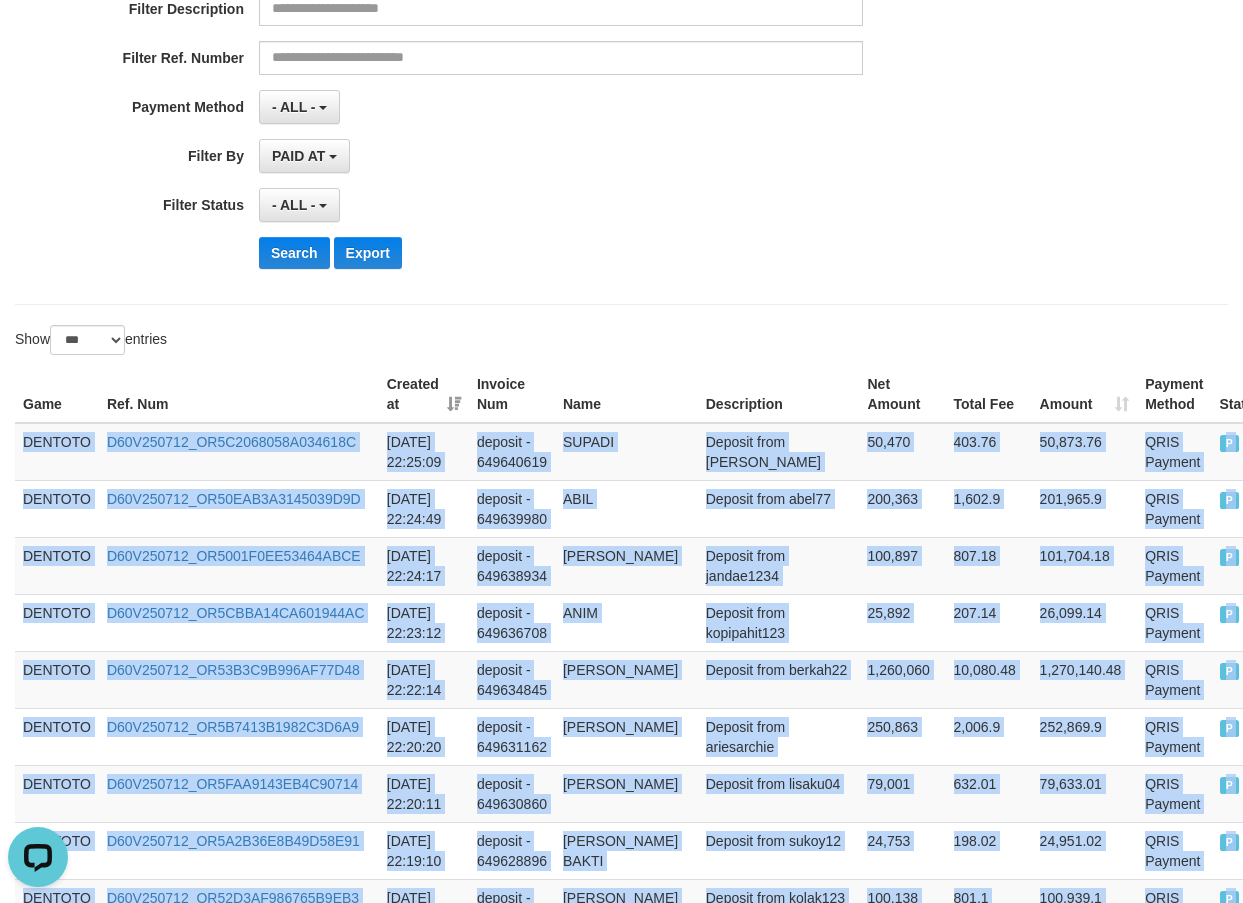 scroll, scrollTop: 0, scrollLeft: 0, axis: both 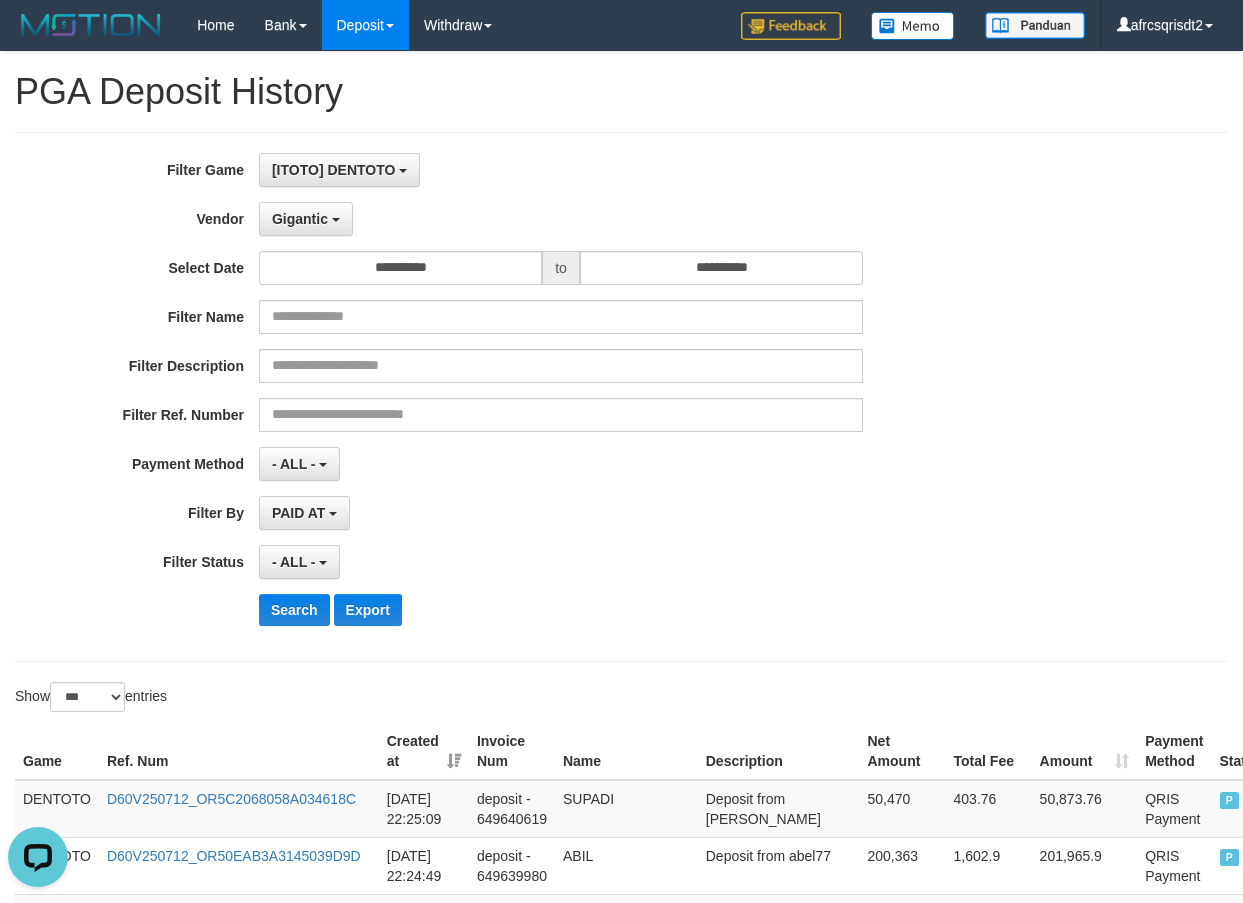 click on "**********" at bounding box center (518, 397) 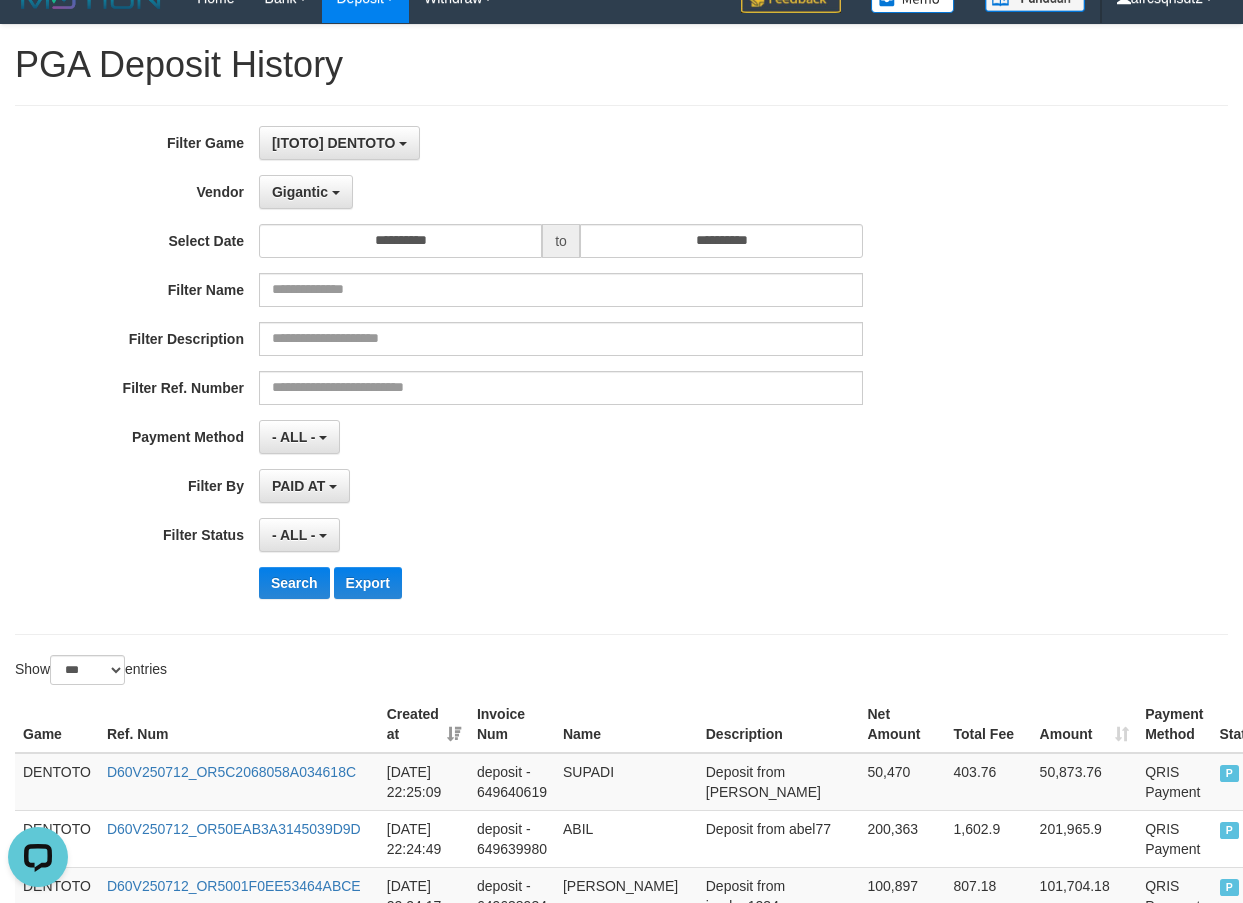 scroll, scrollTop: 333, scrollLeft: 0, axis: vertical 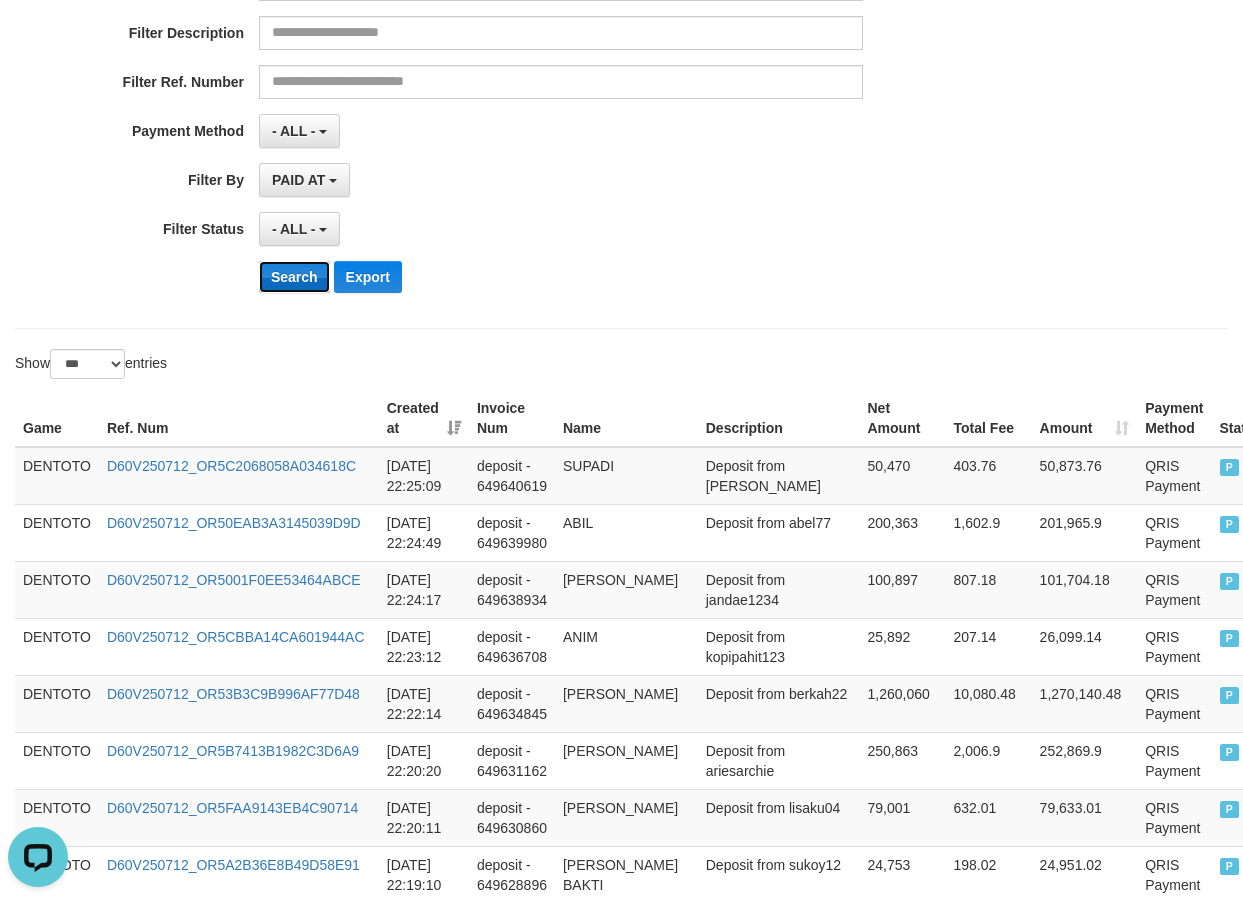 click on "Search" at bounding box center (294, 277) 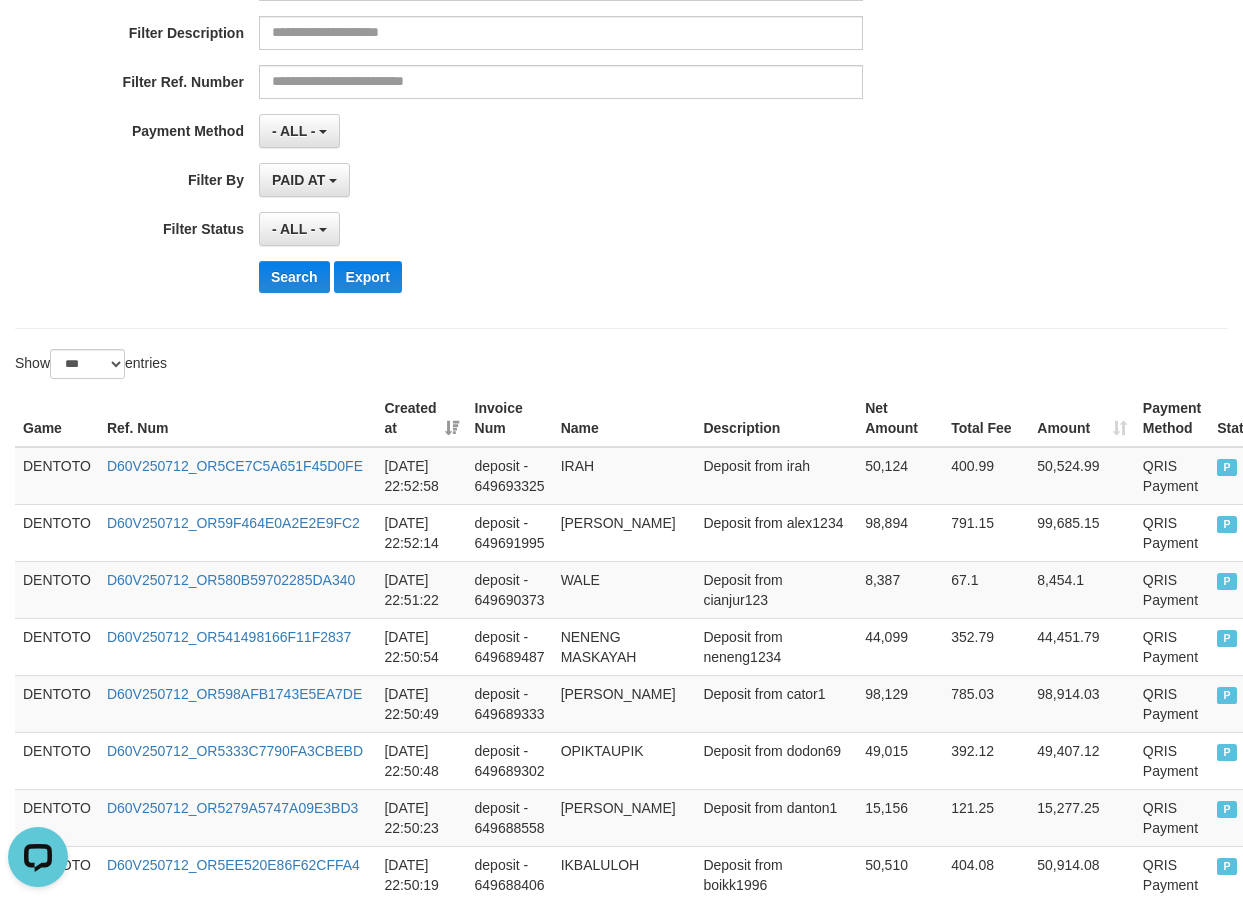 click on "Game" at bounding box center (57, 418) 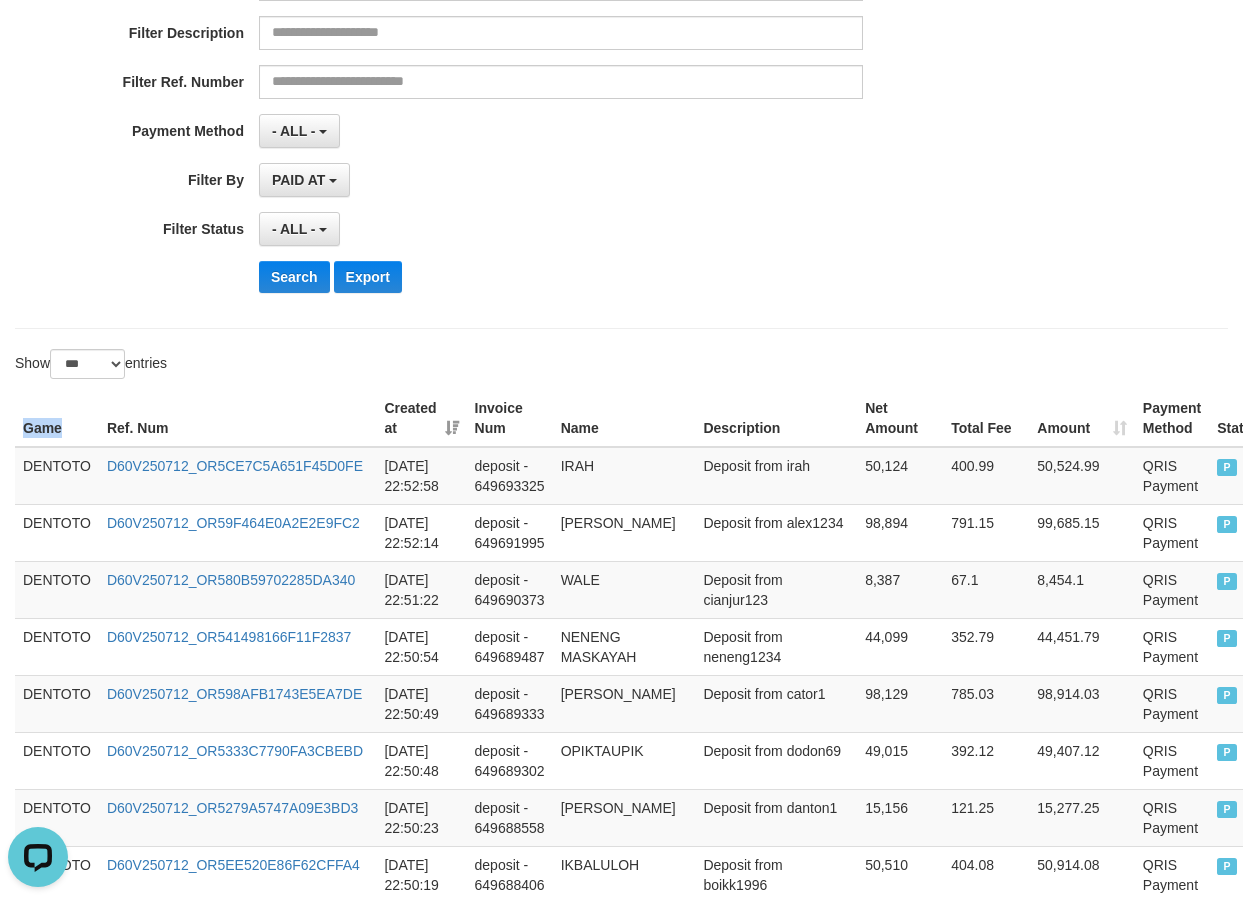 click on "Game" at bounding box center (57, 418) 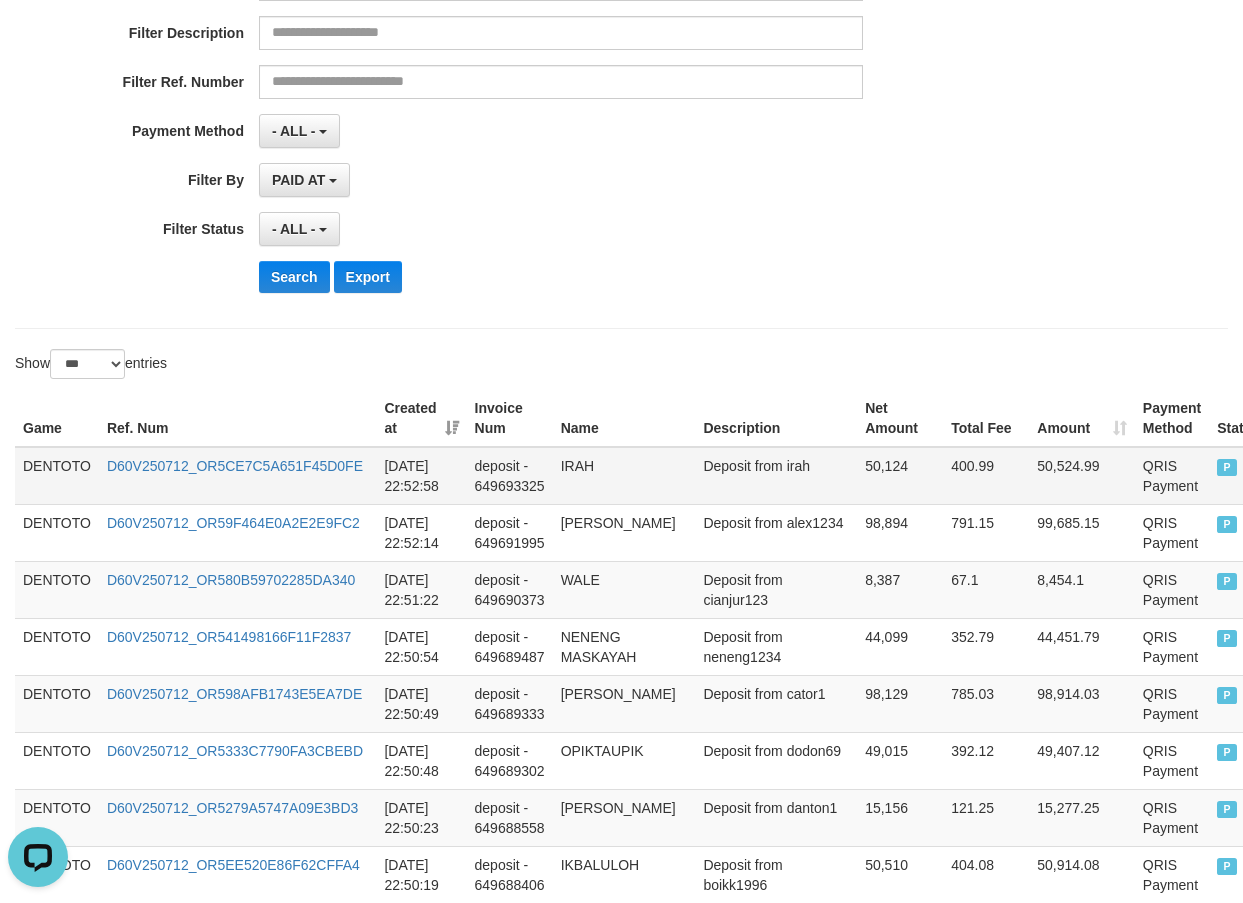 click on "DENTOTO" at bounding box center (57, 476) 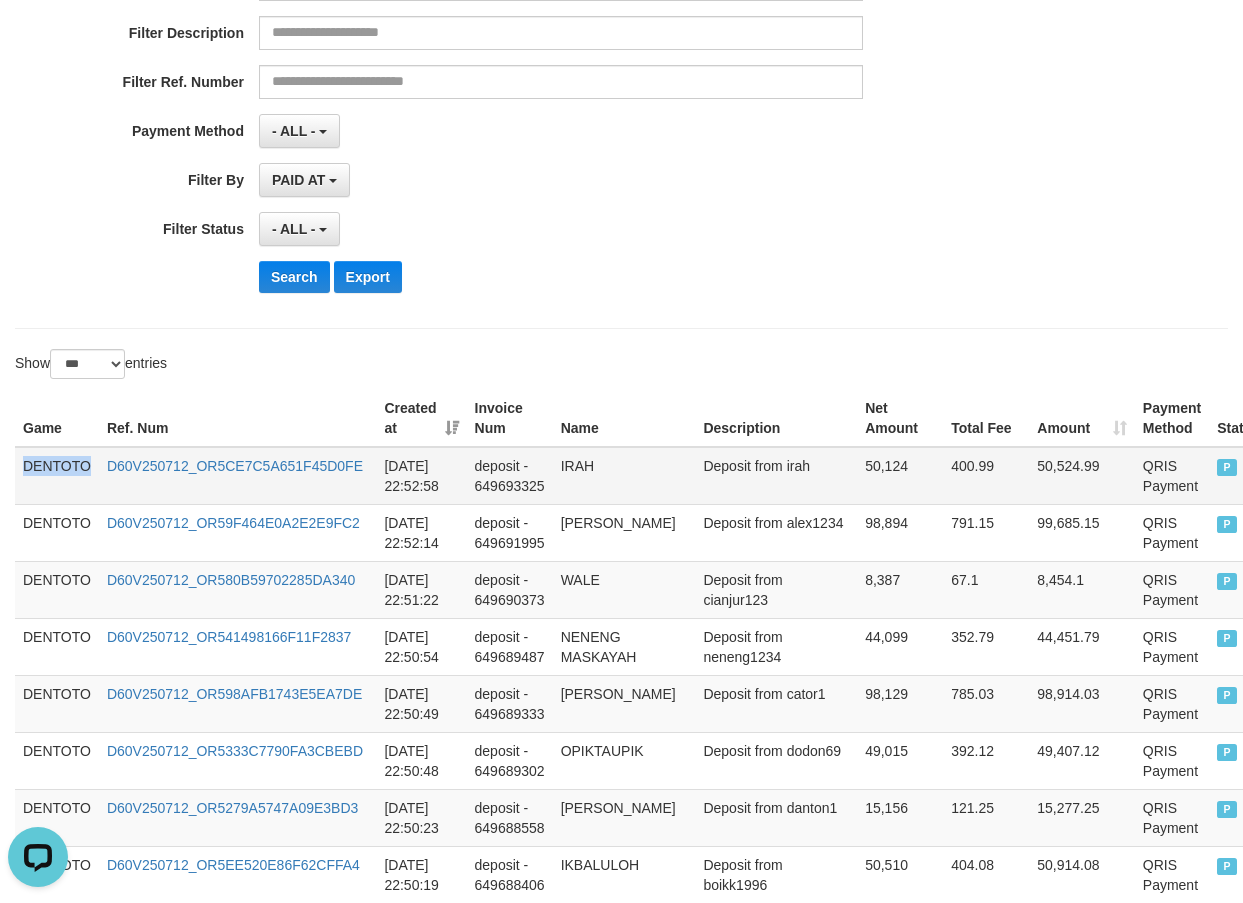 click on "DENTOTO" at bounding box center [57, 476] 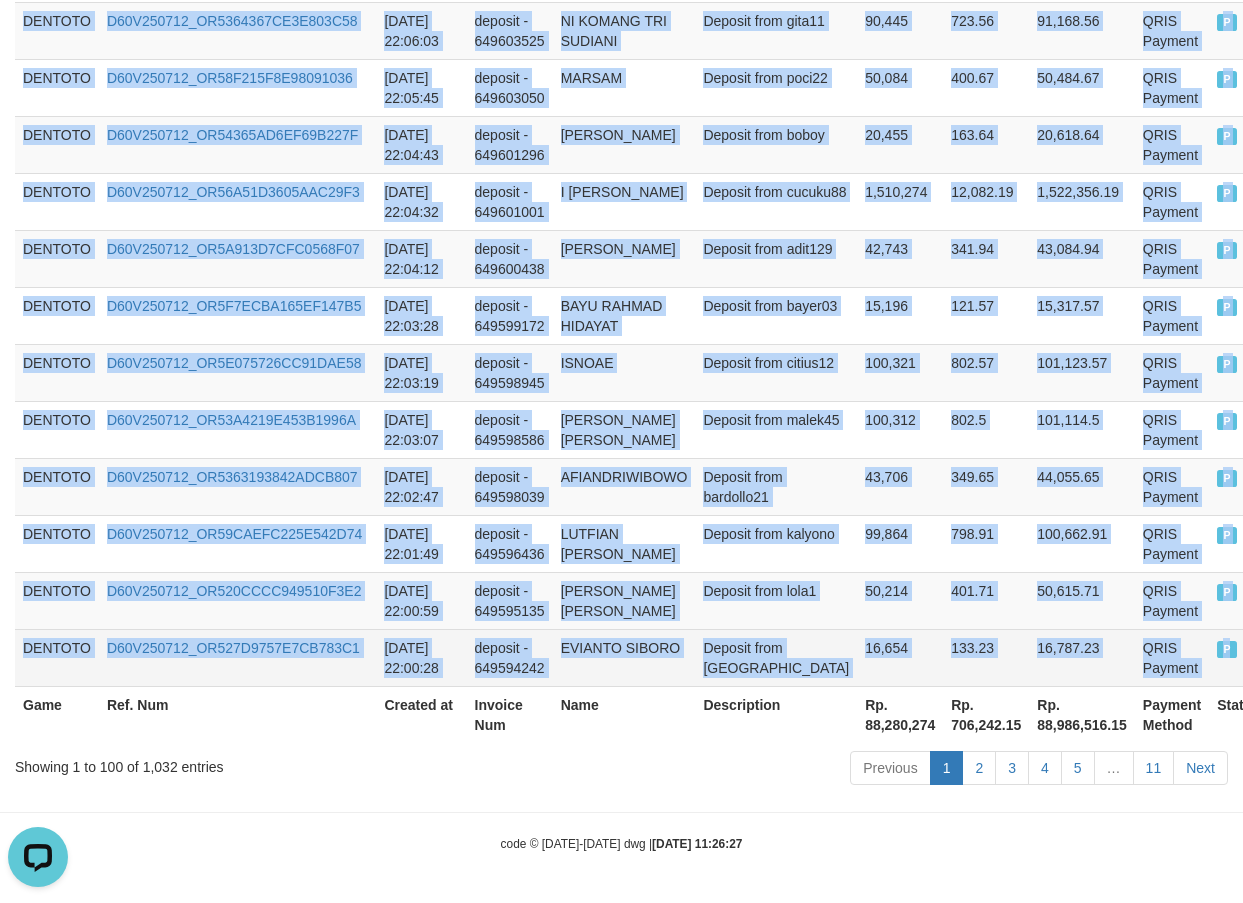 click on "P" at bounding box center (1227, 649) 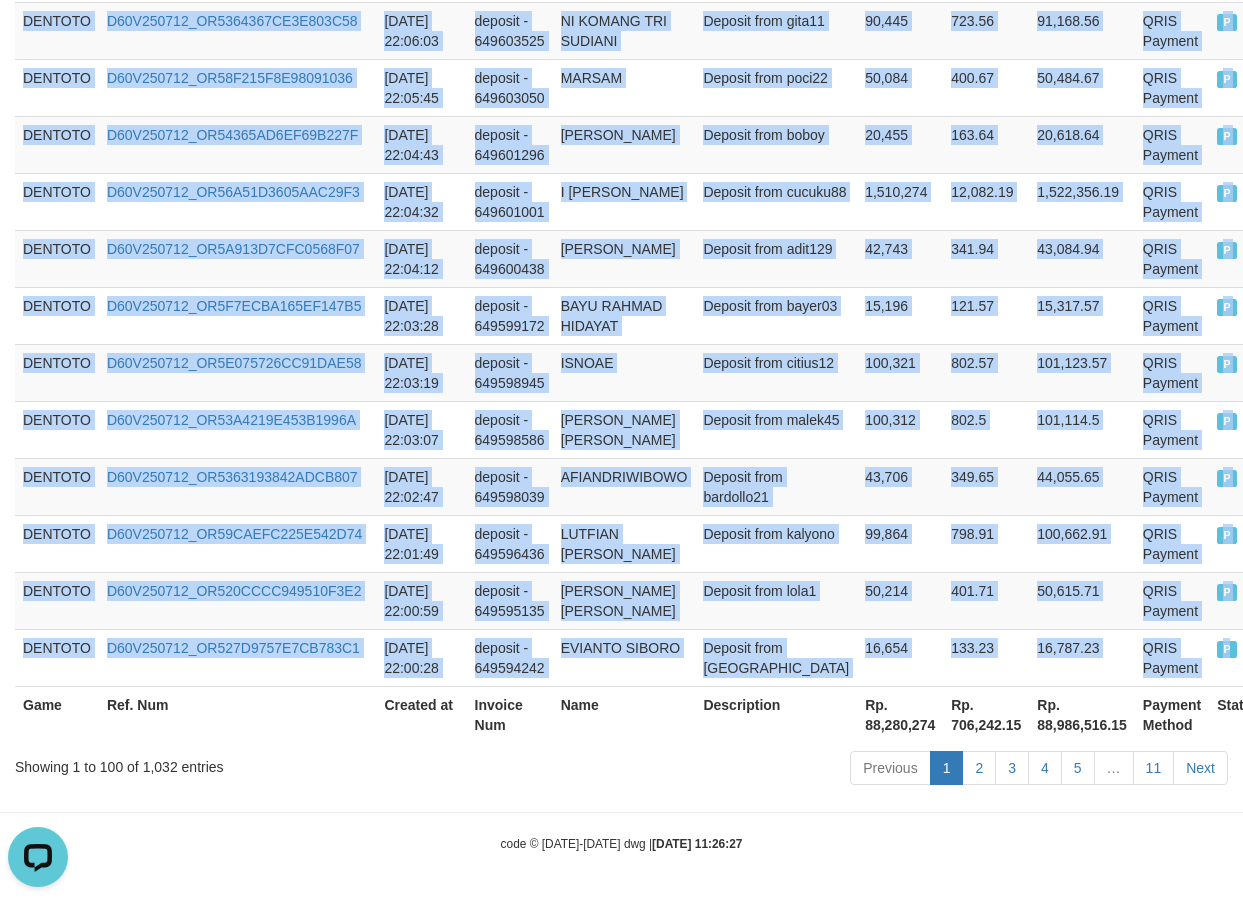copy on "DENTOTO D60V250712_OR5CE7C5A651F45D0FE 2025-07-12 22:52:58 deposit - 649693325 IRAH Deposit from irah 50,124 400.99 50,524.99 QRIS Payment P   DENTOTO D60V250712_OR59F464E0A2E2E9FC2 2025-07-12 22:52:14 deposit - 649691995 AHMAD SOLIHIN Deposit from alex1234 98,894 791.15 99,685.15 QRIS Payment P   DENTOTO D60V250712_OR580B59702285DA340 2025-07-12 22:51:22 deposit - 649690373 WALE Deposit from cianjur123 8,387 67.1 8,454.1 QRIS Payment P   DENTOTO D60V250712_OR541498166F11F2837 2025-07-12 22:50:54 deposit - 649689487 NENENG MASKAYAH Deposit from neneng1234 44,099 352.79 44,451.79 QRIS Payment P   DENTOTO D60V250712_OR598AFB1743E5EA7DE 2025-07-12 22:50:49 deposit - 649689333 RIYAN NUR SETIAWAN Deposit from cator1 98,129 785.03 98,914.03 QRIS Payment P   DENTOTO D60V250712_OR5333C7790FA3CBEBD 2025-07-12 22:50:48 deposit - 649689302 OPIKTAUPIK Deposit from dodon69 49,015 392.12 49,407.12 QRIS Payment P   DENTOTO D60V250712_OR5279A5747A09E3BD3 2025-07-12 22:50:23 deposit - 649688558 NANANG SUNARYA Deposit from ..." 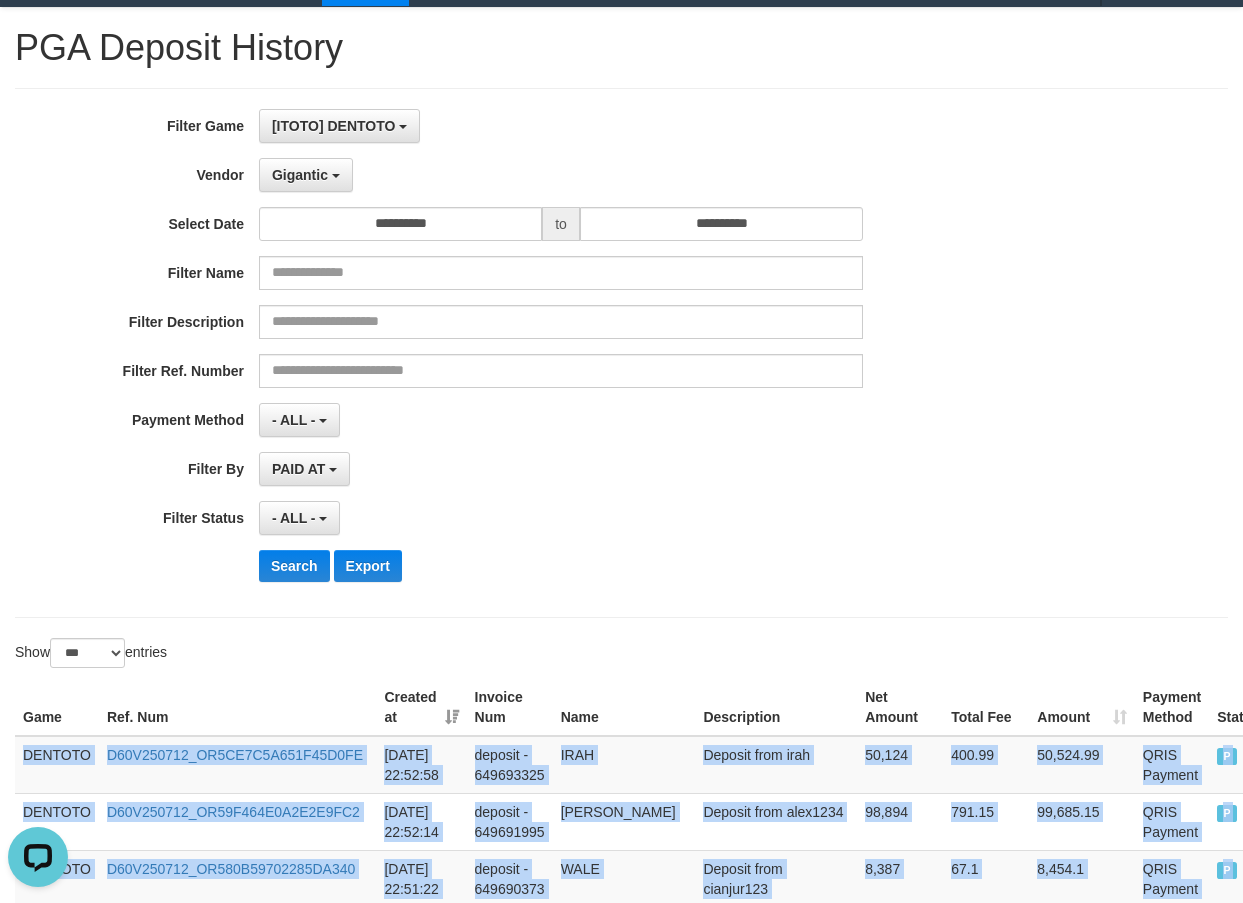 scroll, scrollTop: 0, scrollLeft: 0, axis: both 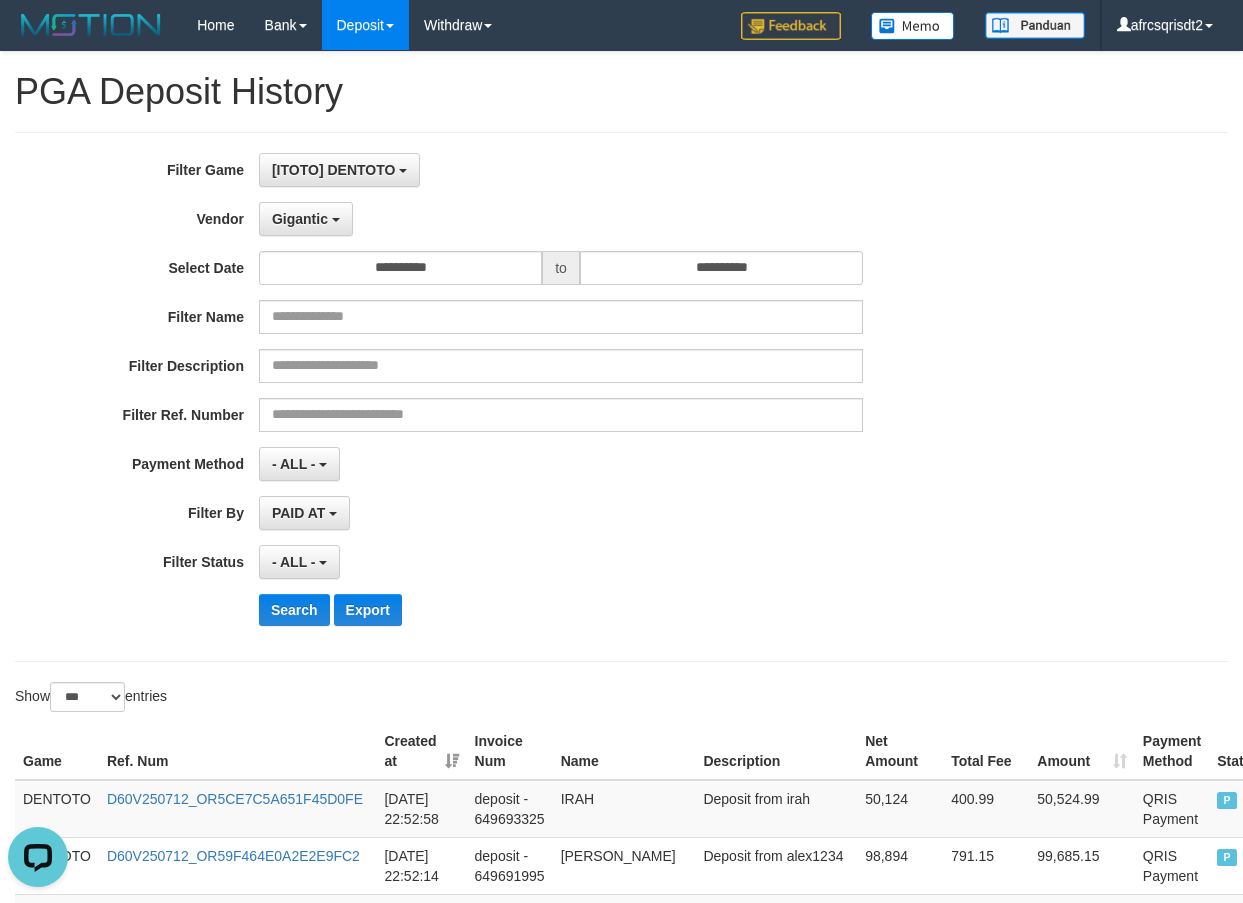 drag, startPoint x: 1004, startPoint y: 200, endPoint x: 999, endPoint y: 165, distance: 35.35534 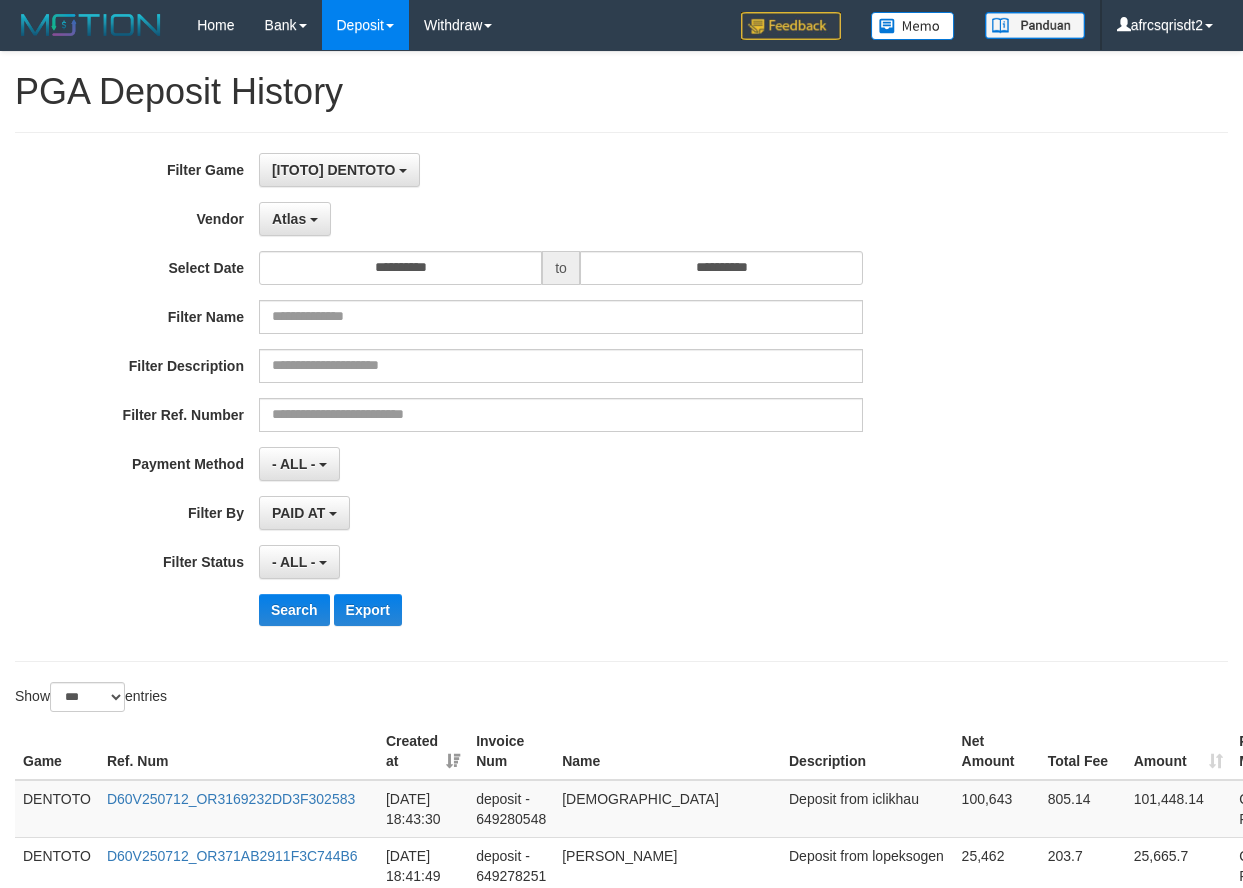 select on "**********" 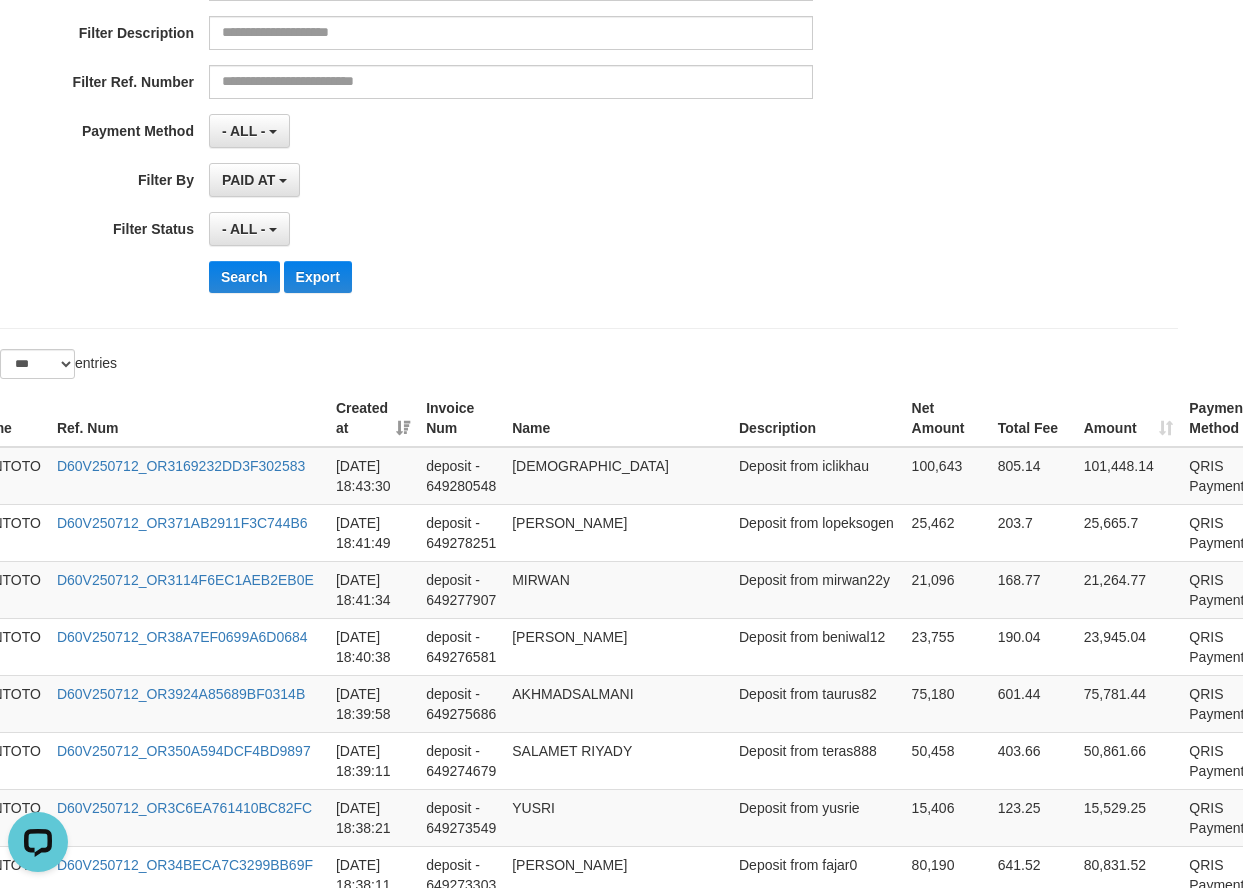 scroll, scrollTop: 0, scrollLeft: 0, axis: both 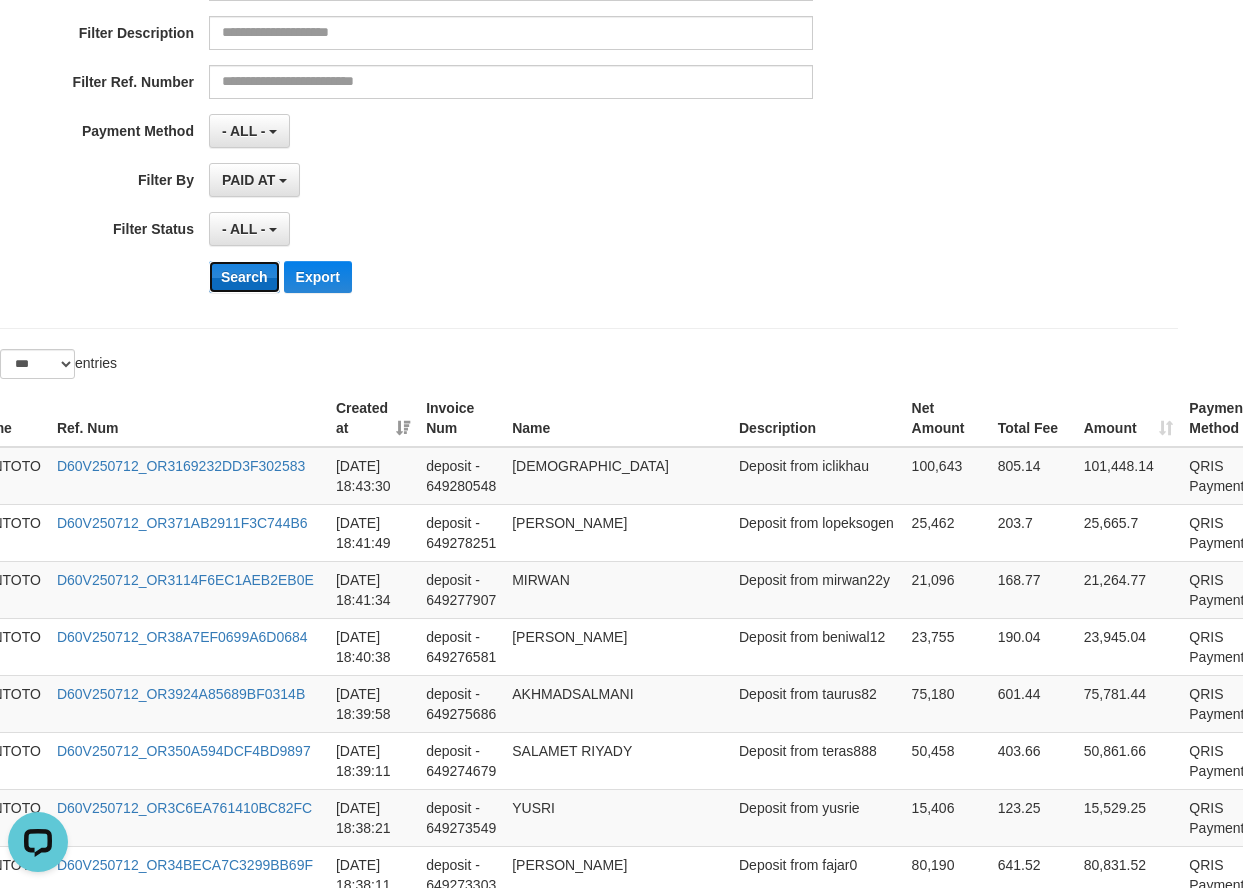 click on "Search" at bounding box center [244, 277] 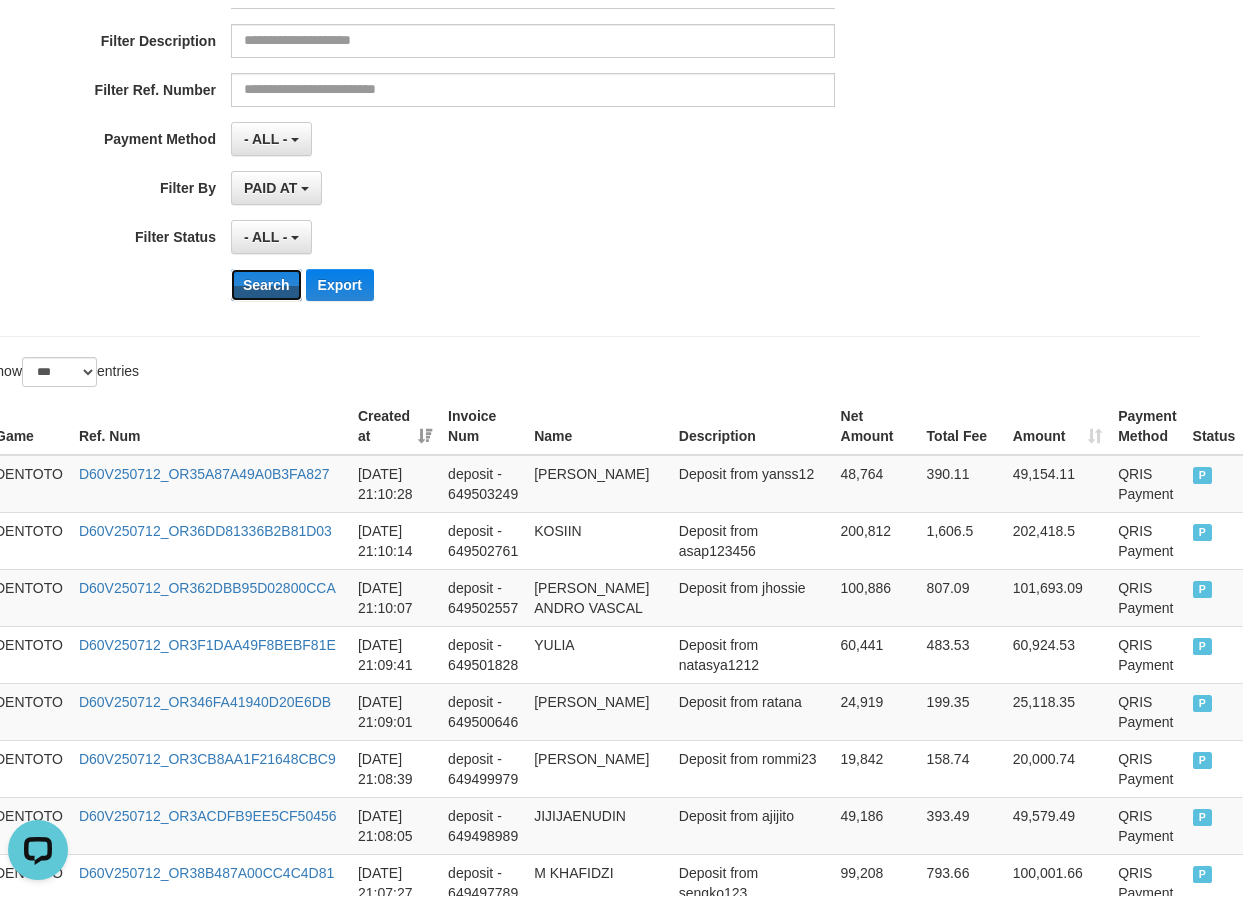scroll, scrollTop: 333, scrollLeft: 0, axis: vertical 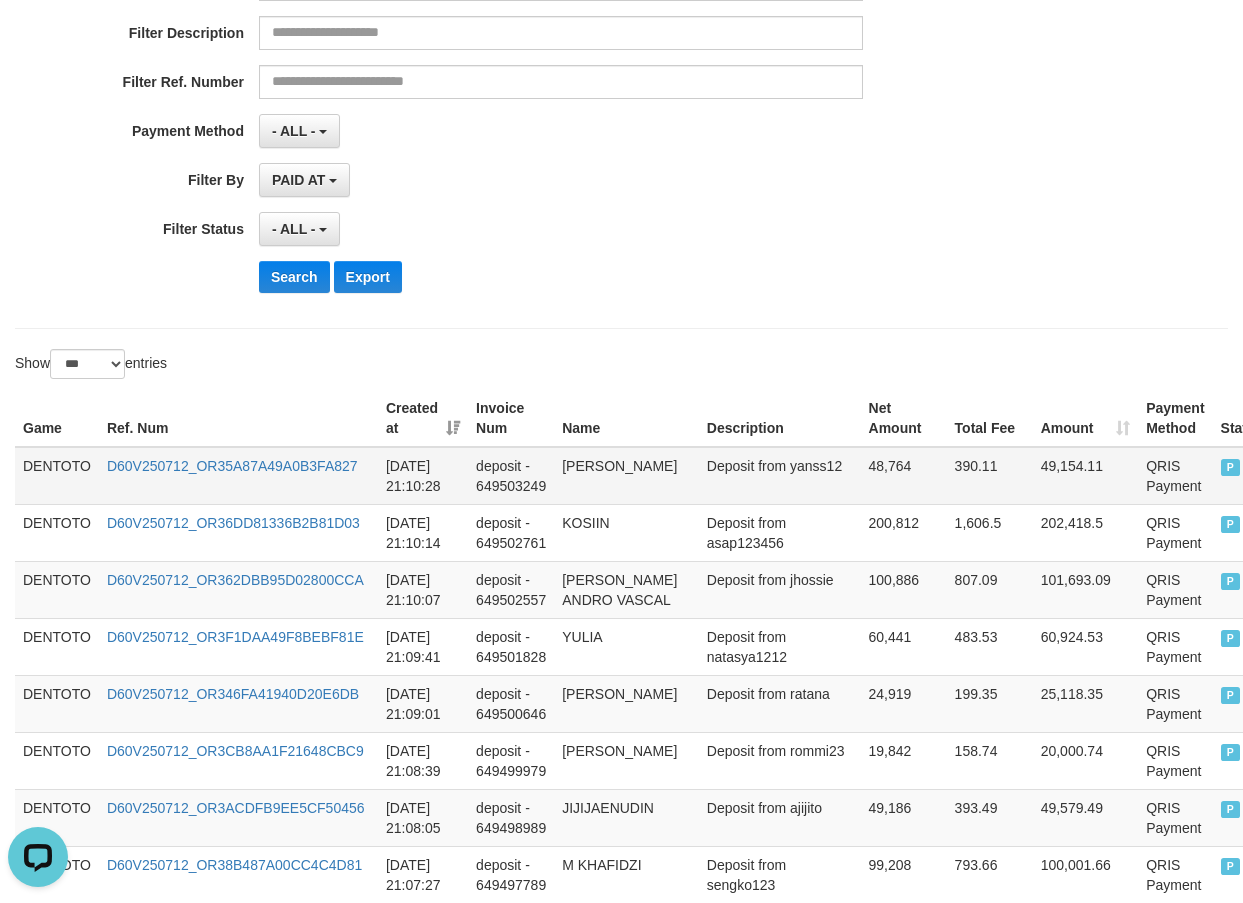 click on "DENTOTO" at bounding box center (57, 476) 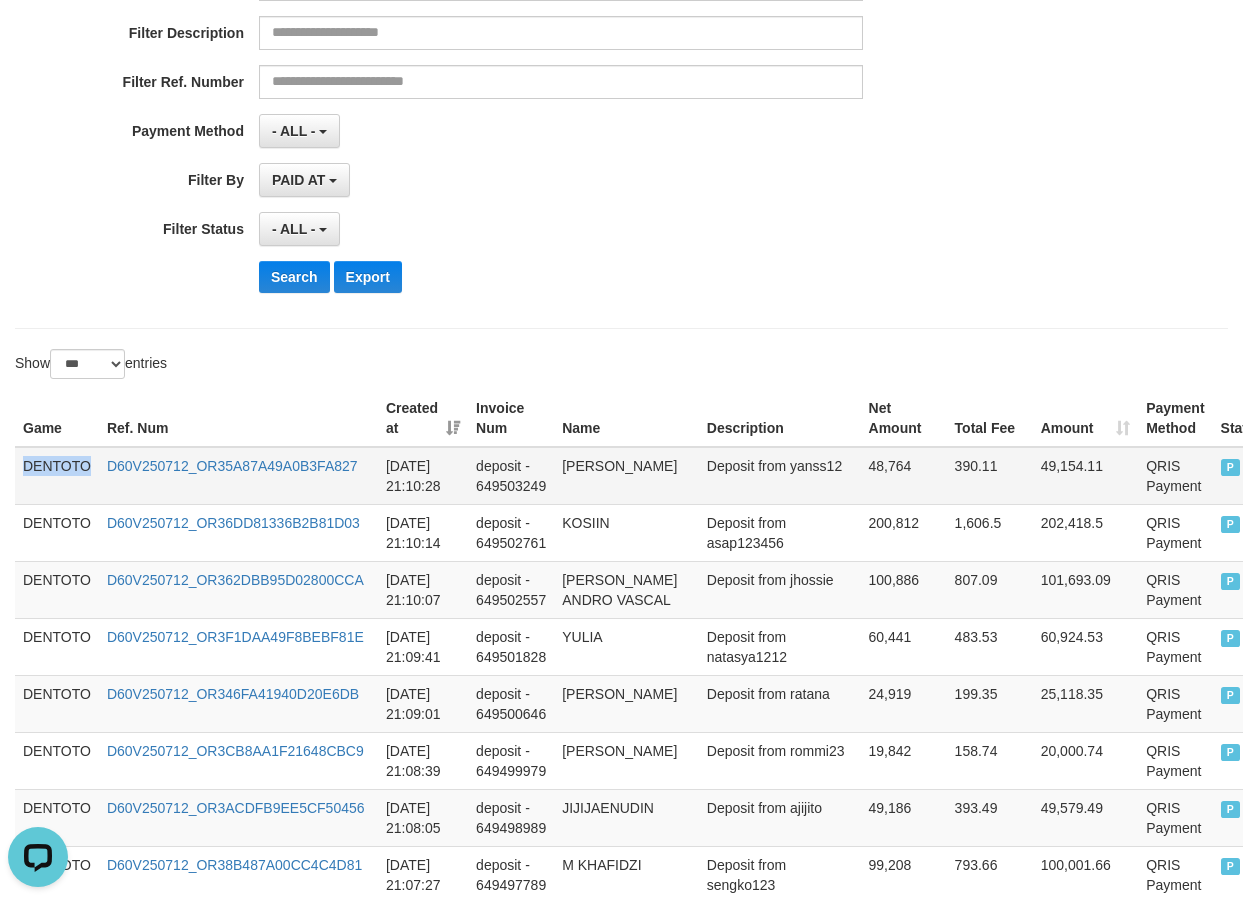 click on "DENTOTO" at bounding box center [57, 476] 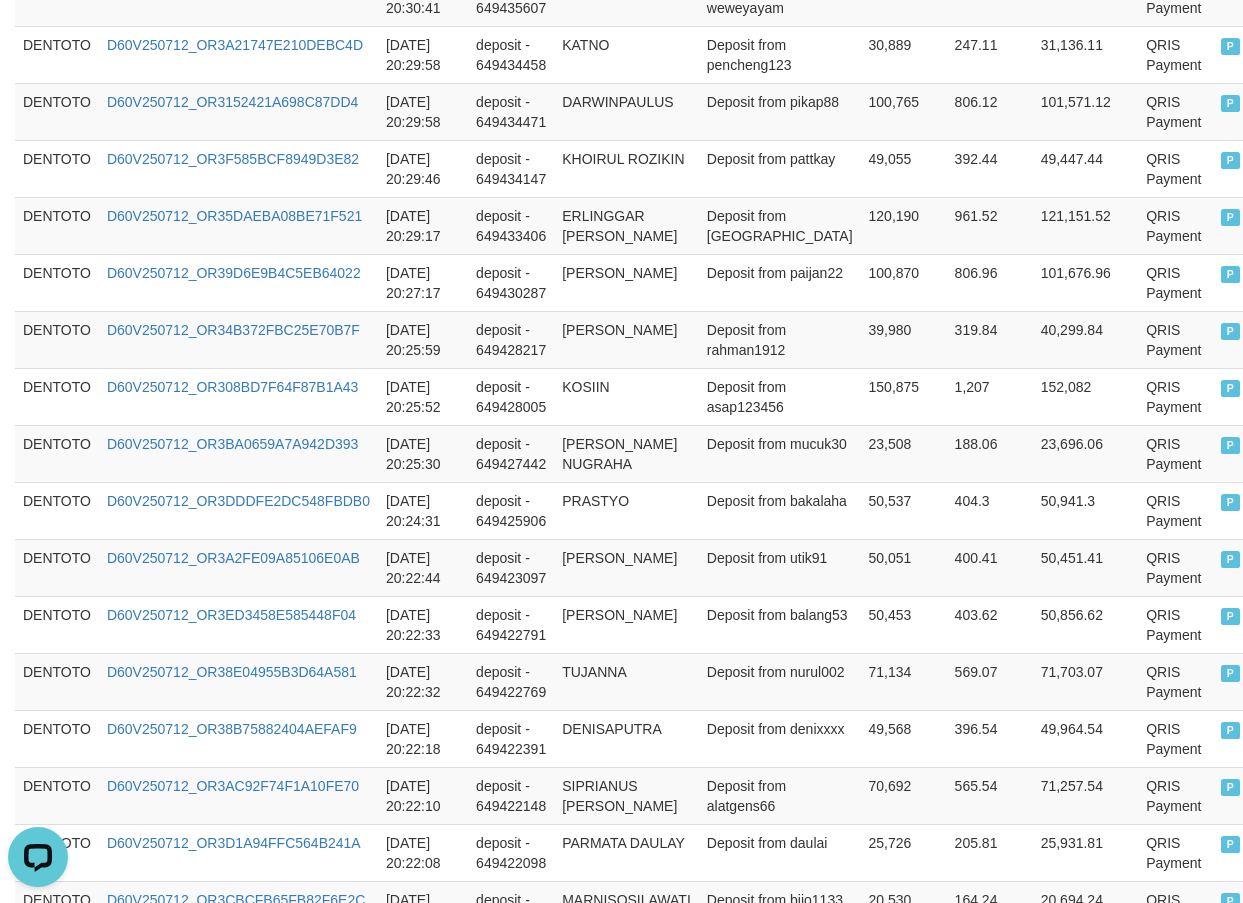 scroll, scrollTop: 5854, scrollLeft: 0, axis: vertical 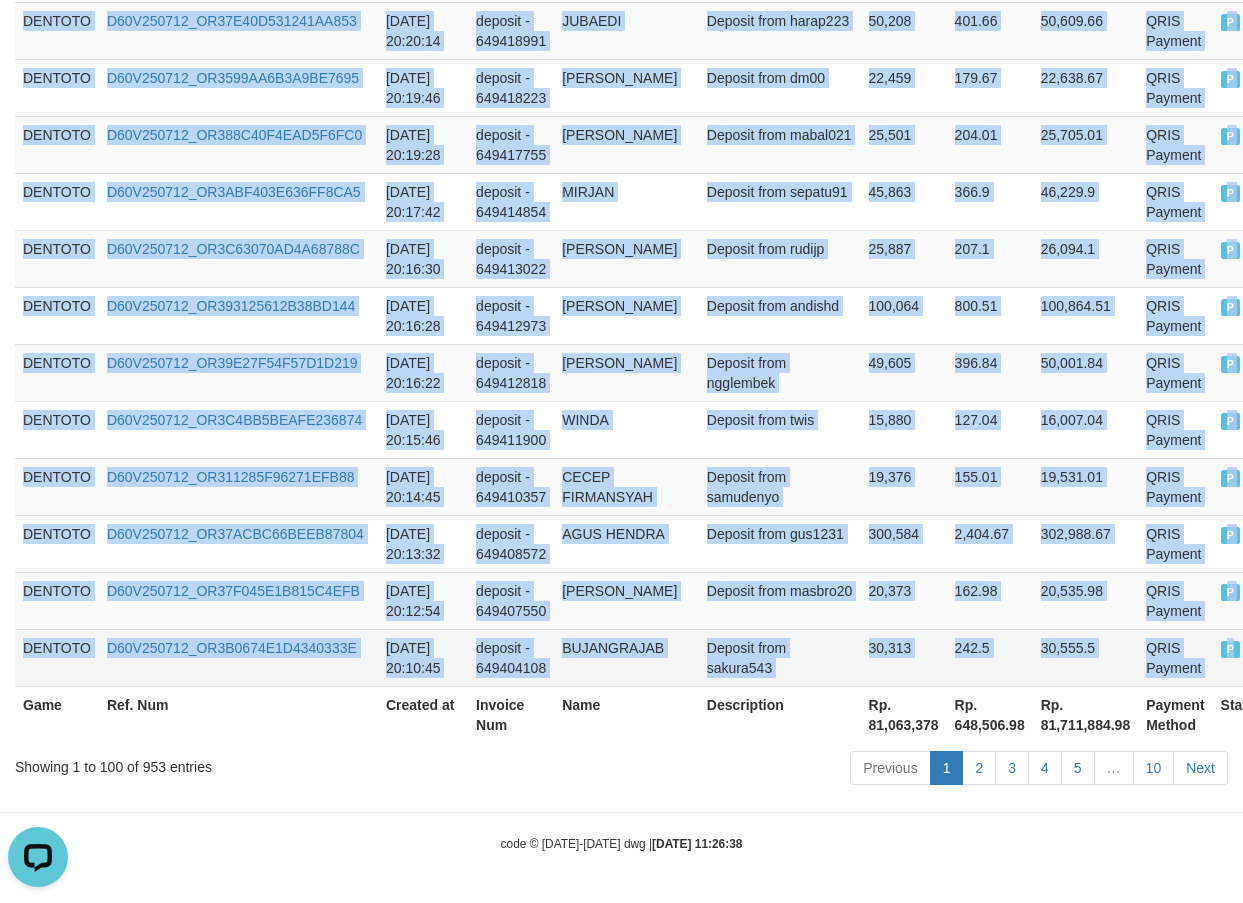 click on "P" at bounding box center [1242, 657] 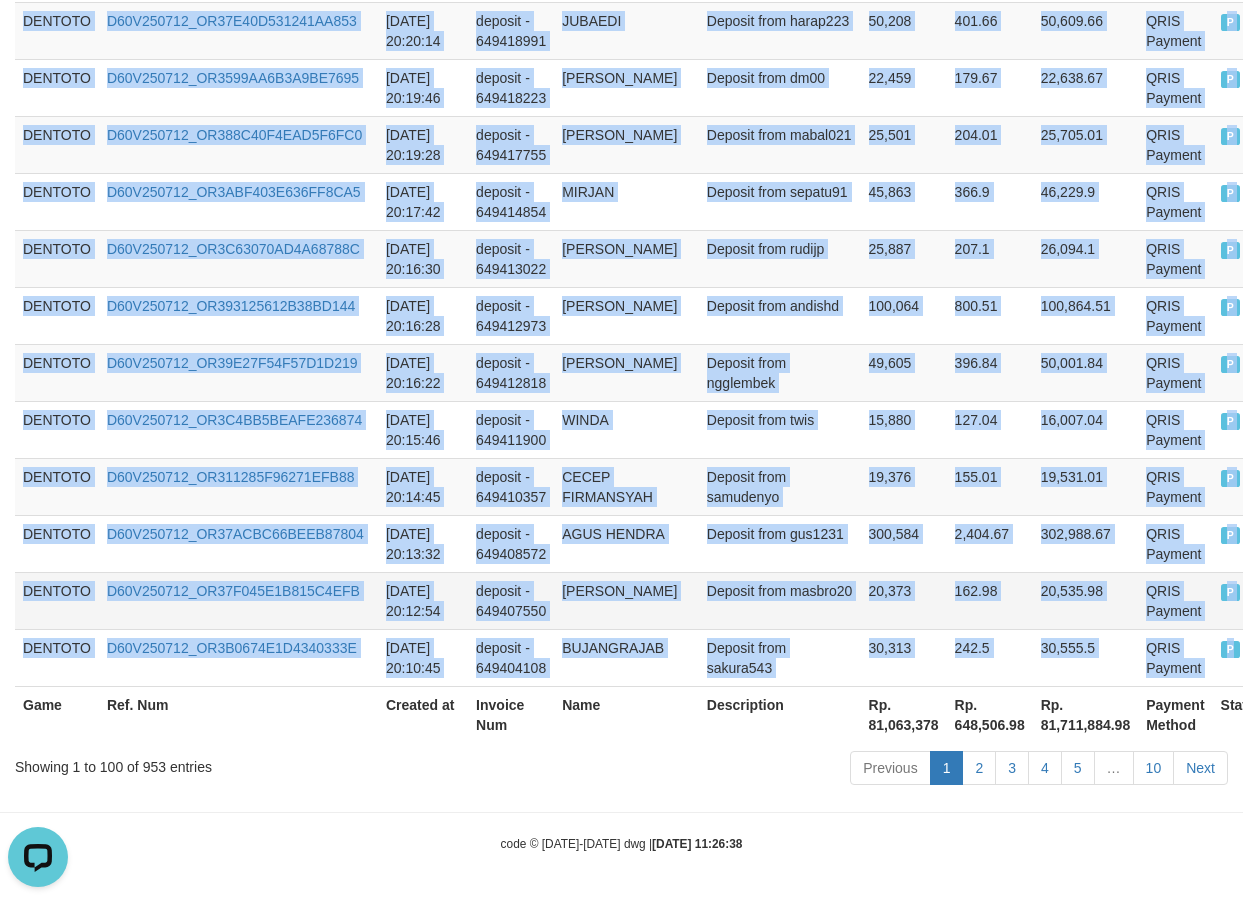 copy on "DENTOTO D60V250712_OR35A87A49A0B3FA827 2025-07-12 21:10:28 deposit - 649503249 MUHAMAD HERDIYANSYAH Deposit from yanss12 48,764 390.11 49,154.11 QRIS Payment P   DENTOTO D60V250712_OR36DD81336B2B81D03 2025-07-12 21:10:14 deposit - 649502761 KOSIIN Deposit from asap123456 200,812 1,606.5 202,418.5 QRIS Payment P   DENTOTO D60V250712_OR362DBB95D02800CCA 2025-07-12 21:10:07 deposit - 649502557 JHOSSIE ADLERINO ANDRO VASCAL Deposit from jhossie 100,886 807.09 101,693.09 QRIS Payment P   DENTOTO D60V250712_OR3F1DAA49F8BEBF81E 2025-07-12 21:09:41 deposit - 649501828 YULIA Deposit from natasya1212 60,441 483.53 60,924.53 QRIS Payment P   DENTOTO D60V250712_OR346FA41940D20E6DB 2025-07-12 21:09:01 deposit - 649500646 RATNA PURWATI Deposit from ratana 24,919 199.35 25,118.35 QRIS Payment P   DENTOTO D60V250712_OR3CB8AA1F21648CBC9 2025-07-12 21:08:39 deposit - 649499979 ROMMY KURNIAWAN Deposit from rommi23 19,842 158.74 20,000.74 QRIS Payment P   DENTOTO D60V250712_OR3ACDFB9EE5CF50456 2025-07-12 21:08:05 deposit - 64..." 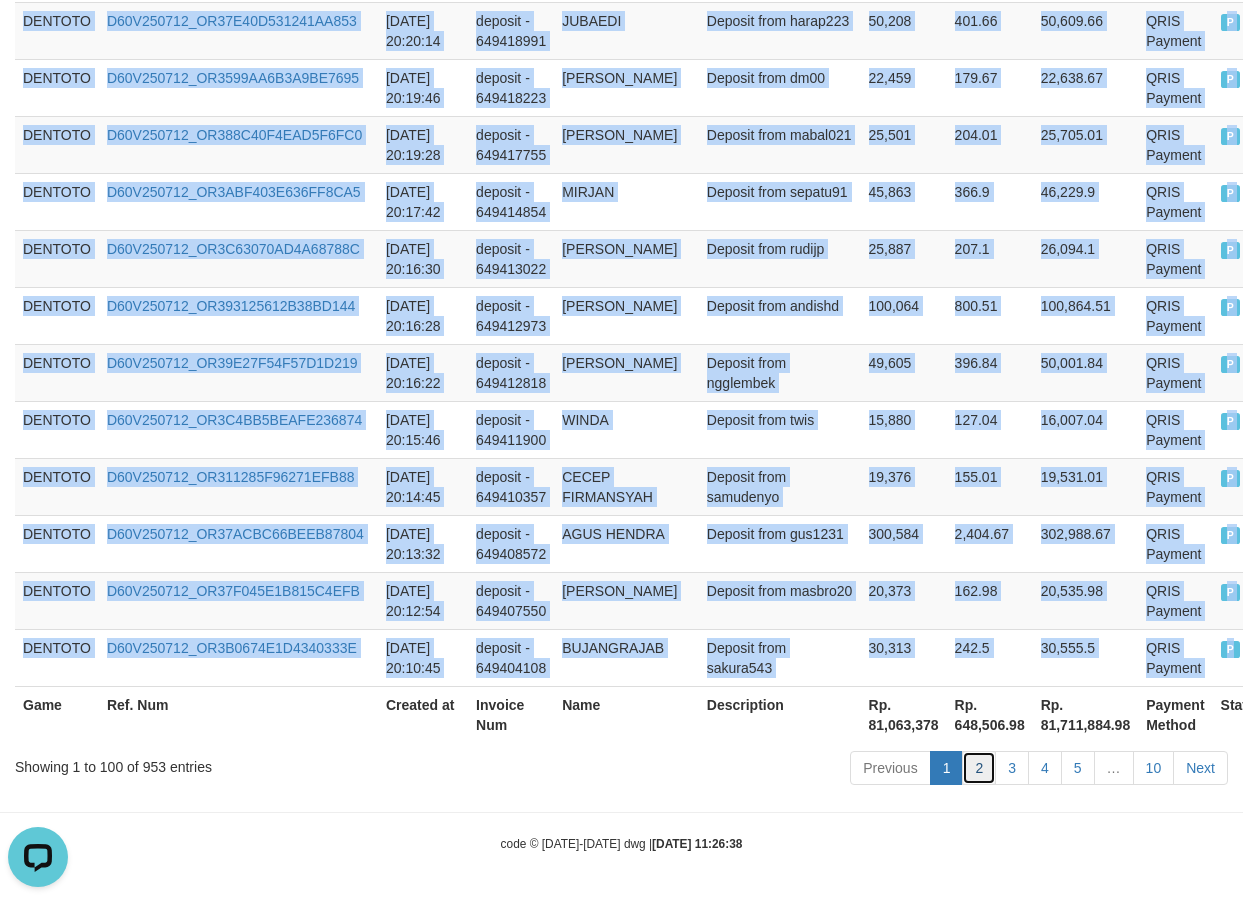 click on "2" at bounding box center (979, 768) 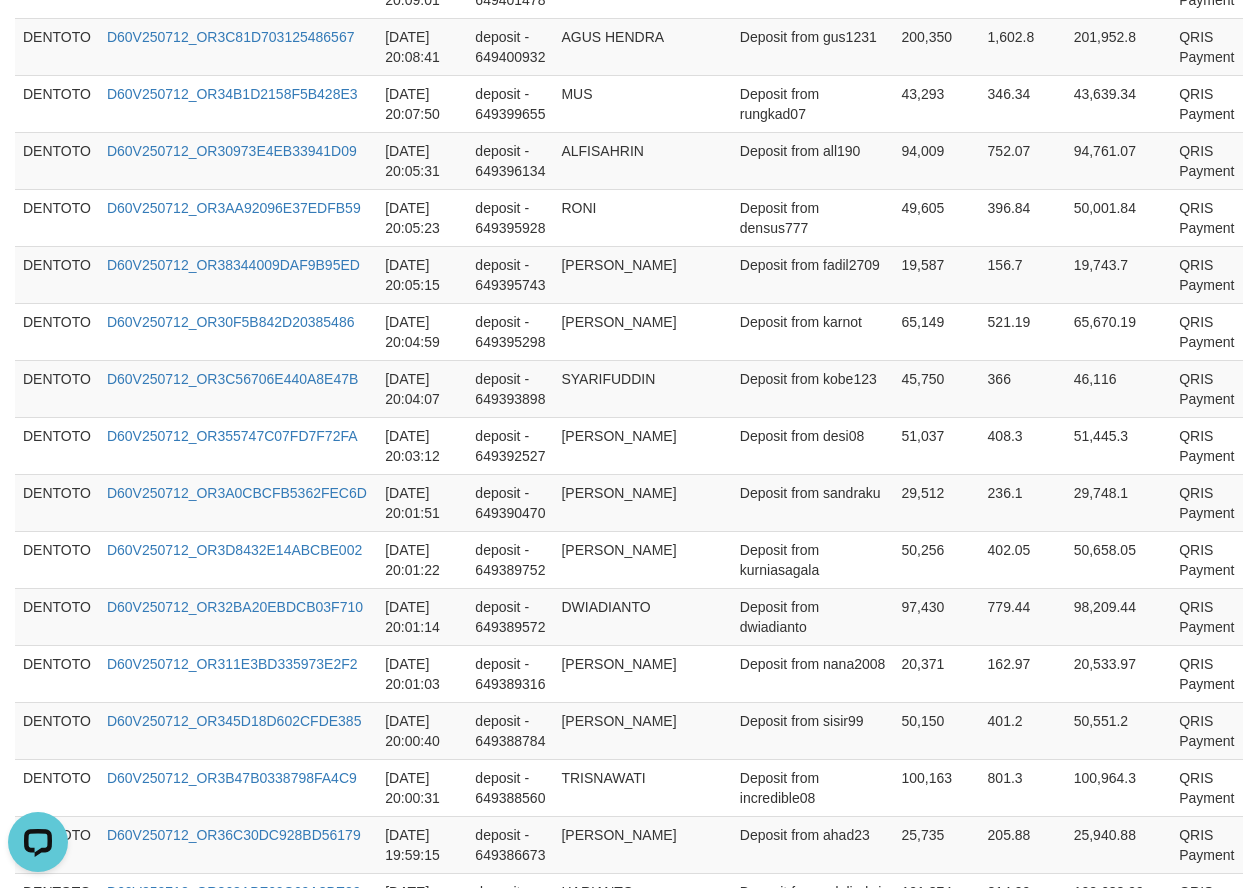 scroll, scrollTop: 0, scrollLeft: 0, axis: both 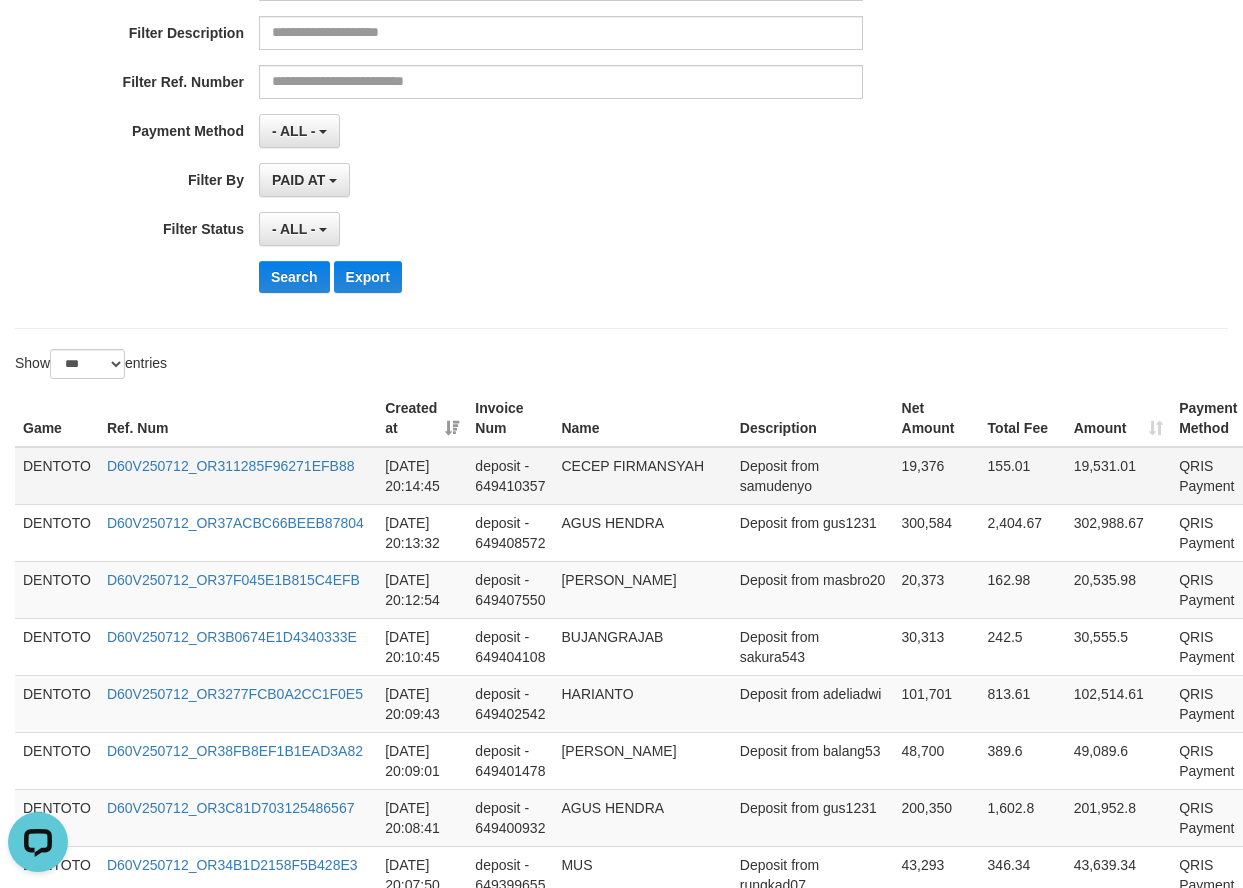 click on "DENTOTO" at bounding box center [57, 476] 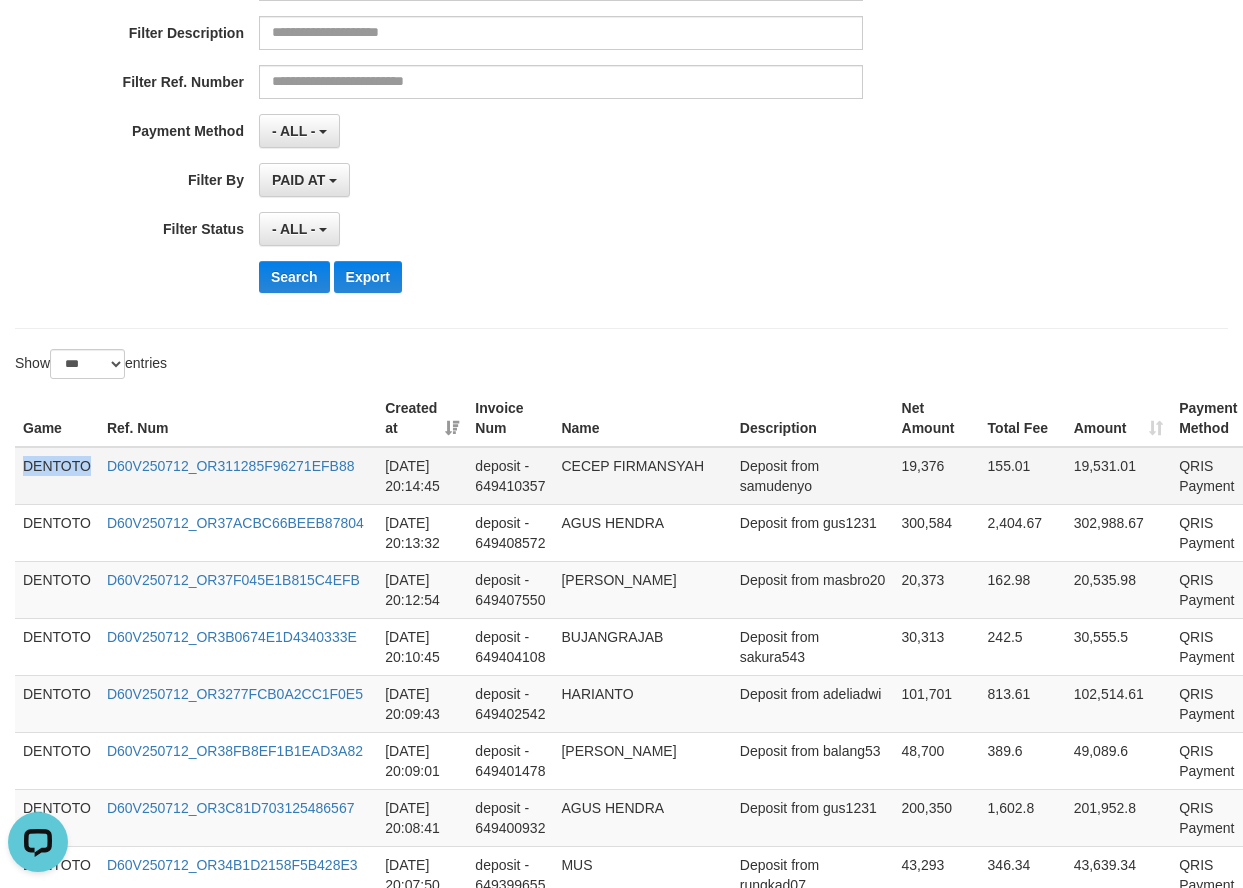 click on "DENTOTO" at bounding box center (57, 476) 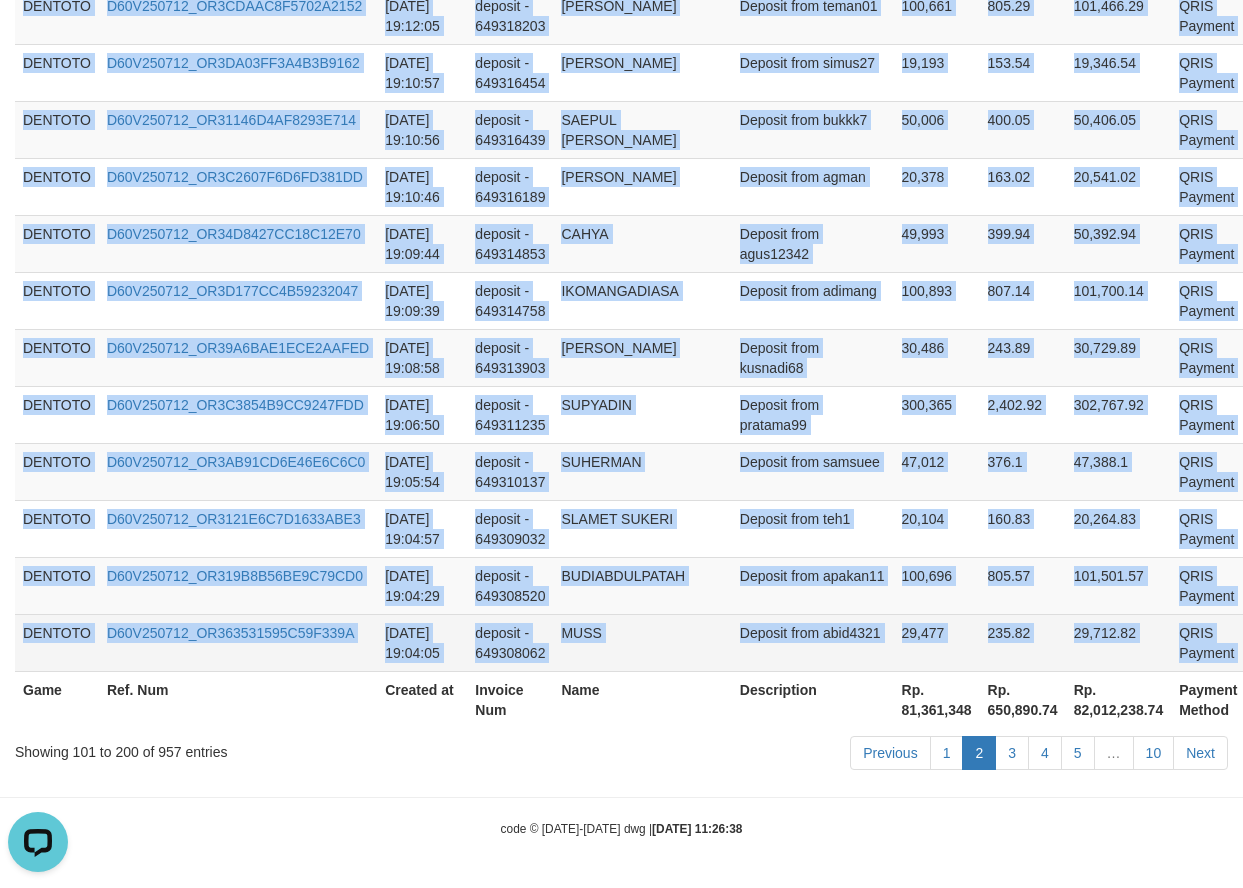drag, startPoint x: 1206, startPoint y: 610, endPoint x: 1207, endPoint y: 627, distance: 17.029387 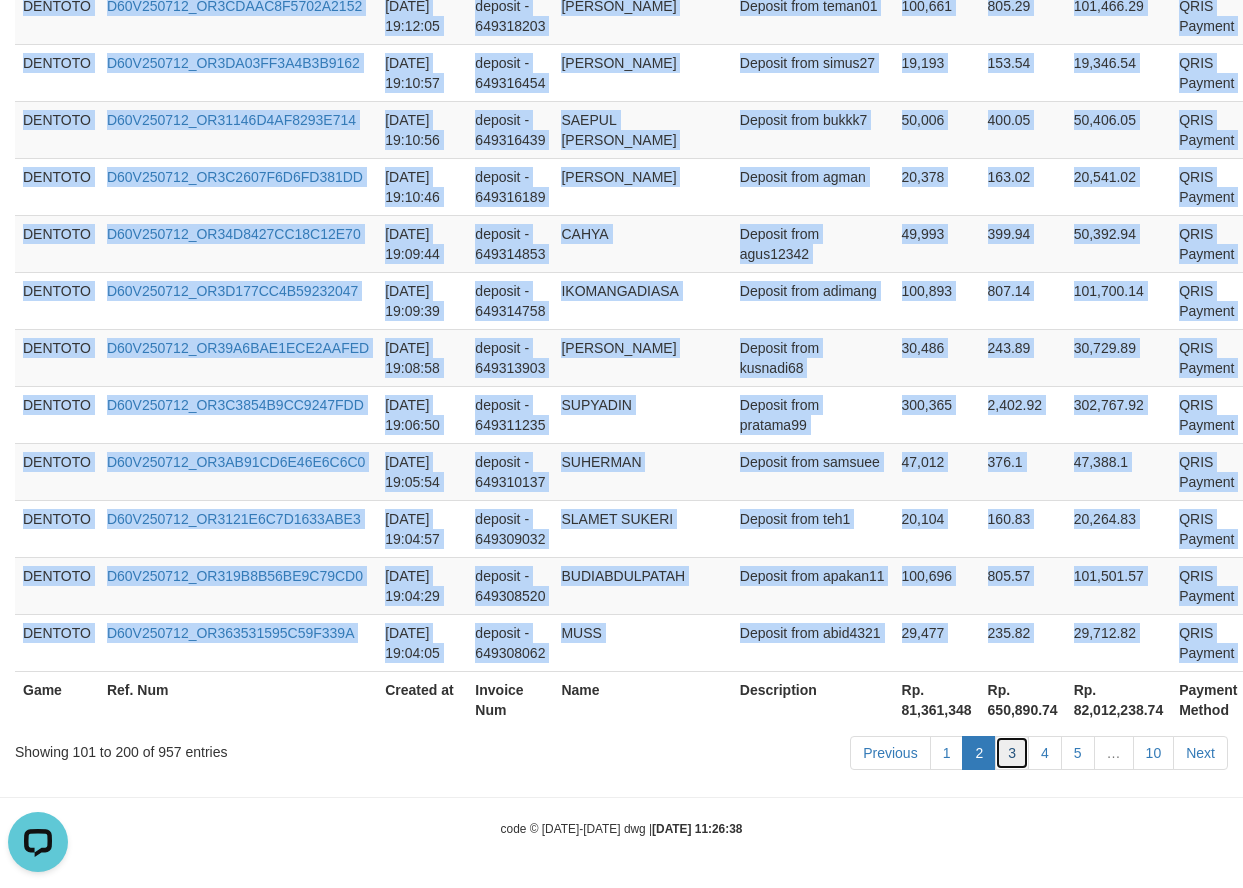 click on "3" at bounding box center [1012, 753] 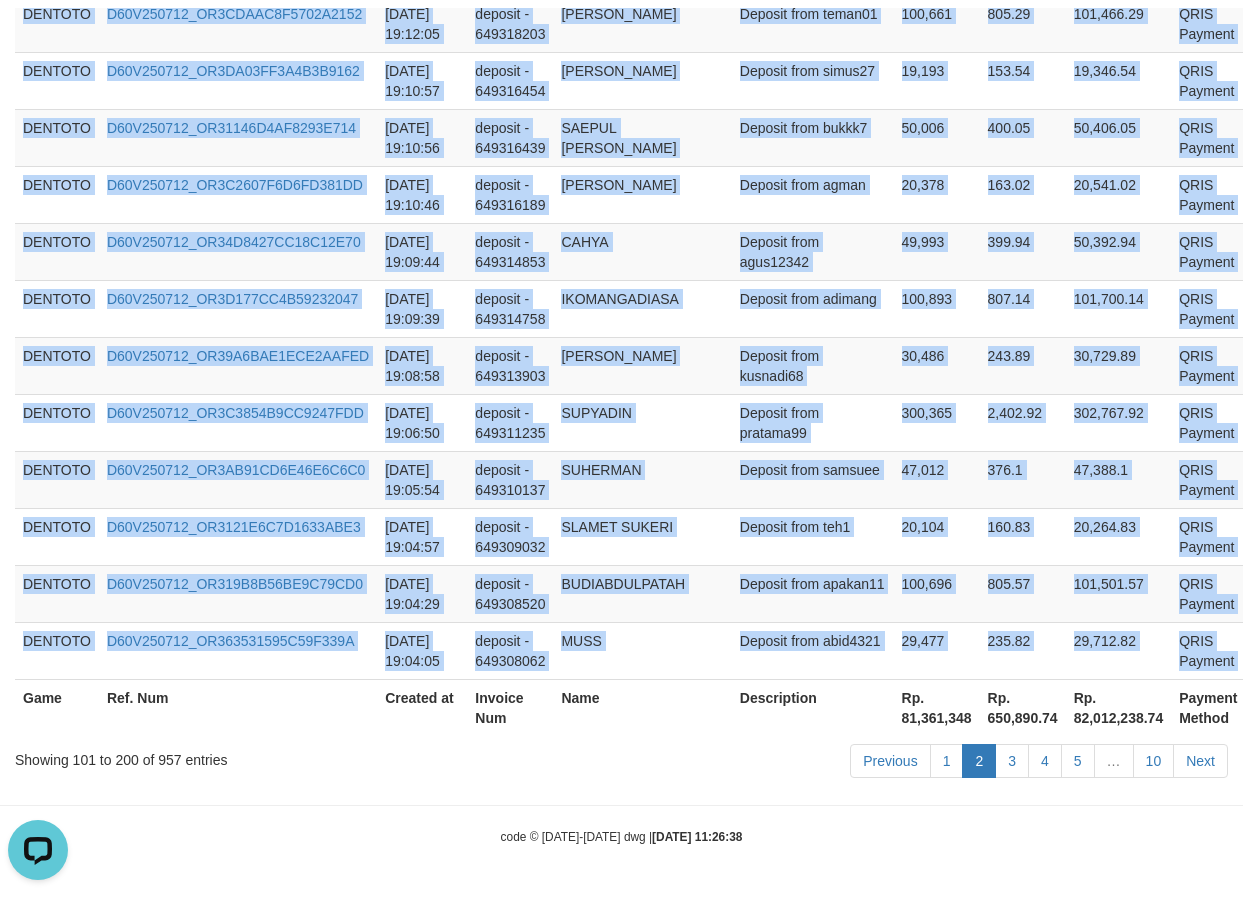 scroll, scrollTop: 5854, scrollLeft: 0, axis: vertical 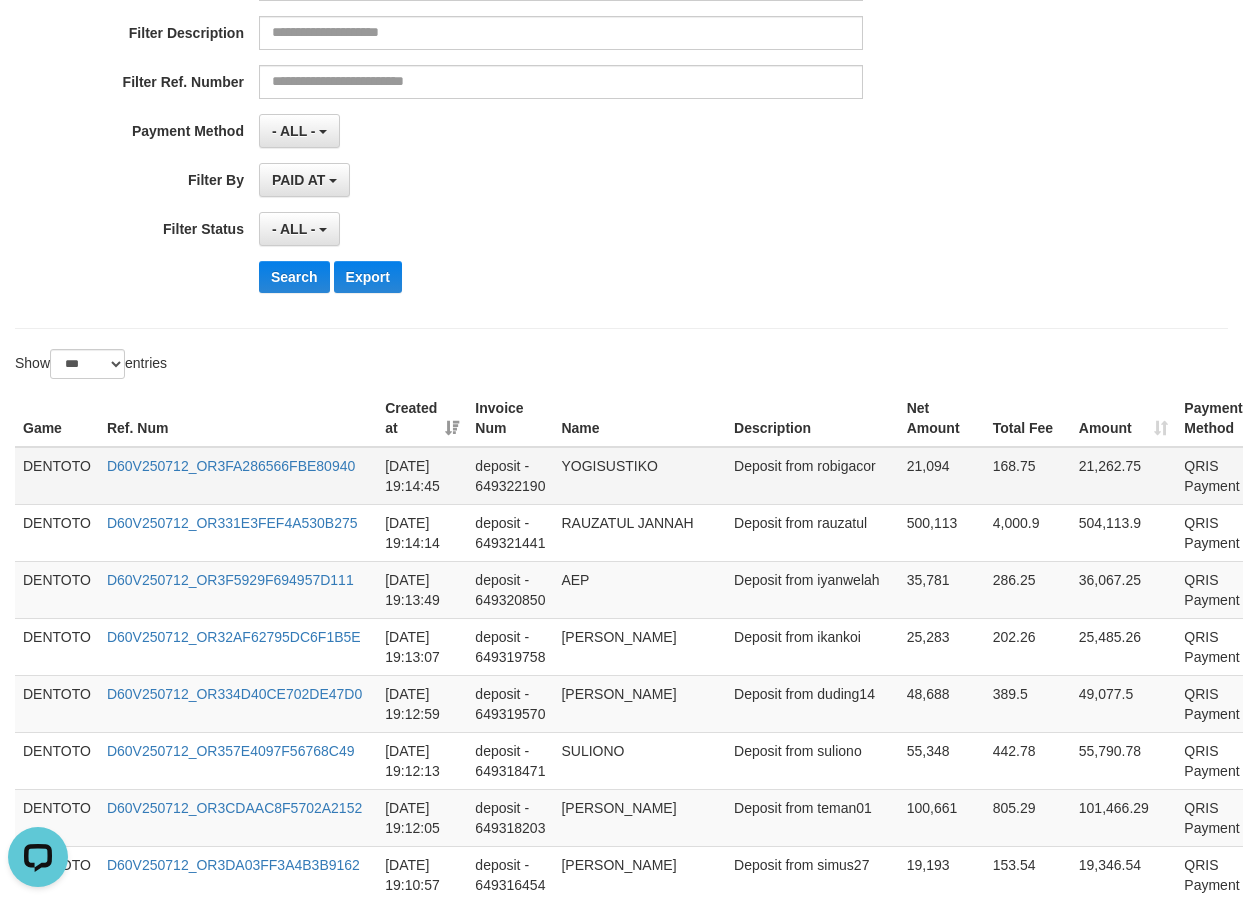 click on "DENTOTO" at bounding box center (57, 476) 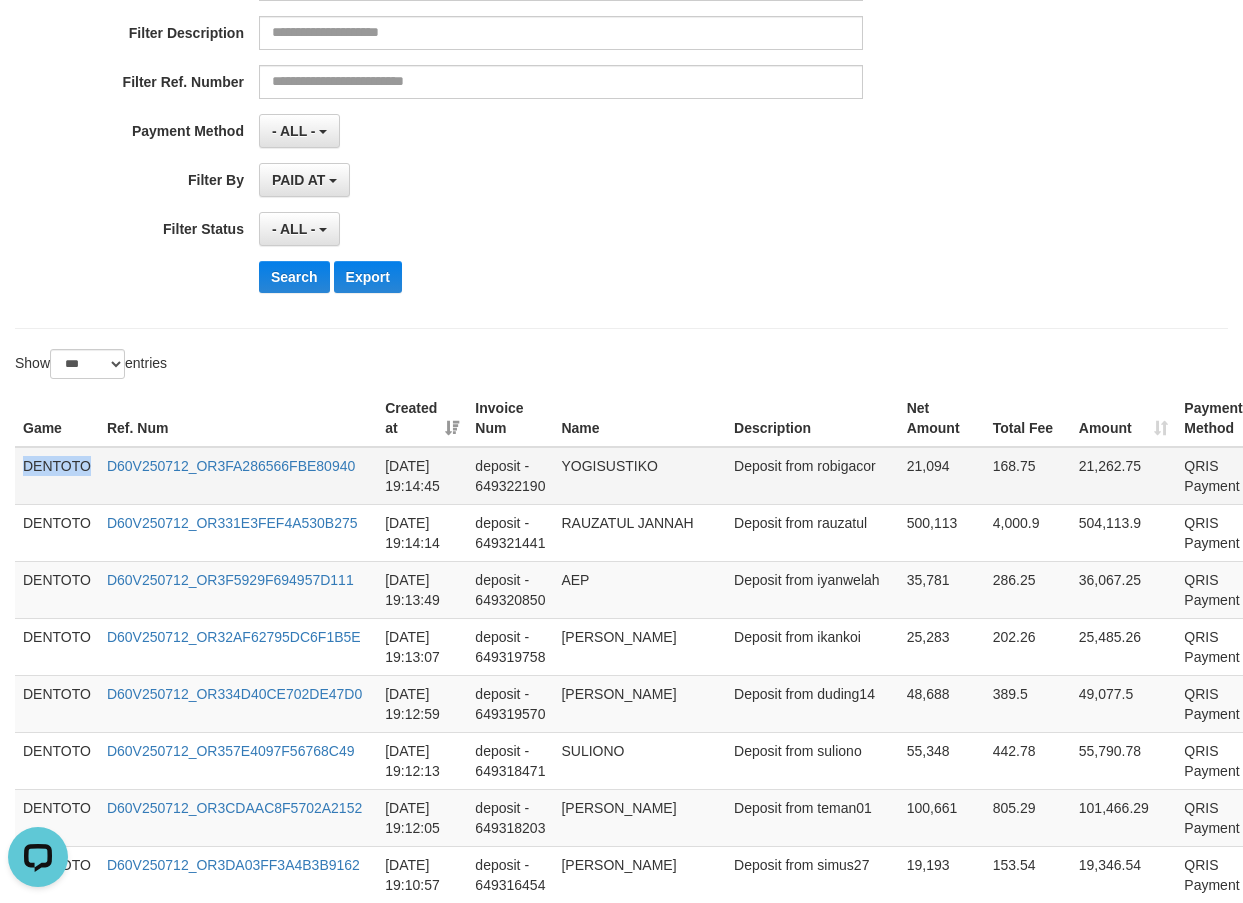 click on "DENTOTO" at bounding box center [57, 476] 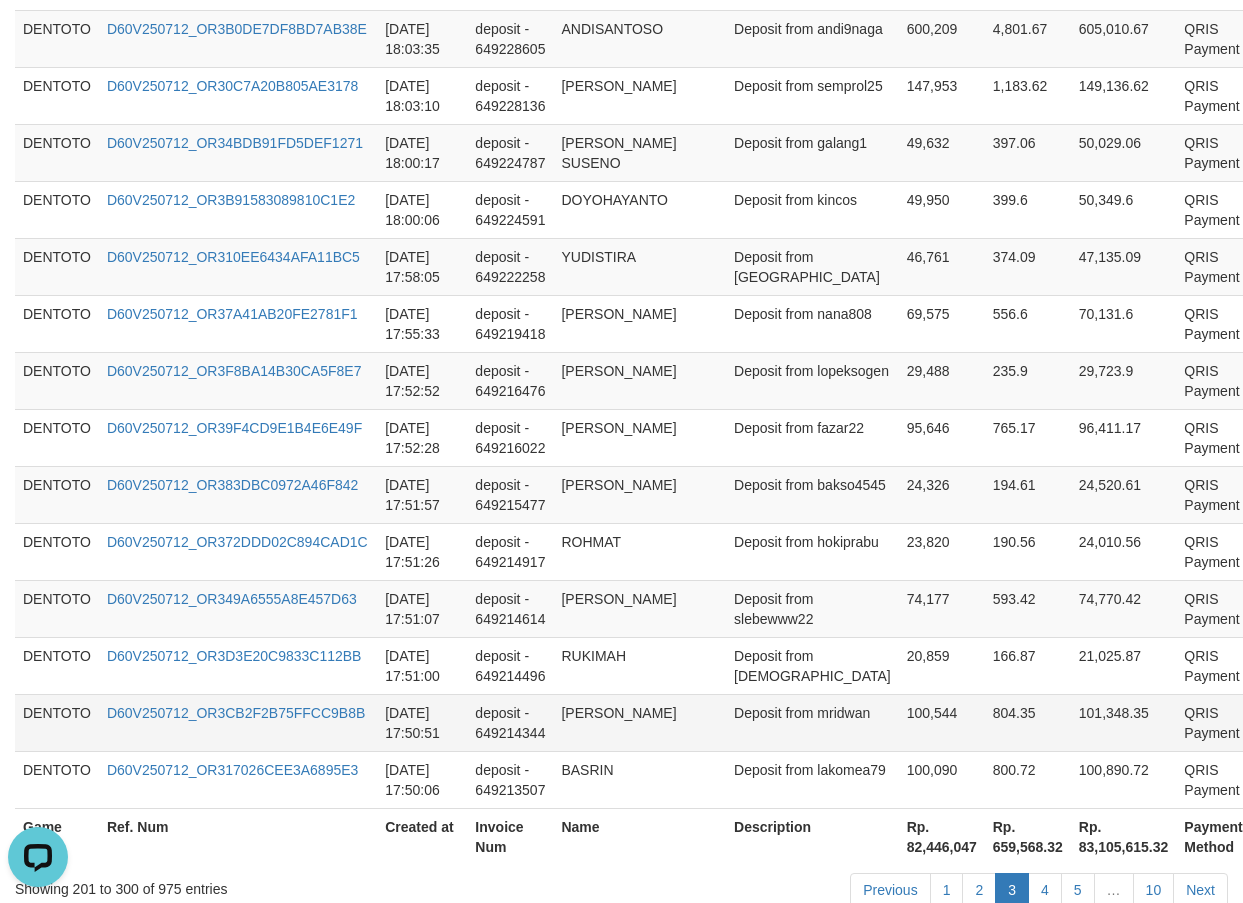 scroll, scrollTop: 5854, scrollLeft: 0, axis: vertical 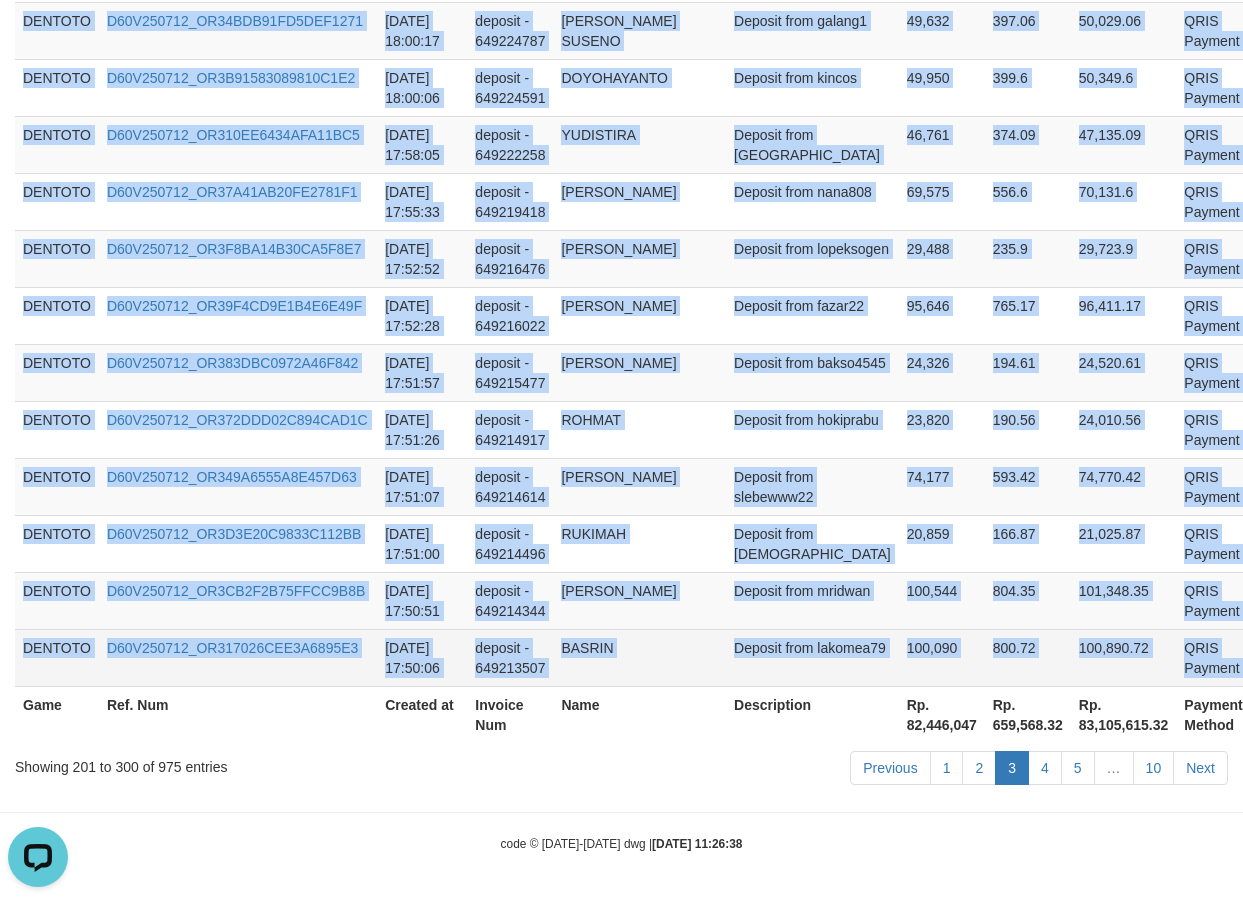 click on "P" at bounding box center (1269, 649) 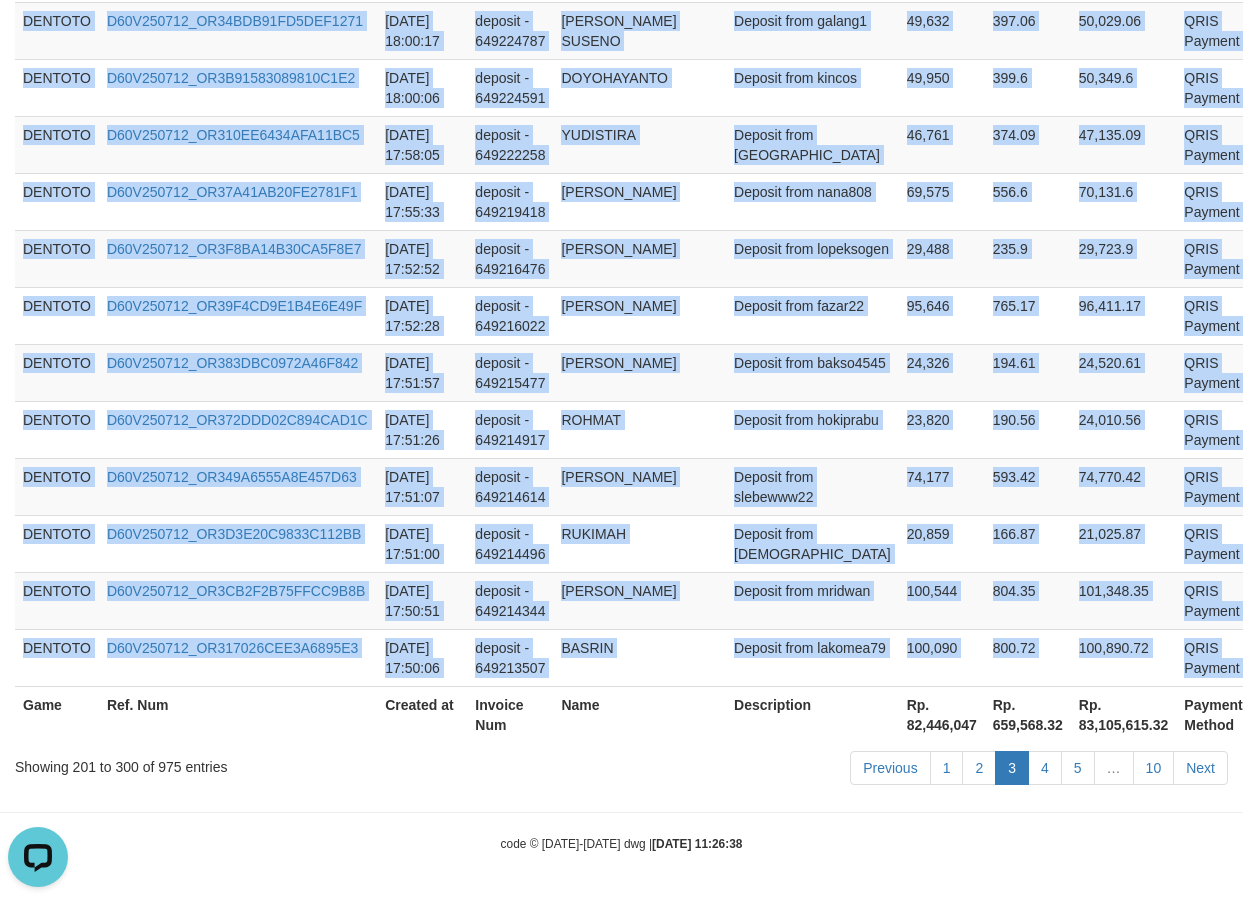 copy on "DENTOTO D60V250712_OR3FA286566FBE80940 2025-07-12 19:14:45 deposit - 649322190 YOGISUSTIKO Deposit from robigacor 21,094 168.75 21,262.75 QRIS Payment P   DENTOTO D60V250712_OR331E3FEF4A530B275 2025-07-12 19:14:14 deposit - 649321441 RAUZATUL JANNAH Deposit from rauzatul 500,113 4,000.9 504,113.9 QRIS Payment P   DENTOTO D60V250712_OR3F5929F694957D111 2025-07-12 19:13:49 deposit - 649320850 AEP Deposit from iyanwelah 35,781 286.25 36,067.25 QRIS Payment P   DENTOTO D60V250712_OR32AF62795DC6F1B5E 2025-07-12 19:13:07 deposit - 649319758 RIKA HERTIKA Deposit from ikankoi 25,283 202.26 25,485.26 QRIS Payment P   DENTOTO D60V250712_OR334D40CE702DE47D0 2025-07-12 19:12:59 deposit - 649319570 ANDRE PRASETYO Deposit from duding14 48,688 389.5 49,077.5 QRIS Payment P   DENTOTO D60V250712_OR357E4097F56768C49 2025-07-12 19:12:13 deposit - 649318471 SULIONO Deposit from suliono 55,348 442.78 55,790.78 QRIS Payment P   DENTOTO D60V250712_OR3CDAAC8F5702A2152 2025-07-12 19:12:05 deposit - 649318203 ICHWAN MACHALI Deposit..." 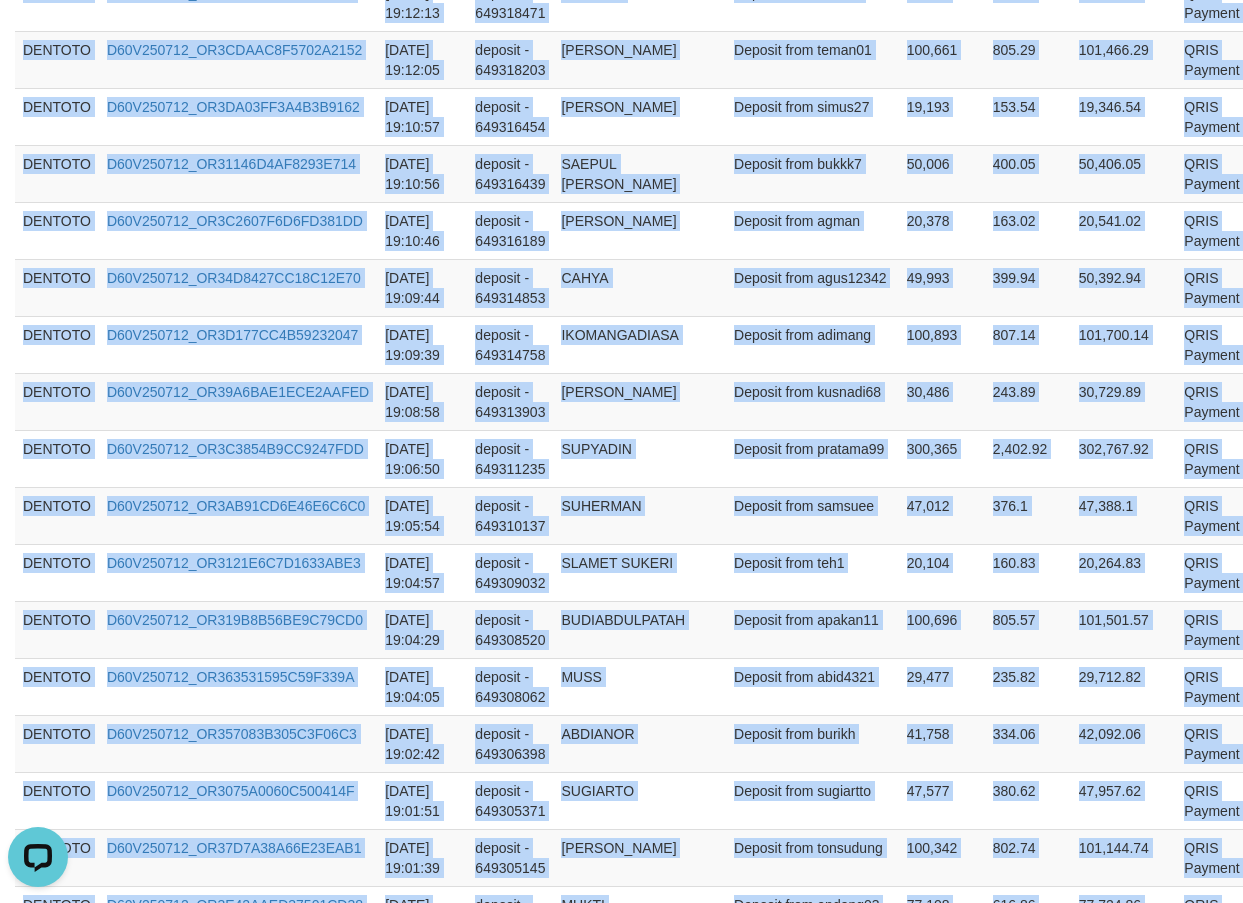 scroll, scrollTop: 0, scrollLeft: 0, axis: both 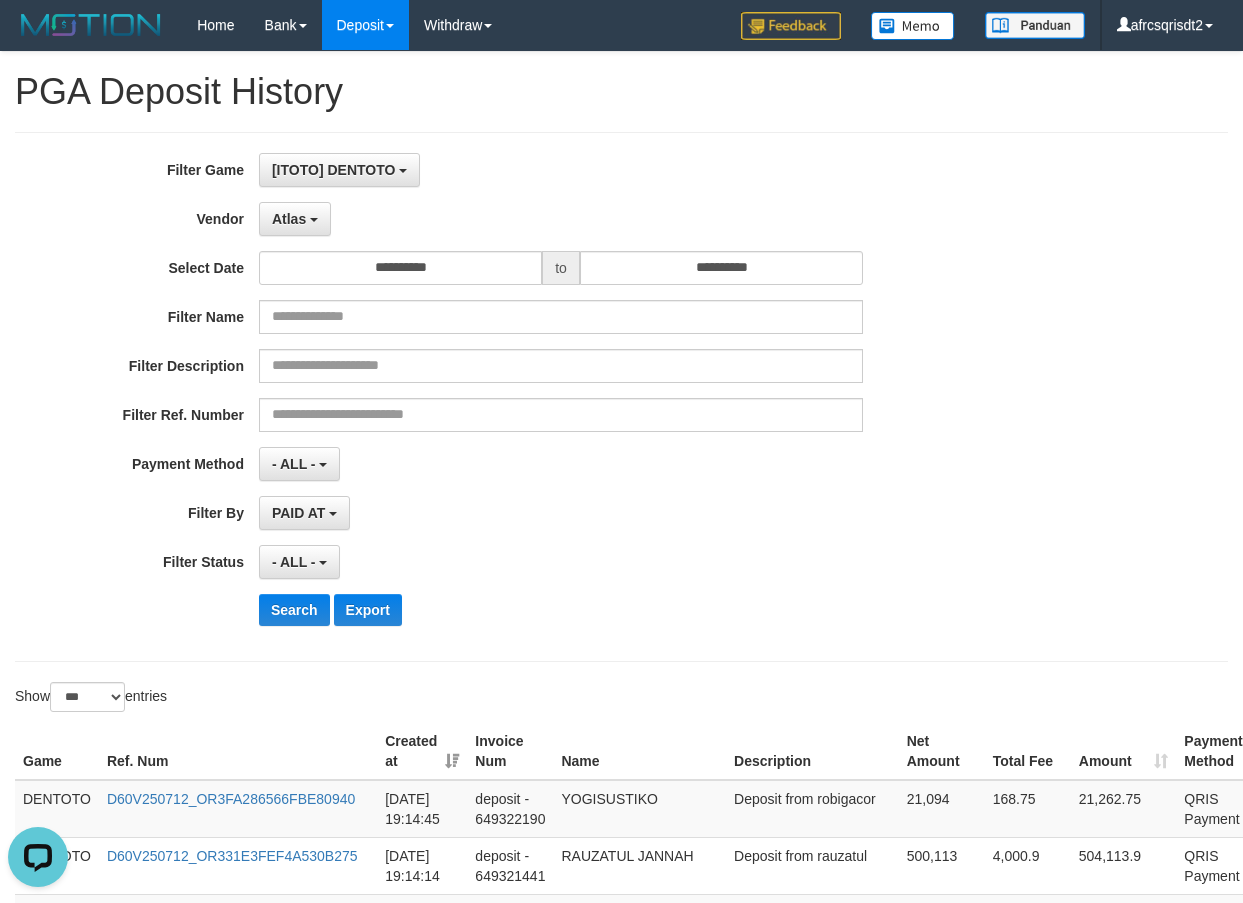 click on "**********" at bounding box center (621, 3319) 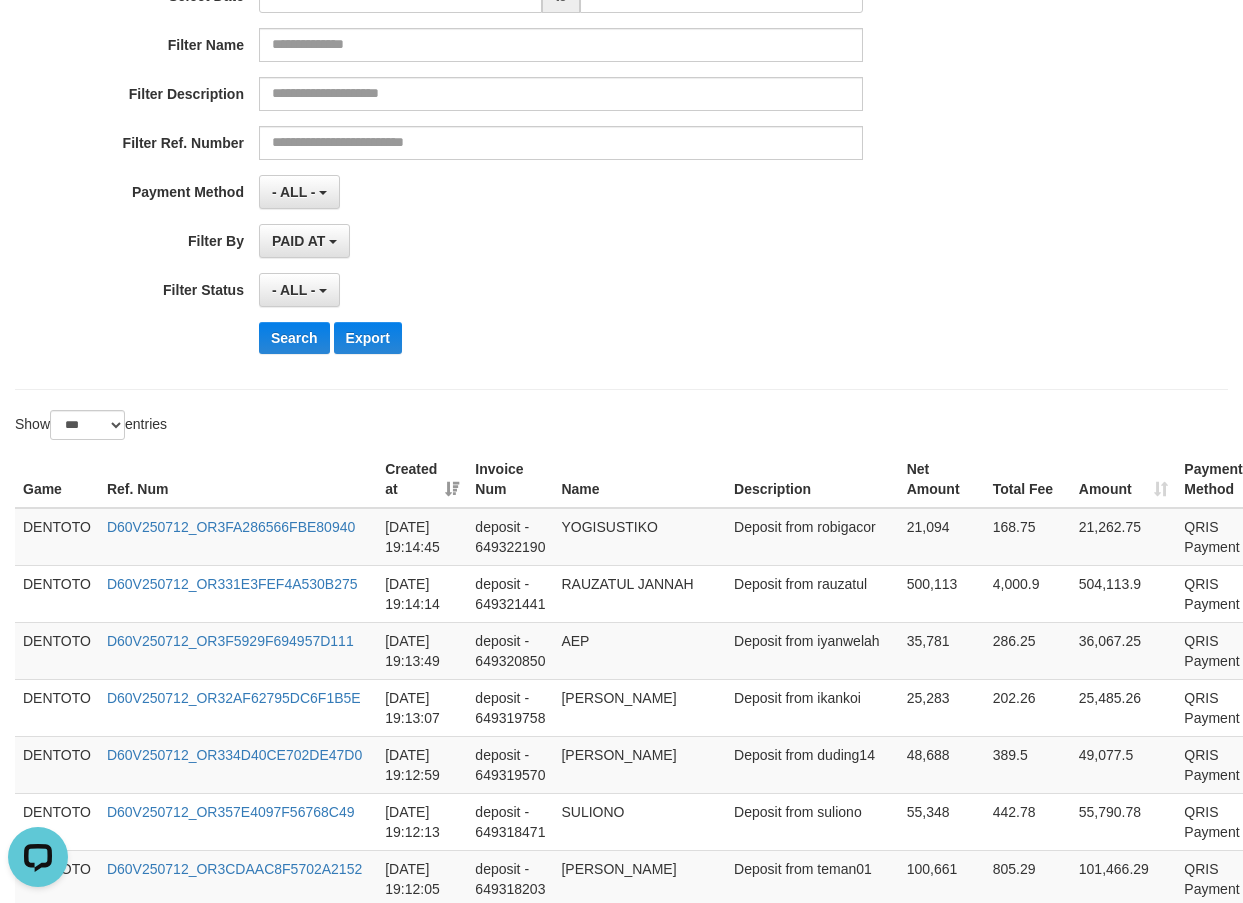 scroll, scrollTop: 333, scrollLeft: 0, axis: vertical 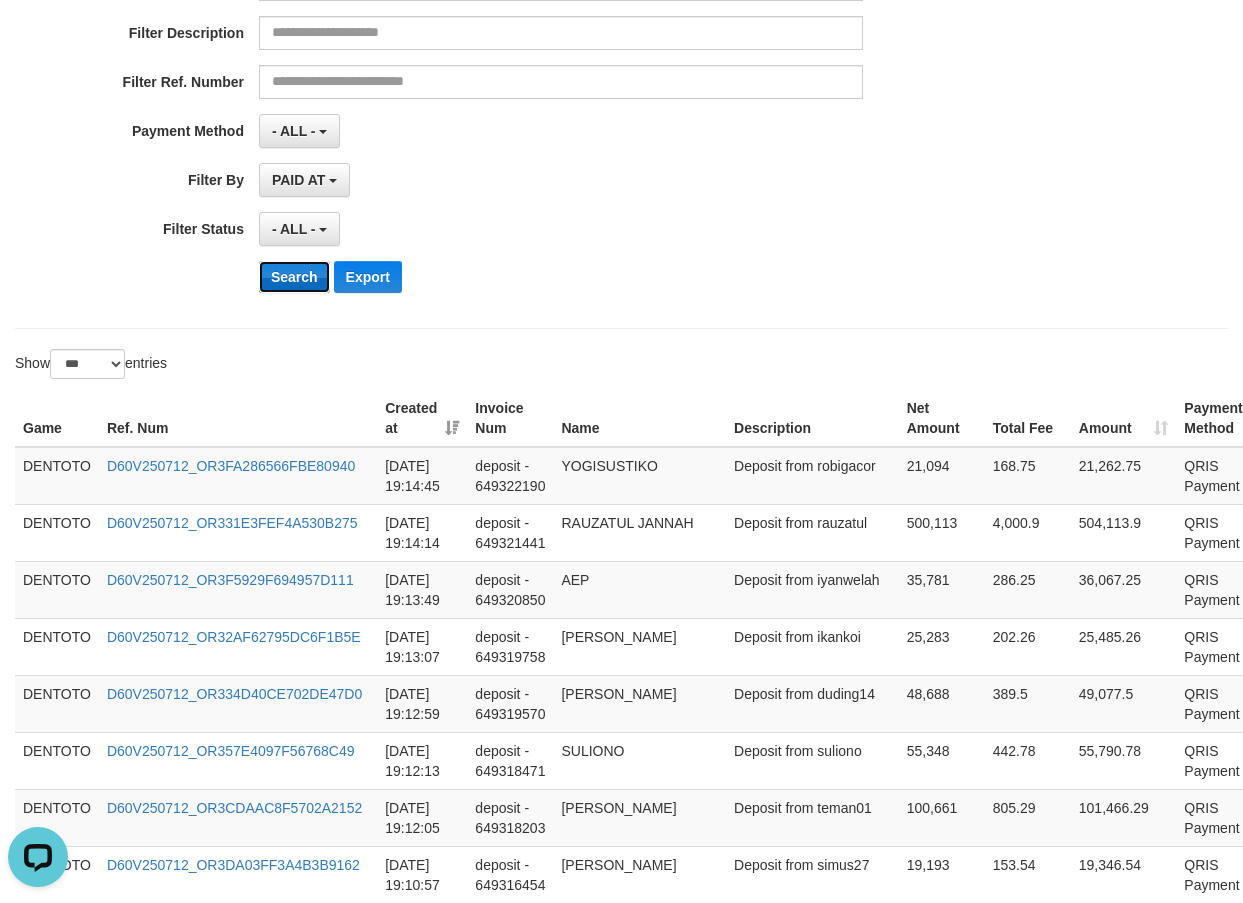 click on "Search" at bounding box center (294, 277) 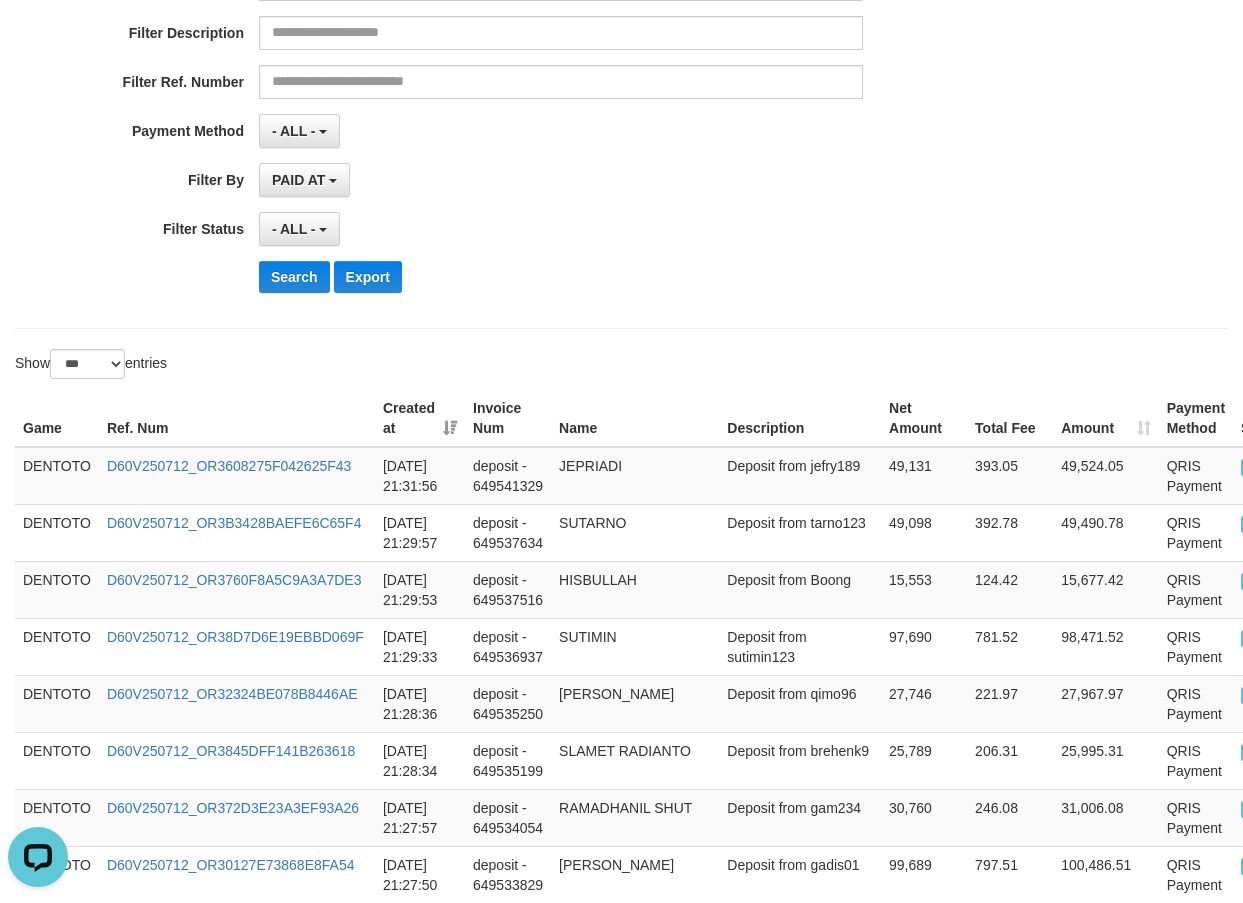 click on "DENTOTO" at bounding box center (57, 476) 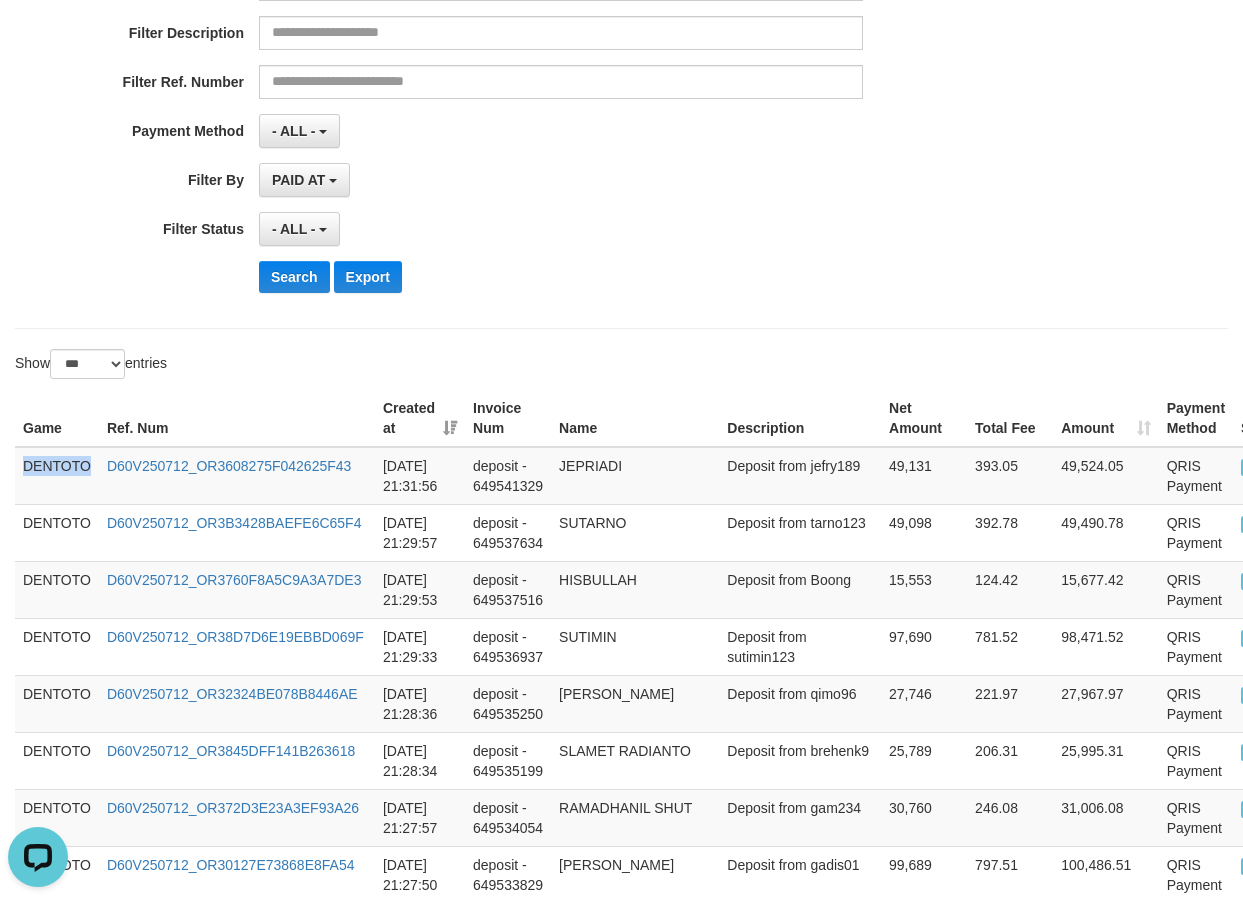 click on "DENTOTO" at bounding box center (57, 476) 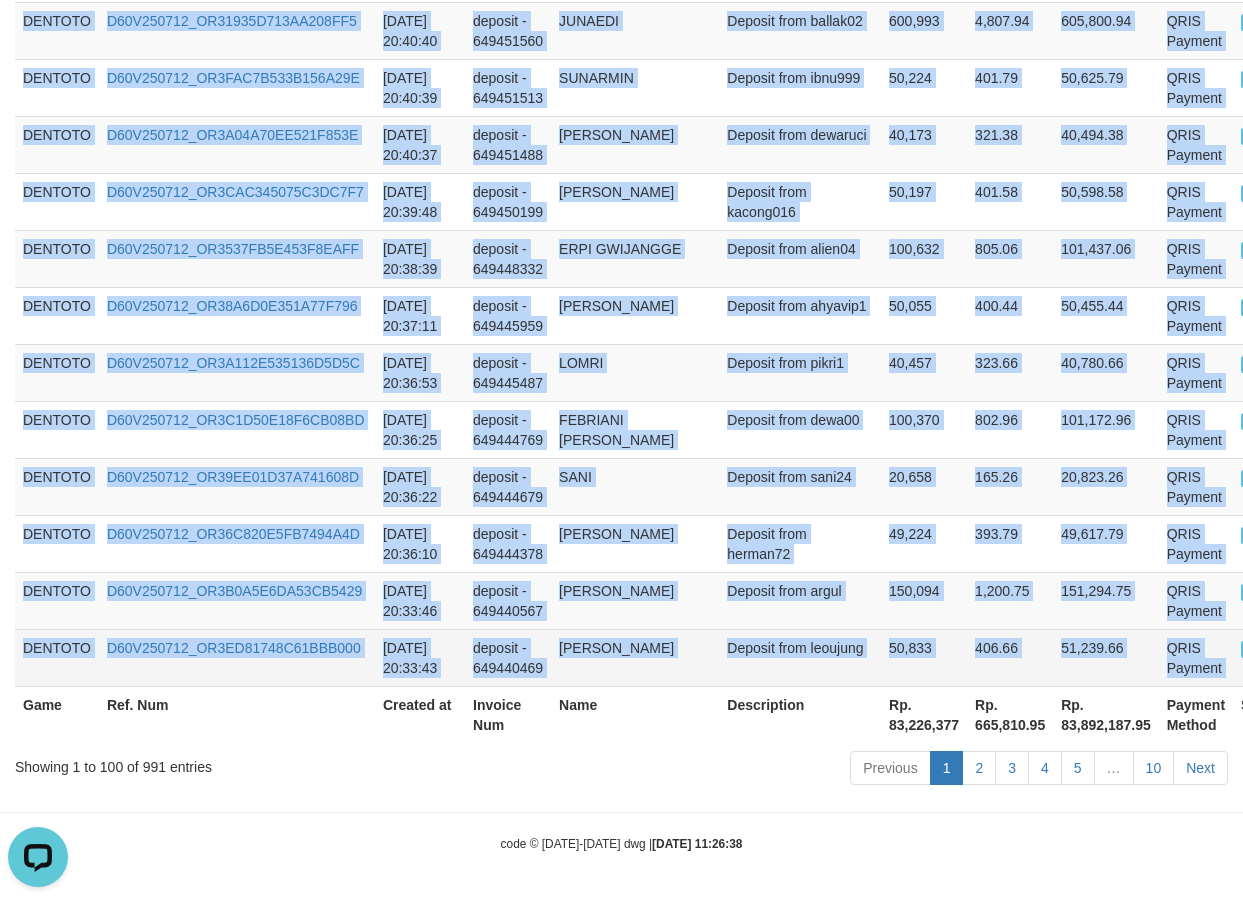 click on "P" at bounding box center (1251, 649) 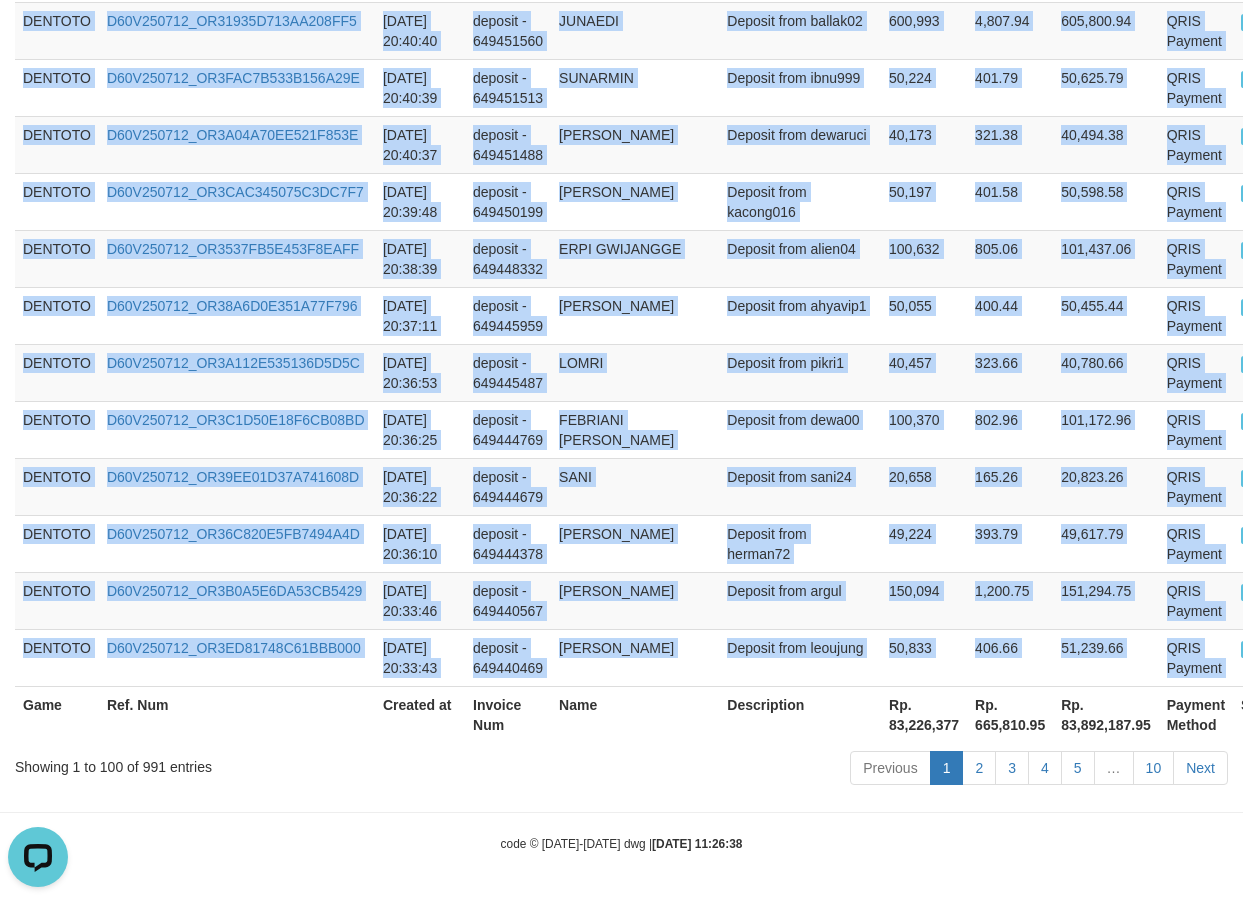 copy on "DENTOTO D60V250712_OR3608275F042625F43 2025-07-12 21:31:56 deposit - 649541329 JEPRIADI Deposit from jefry189 49,131 393.05 49,524.05 QRIS Payment P   DENTOTO D60V250712_OR3B3428BAEFE6C65F4 2025-07-12 21:29:57 deposit - 649537634 SUTARNO Deposit from tarno123 49,098 392.78 49,490.78 QRIS Payment P   DENTOTO D60V250712_OR3760F8A5C9A3A7DE3 2025-07-12 21:29:53 deposit - 649537516 HISBULLAH Deposit from Boong 15,553 124.42 15,677.42 QRIS Payment P   DENTOTO D60V250712_OR38D7D6E19EBBD069F 2025-07-12 21:29:33 deposit - 649536937 SUTIMIN Deposit from sutimin123 97,690 781.52 98,471.52 QRIS Payment P   DENTOTO D60V250712_OR32324BE078B8446AE 2025-07-12 21:28:36 deposit - 649535250 NUROKIM SISWANTO Deposit from qimo96 27,746 221.97 27,967.97 QRIS Payment P   DENTOTO D60V250712_OR3845DFF141B263618 2025-07-12 21:28:34 deposit - 649535199 SLAMET RADIANTO Deposit from brehenk9 25,789 206.31 25,995.31 QRIS Payment P   DENTOTO D60V250712_OR372D3E23A3EF93A26 2025-07-12 21:27:57 deposit - 649534054 RAMADHANIL SHUT Deposit f..." 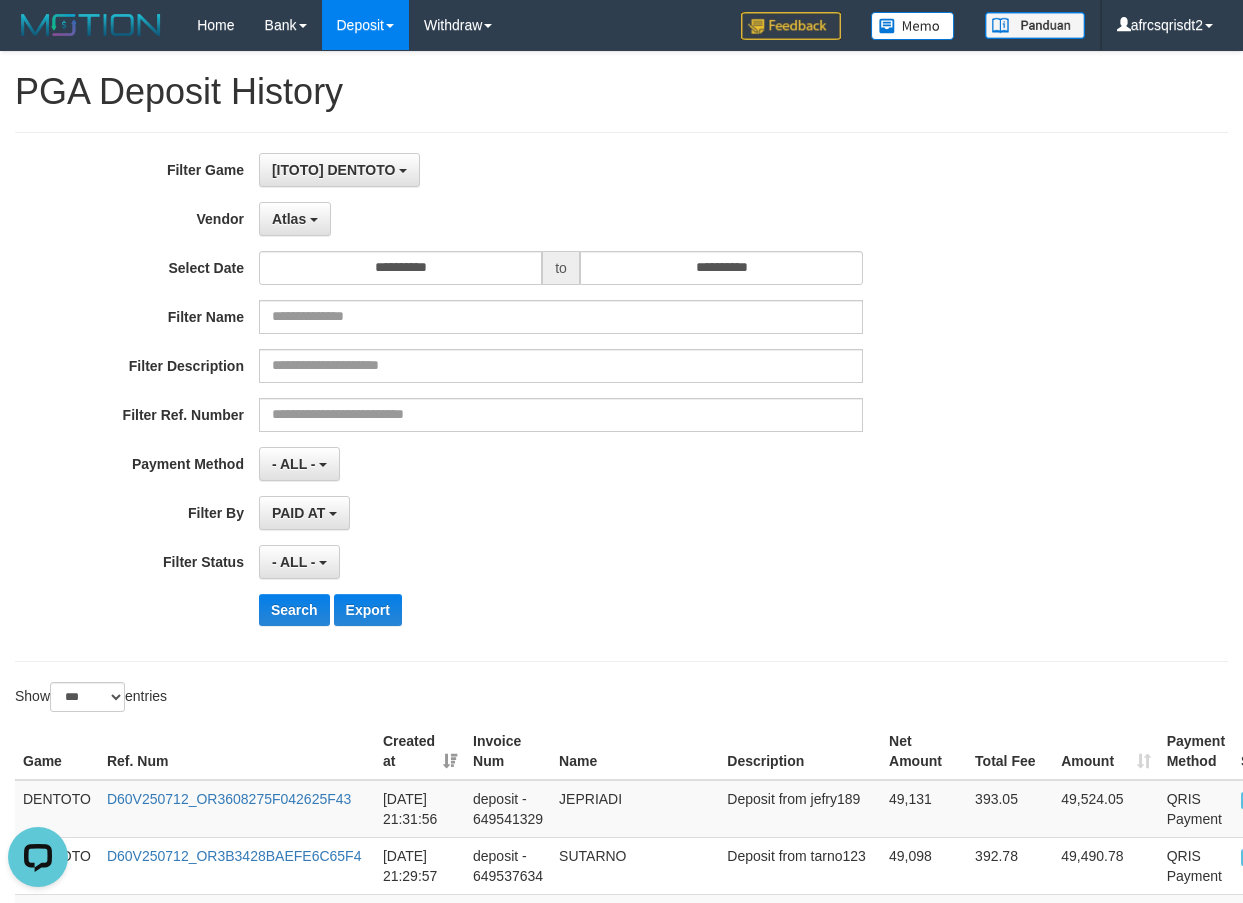 drag, startPoint x: 989, startPoint y: 164, endPoint x: 1229, endPoint y: 121, distance: 243.82166 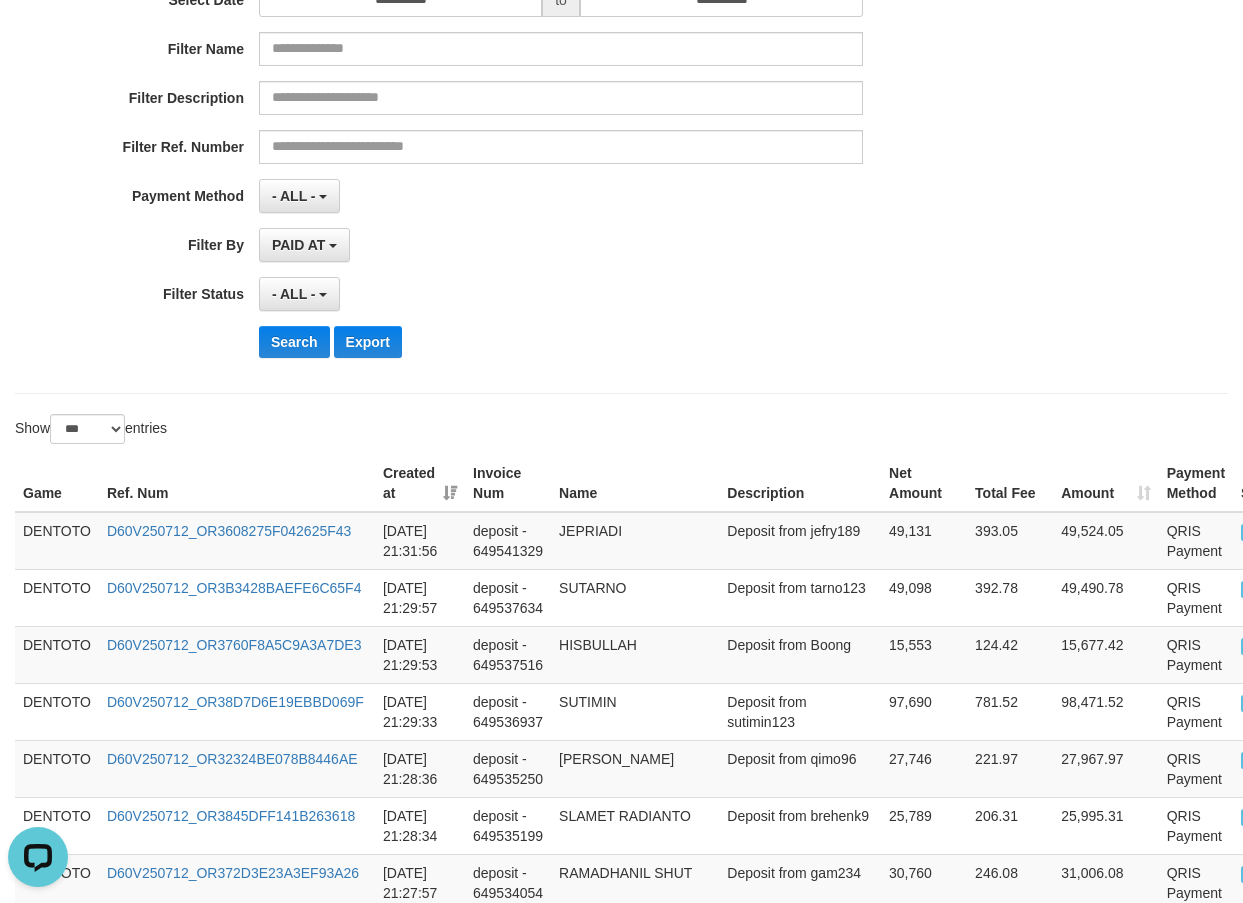 scroll, scrollTop: 333, scrollLeft: 0, axis: vertical 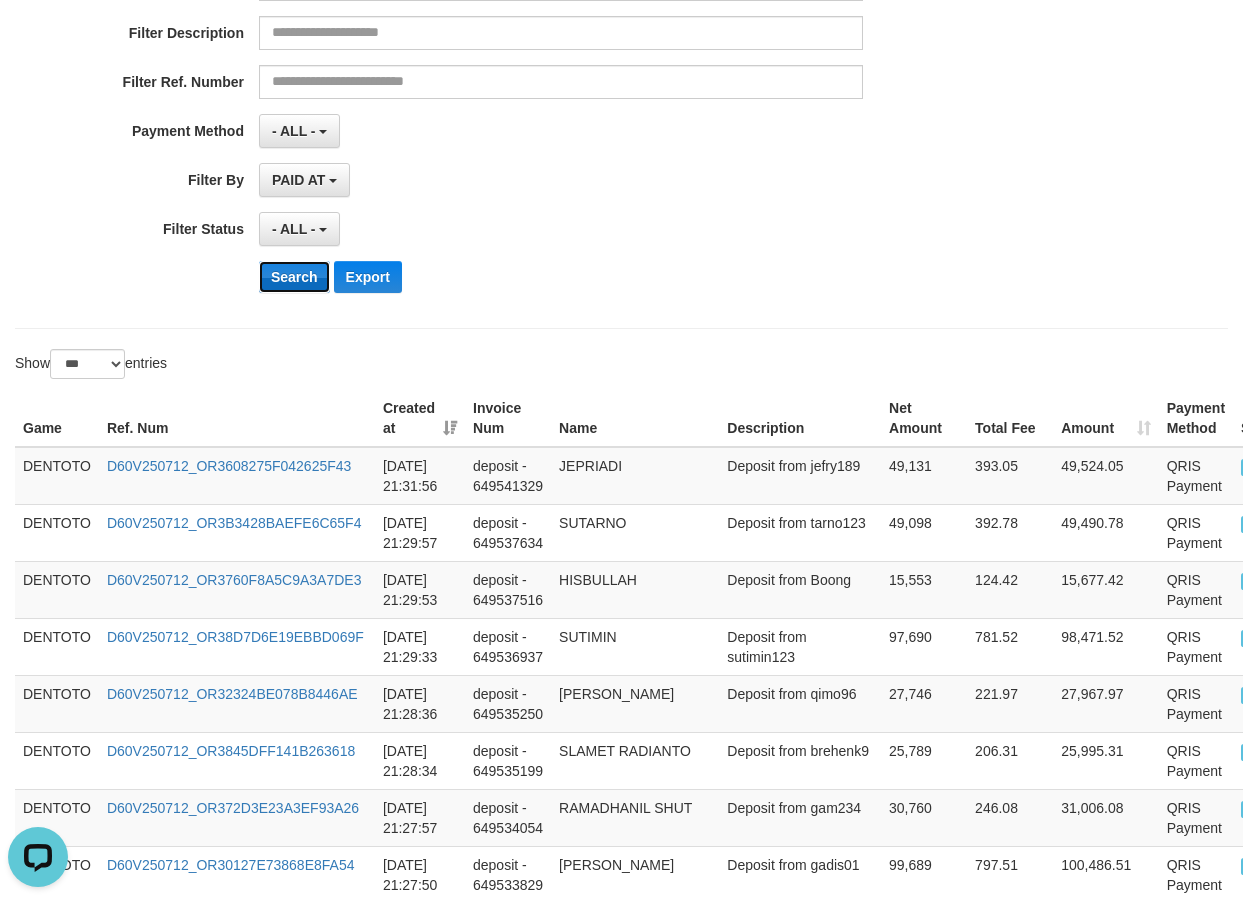 click on "Search" at bounding box center (294, 277) 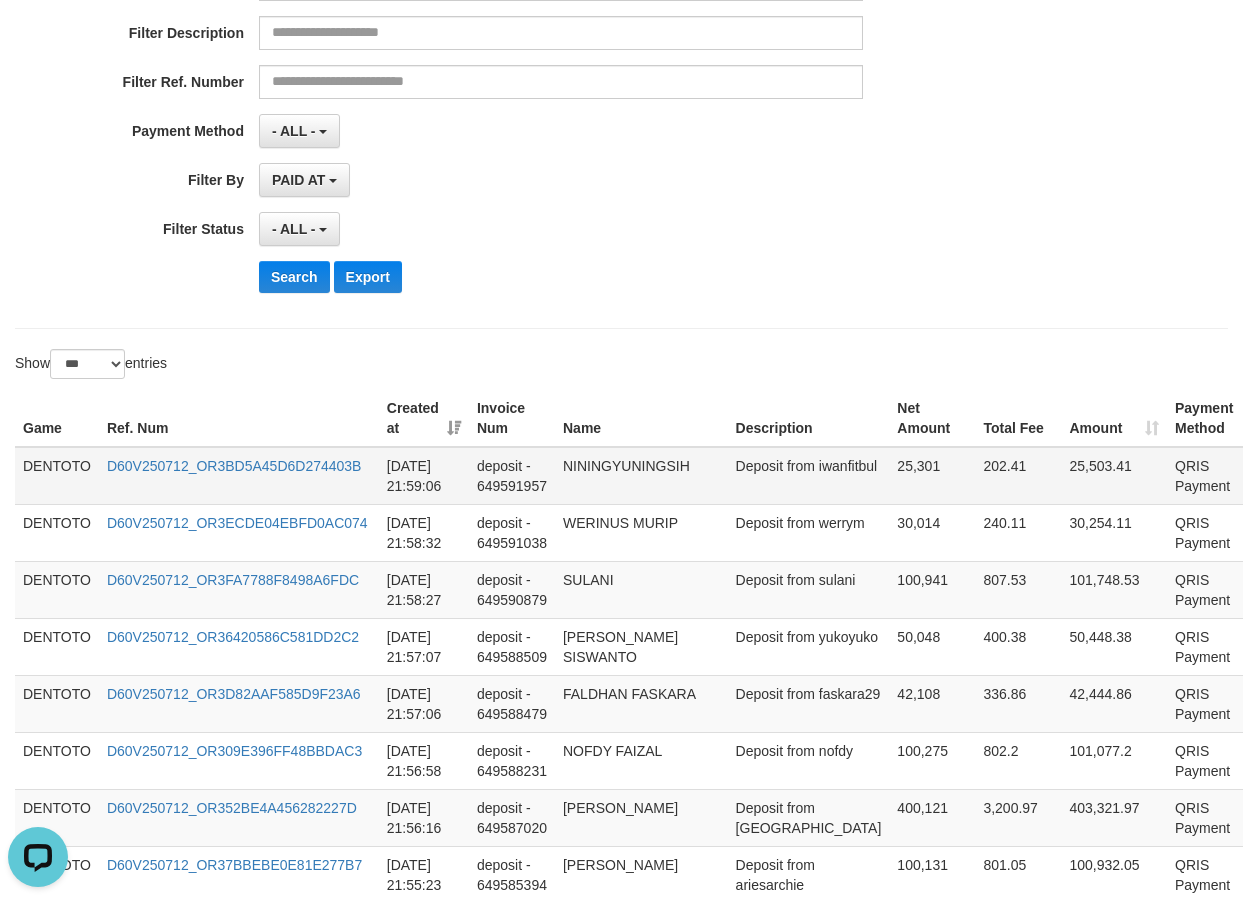 click on "DENTOTO" at bounding box center (57, 476) 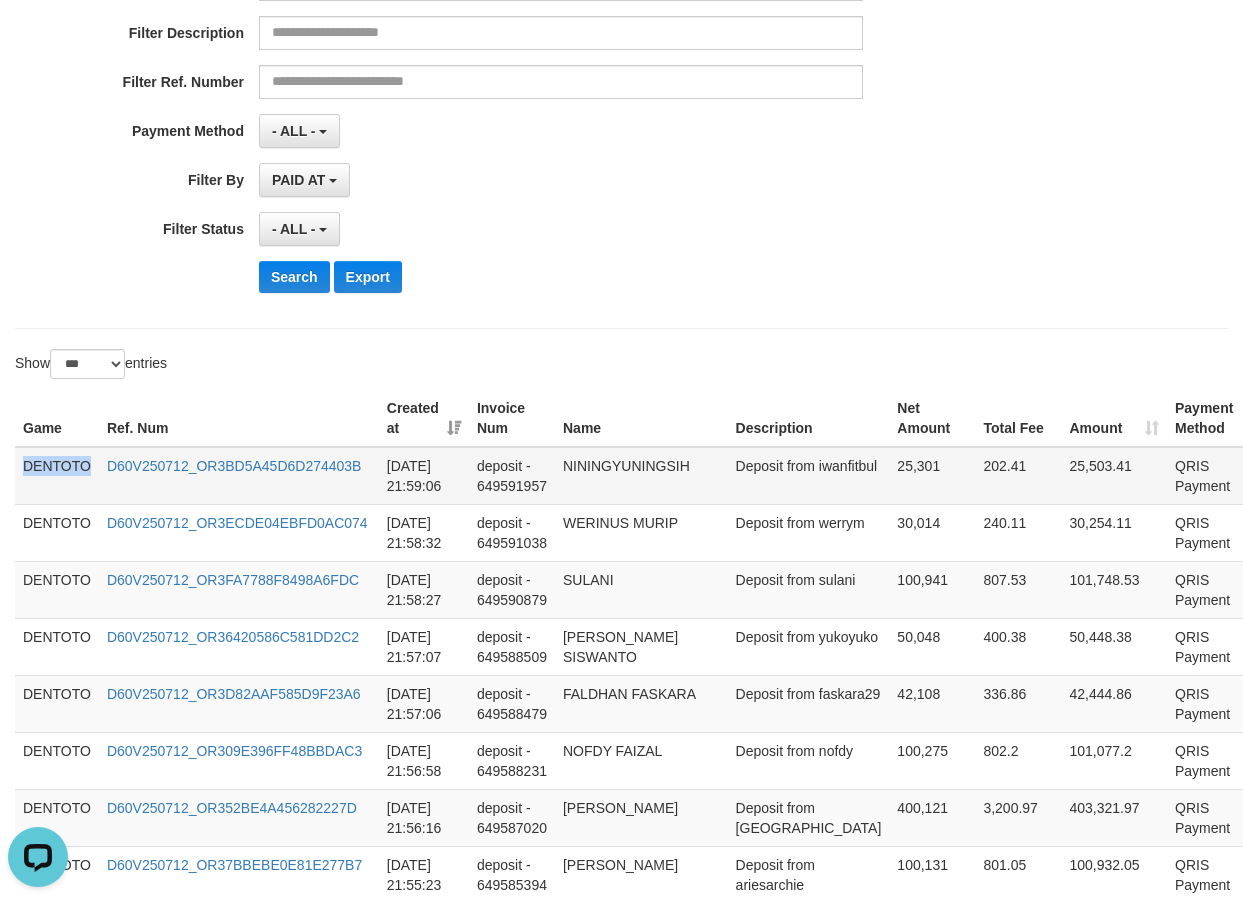click on "DENTOTO" at bounding box center (57, 476) 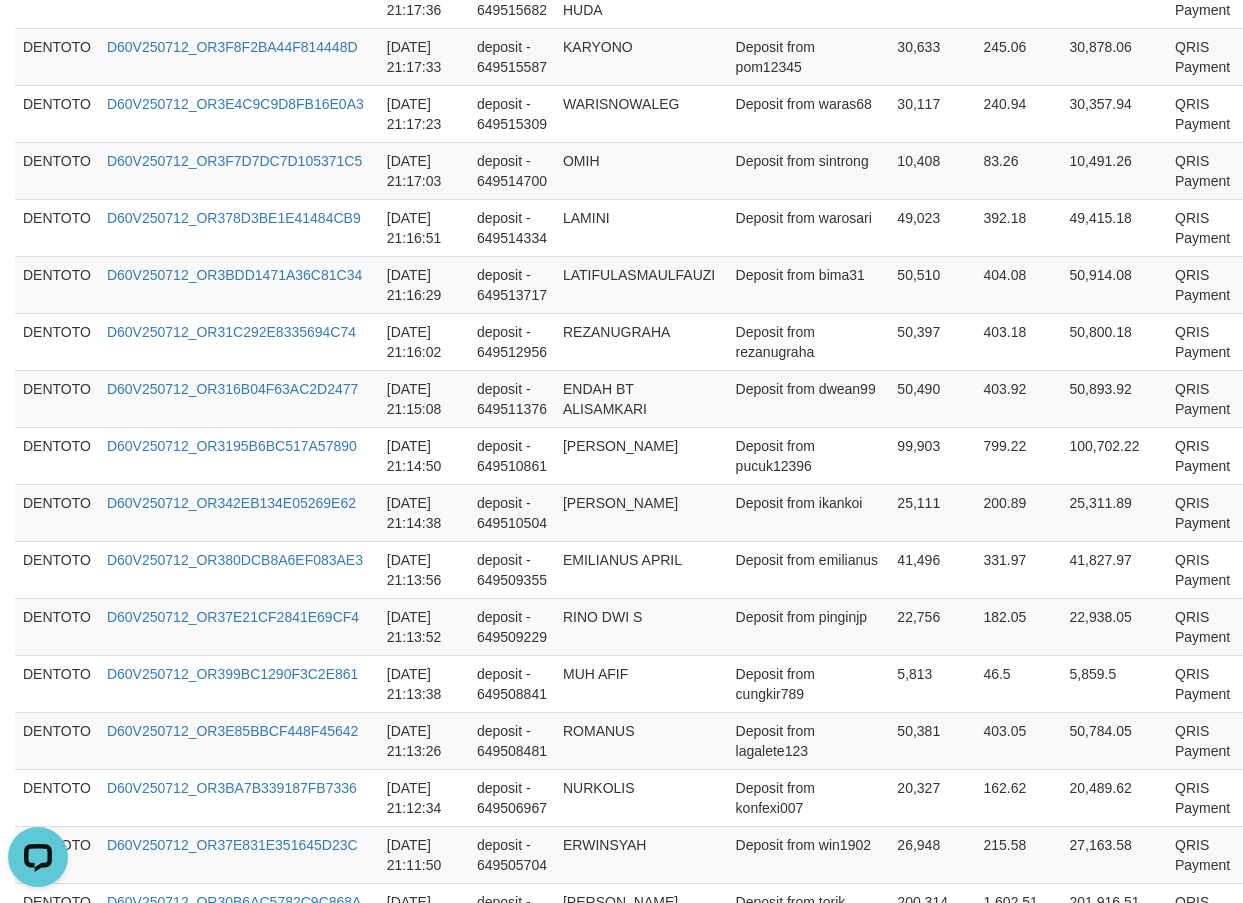 scroll, scrollTop: 5794, scrollLeft: 0, axis: vertical 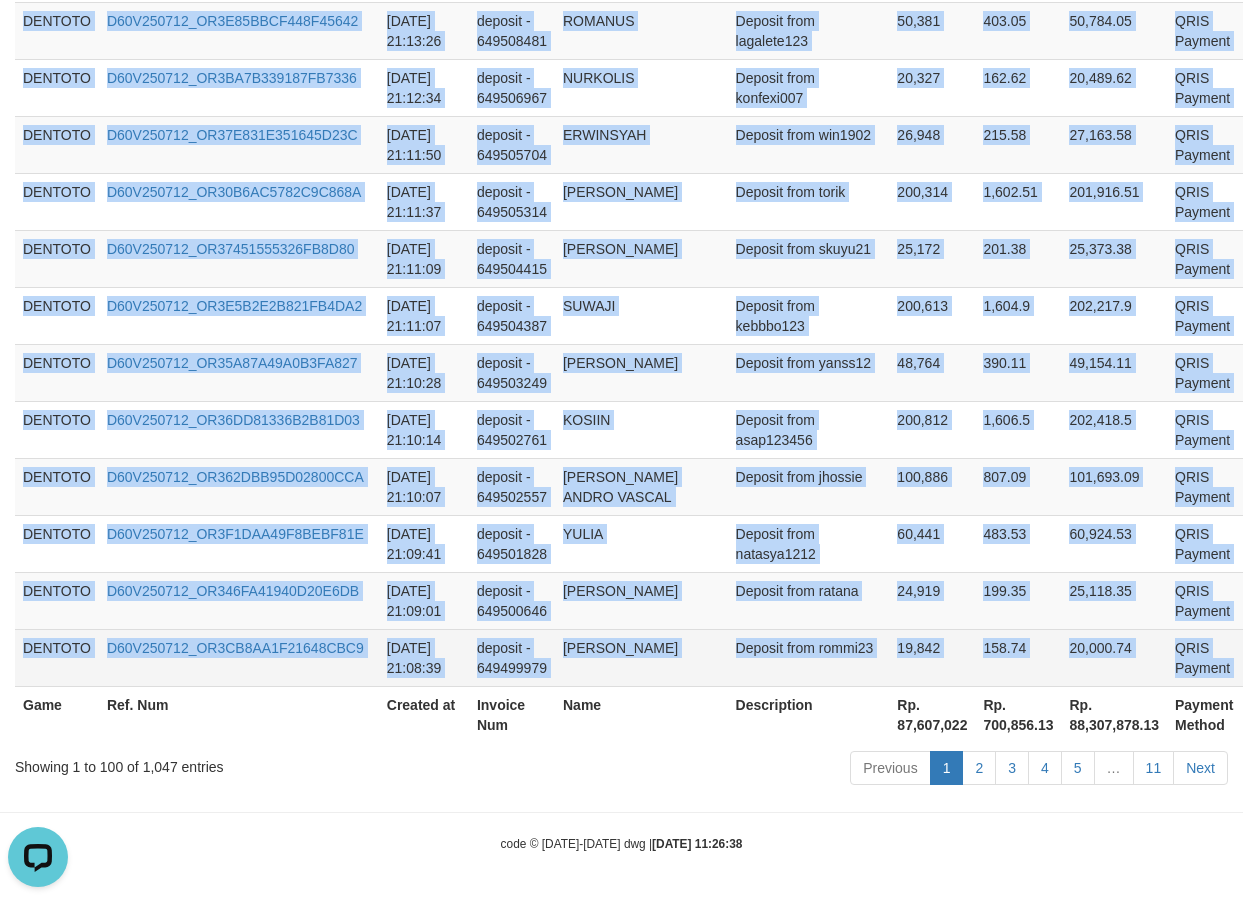 click on "P" at bounding box center [1259, 649] 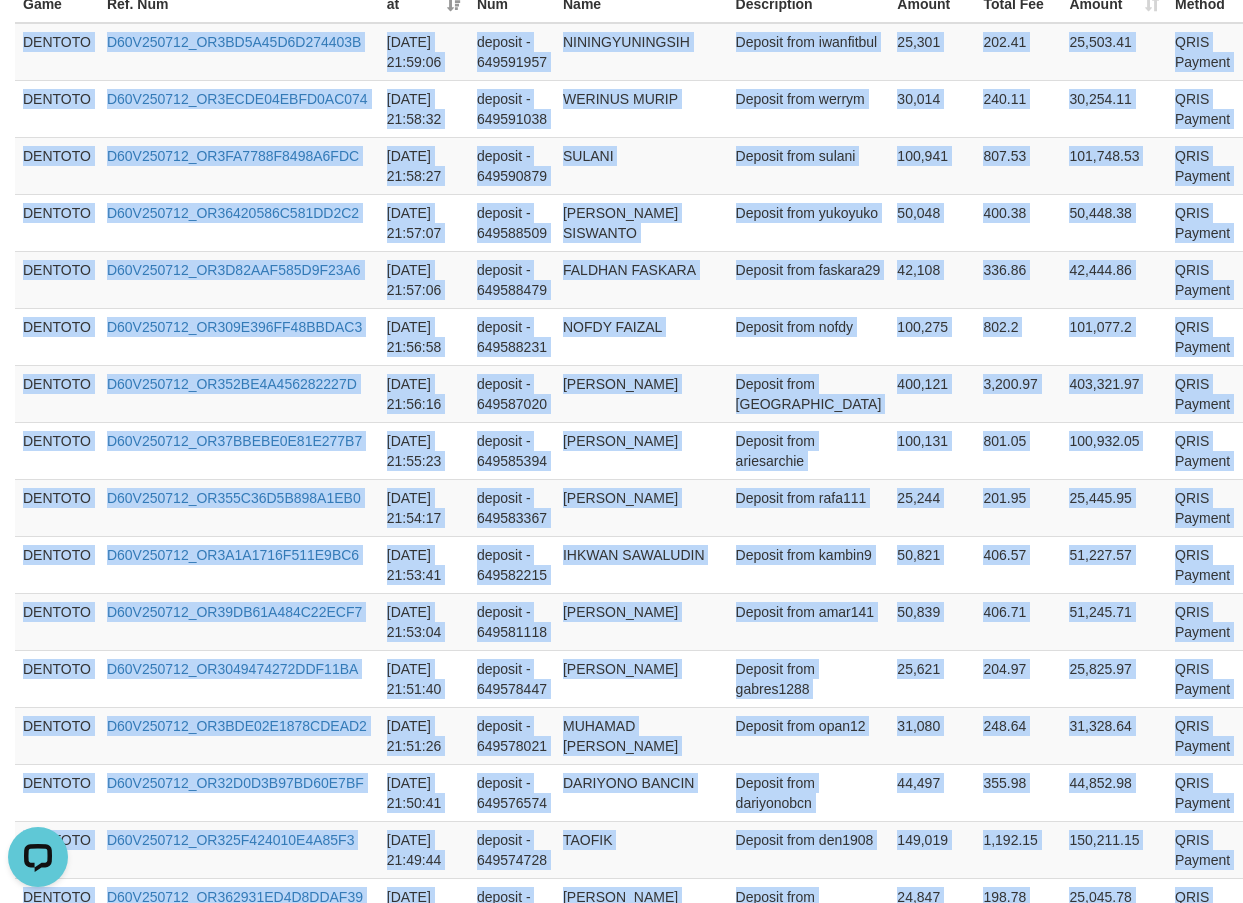 scroll, scrollTop: 0, scrollLeft: 0, axis: both 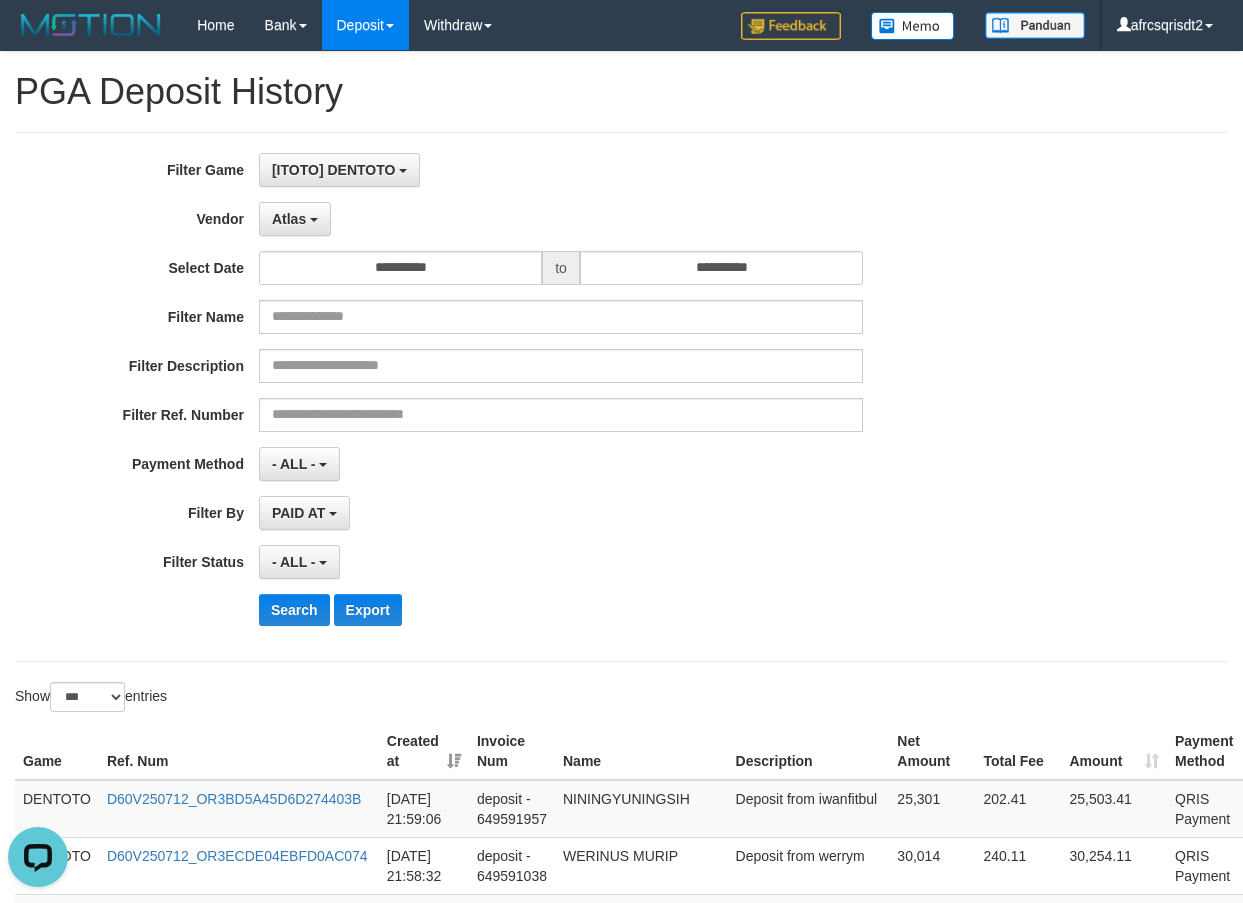 click on "**********" at bounding box center [621, 397] 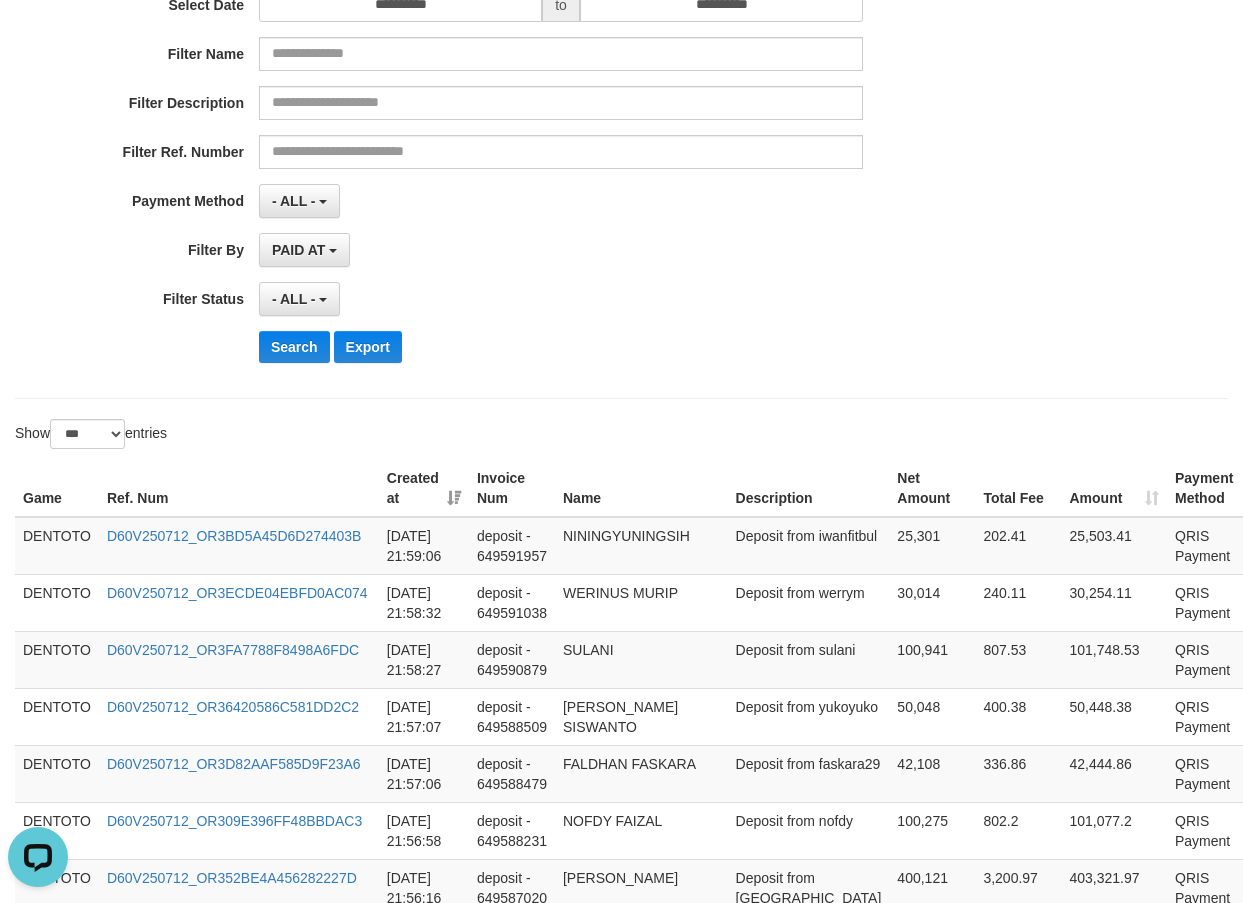 scroll, scrollTop: 333, scrollLeft: 0, axis: vertical 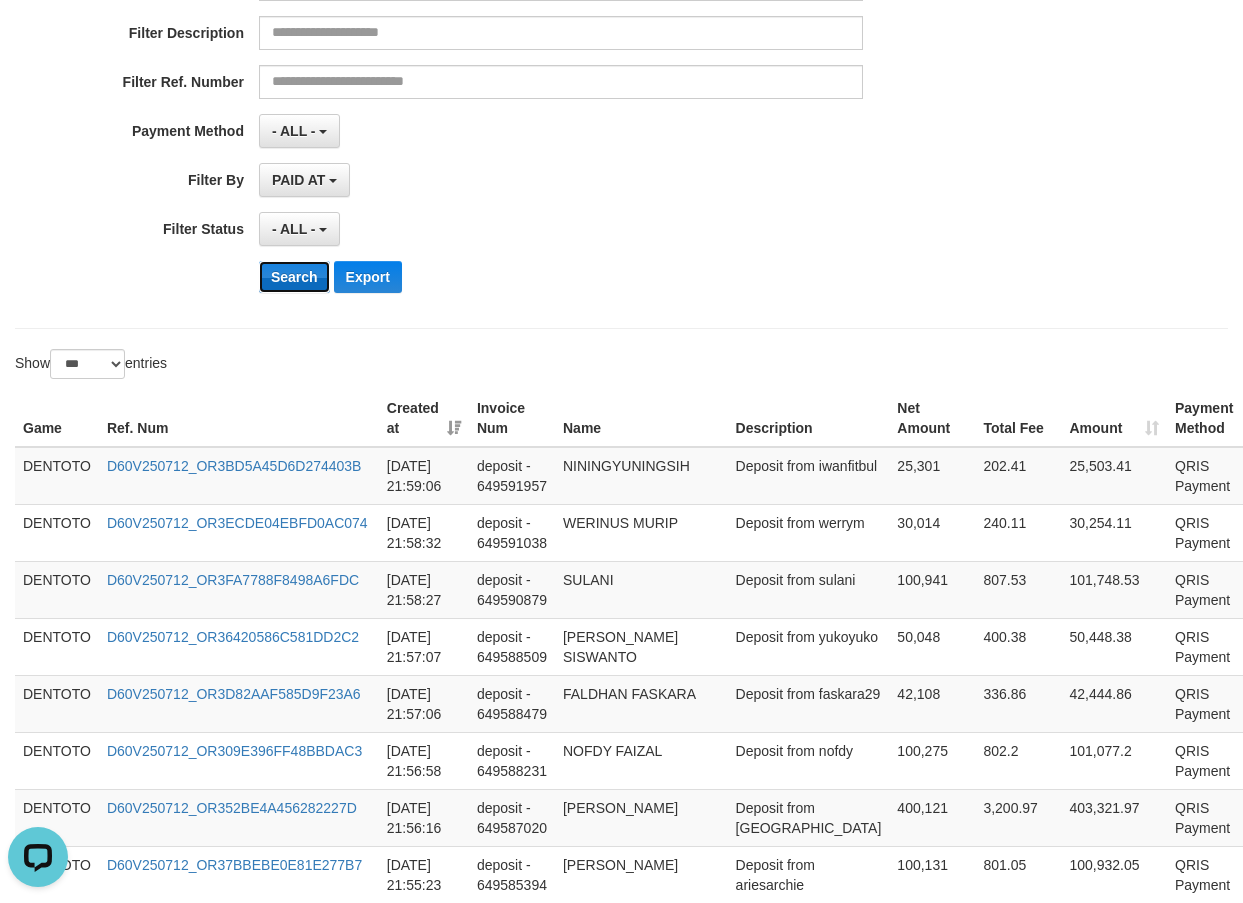 click on "Search" at bounding box center (294, 277) 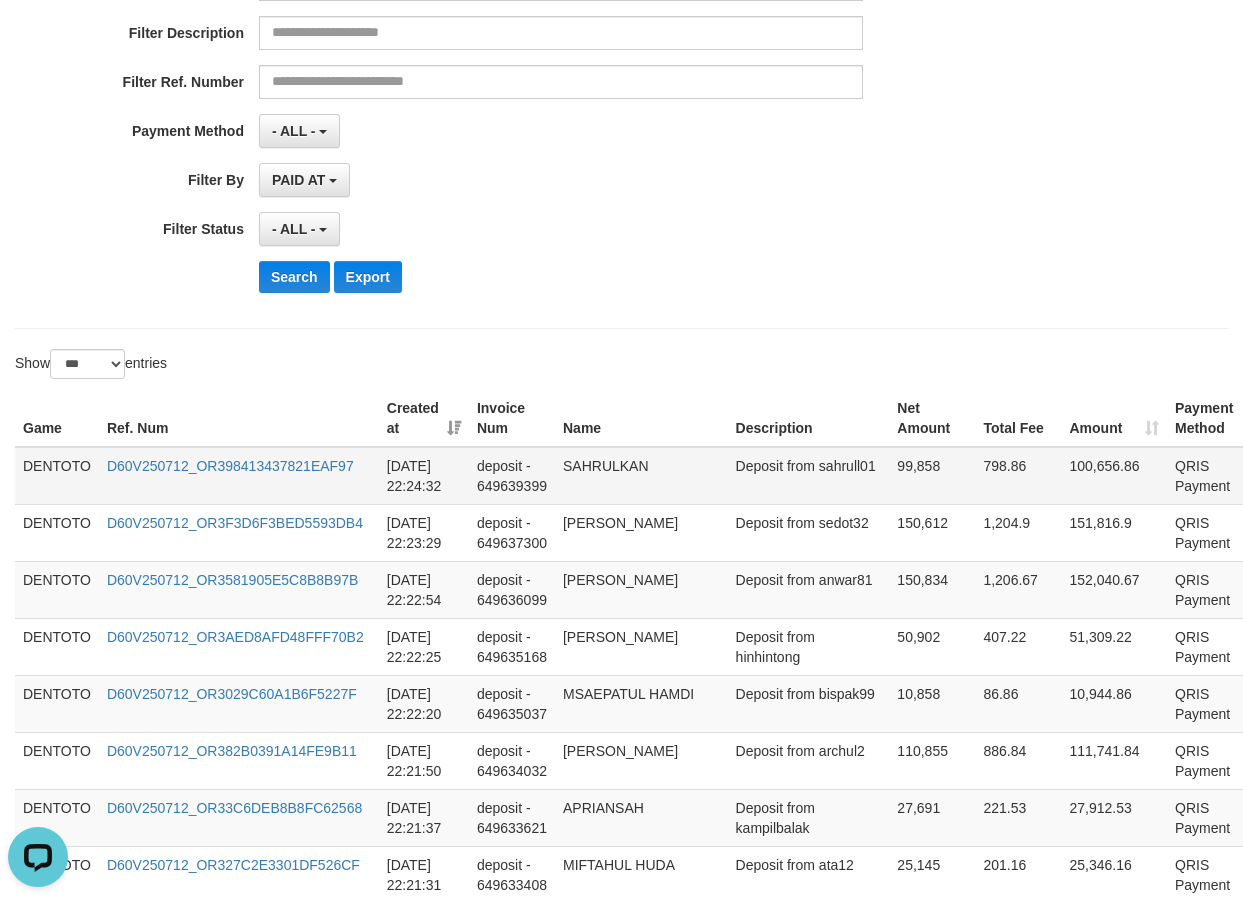 click on "DENTOTO" at bounding box center [57, 476] 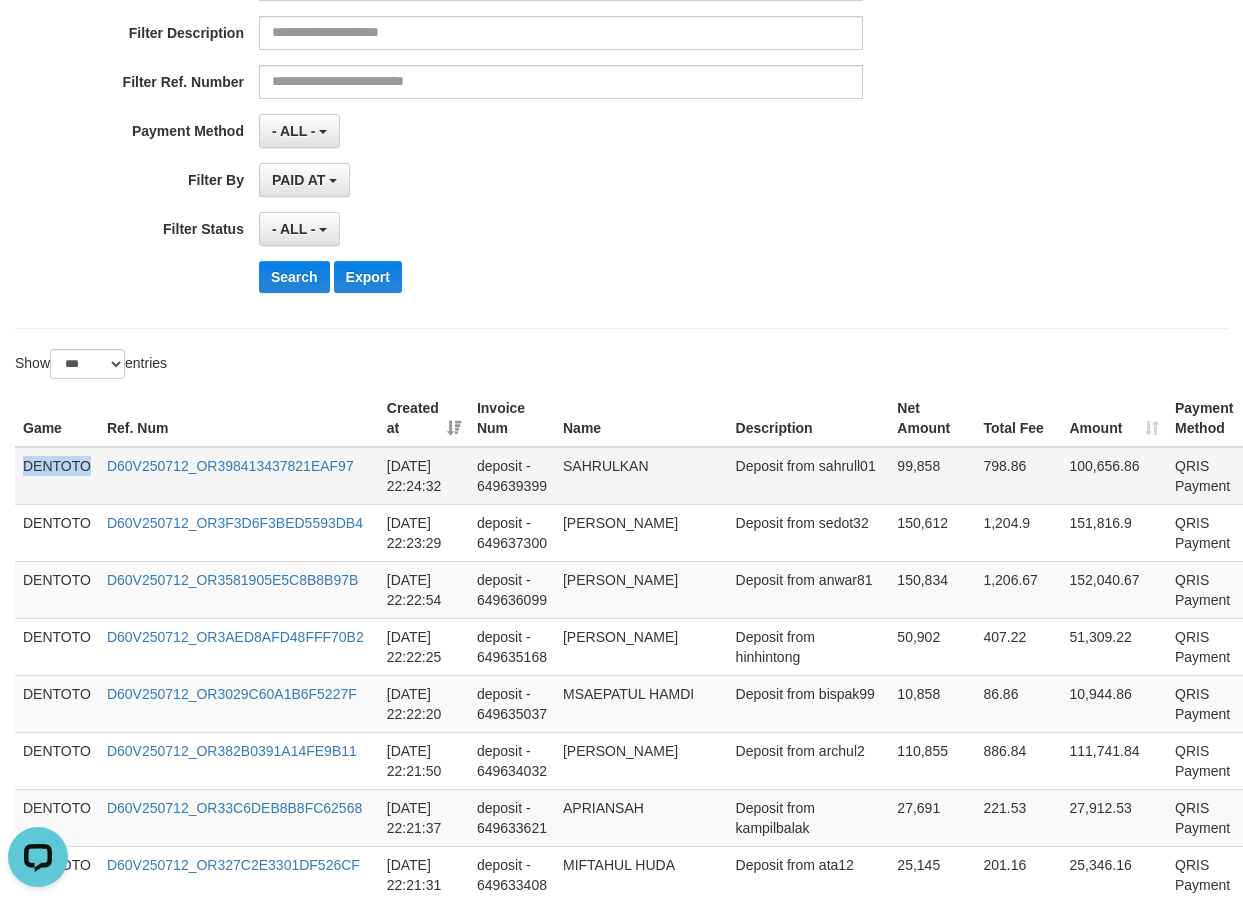 click on "DENTOTO" at bounding box center [57, 476] 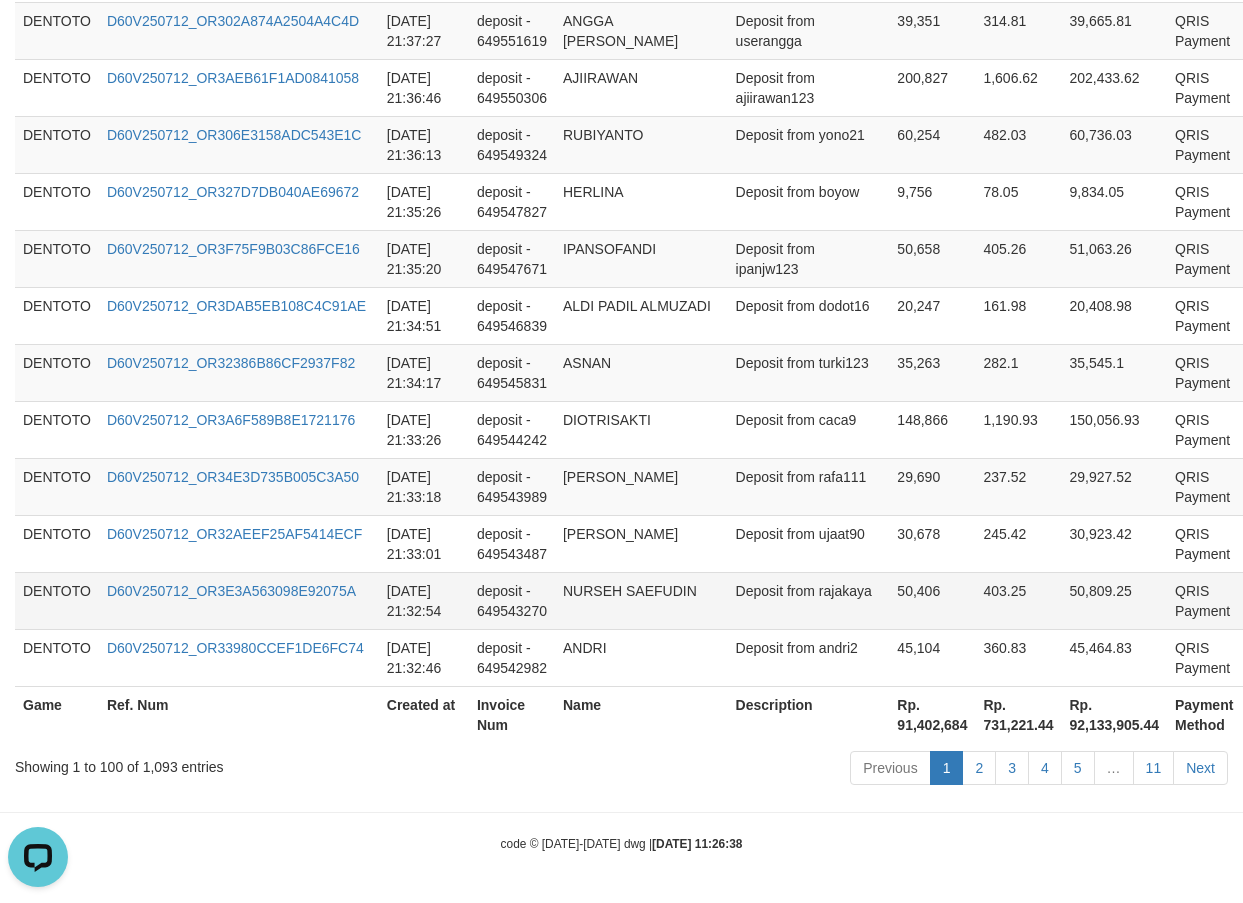 scroll, scrollTop: 5814, scrollLeft: 0, axis: vertical 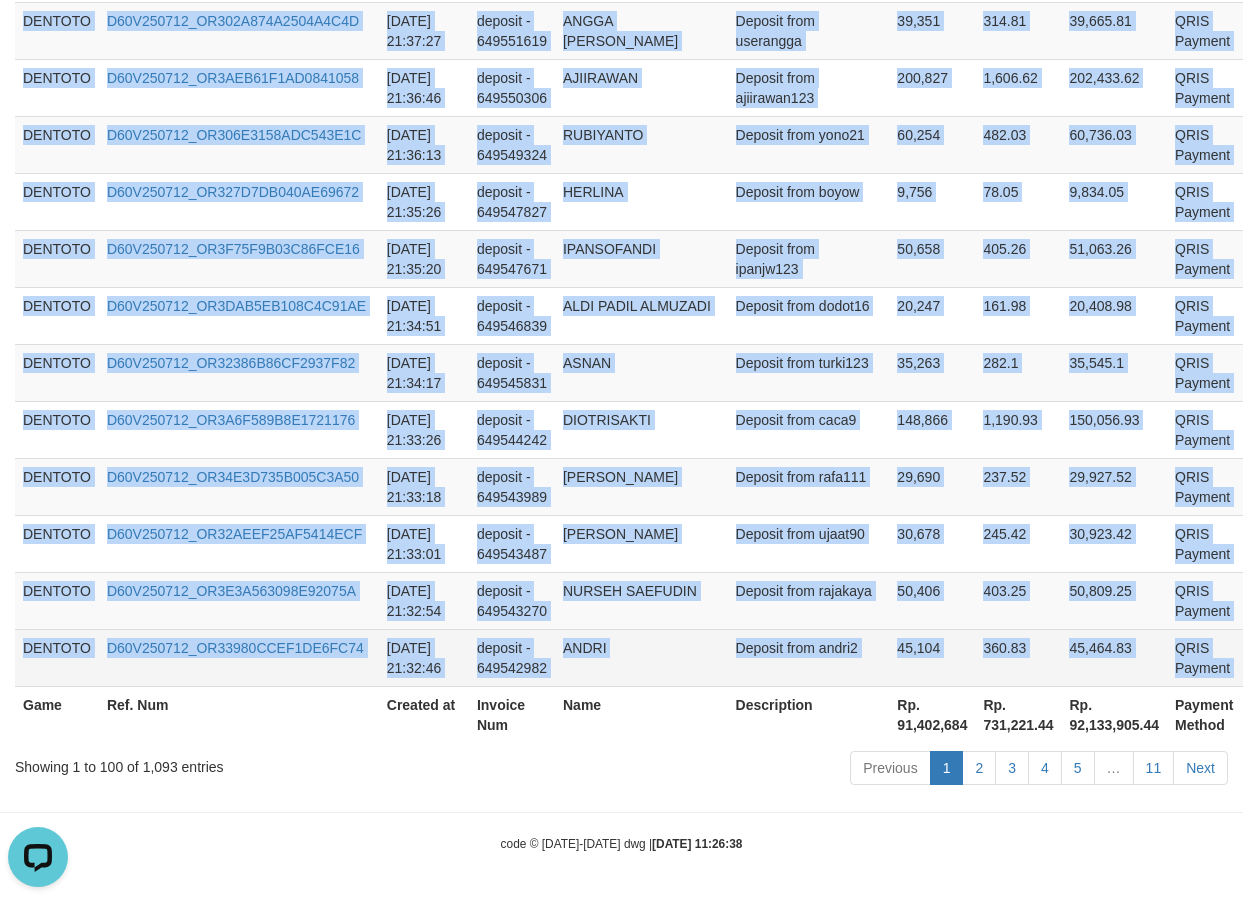 click on "P" at bounding box center [1270, 657] 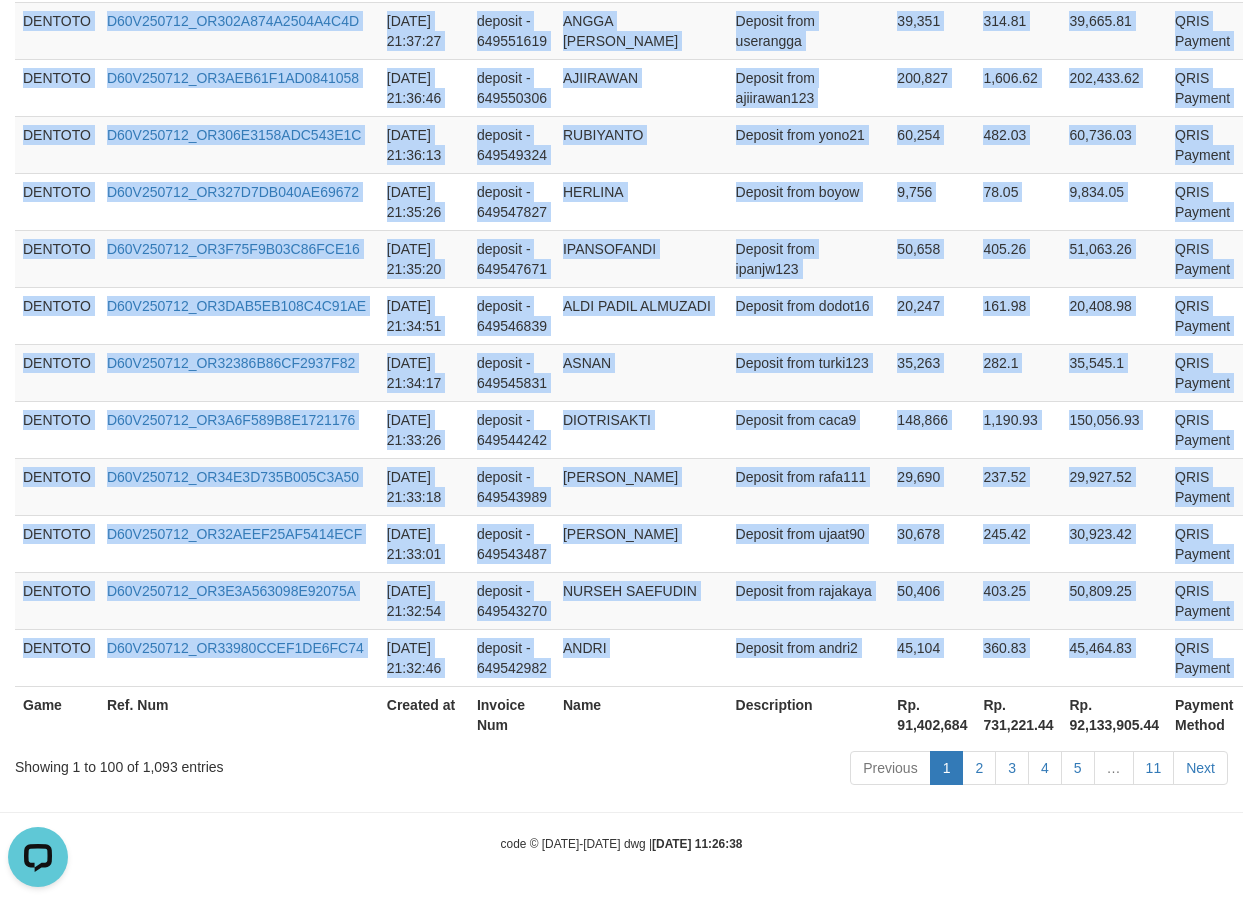 copy on "DENTOTO D60V250712_OR398413437821EAF97 2025-07-12 22:24:32 deposit - 649639399 SAHRULKAN Deposit from sahrull01 99,858 798.86 100,656.86 QRIS Payment P   DENTOTO D60V250712_OR3F3D6F3BED5593DB4 2025-07-12 22:23:29 deposit - 649637300 SIRAD JUDIN Deposit from sedot32 150,612 1,204.9 151,816.9 QRIS Payment P   DENTOTO D60V250712_OR3581905E5C8B8B97B 2025-07-12 22:22:54 deposit - 649636099 MUHAMMAD ANWAR Deposit from anwar81 150,834 1,206.67 152,040.67 QRIS Payment P   DENTOTO D60V250712_OR3AED8AFD48FFF70B2 2025-07-12 22:22:25 deposit - 649635168 ASHAR AJI FRIYAMBODO Deposit from hinhintong 50,902 407.22 51,309.22 QRIS Payment P   DENTOTO D60V250712_OR3029C60A1B6F5227F 2025-07-12 22:22:20 deposit - 649635037 MSAEPATUL HAMDI Deposit from bispak99 10,858 86.86 10,944.86 QRIS Payment P   DENTOTO D60V250712_OR382B0391A14FE9B11 2025-07-12 22:21:50 deposit - 649634032 RAHMATUL ARIFIN Deposit from archul2 110,855 886.84 111,741.84 QRIS Payment P   DENTOTO D60V250712_OR33C6DEB8B8FC62568 2025-07-12 22:21:37 deposit - 64..." 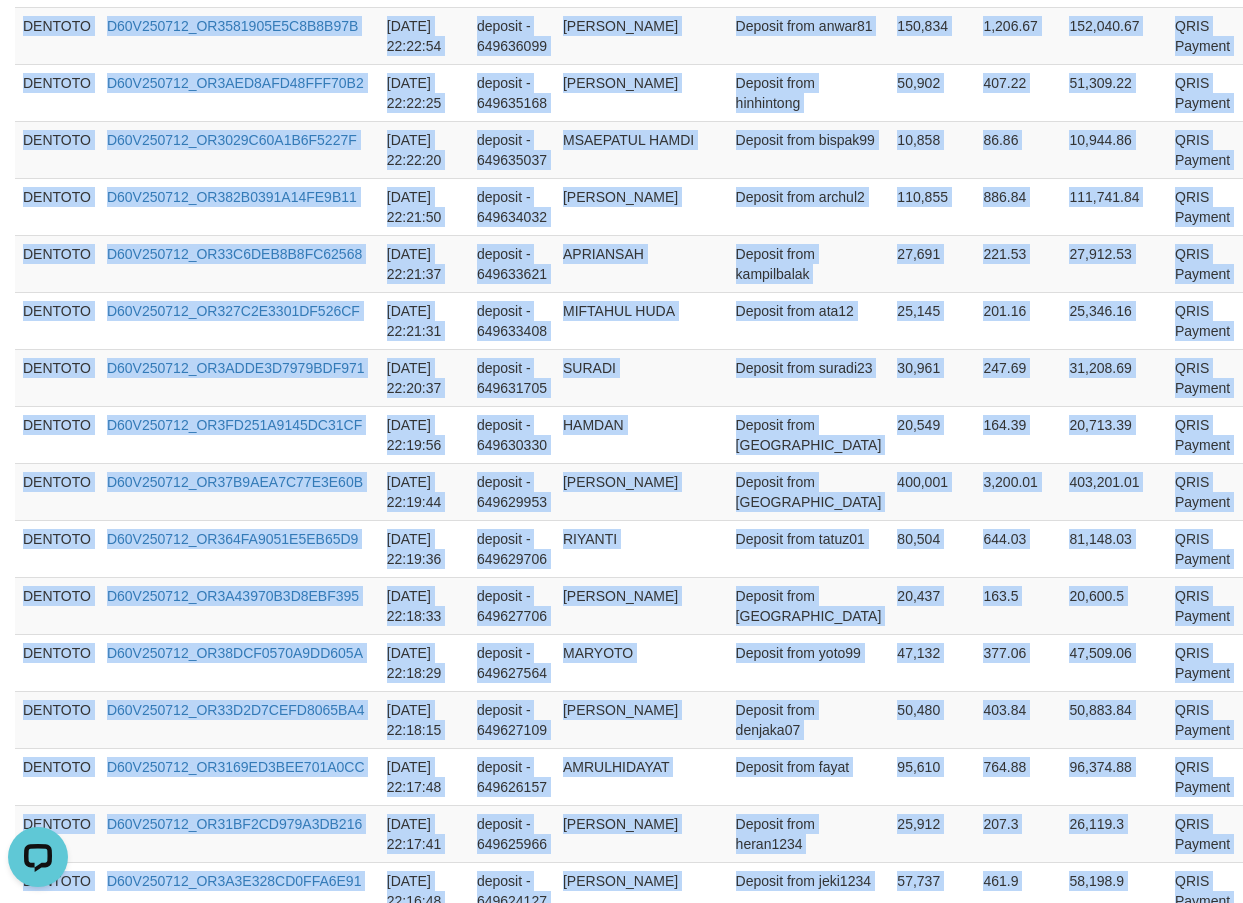 scroll, scrollTop: 0, scrollLeft: 0, axis: both 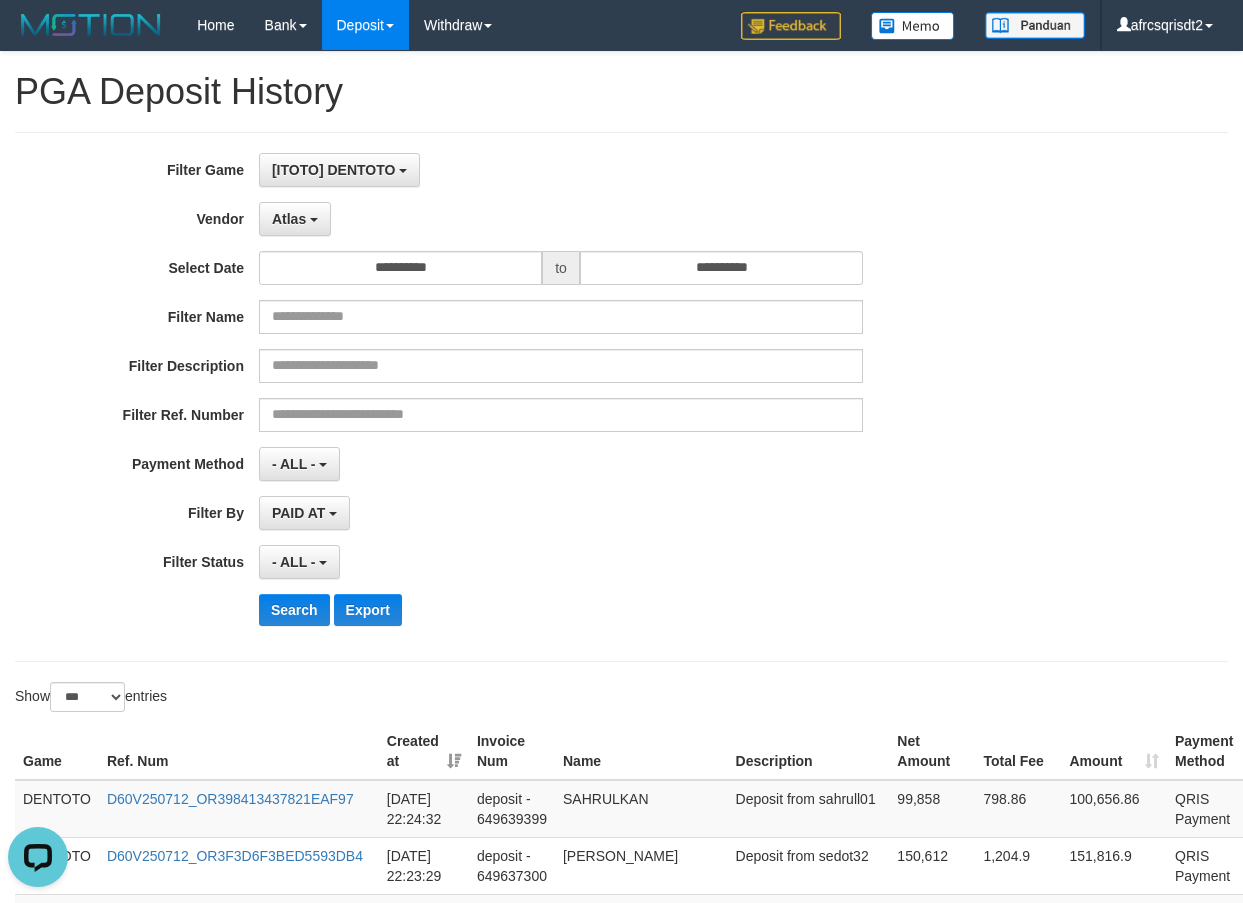 click on "**********" at bounding box center (518, 170) 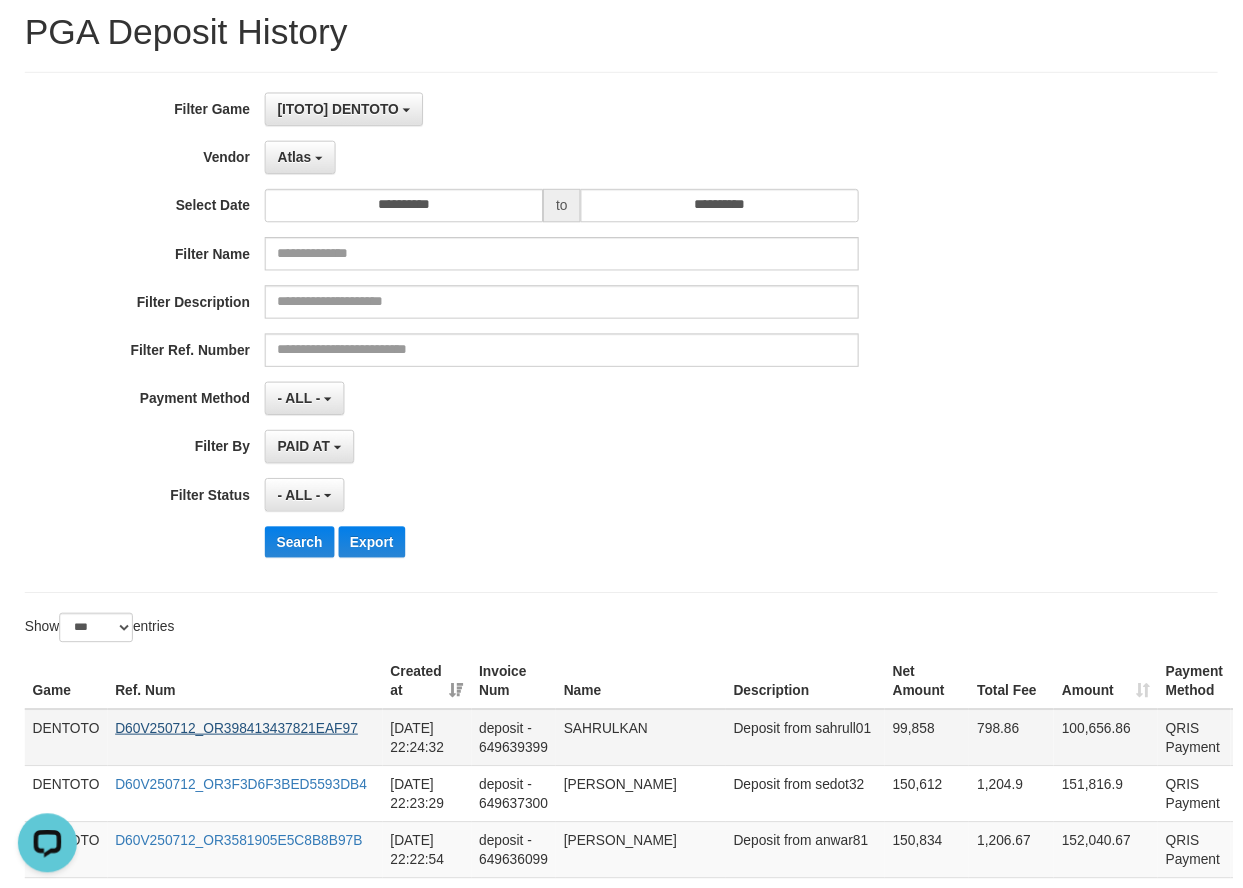 scroll, scrollTop: 333, scrollLeft: 0, axis: vertical 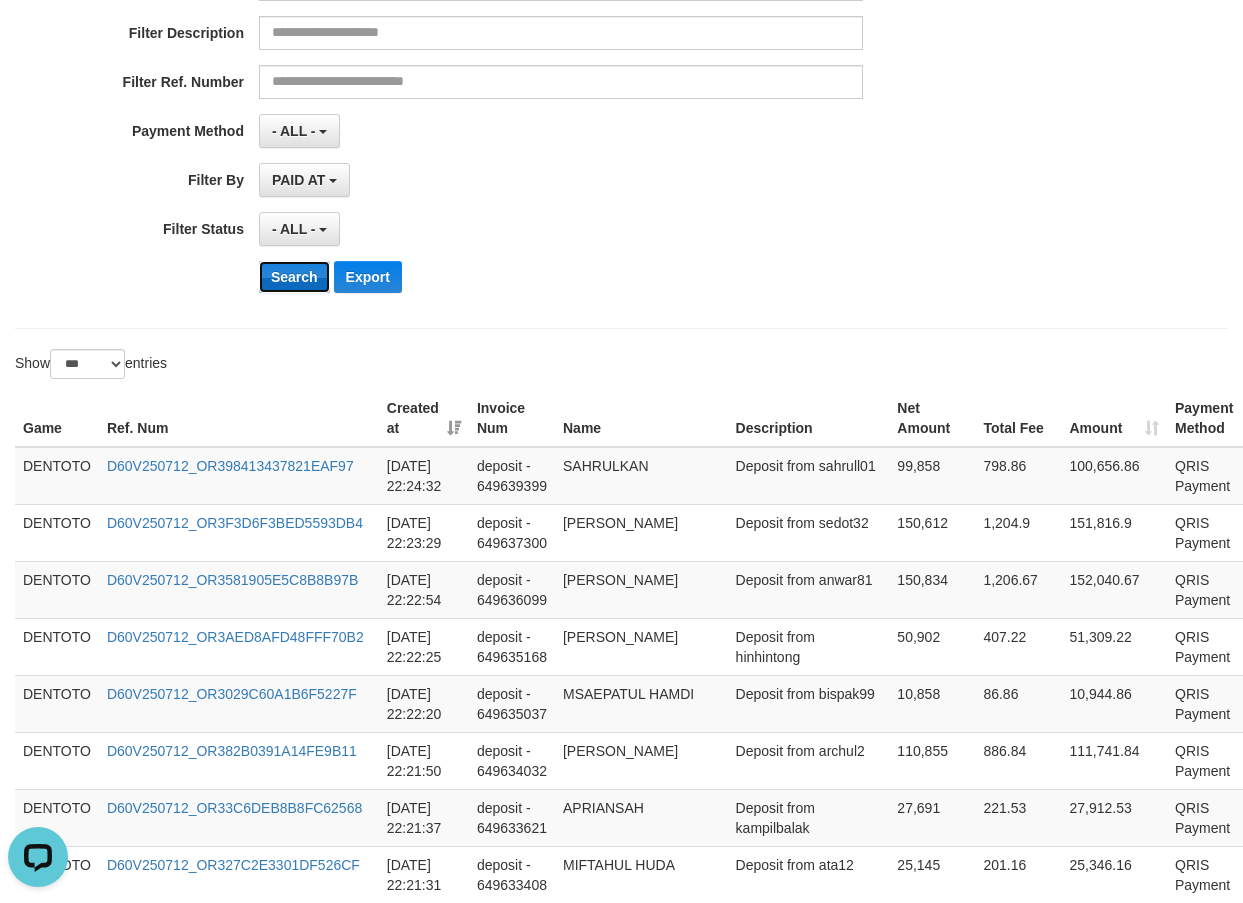 click on "Search" at bounding box center (294, 277) 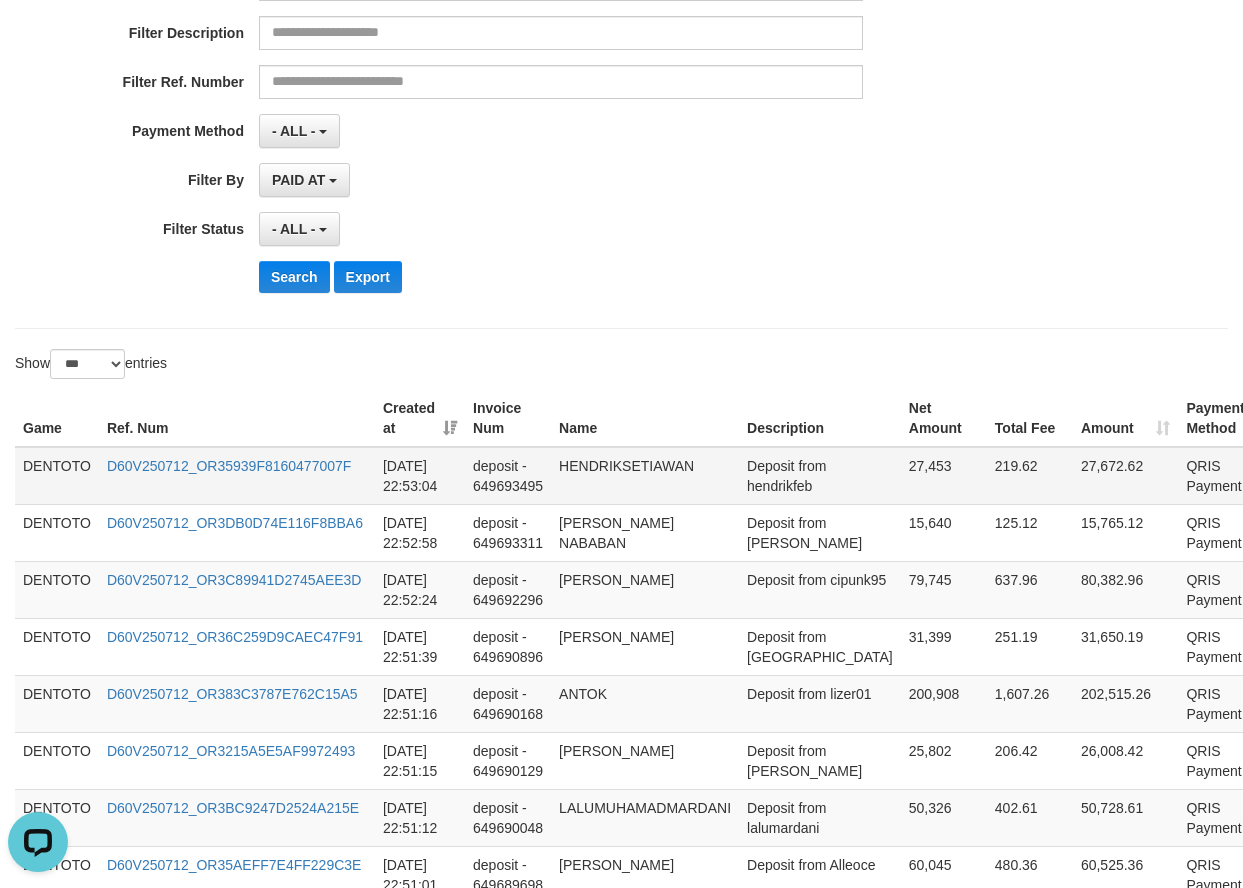 click on "DENTOTO" at bounding box center (57, 476) 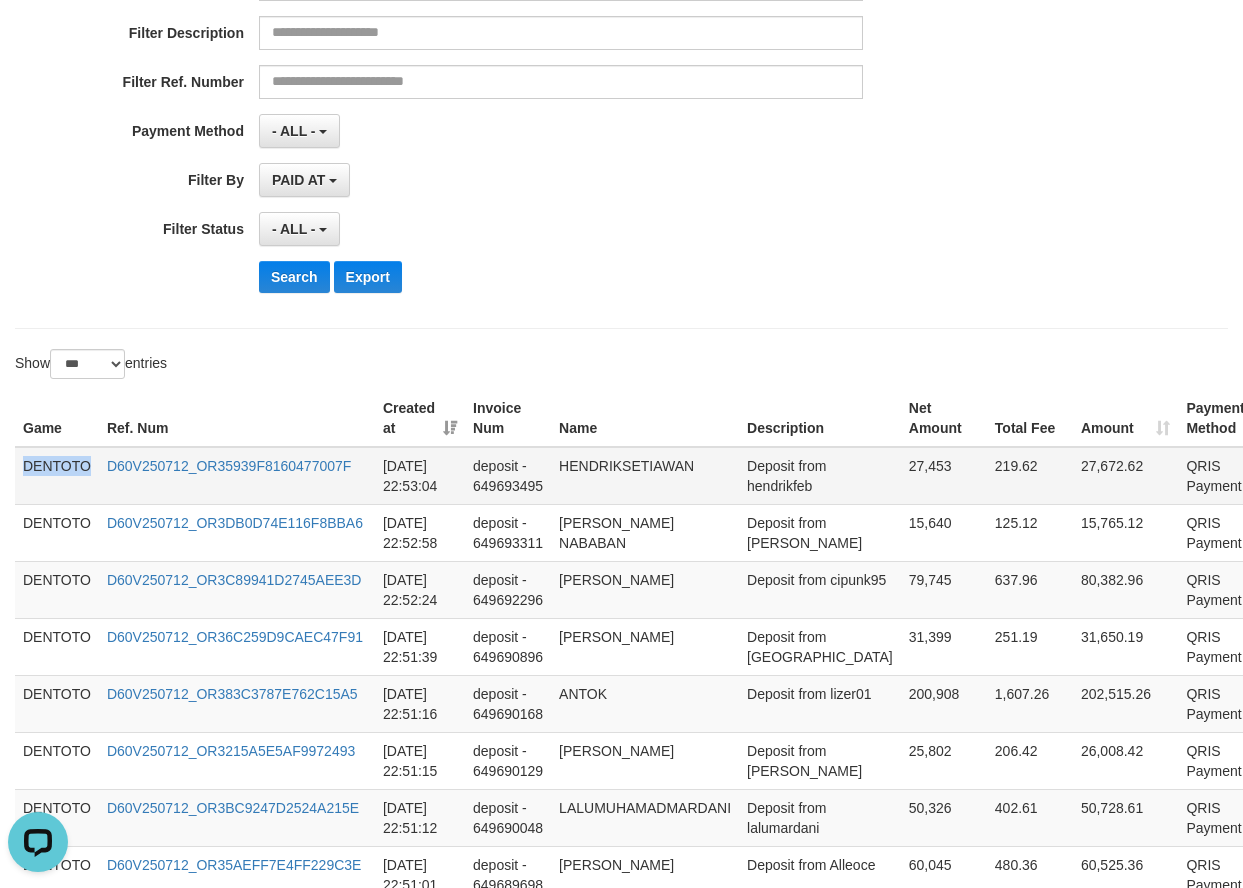 click on "DENTOTO" at bounding box center (57, 476) 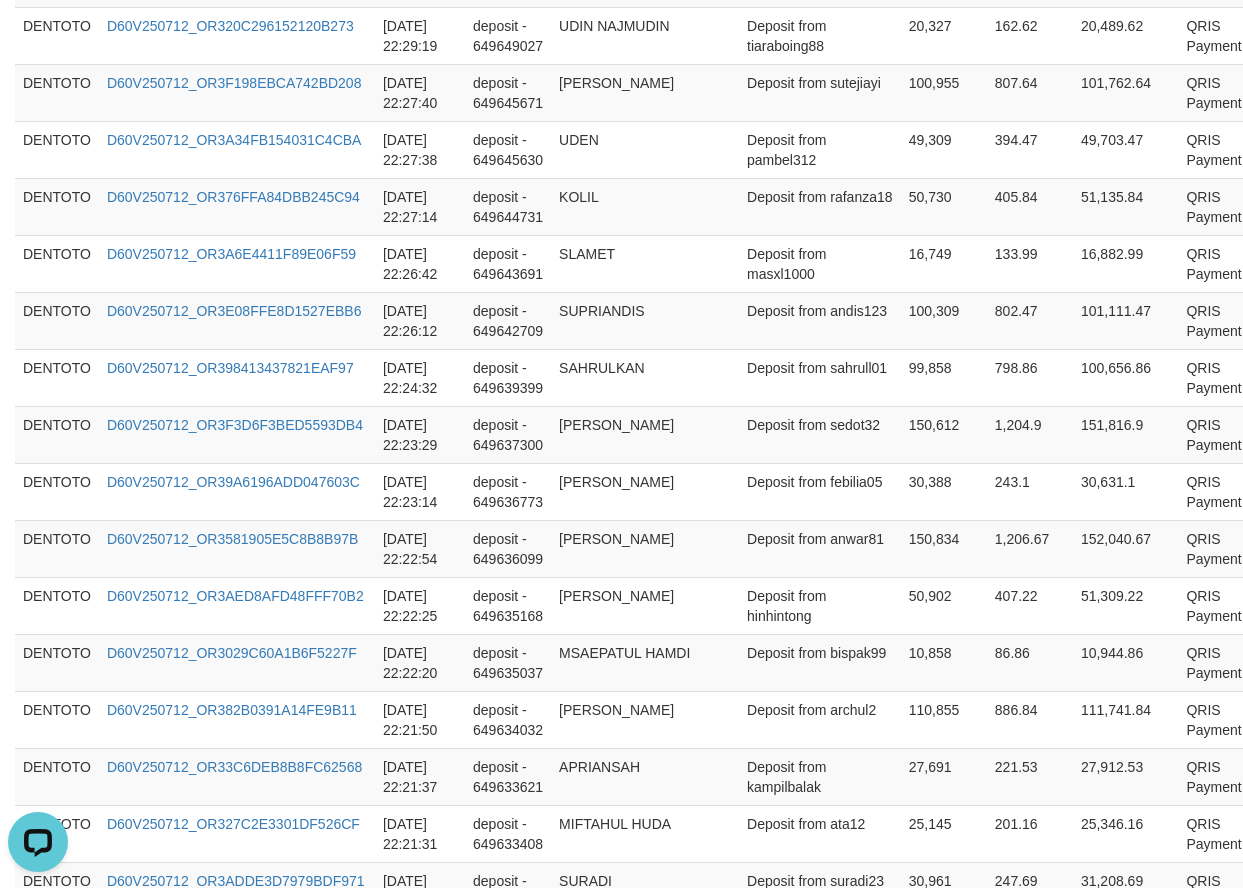 scroll, scrollTop: 5809, scrollLeft: 0, axis: vertical 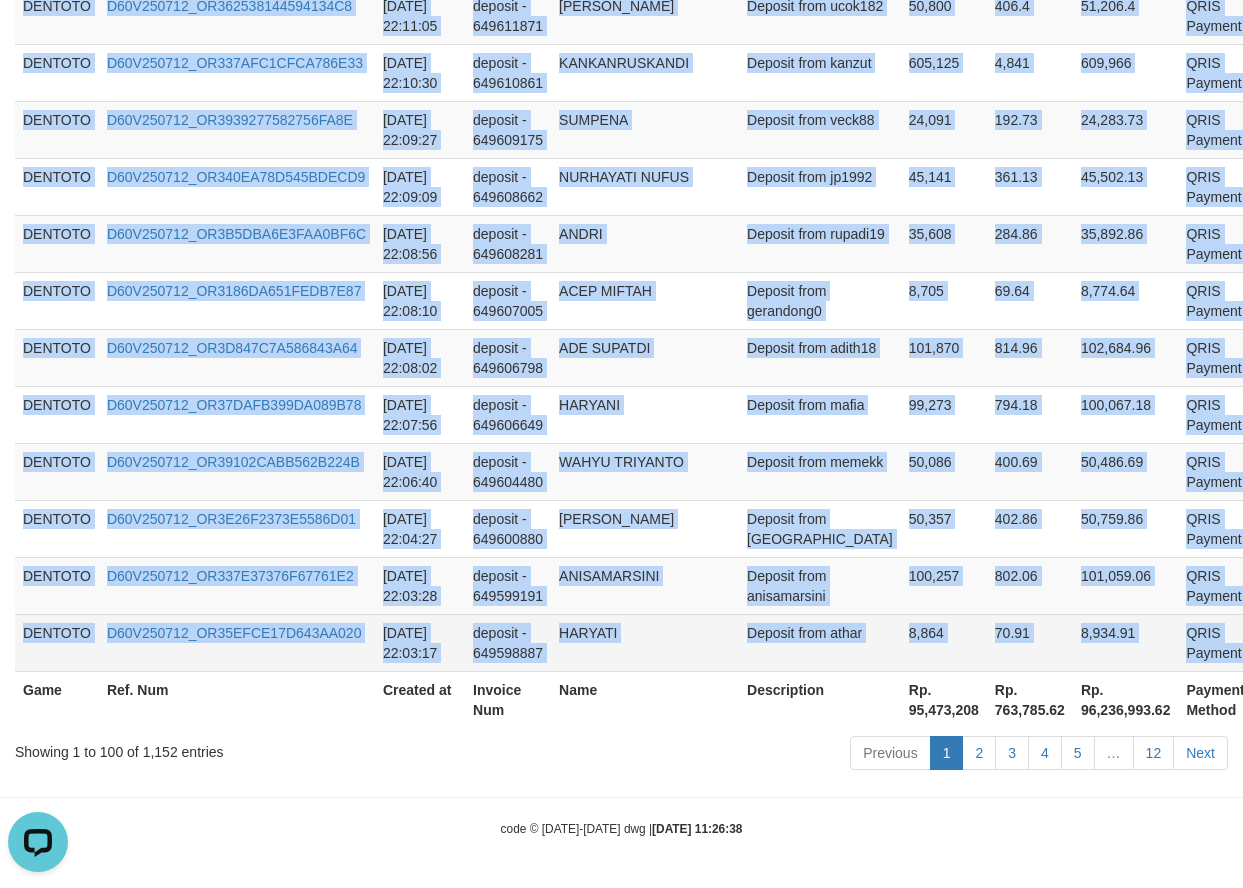 click on "P" at bounding box center (1271, 634) 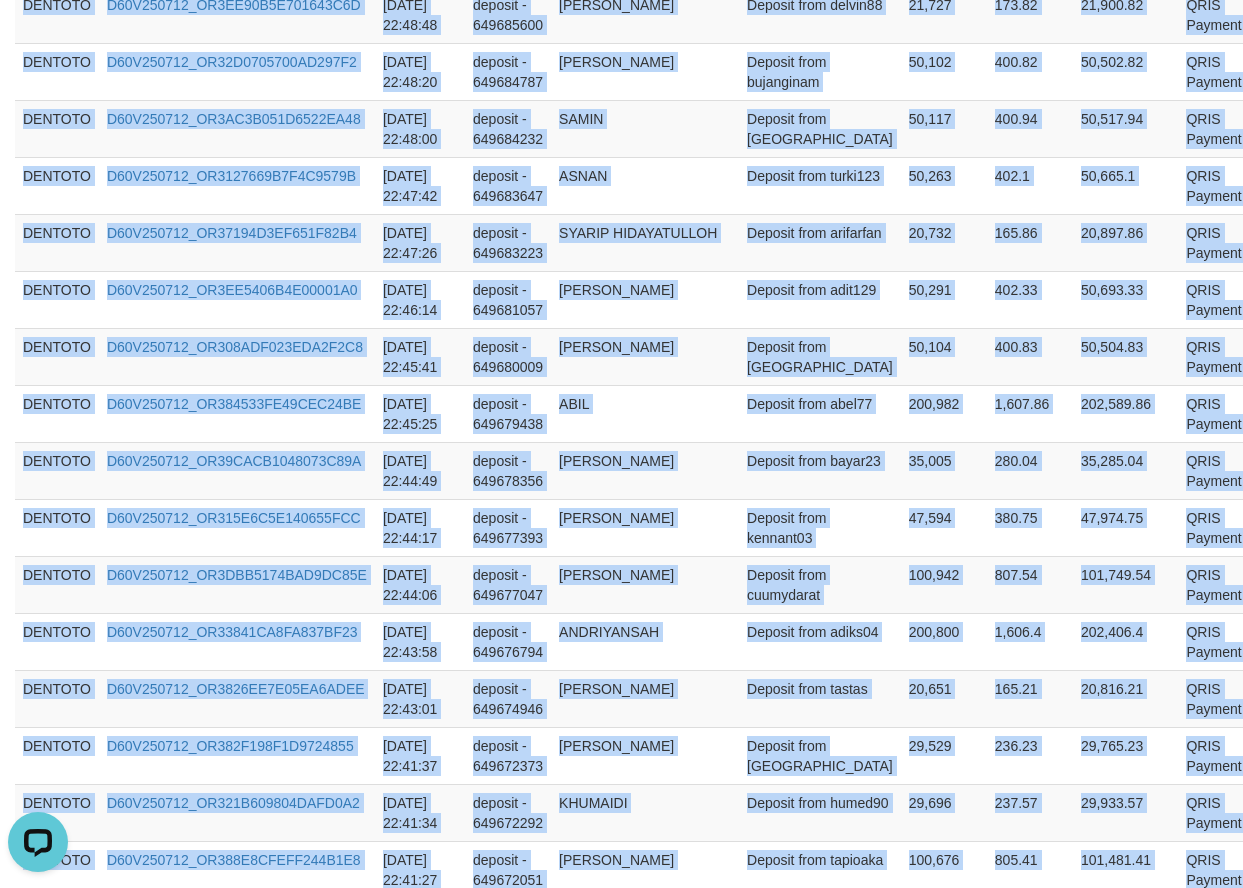 scroll, scrollTop: 0, scrollLeft: 0, axis: both 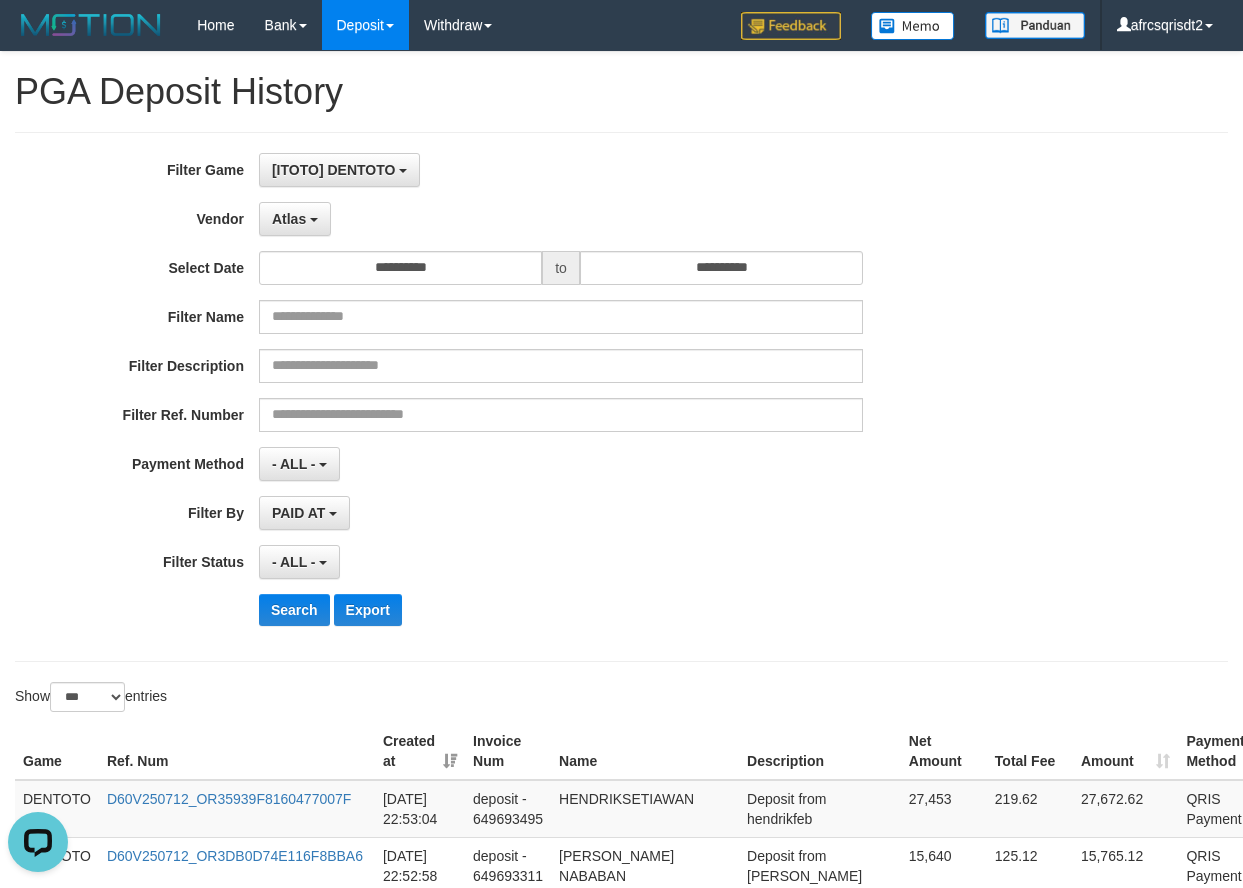 click on "**********" at bounding box center (518, 219) 